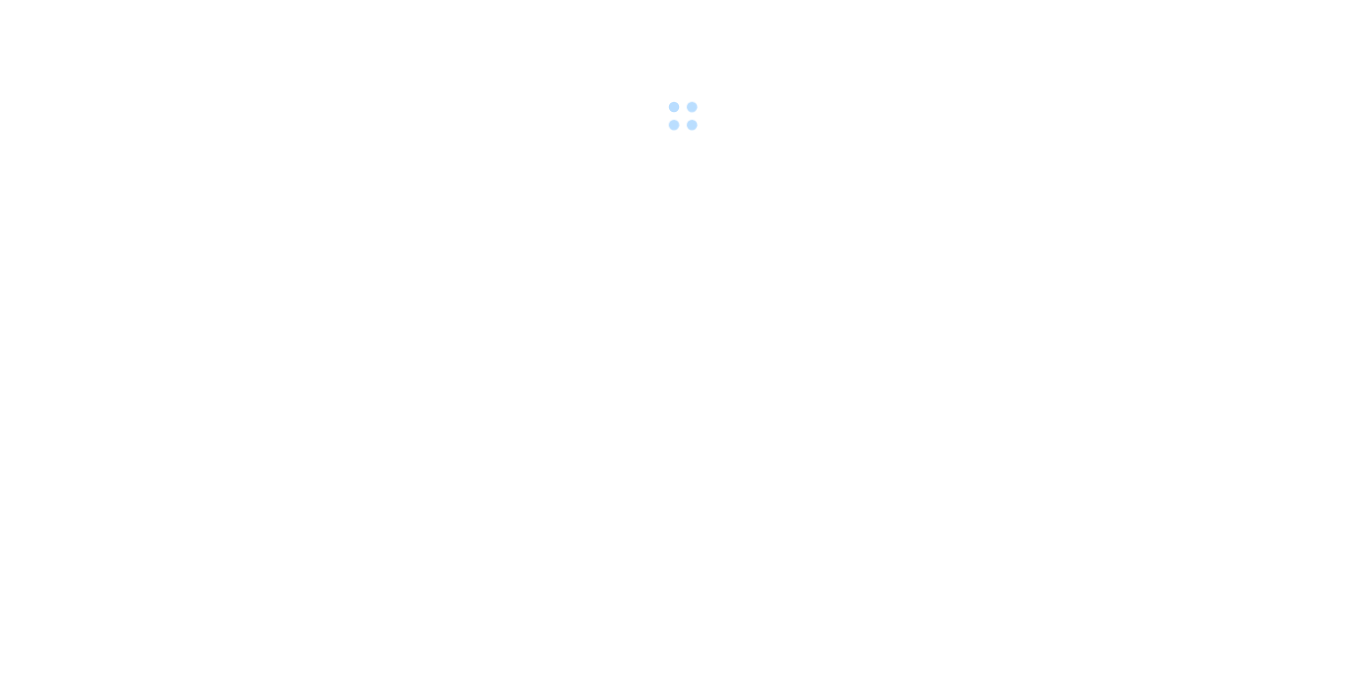 scroll, scrollTop: 0, scrollLeft: 0, axis: both 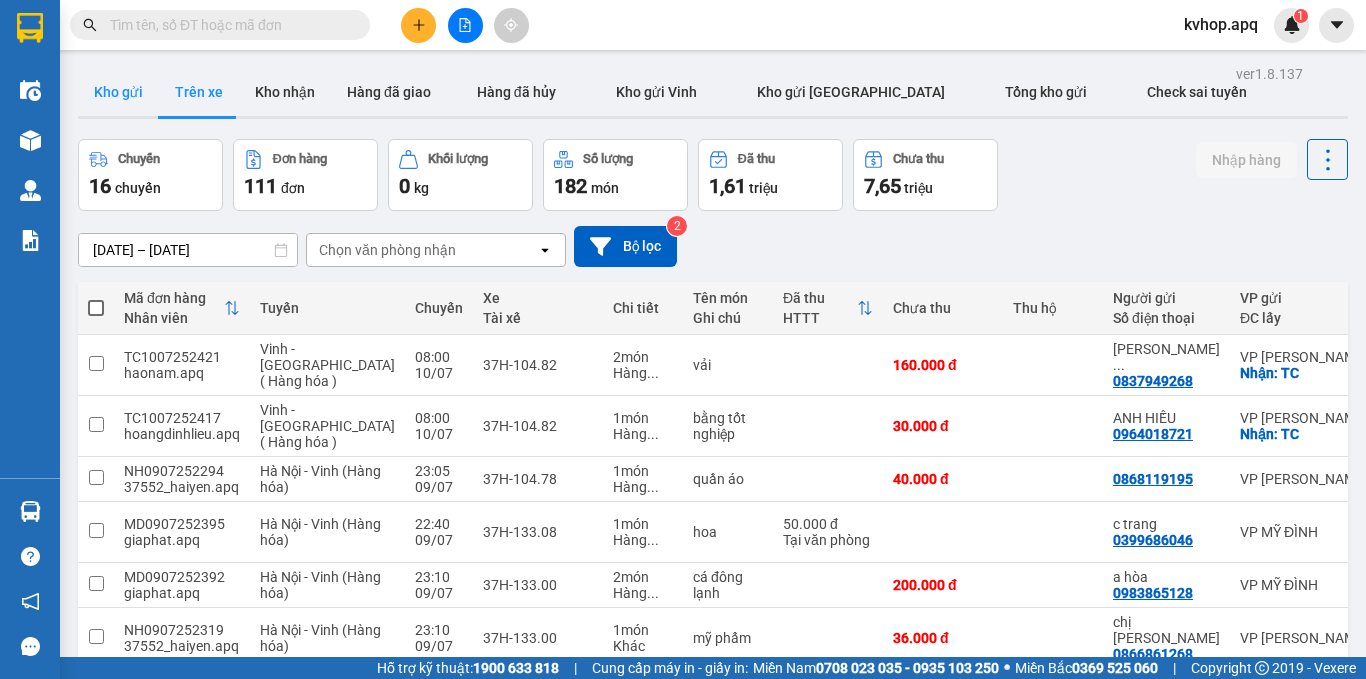 click on "Kho gửi" at bounding box center (118, 92) 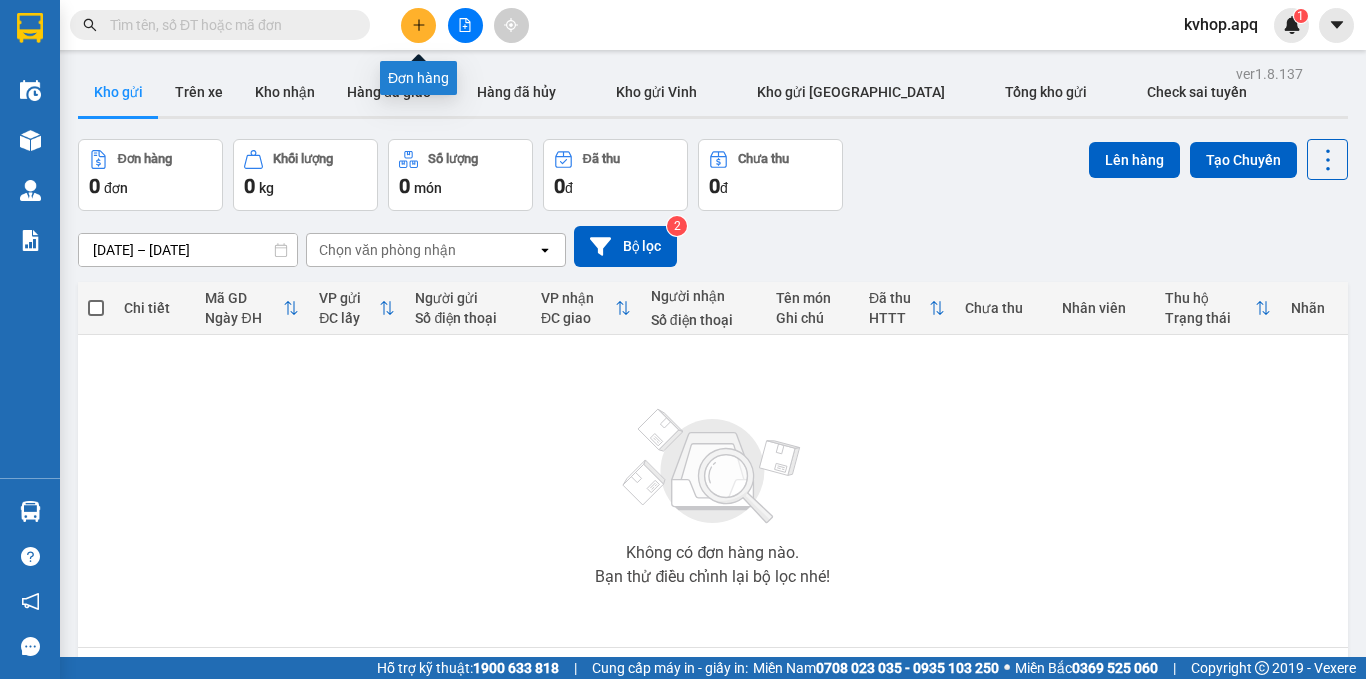 click at bounding box center (418, 25) 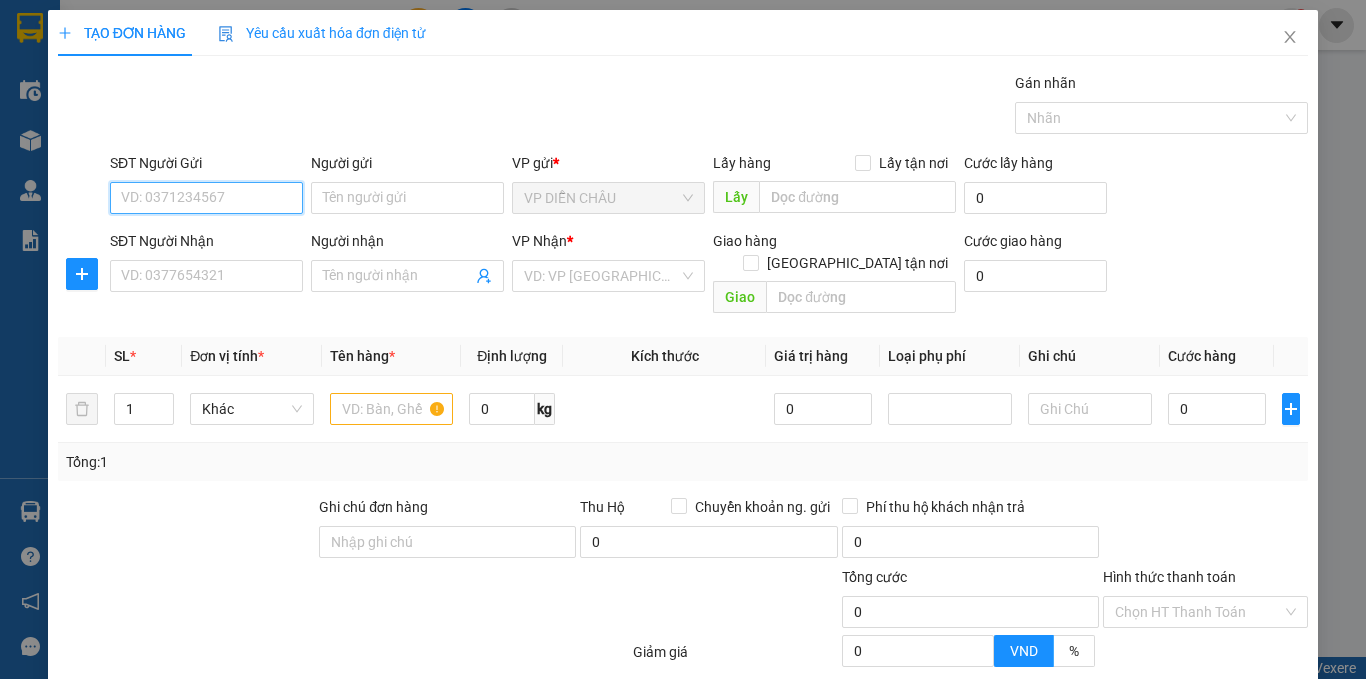 click on "SĐT Người Gửi" at bounding box center [206, 198] 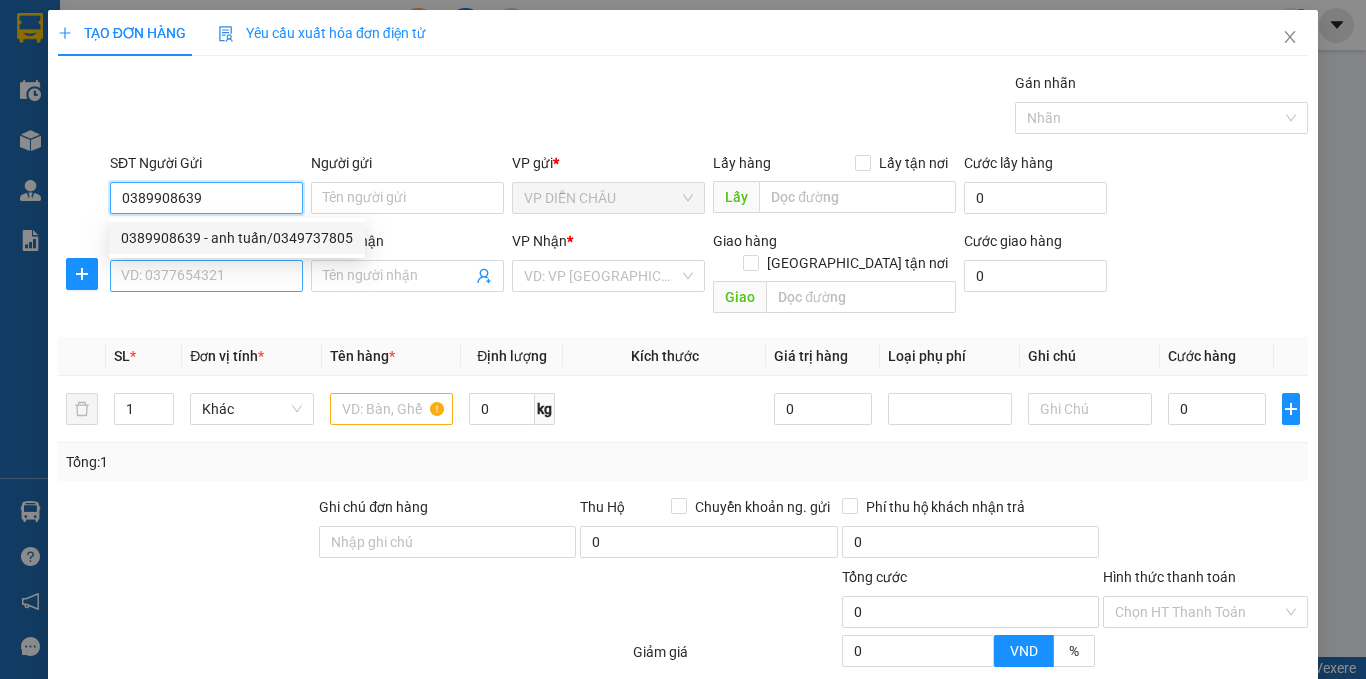 type on "0389908639" 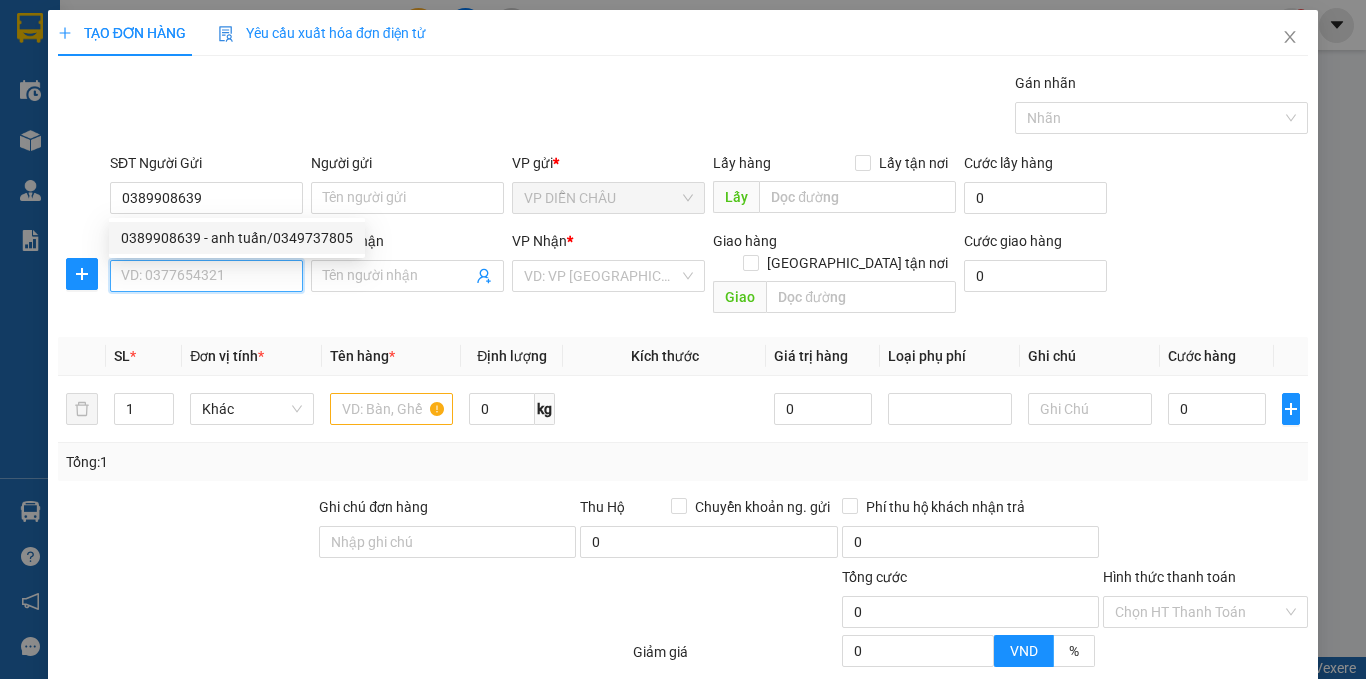 click on "SĐT Người Nhận" at bounding box center (206, 276) 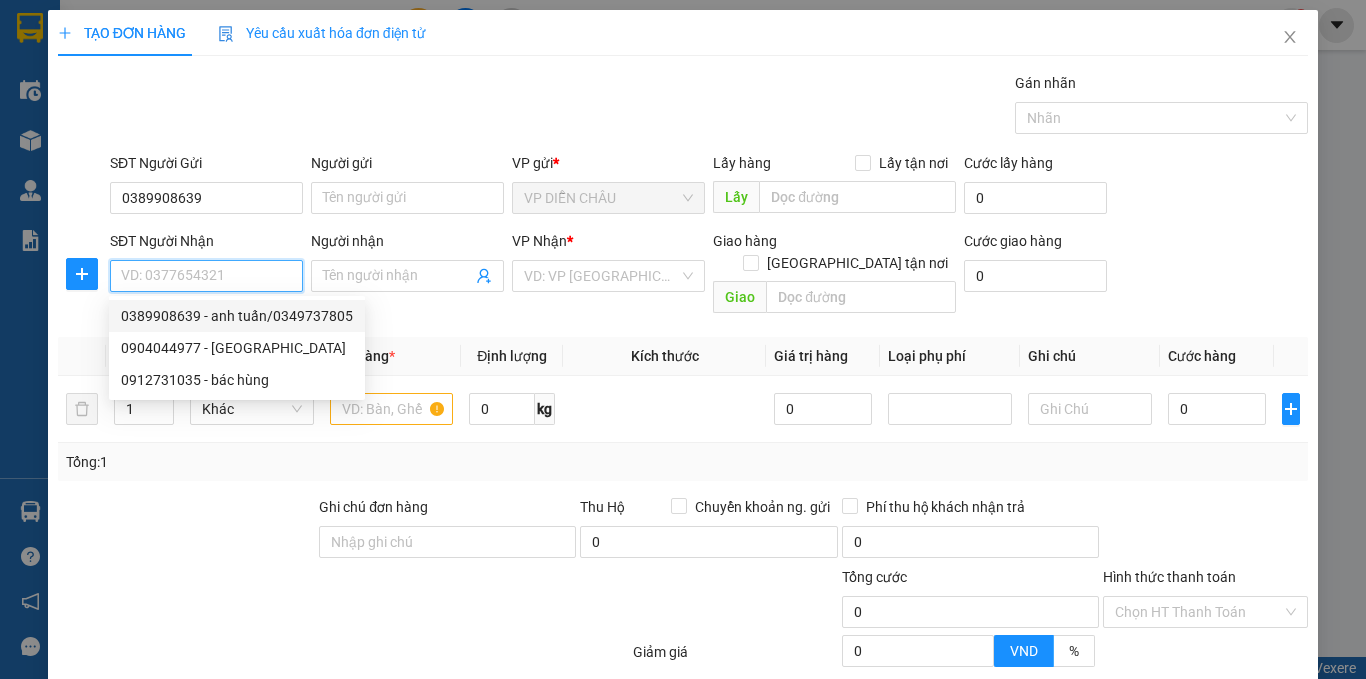 click on "0389908639 - anh tuấn/0349737805" at bounding box center (237, 316) 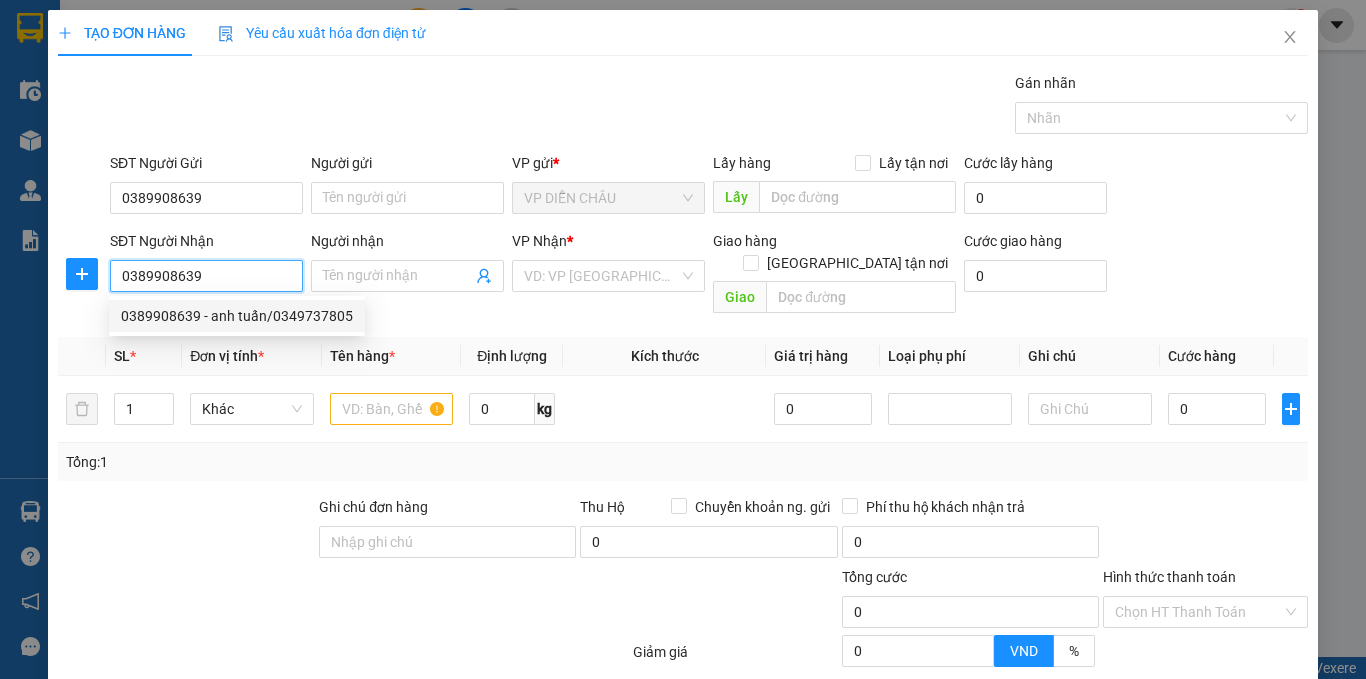type on "anh tuấn/0349737805" 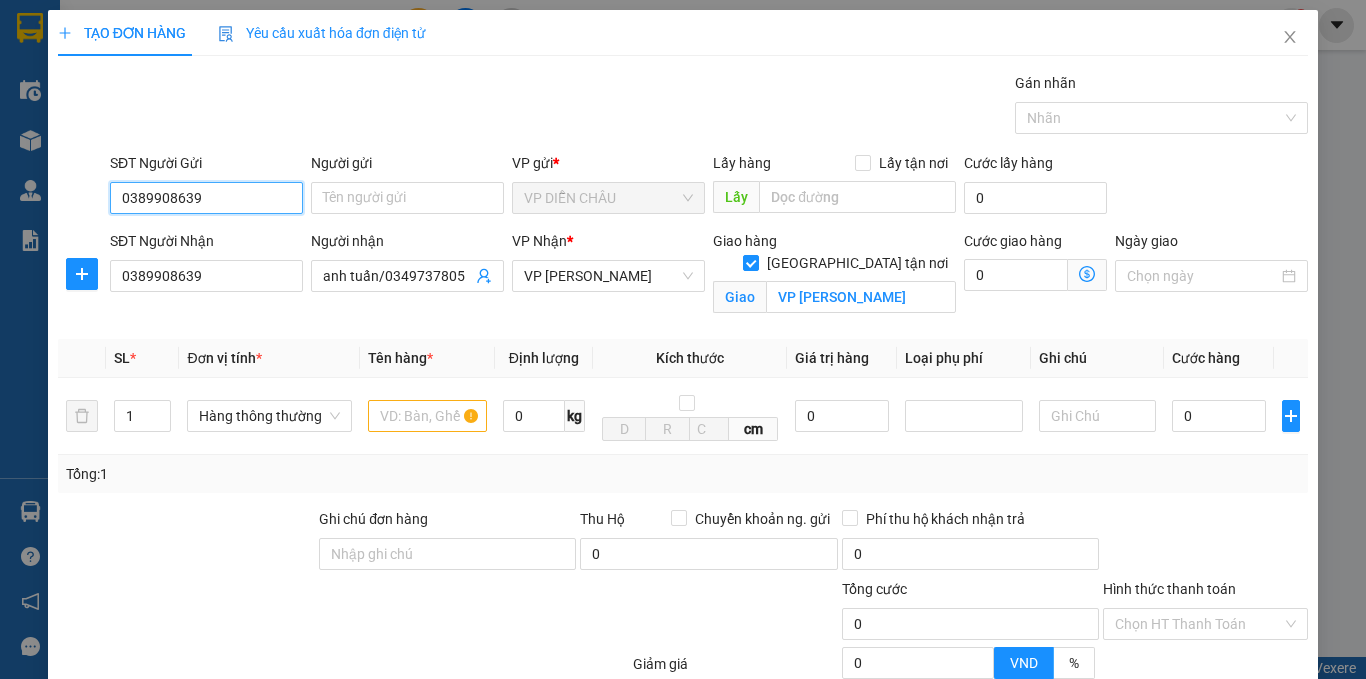 click on "0389908639" at bounding box center [206, 198] 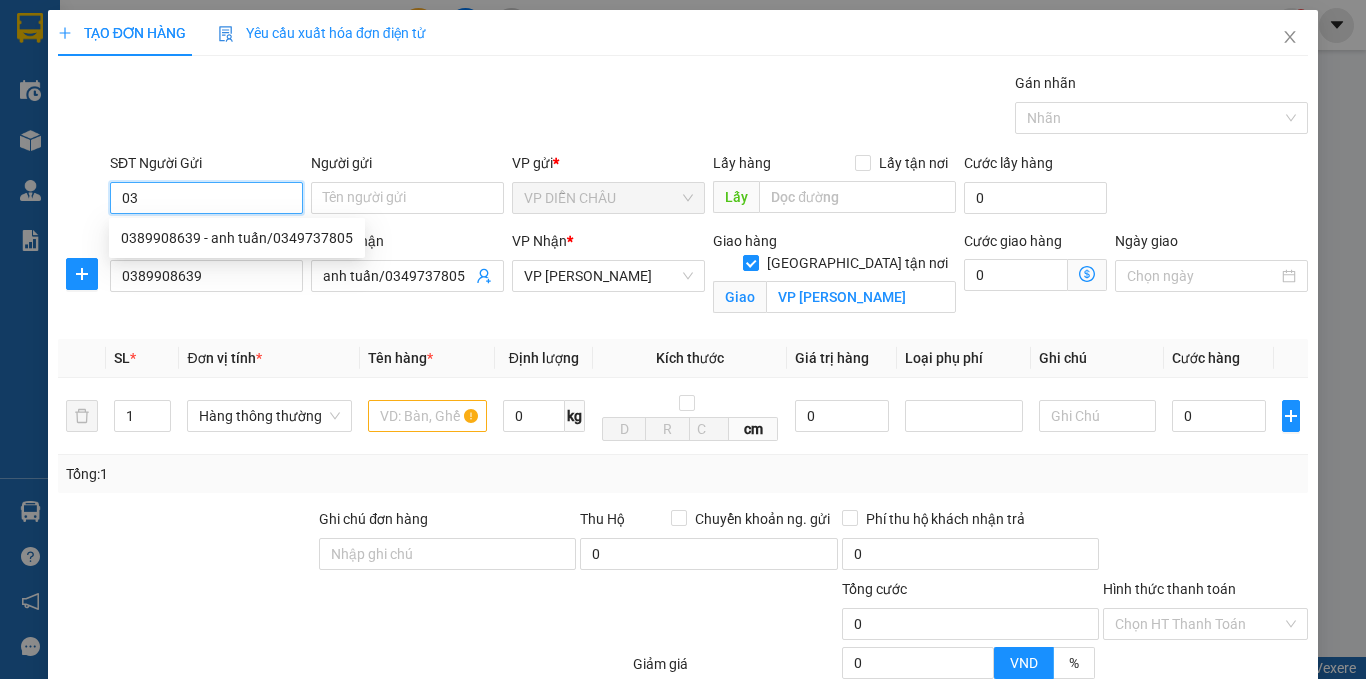 type on "0" 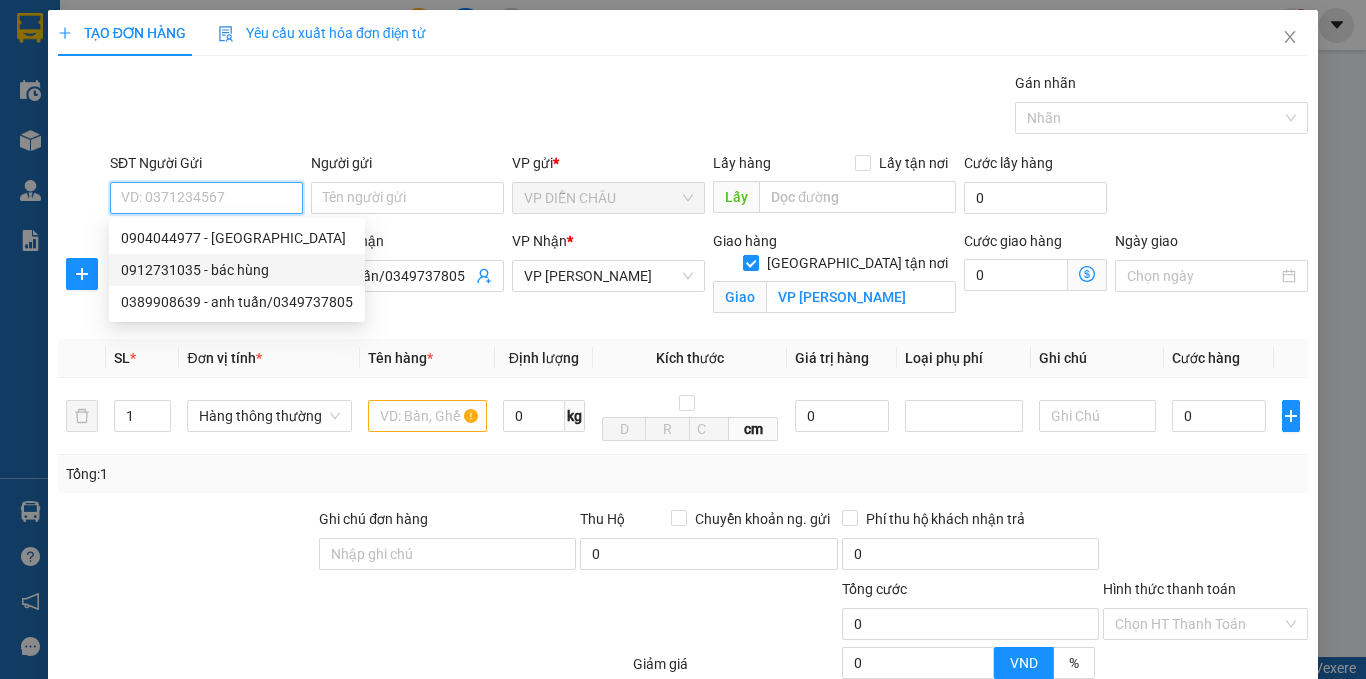 click on "0912731035 - bác hùng" at bounding box center (237, 270) 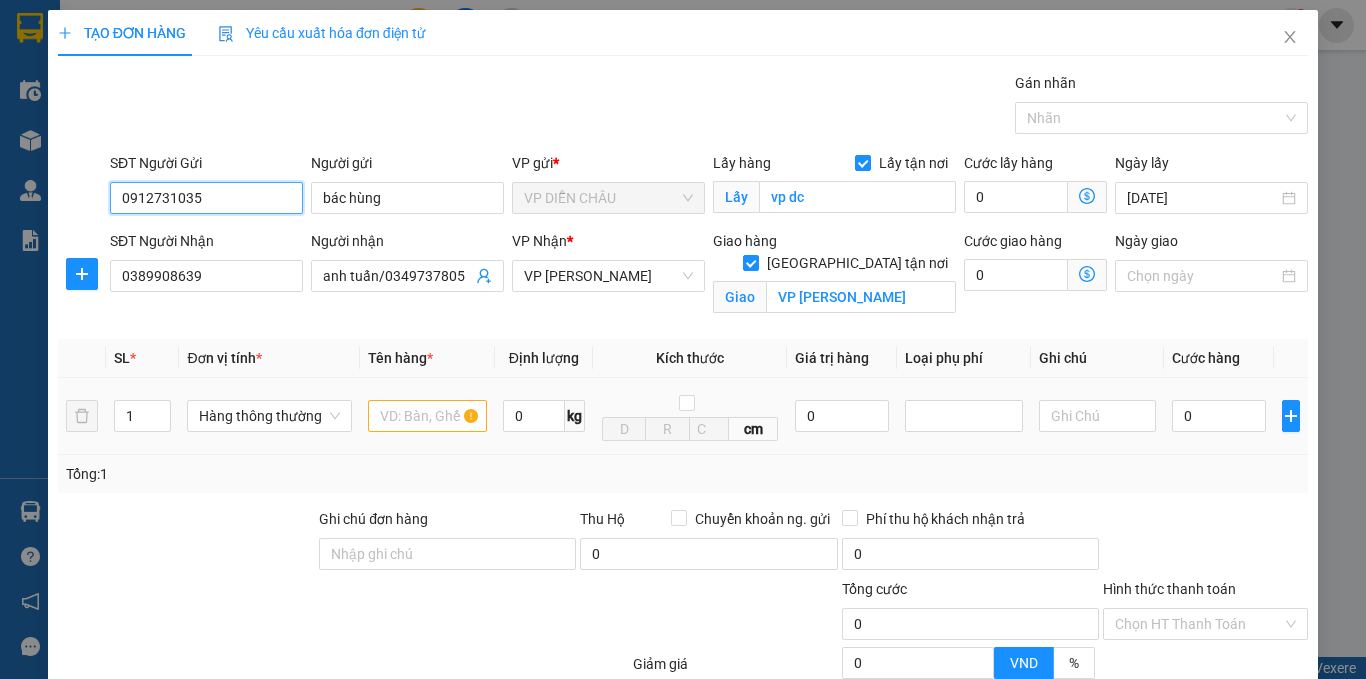 type on "0912731035" 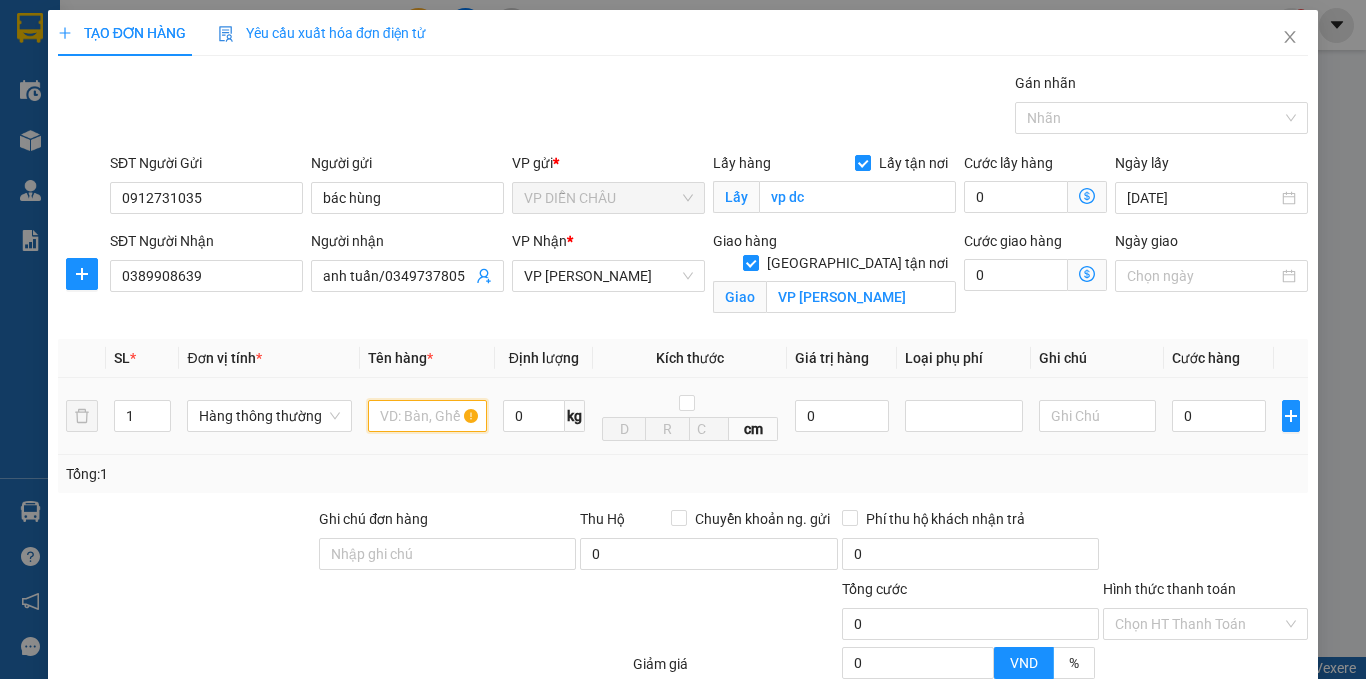 click at bounding box center [427, 416] 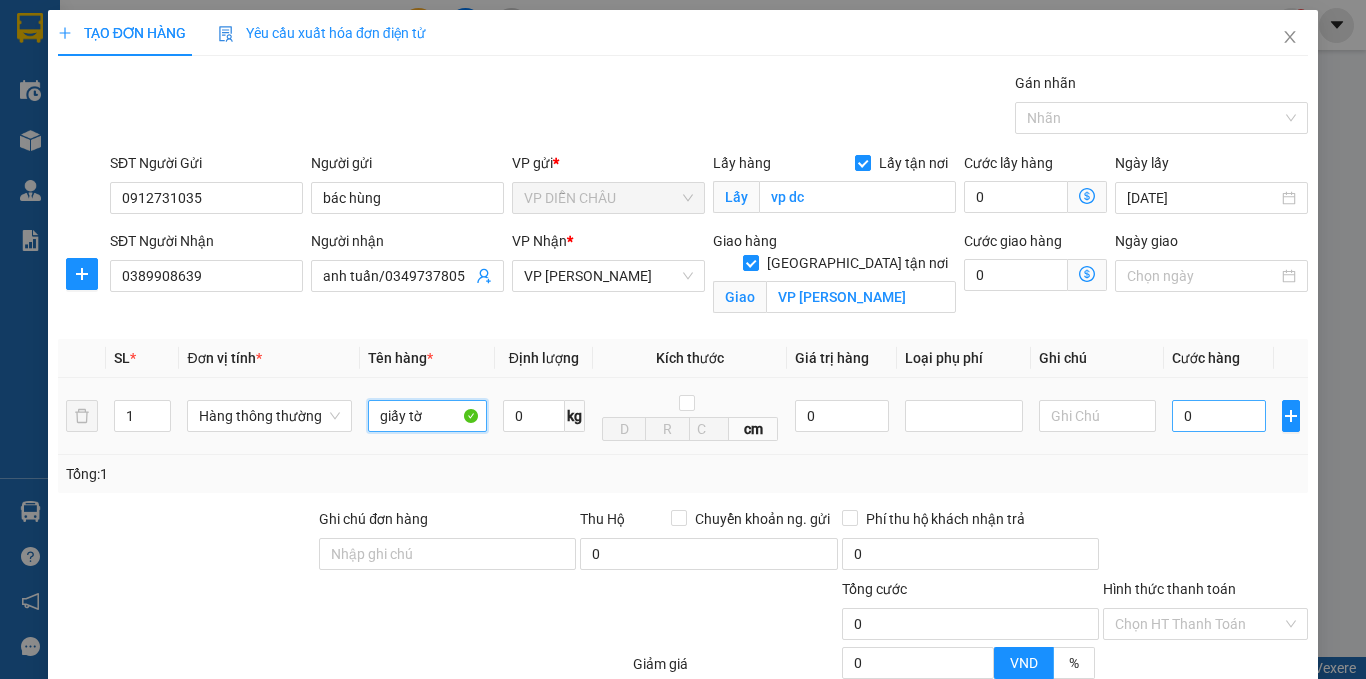 type on "giấy tờ" 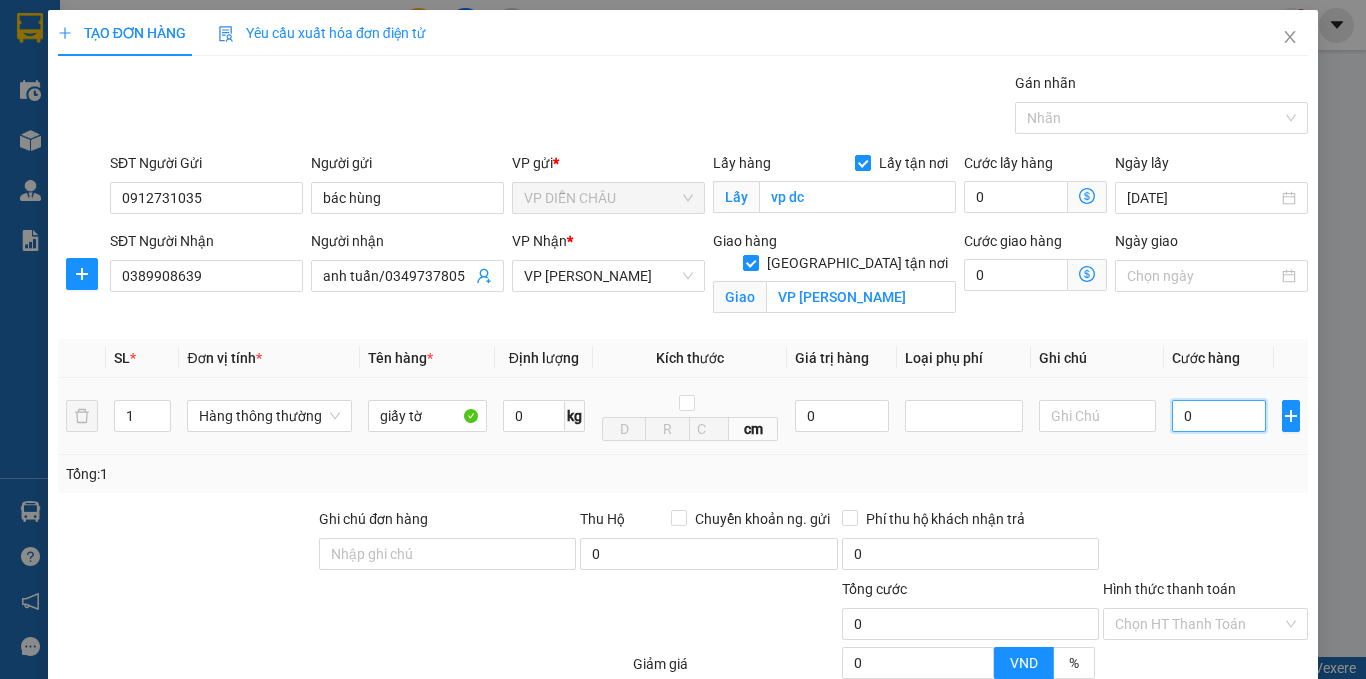 click on "0" at bounding box center [1219, 416] 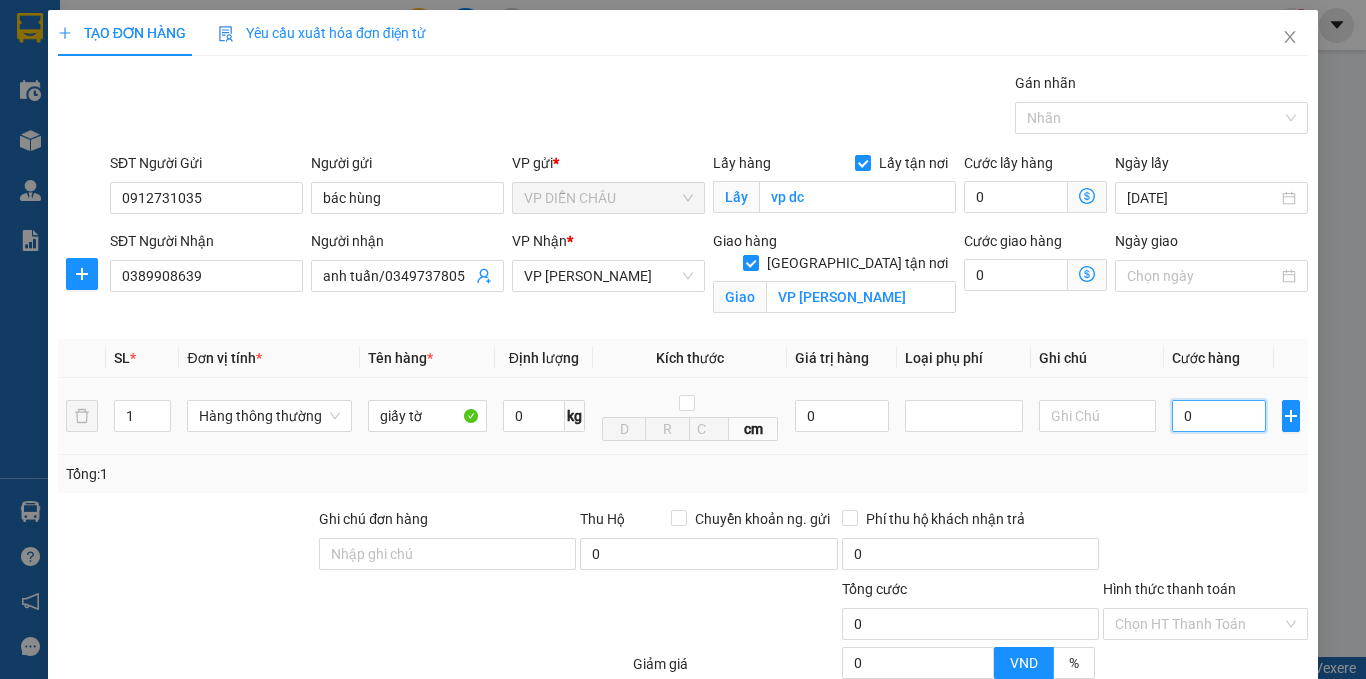 click on "0" at bounding box center (1219, 416) 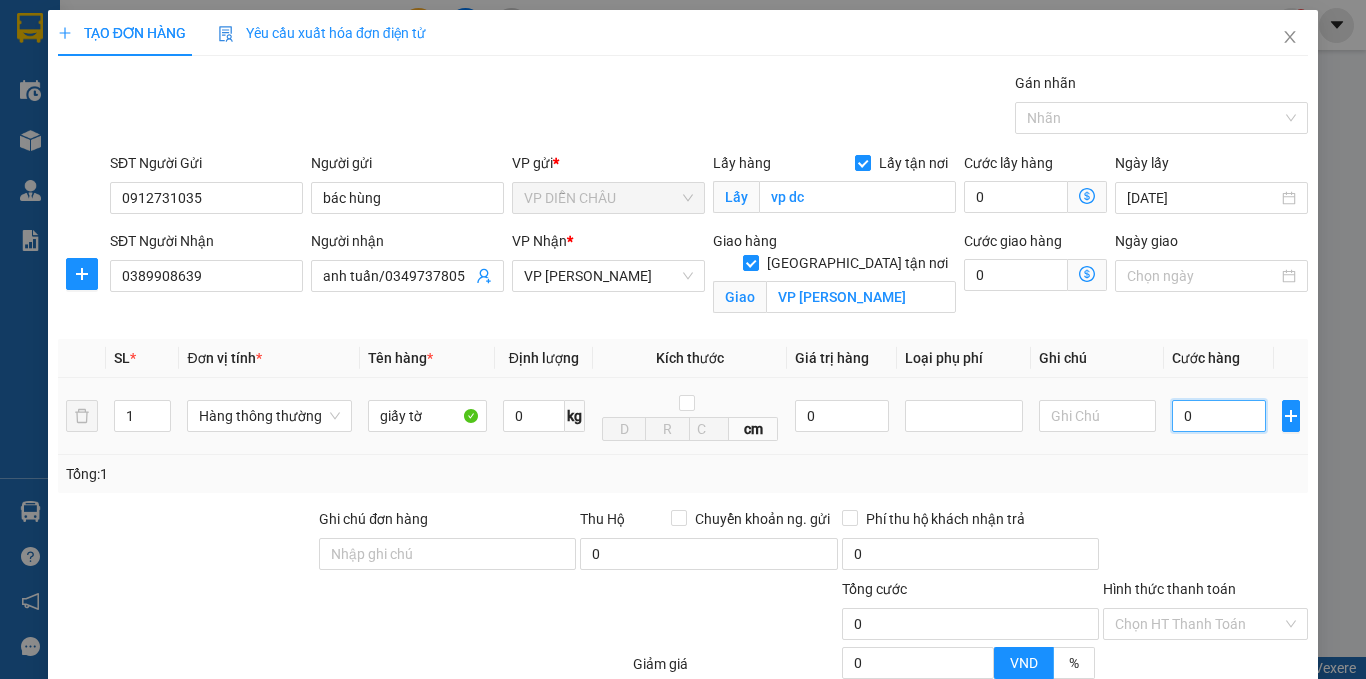 type on "30" 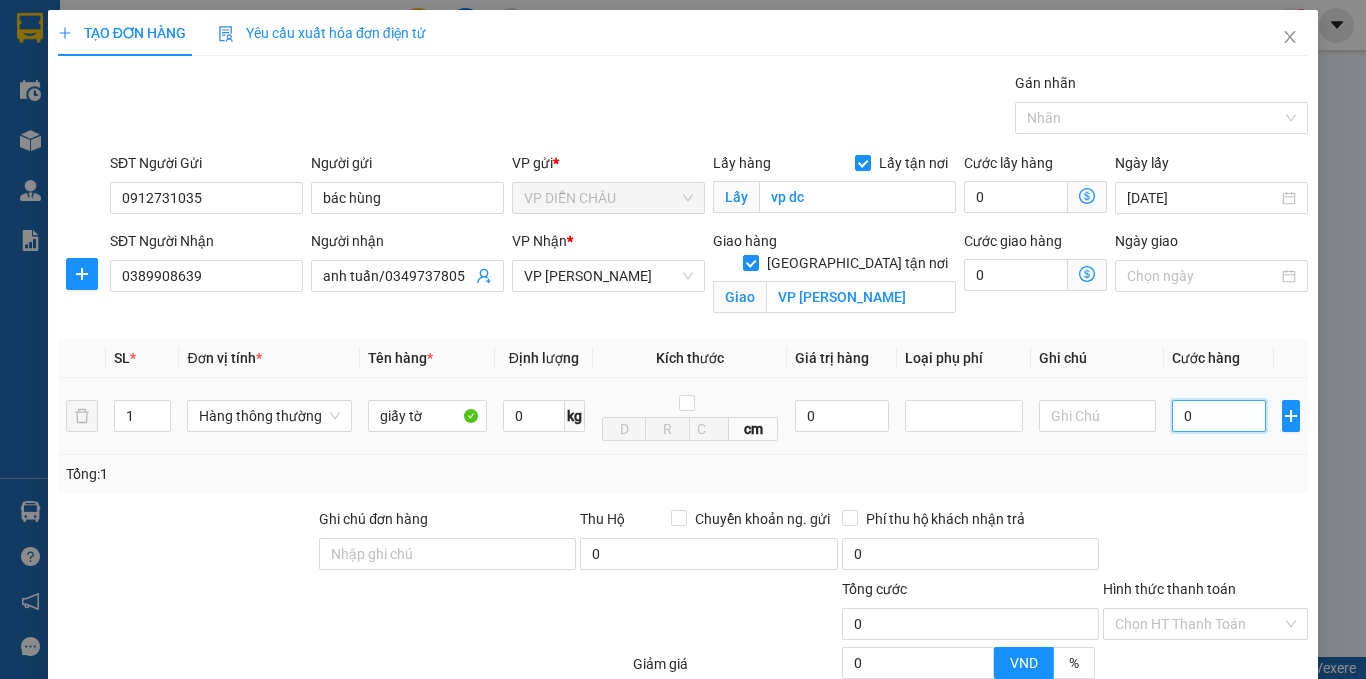 type on "30" 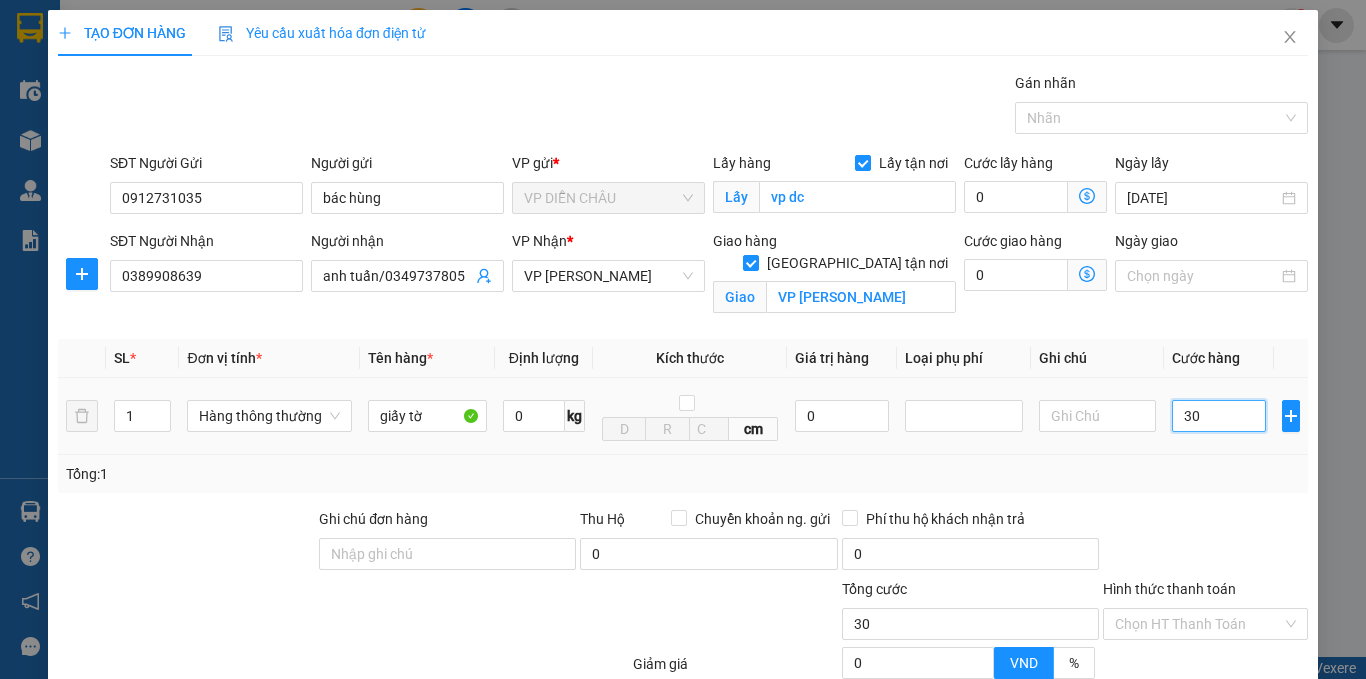 type on "300" 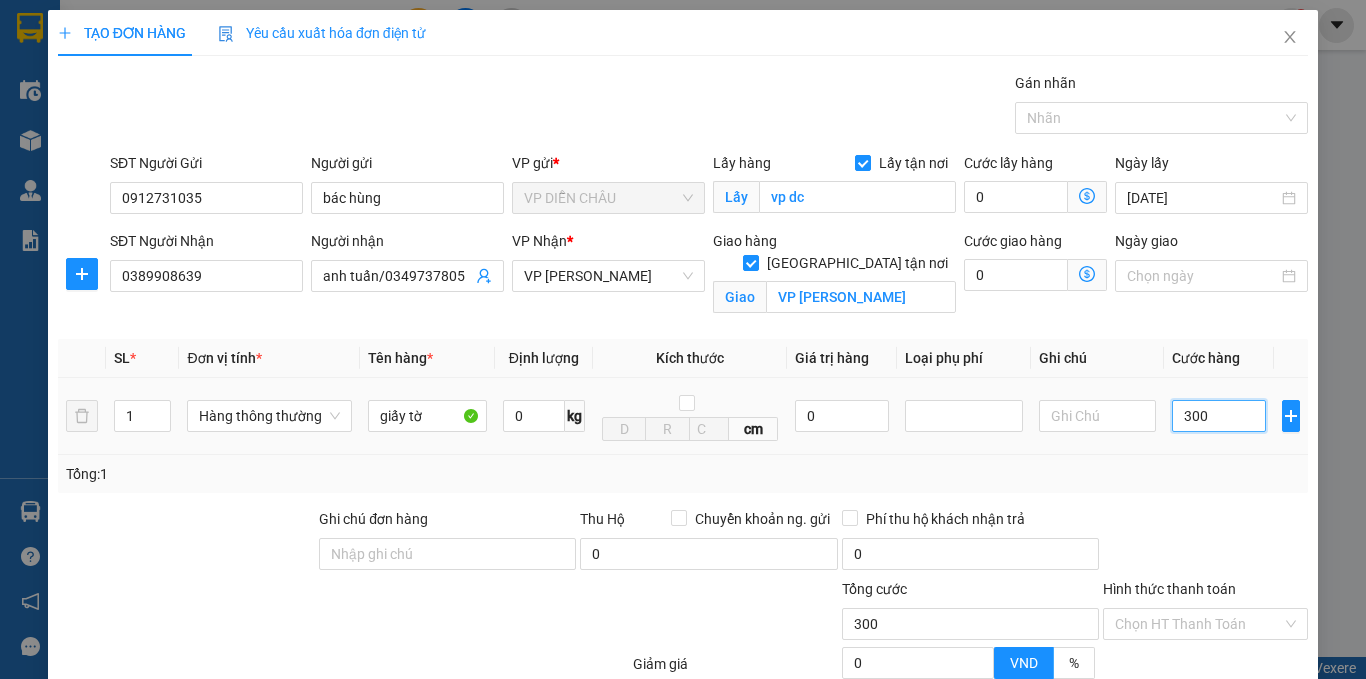 type on "3.000" 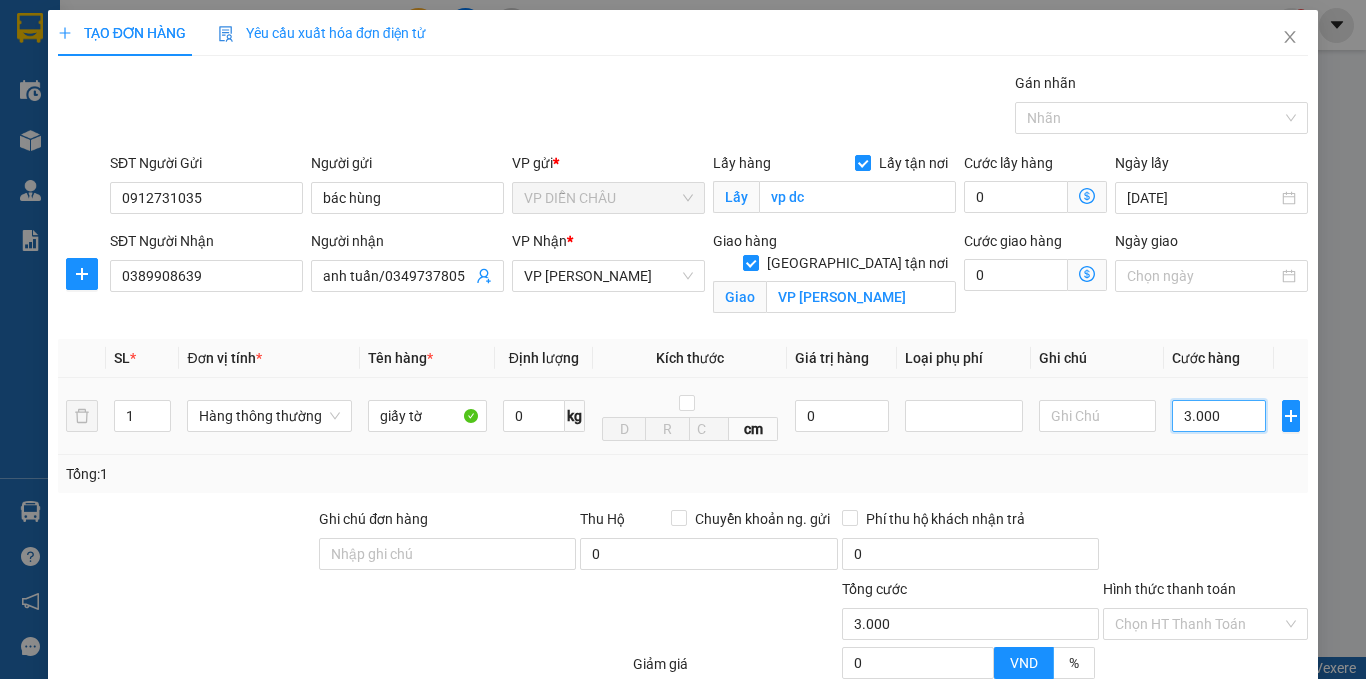type on "30.000" 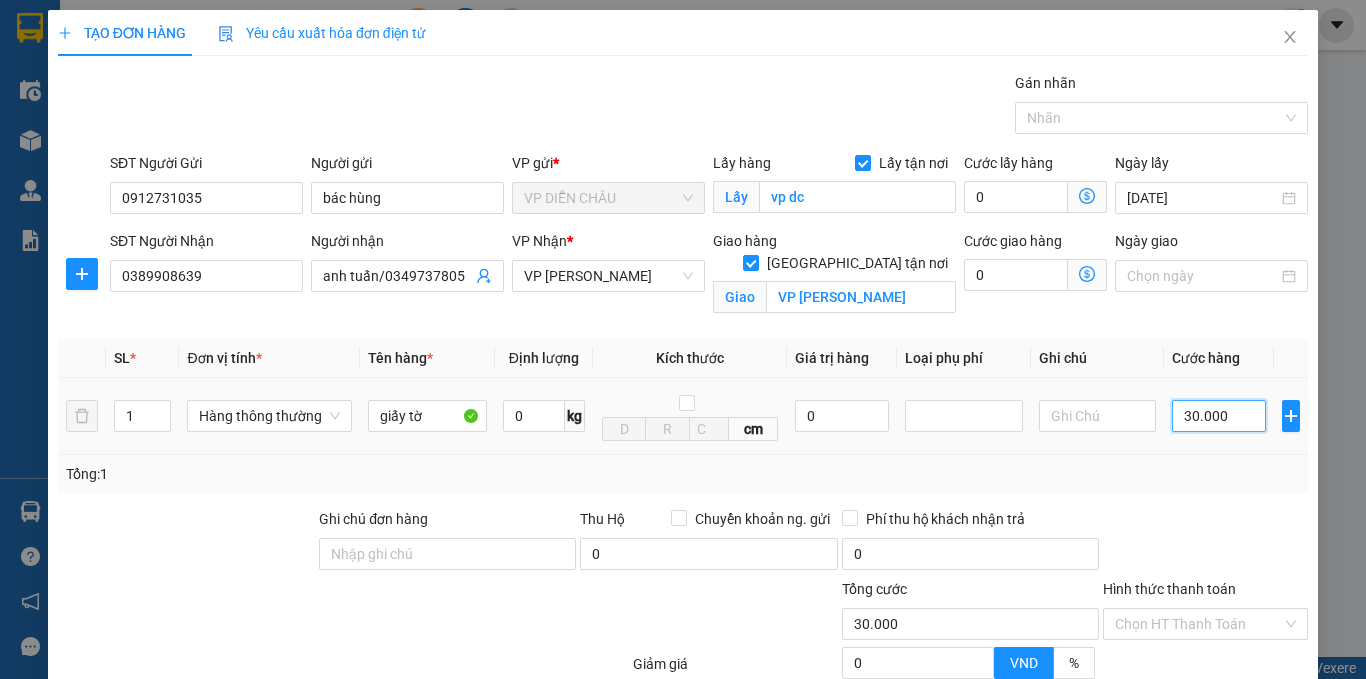 type on "300.000" 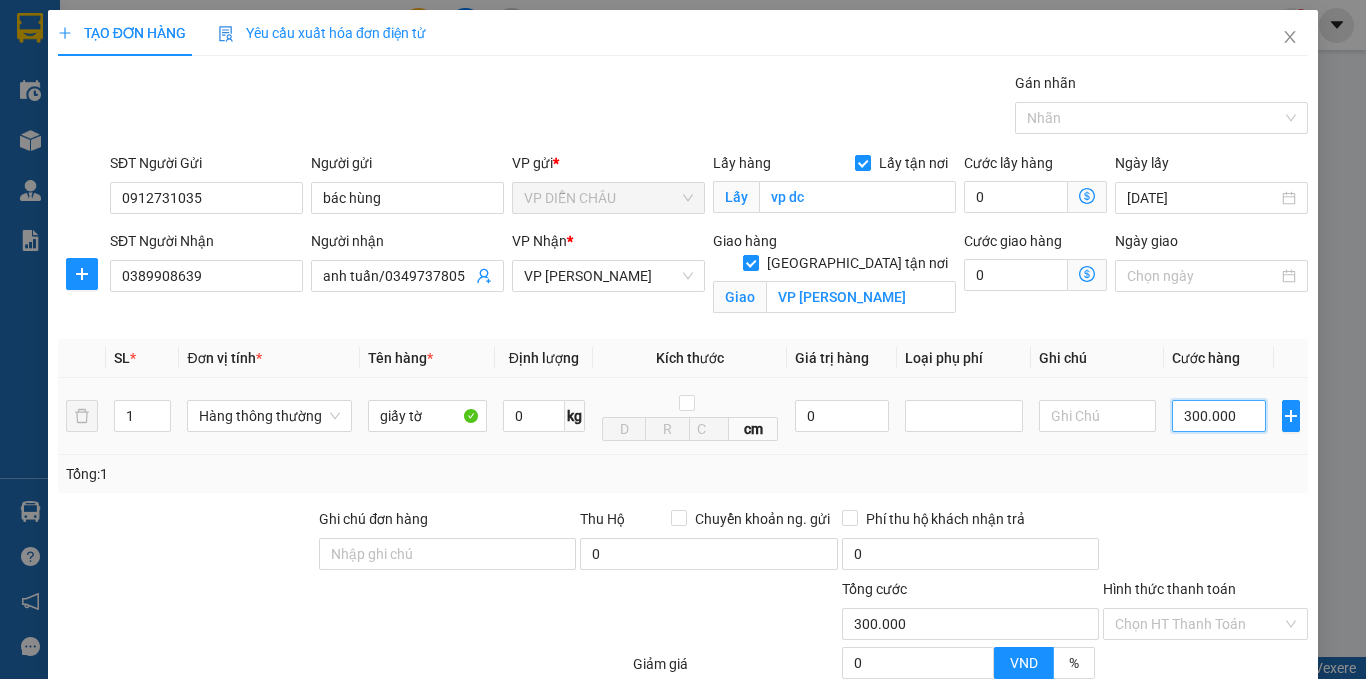 type on "30.000" 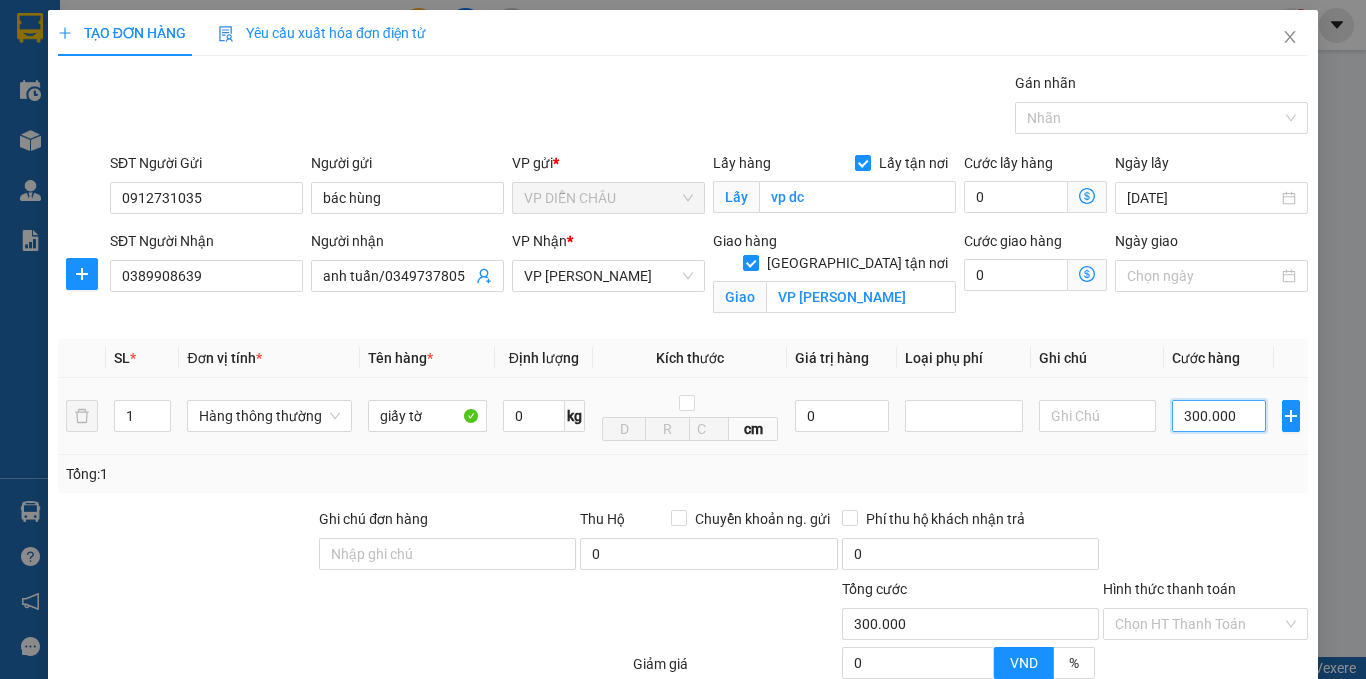 type on "30.000" 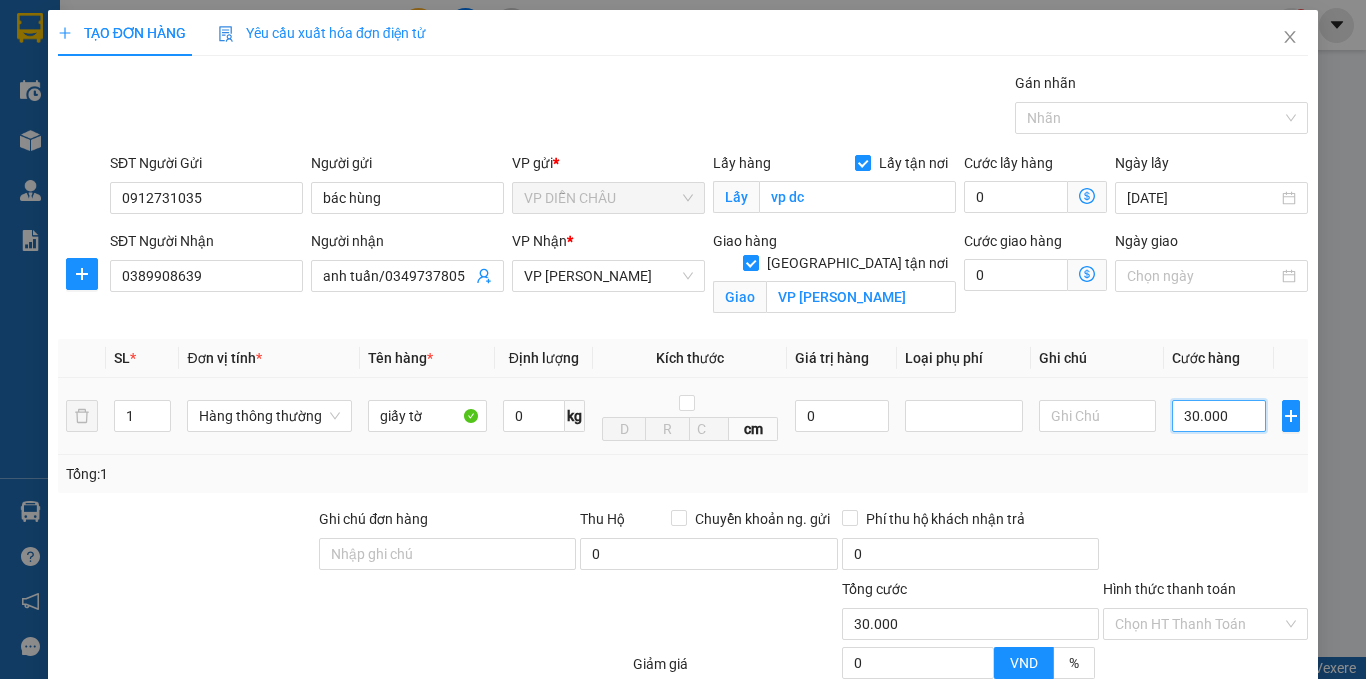 scroll, scrollTop: 198, scrollLeft: 0, axis: vertical 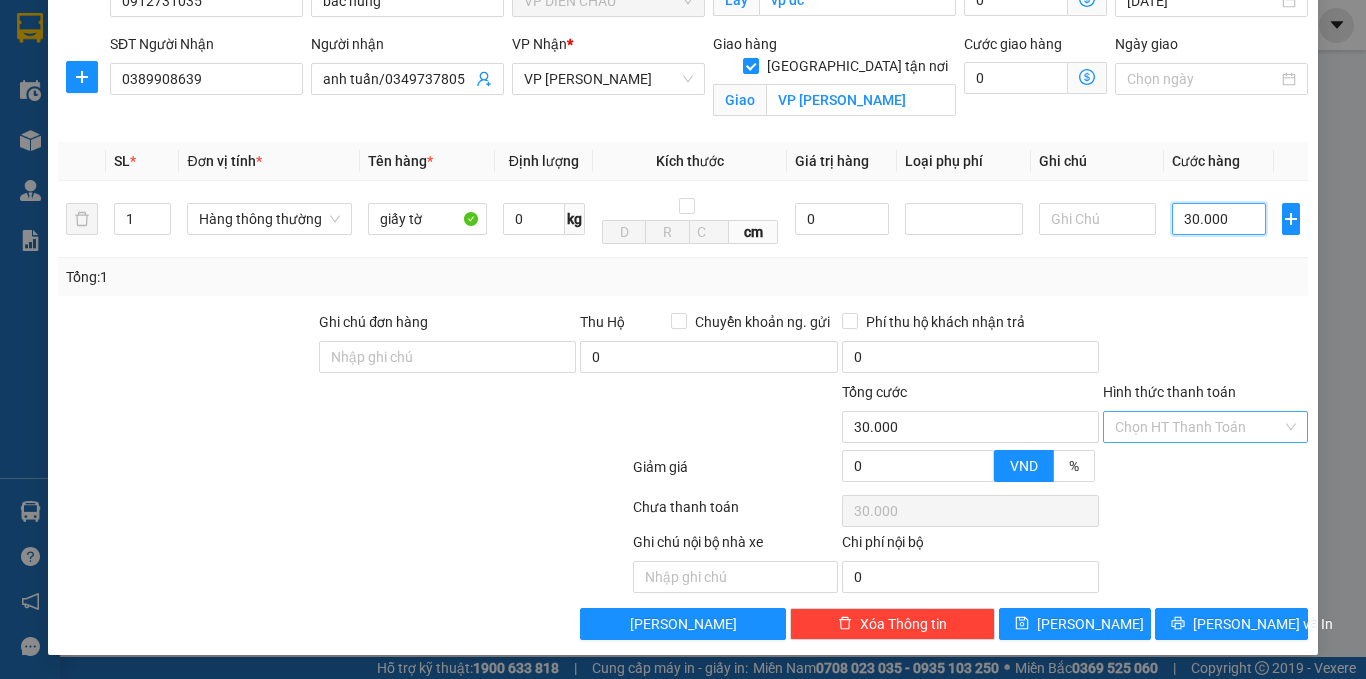 type on "30.000" 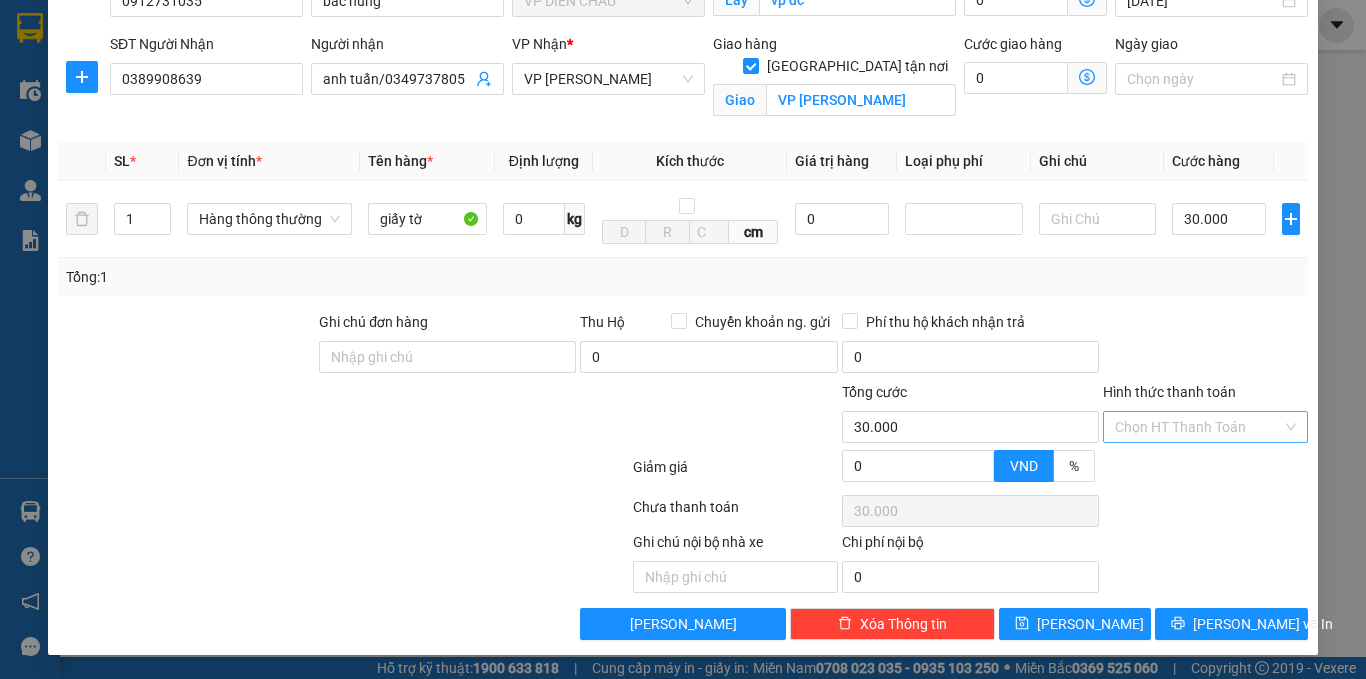 click on "Hình thức thanh toán" at bounding box center [1198, 427] 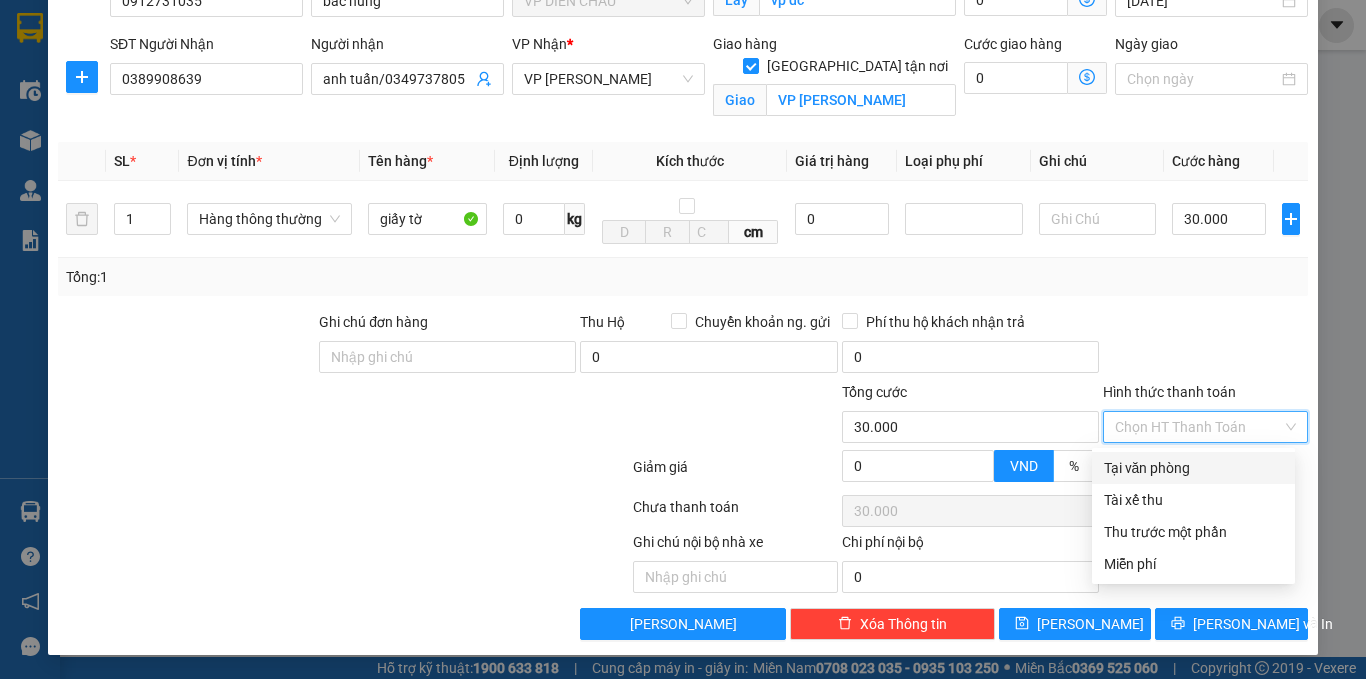 click on "Tại văn phòng" at bounding box center [1193, 468] 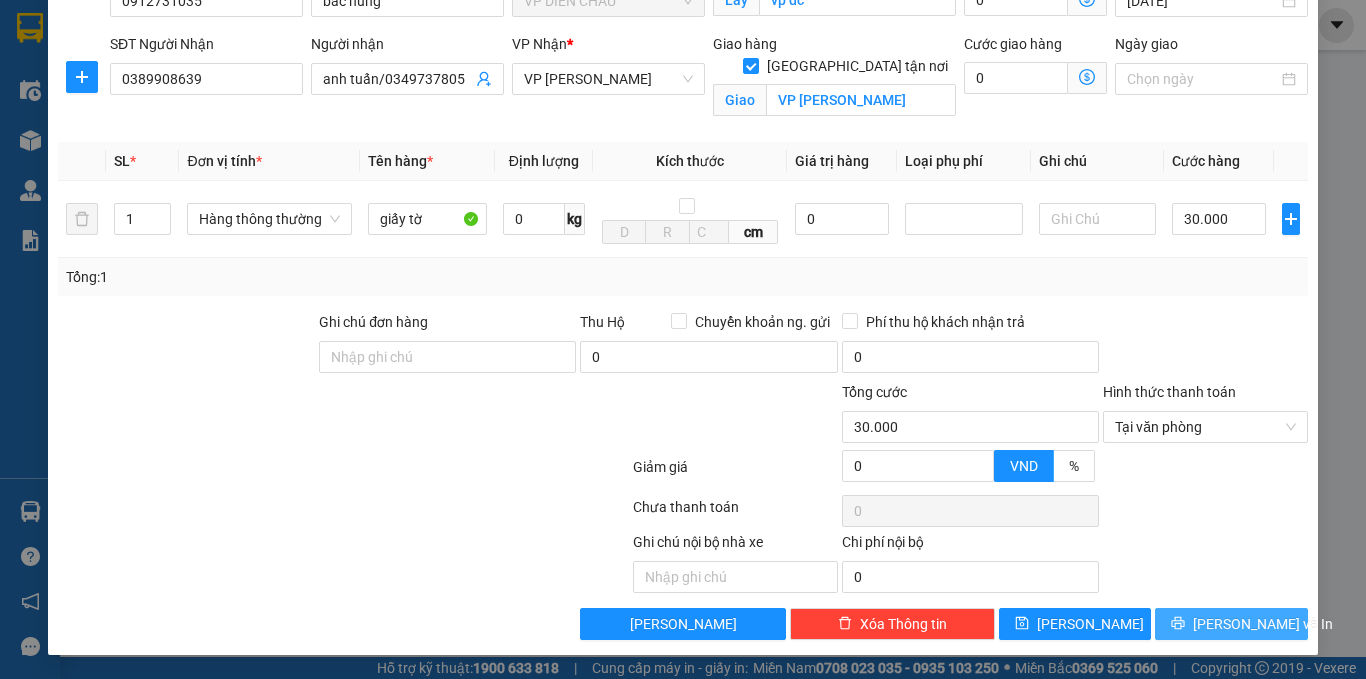 click 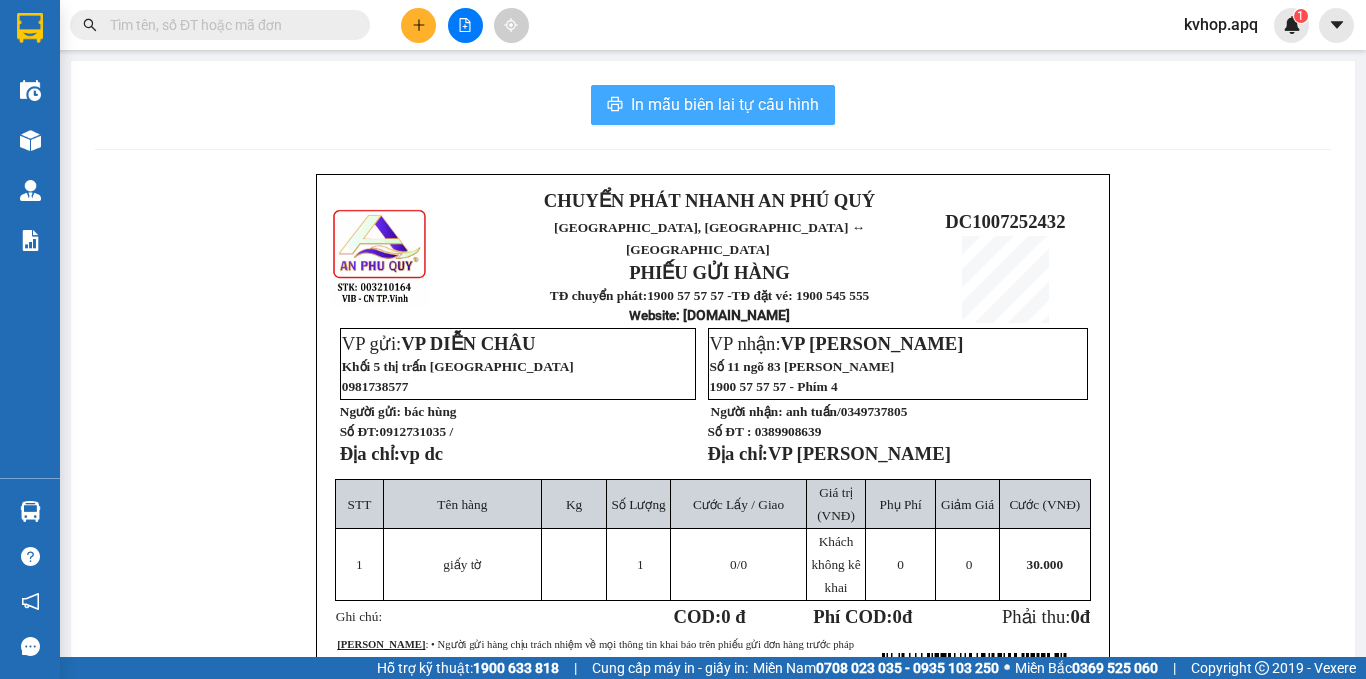 click on "In mẫu biên lai tự cấu hình" at bounding box center [725, 104] 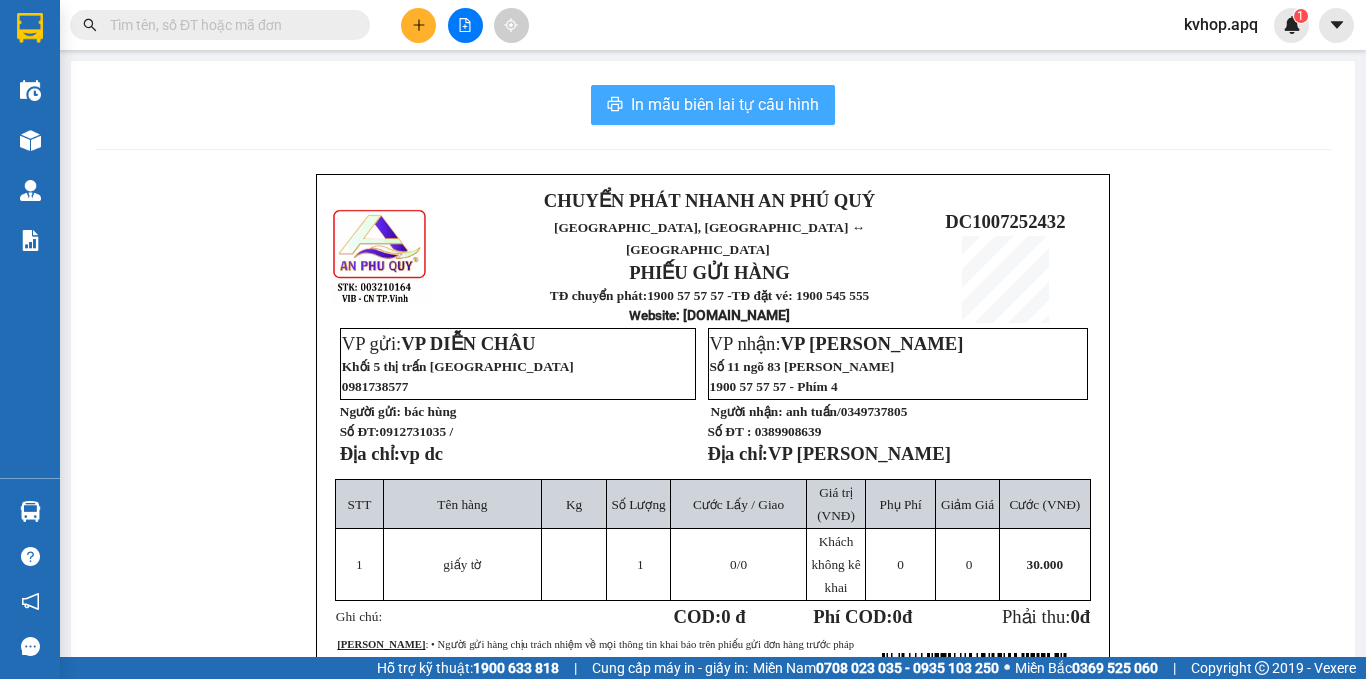 scroll, scrollTop: 0, scrollLeft: 0, axis: both 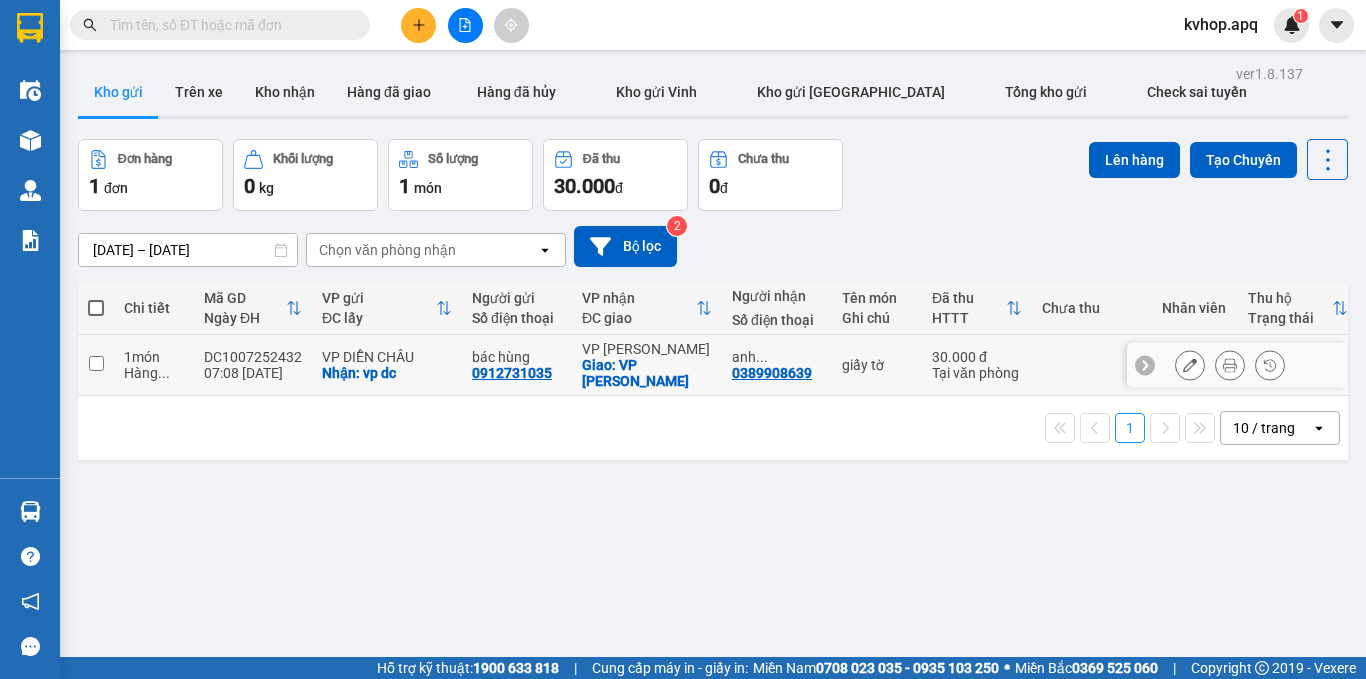 click at bounding box center (96, 363) 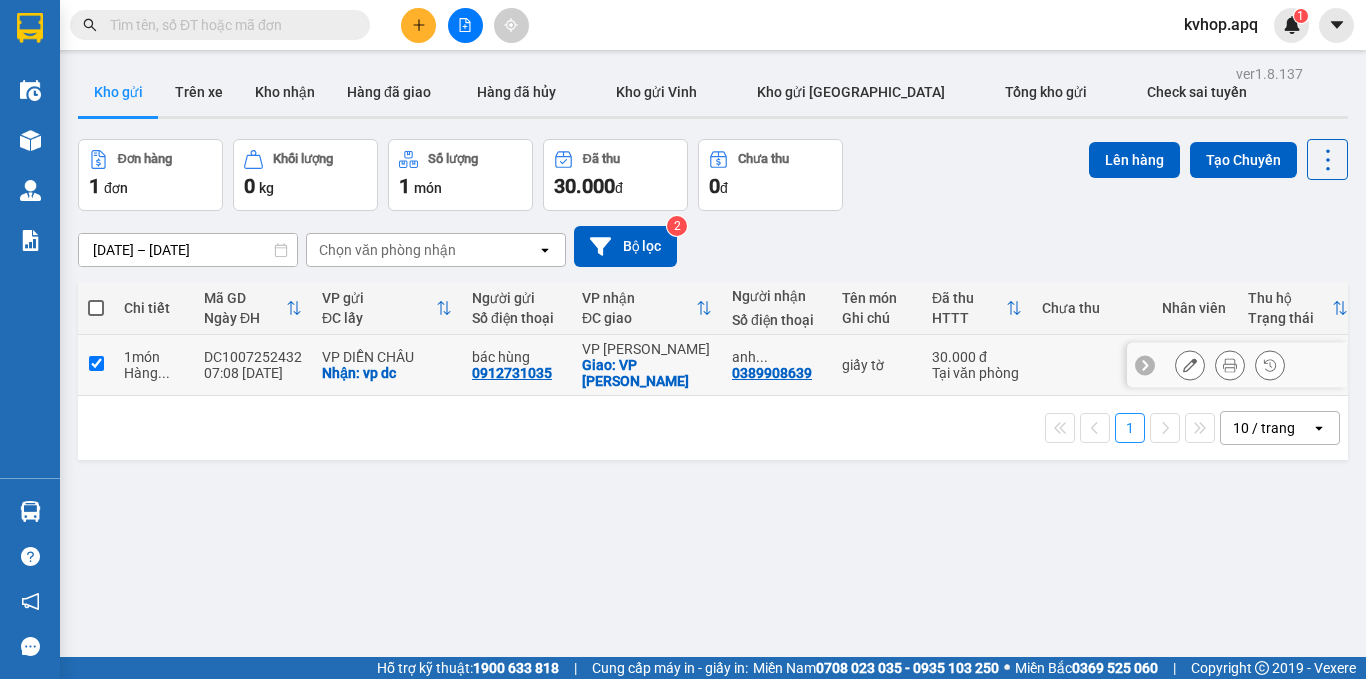 checkbox on "true" 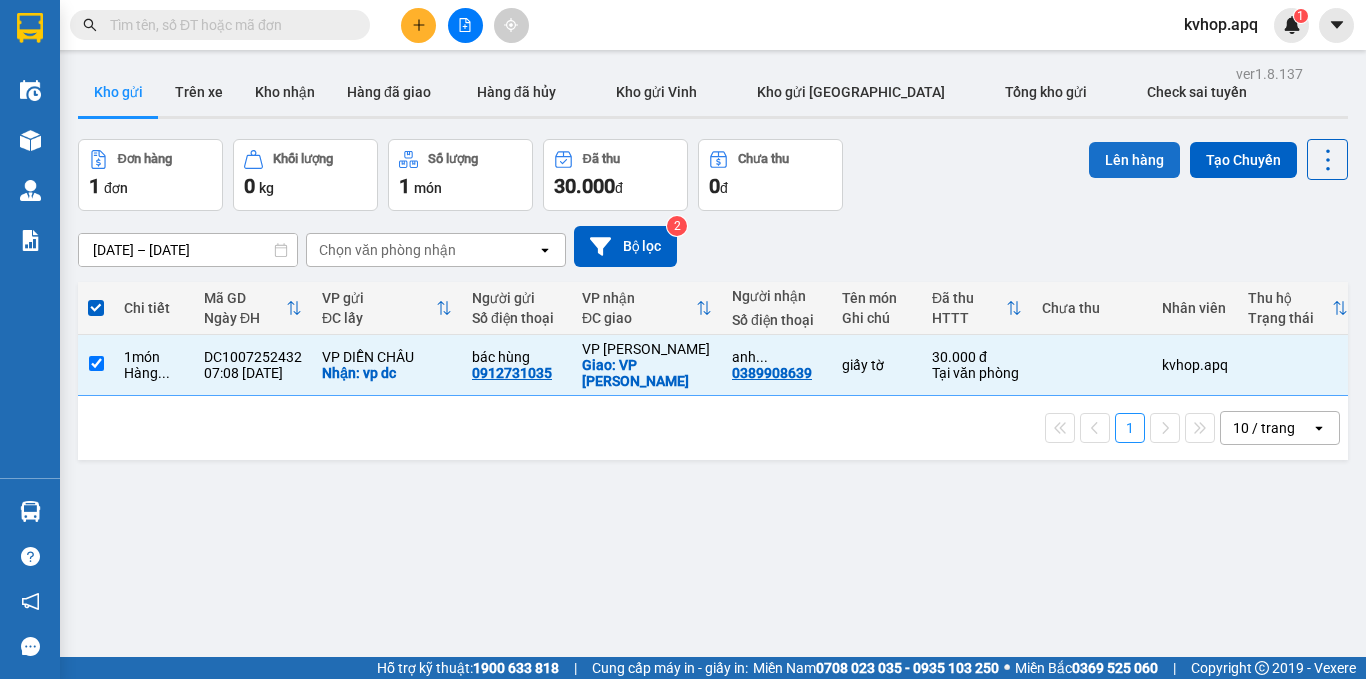 click on "Lên hàng" at bounding box center (1134, 160) 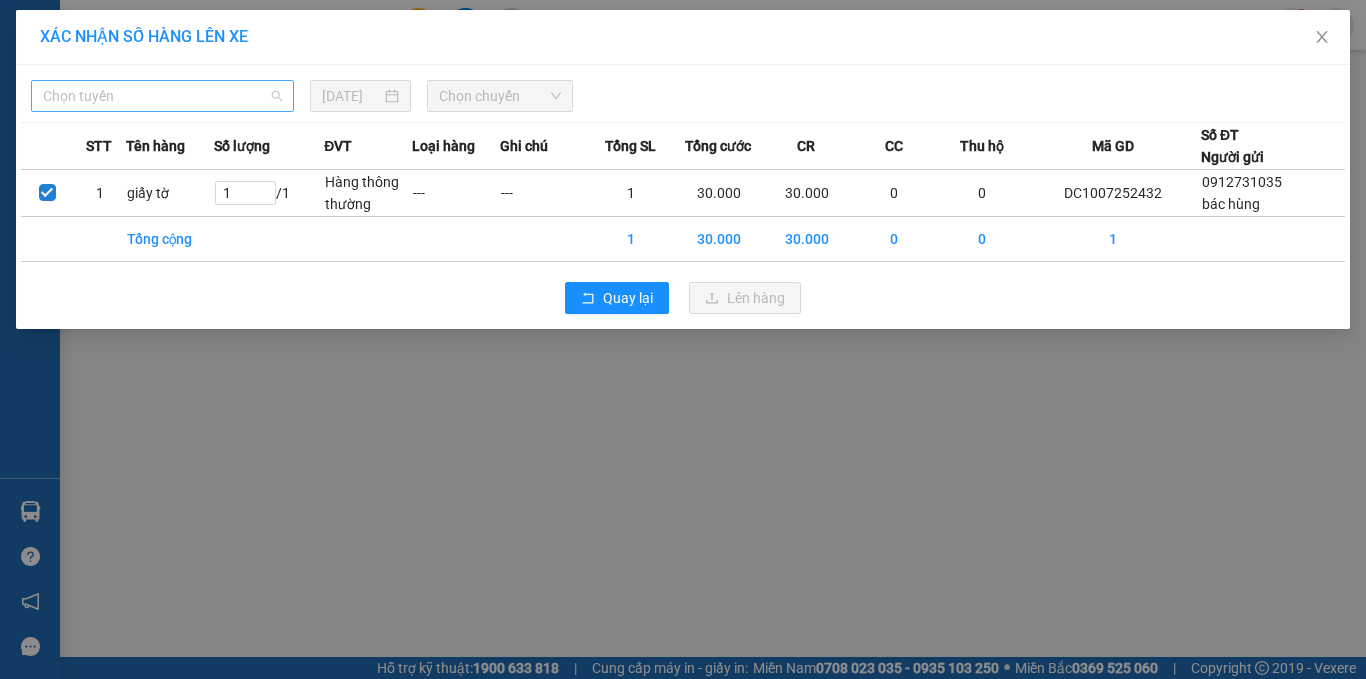 click on "Chọn tuyến" at bounding box center (162, 96) 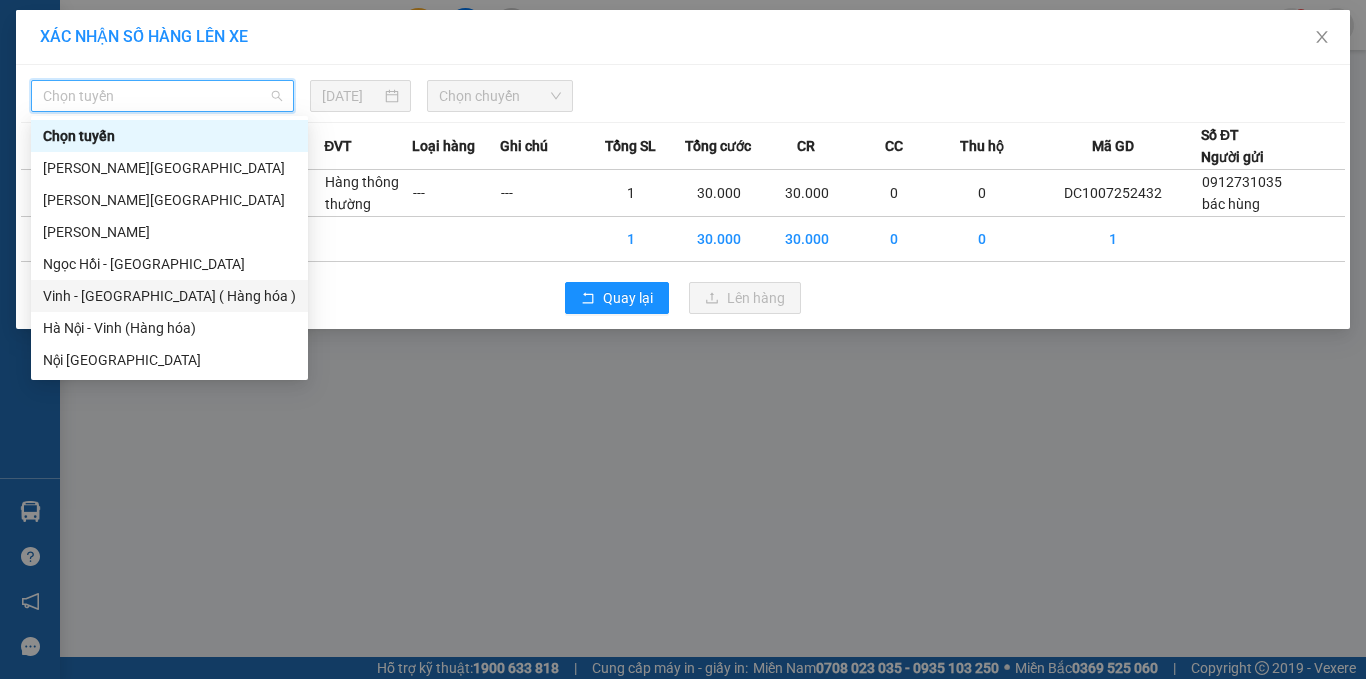 click on "Vinh - [GEOGRAPHIC_DATA] ( Hàng hóa )" at bounding box center [169, 296] 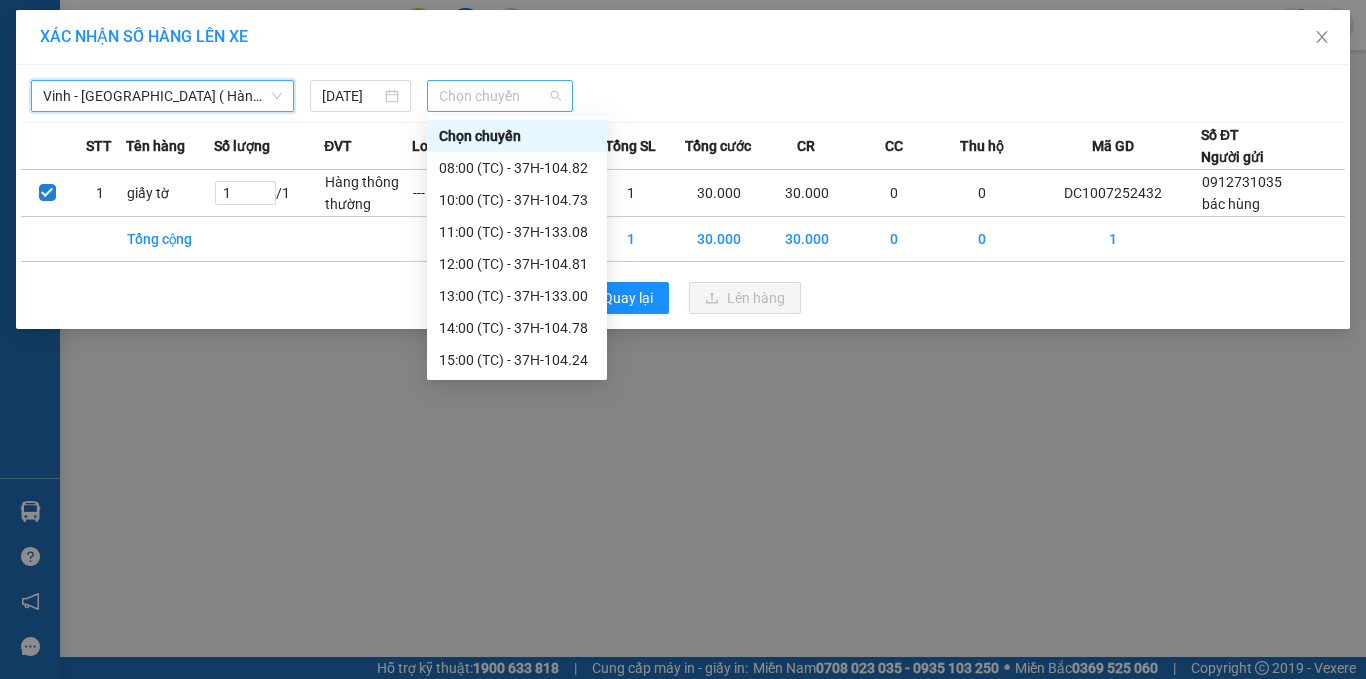 click on "Chọn chuyến" at bounding box center (500, 96) 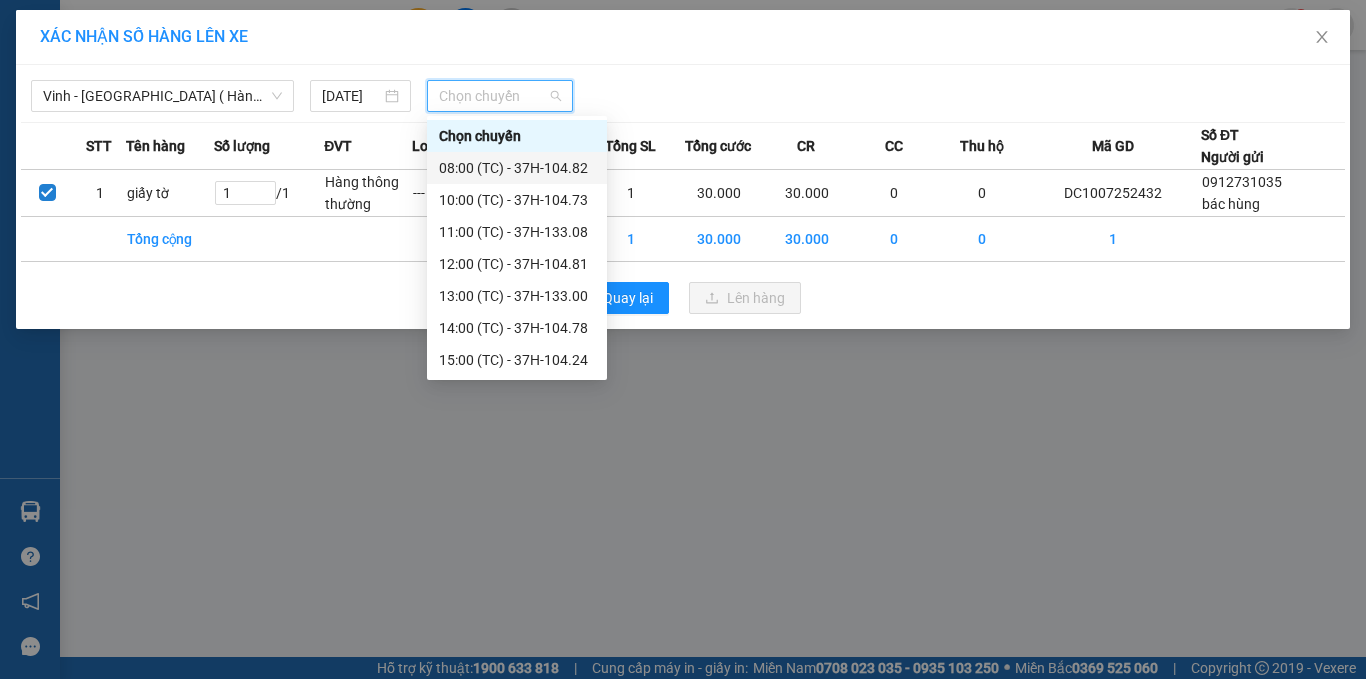 click on "08:00   (TC)   - 37H-104.82" at bounding box center (517, 168) 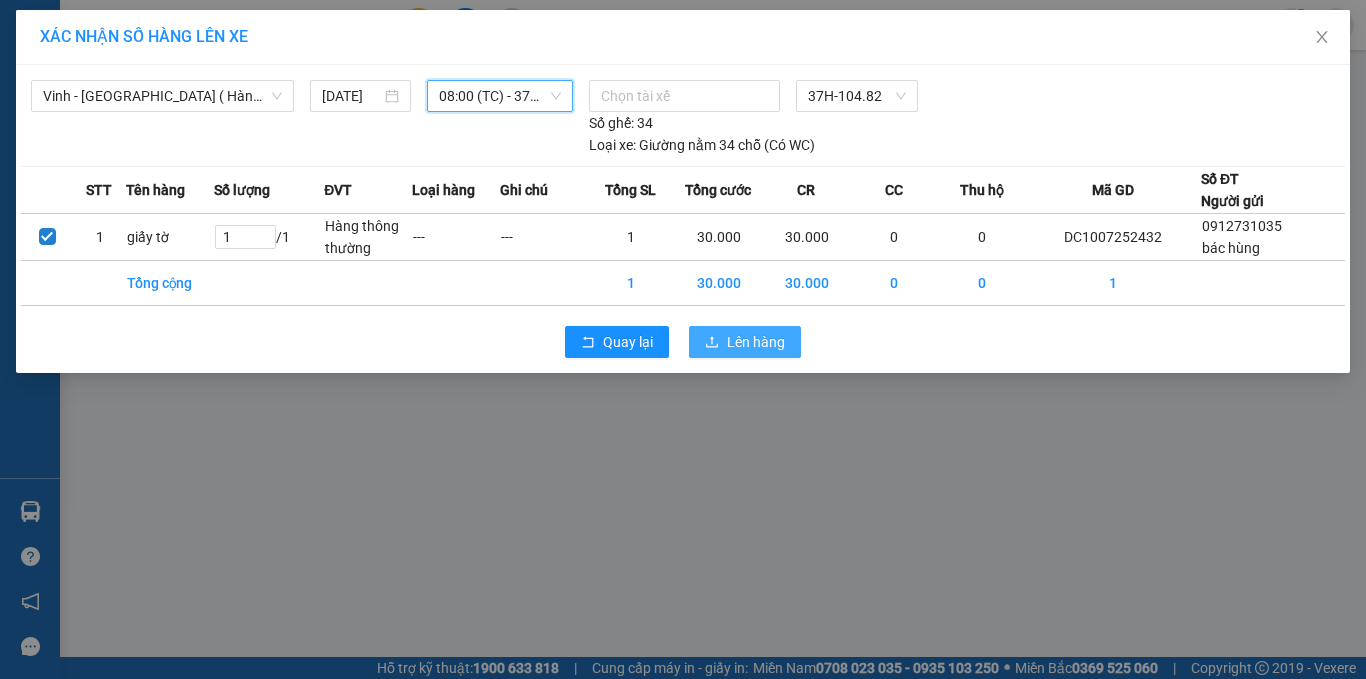 click on "Lên hàng" at bounding box center (756, 342) 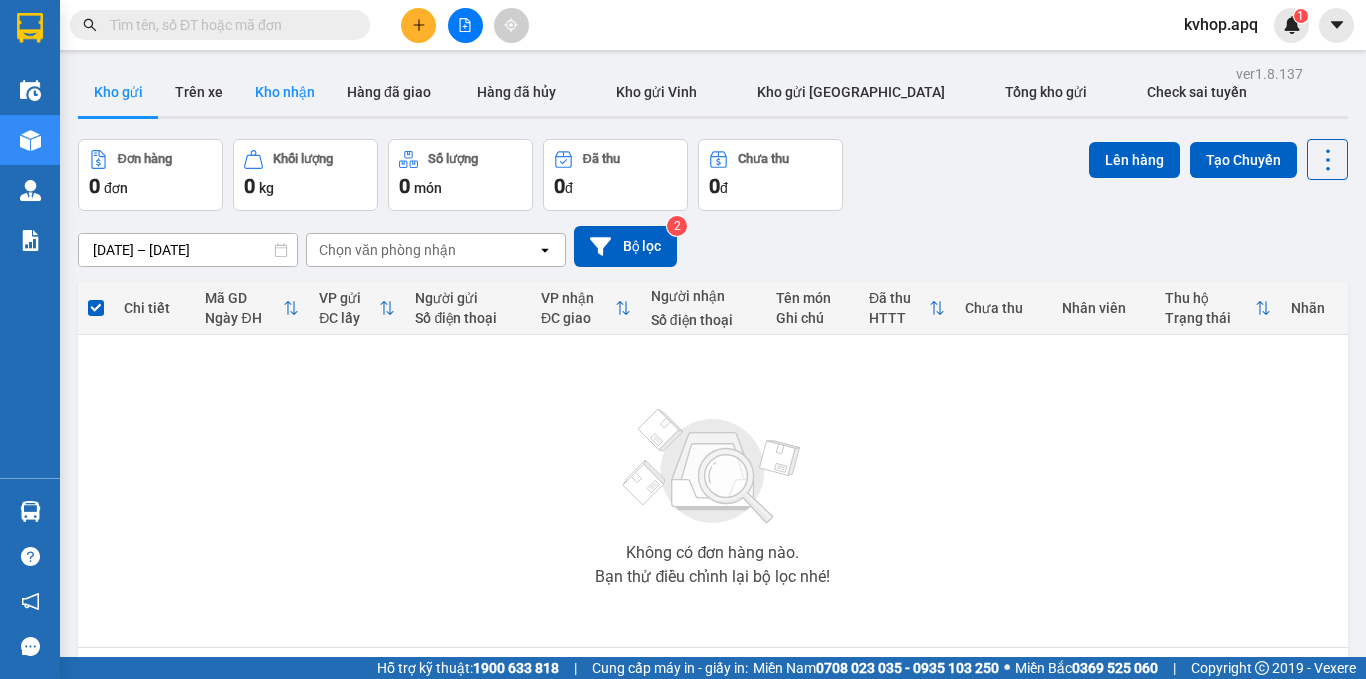 click on "Kho nhận" at bounding box center (285, 92) 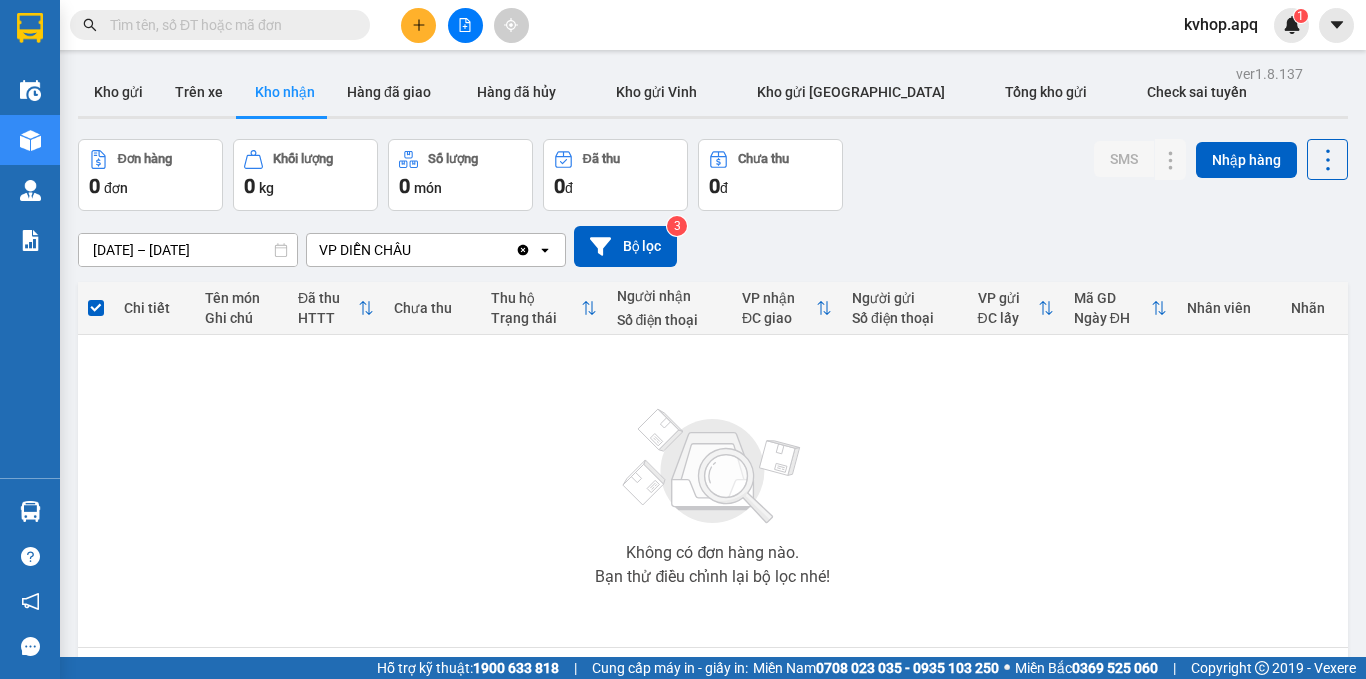 scroll, scrollTop: 92, scrollLeft: 0, axis: vertical 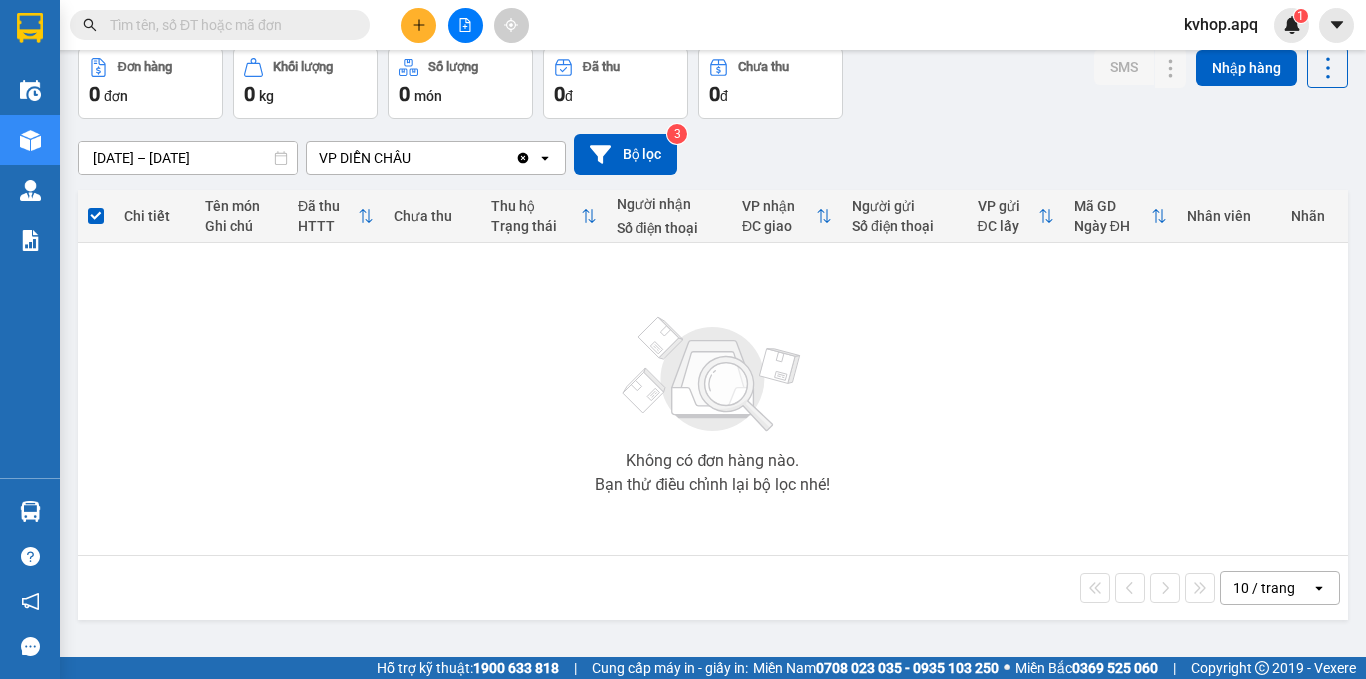 click on "[DATE] – [DATE]" at bounding box center [188, 158] 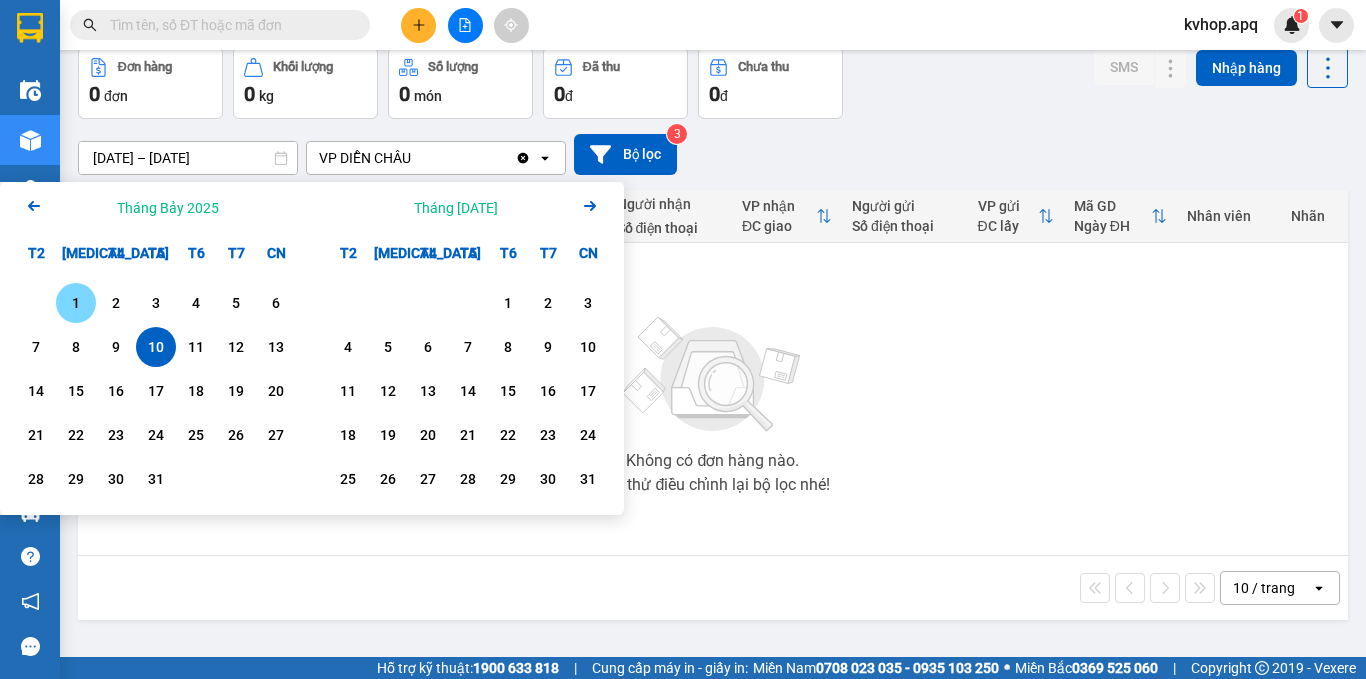 click on "1" at bounding box center (76, 303) 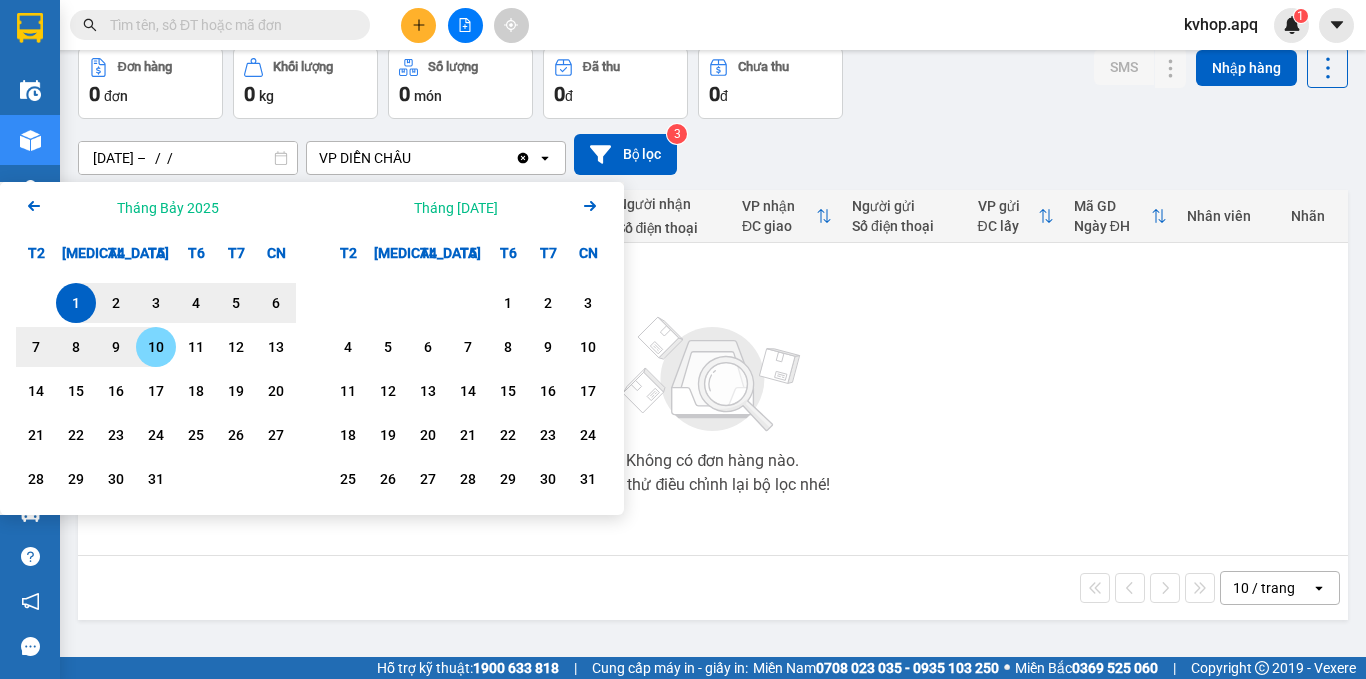 click on "10" at bounding box center (156, 347) 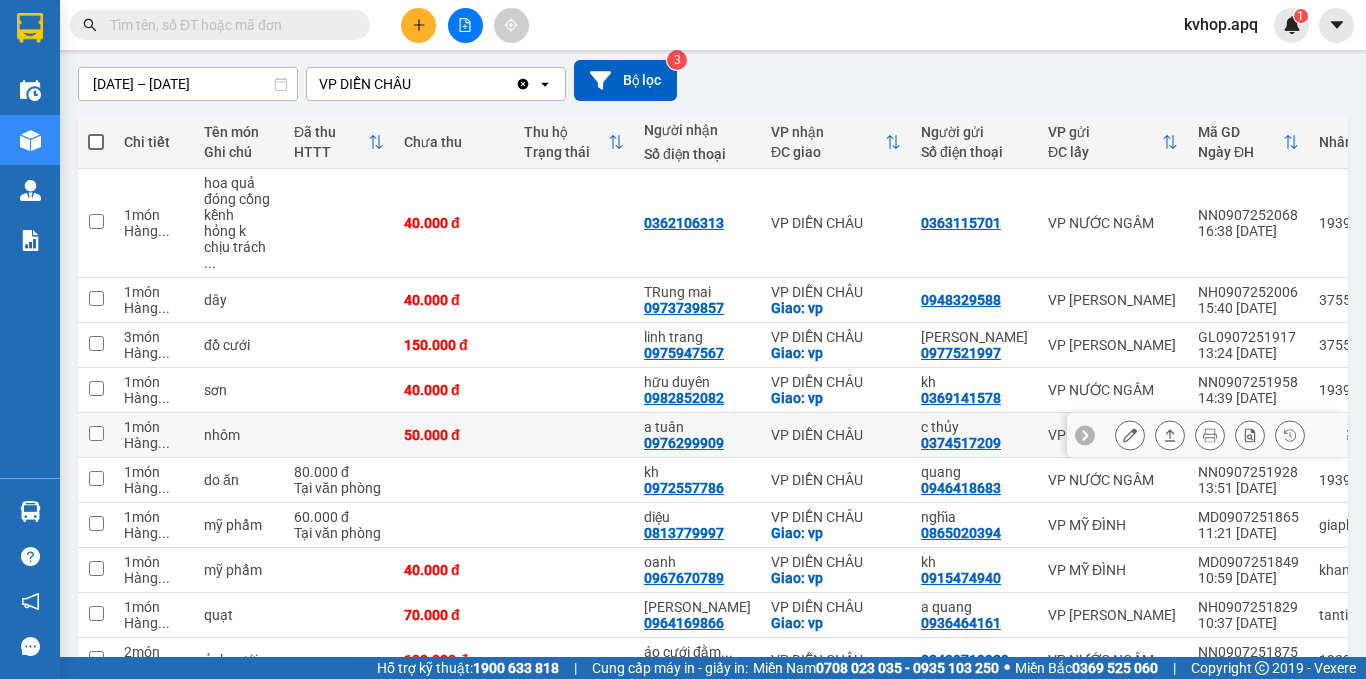 scroll, scrollTop: 266, scrollLeft: 0, axis: vertical 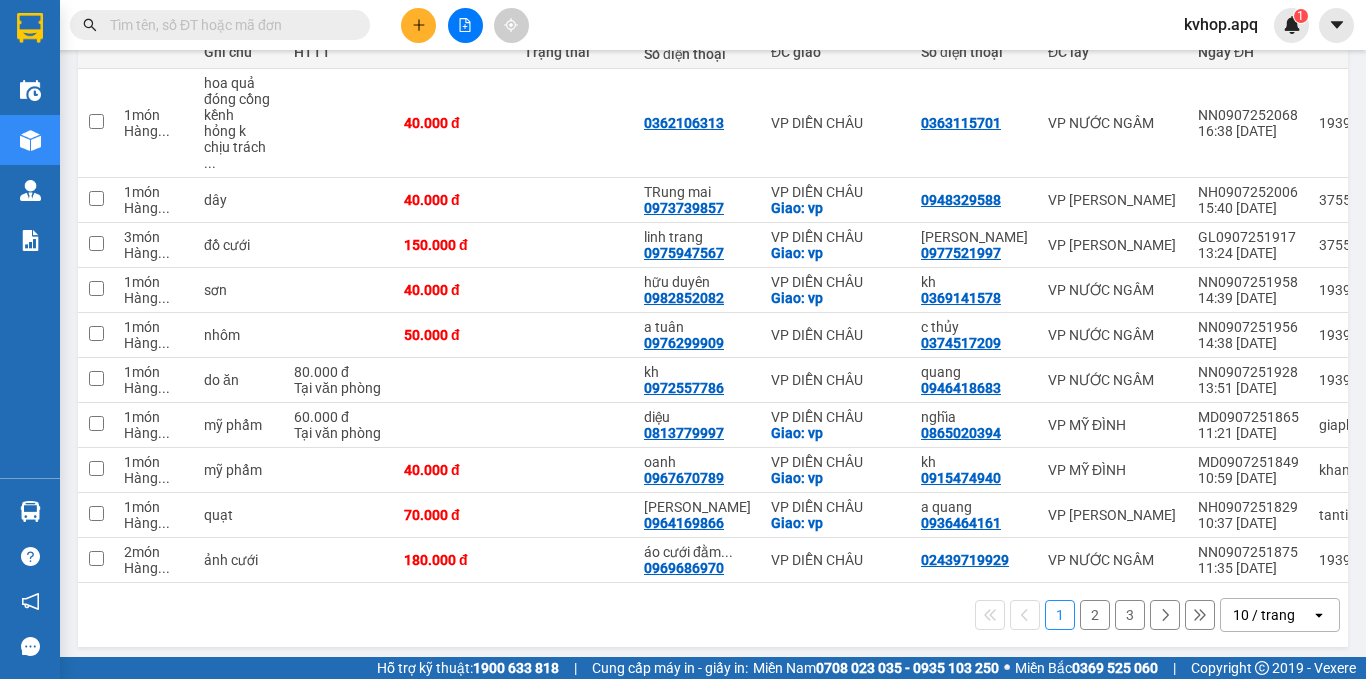 click on "2" at bounding box center (1095, 615) 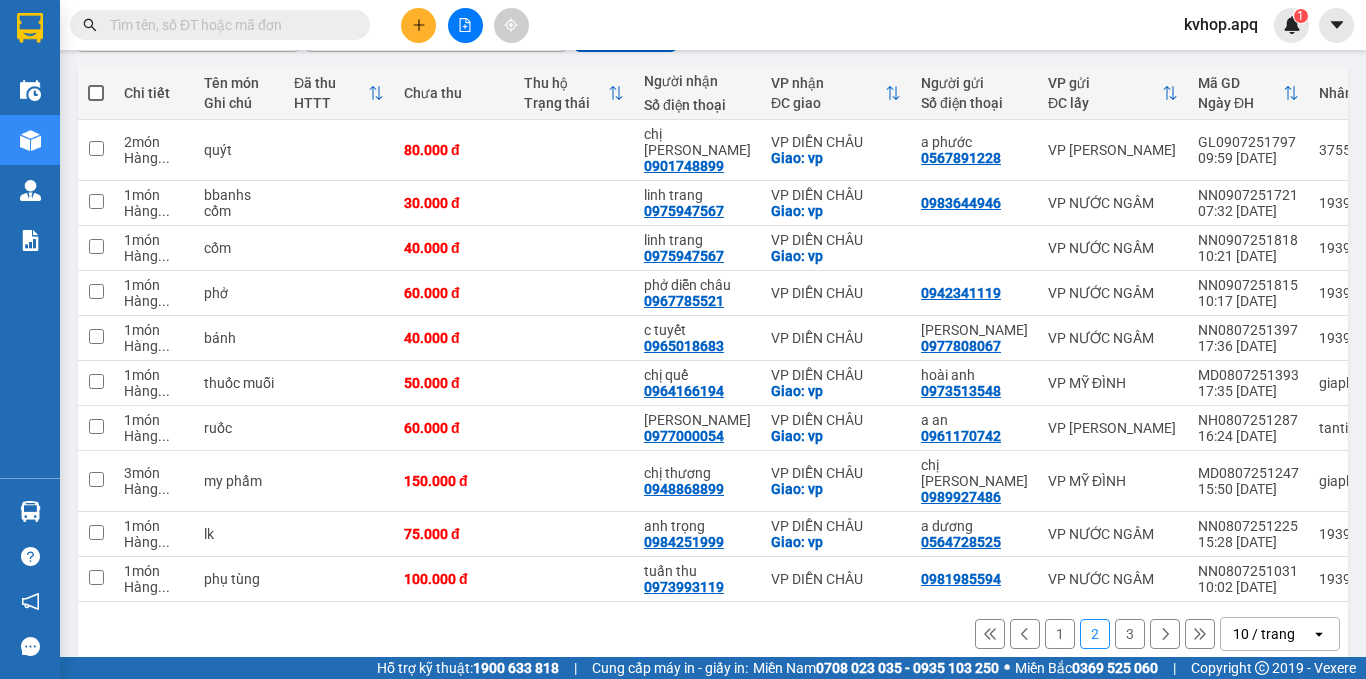 scroll, scrollTop: 218, scrollLeft: 0, axis: vertical 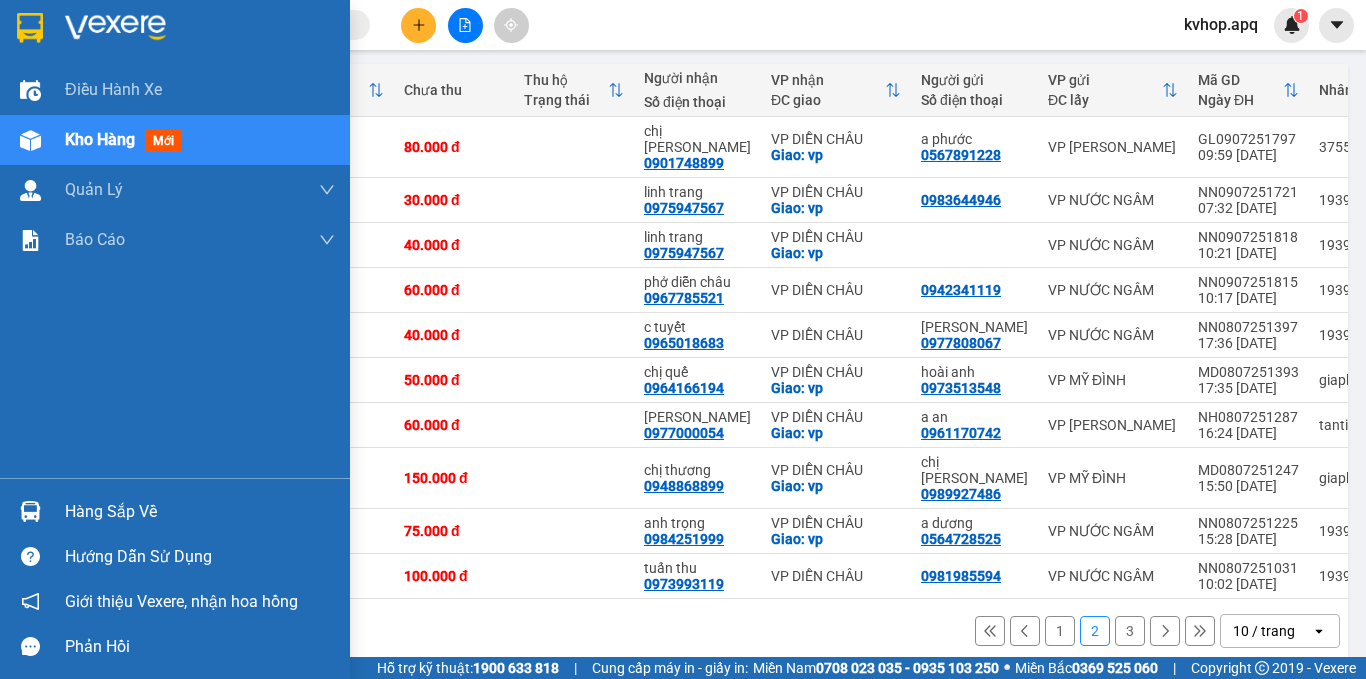 click on "Hàng sắp về" at bounding box center (200, 512) 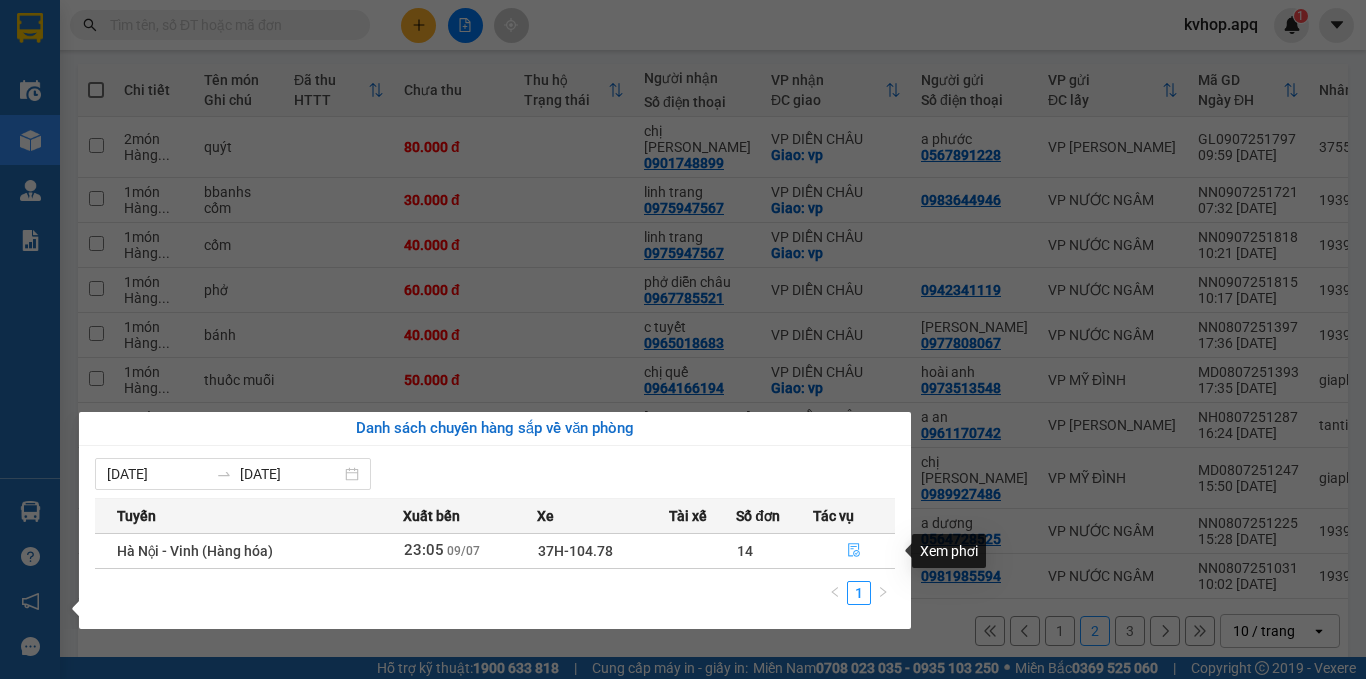 click 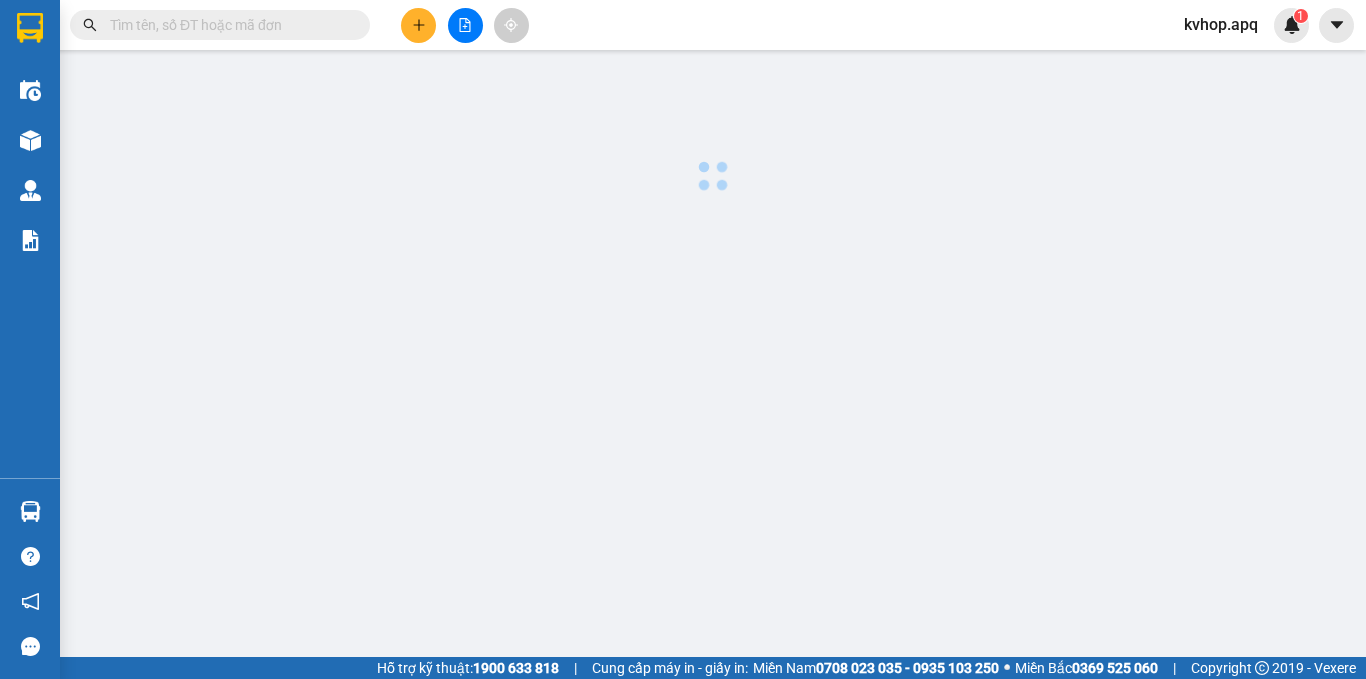 scroll, scrollTop: 0, scrollLeft: 0, axis: both 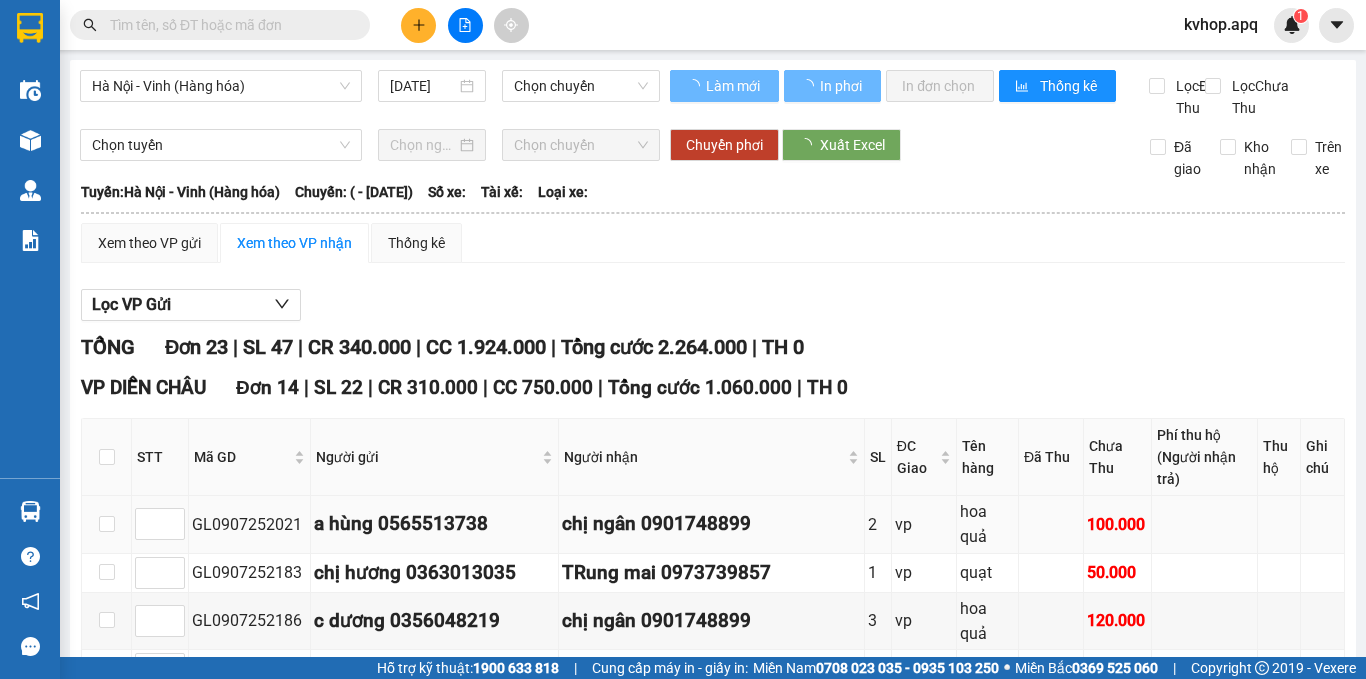 type on "[DATE]" 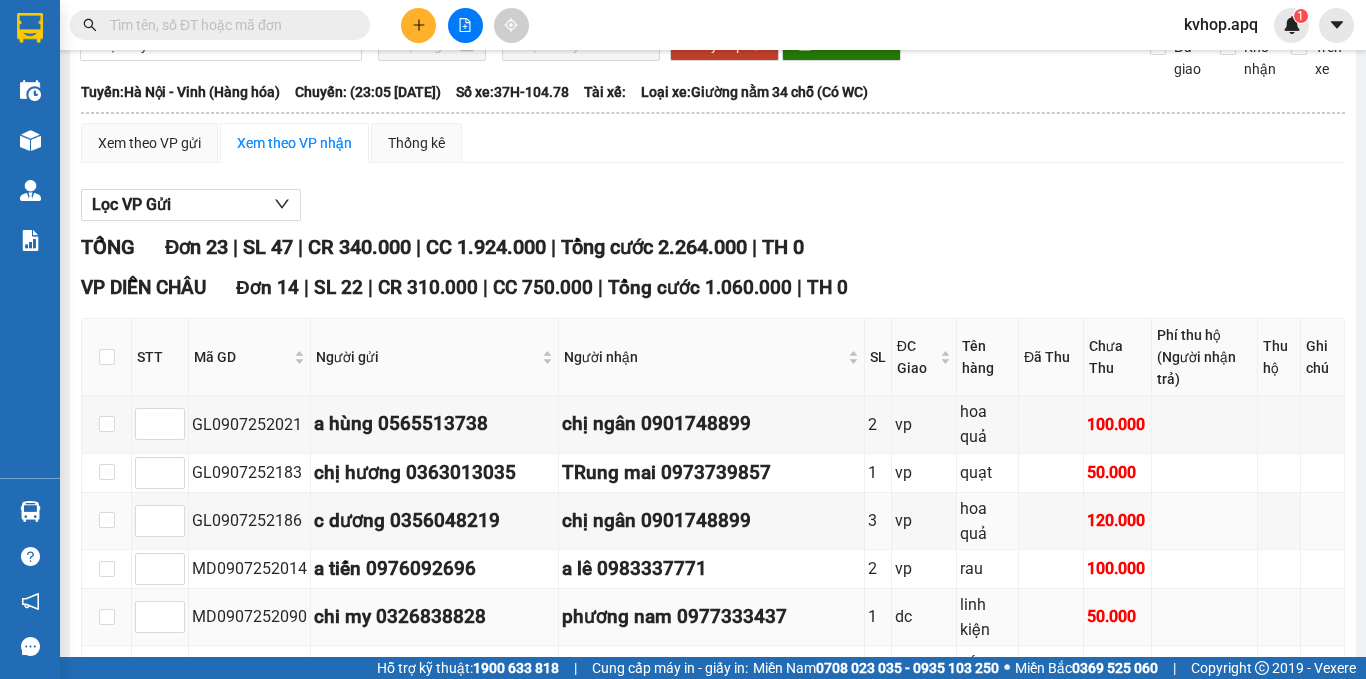 scroll, scrollTop: 300, scrollLeft: 0, axis: vertical 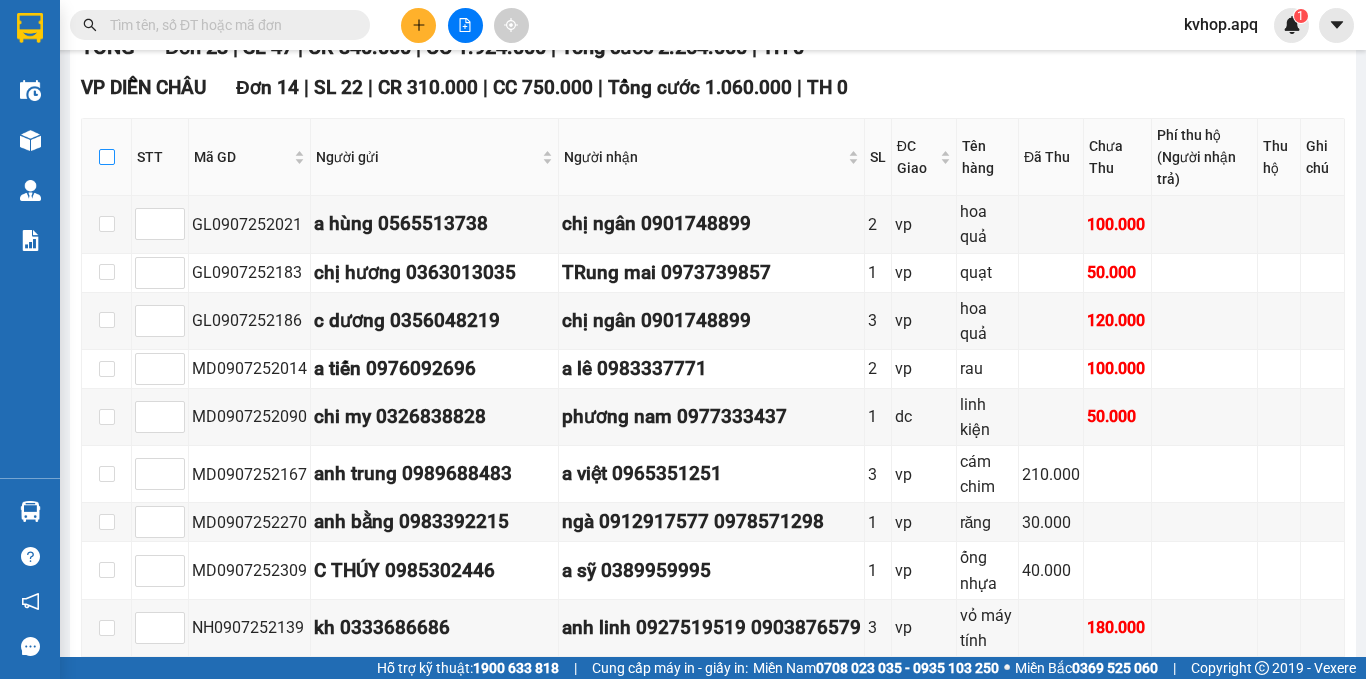 click at bounding box center (107, 157) 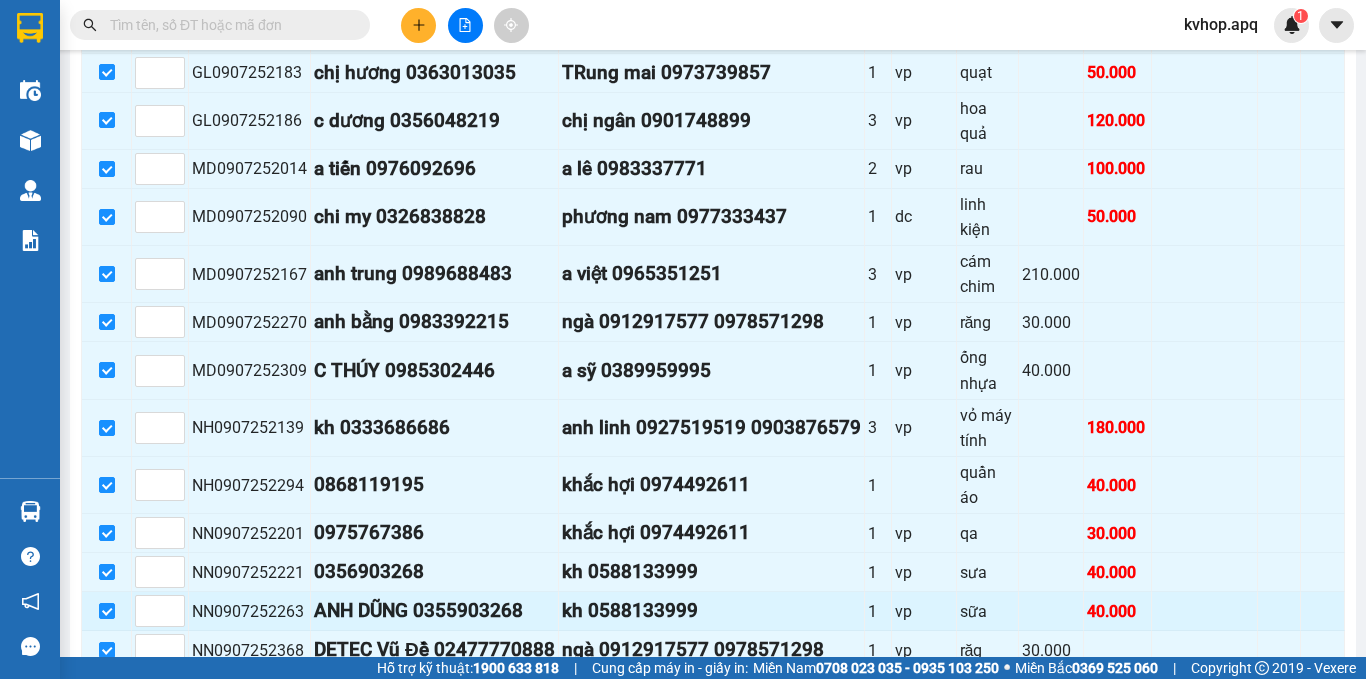 scroll, scrollTop: 600, scrollLeft: 0, axis: vertical 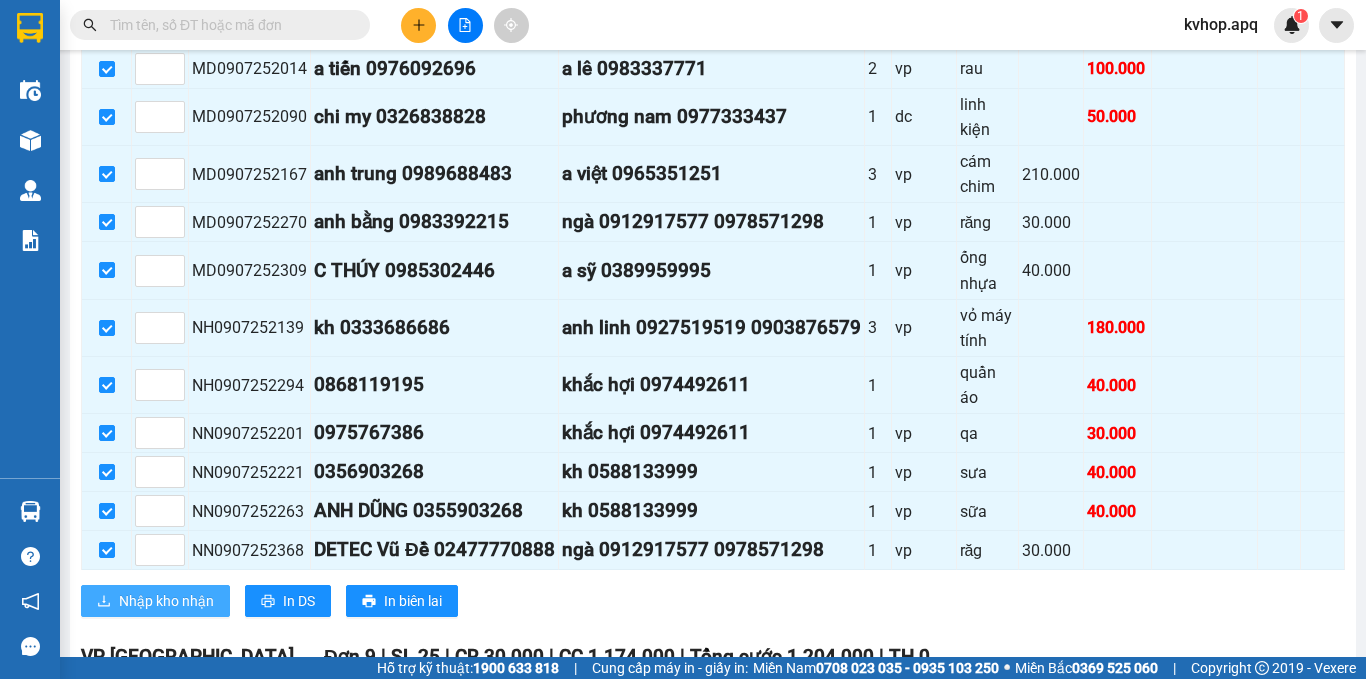 click on "Nhập kho nhận" at bounding box center (166, 601) 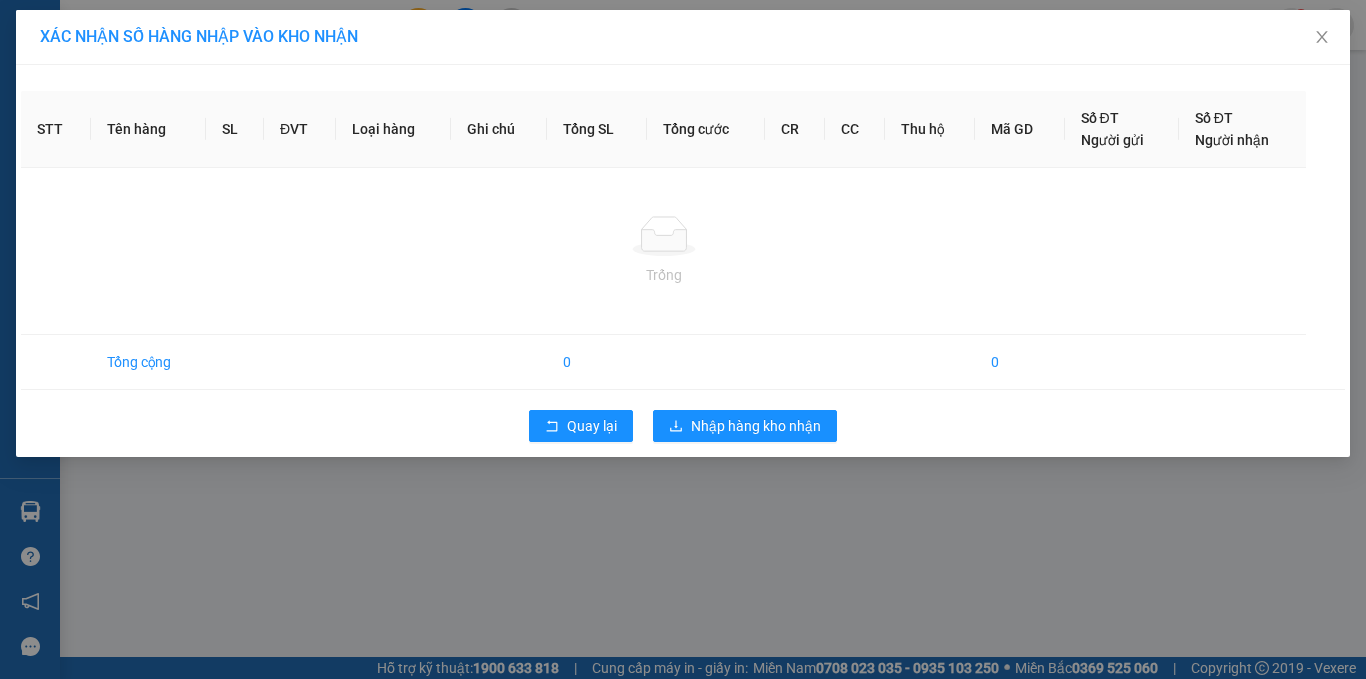 scroll, scrollTop: 0, scrollLeft: 0, axis: both 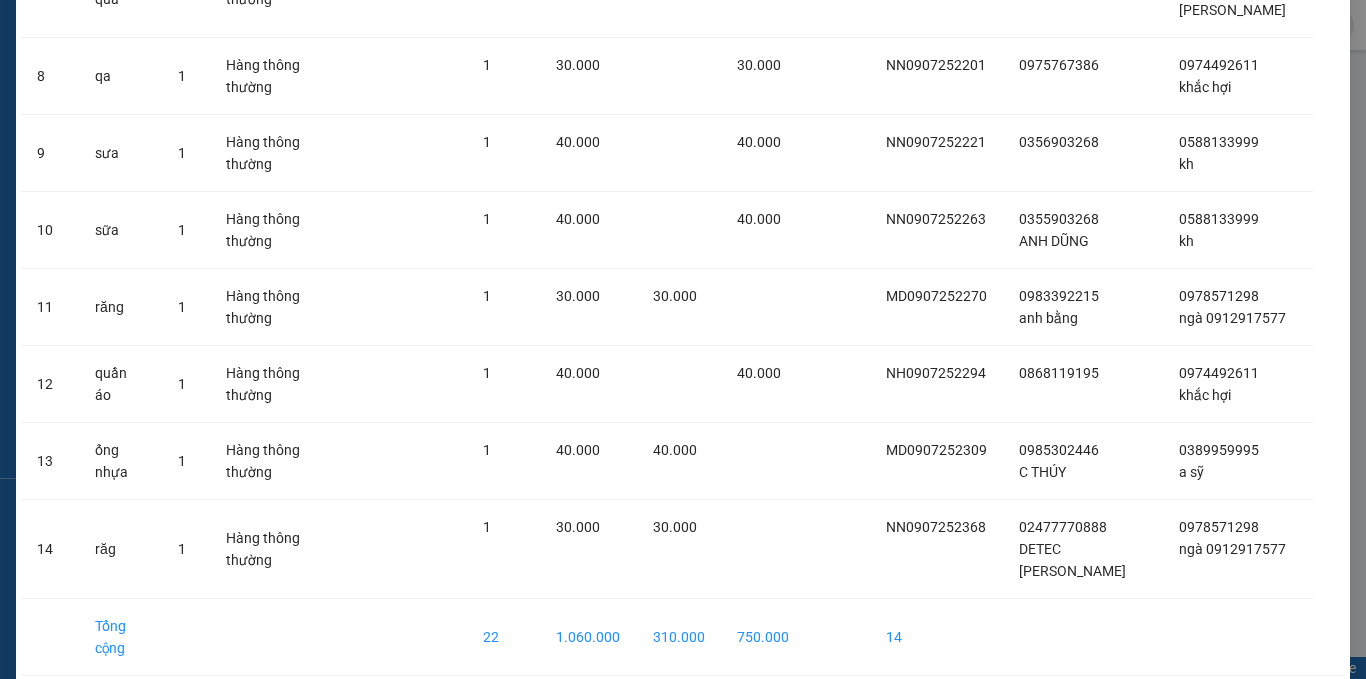 click on "Nhập hàng kho nhận" at bounding box center [756, 712] 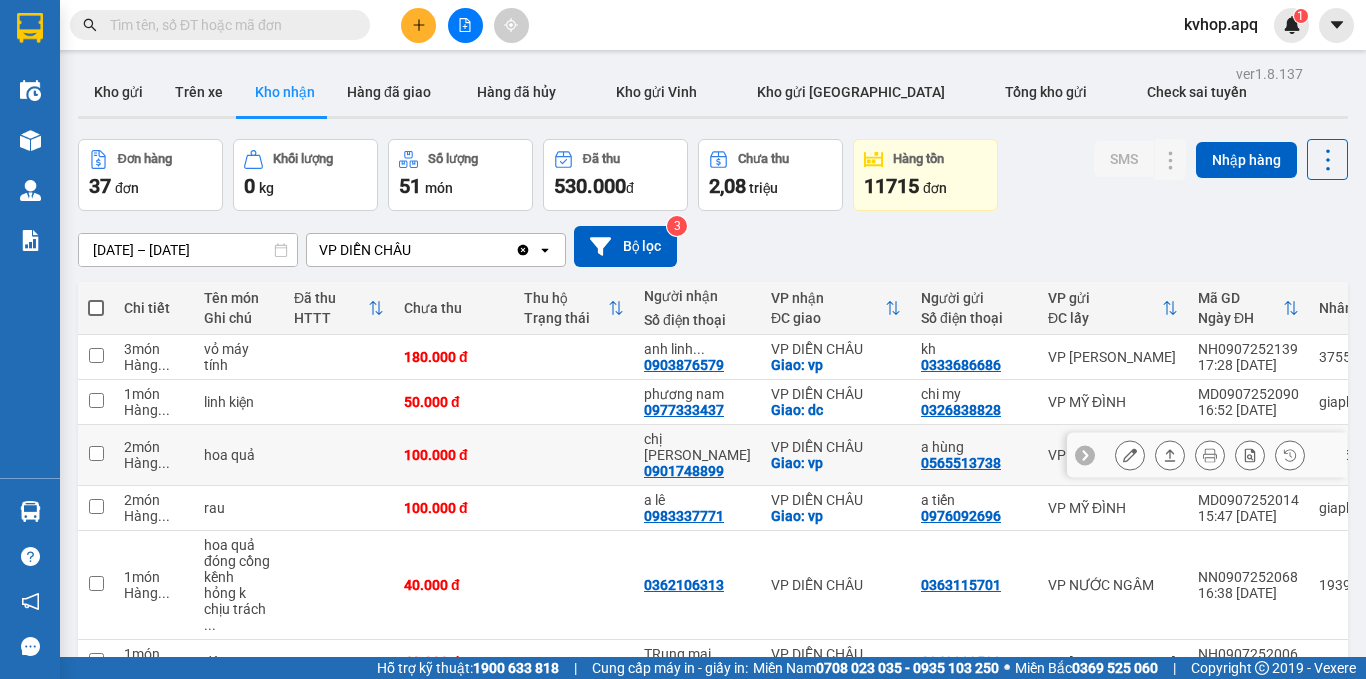 scroll, scrollTop: 266, scrollLeft: 0, axis: vertical 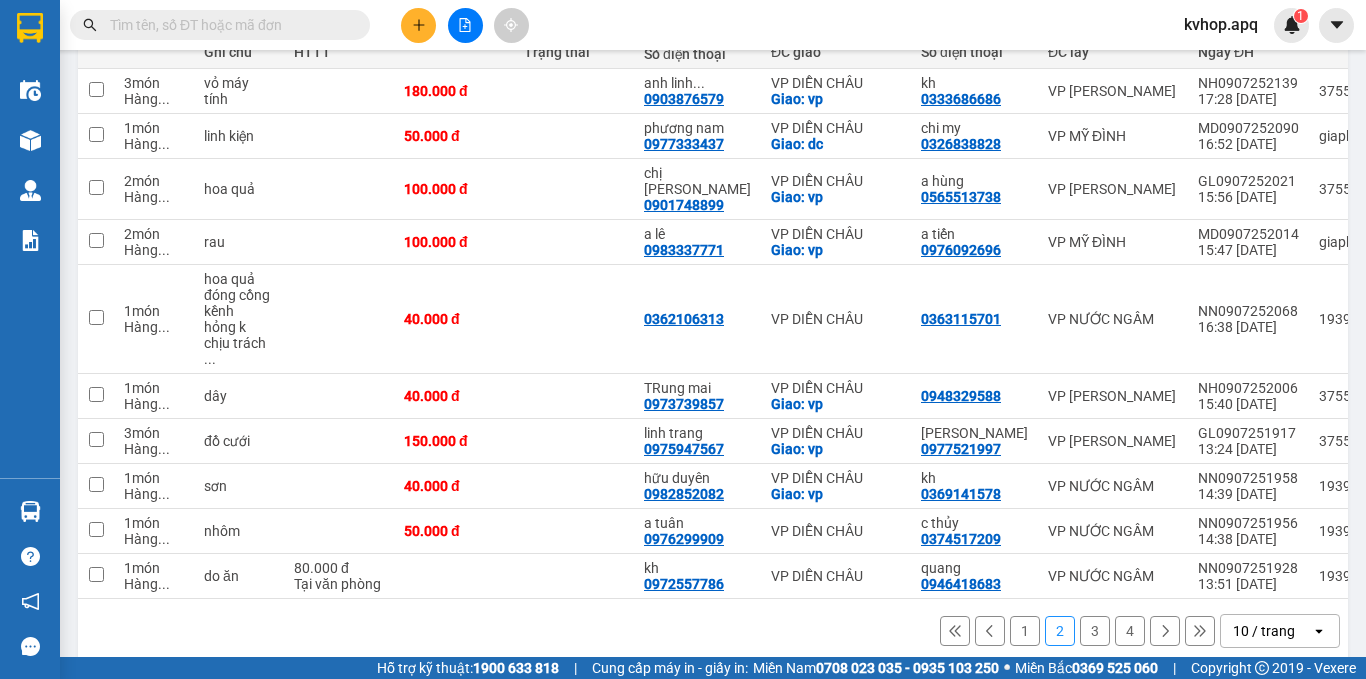 click on "1" at bounding box center [1025, 631] 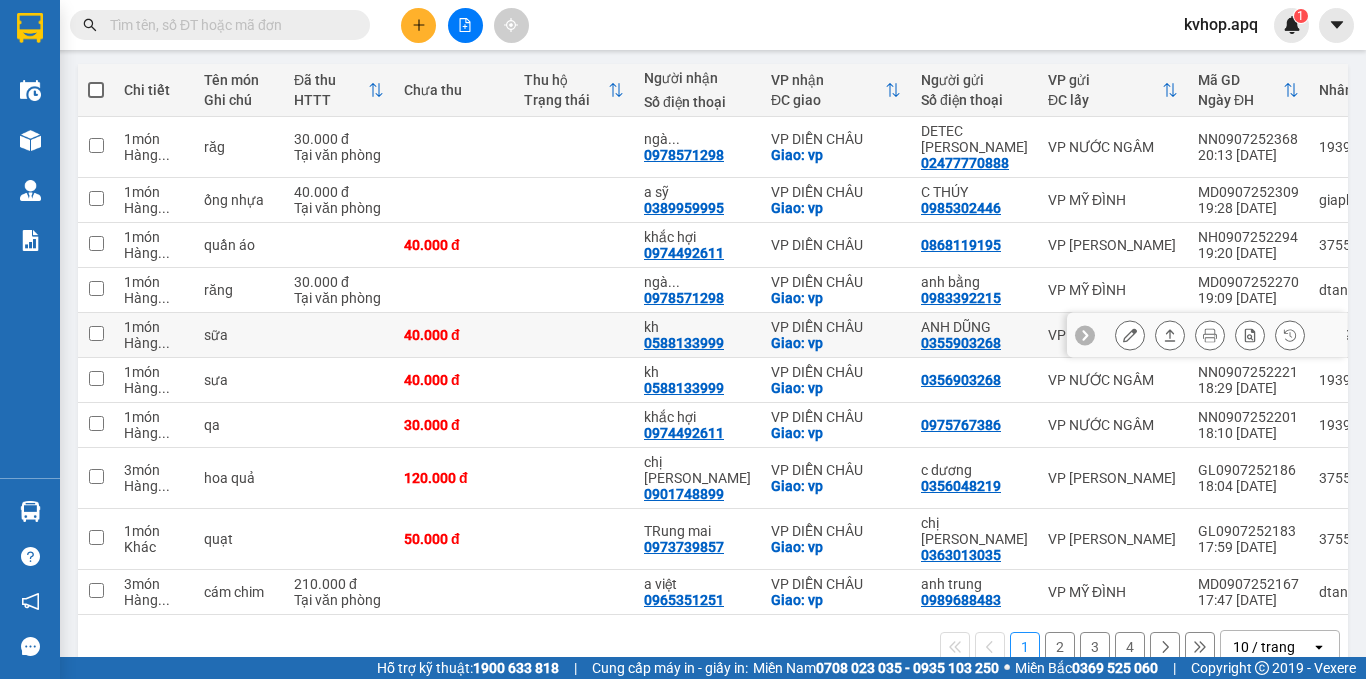 scroll, scrollTop: 0, scrollLeft: 0, axis: both 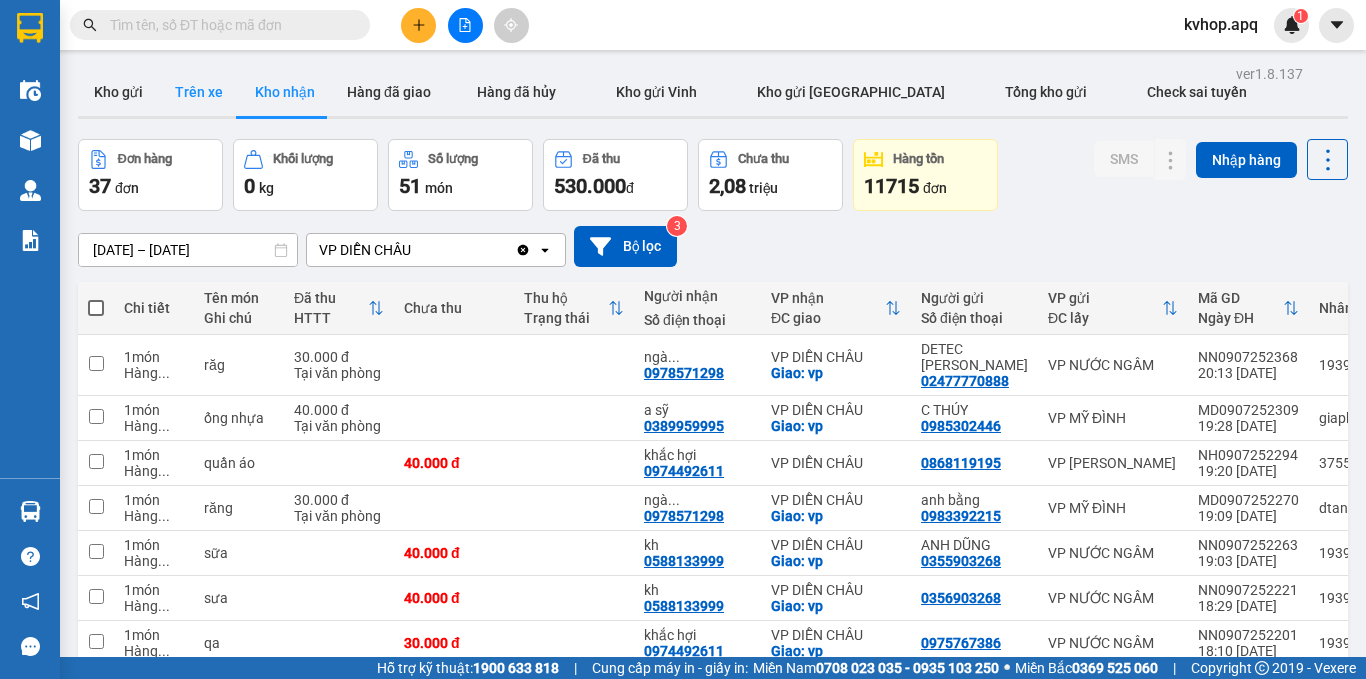 click on "Trên xe" at bounding box center [199, 92] 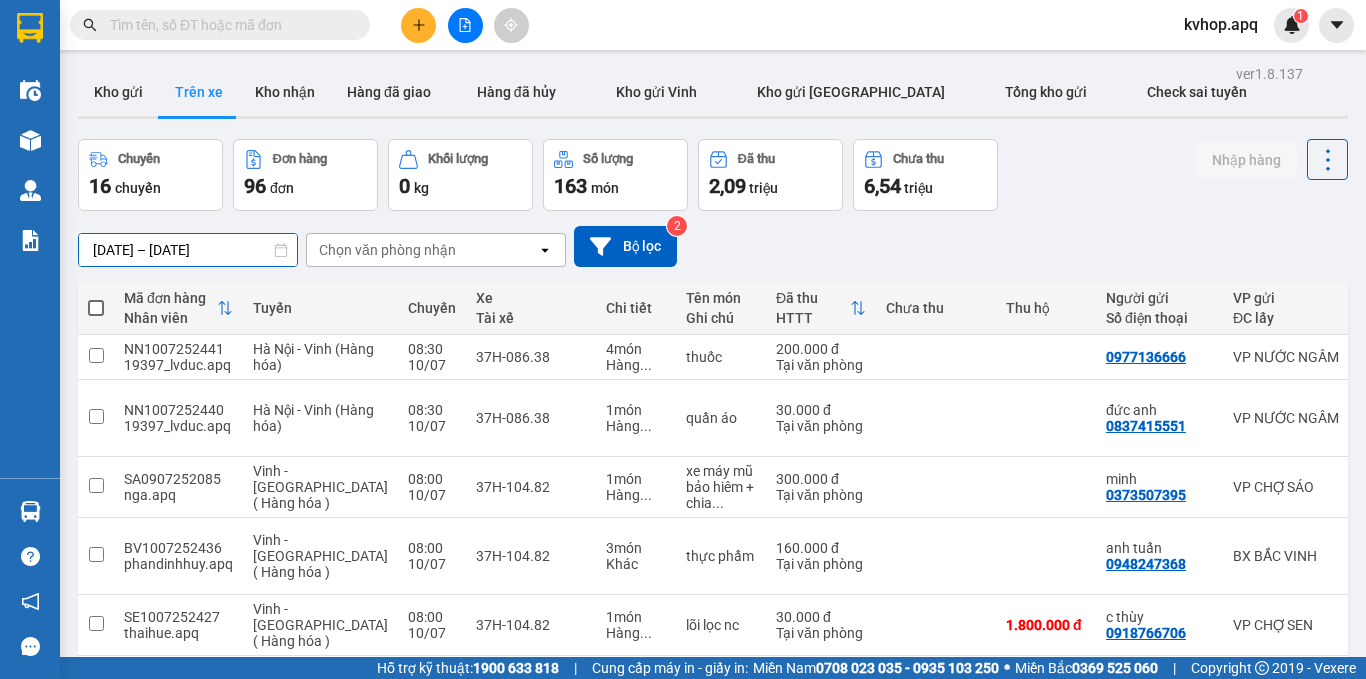 click on "[DATE] – [DATE]" at bounding box center [188, 250] 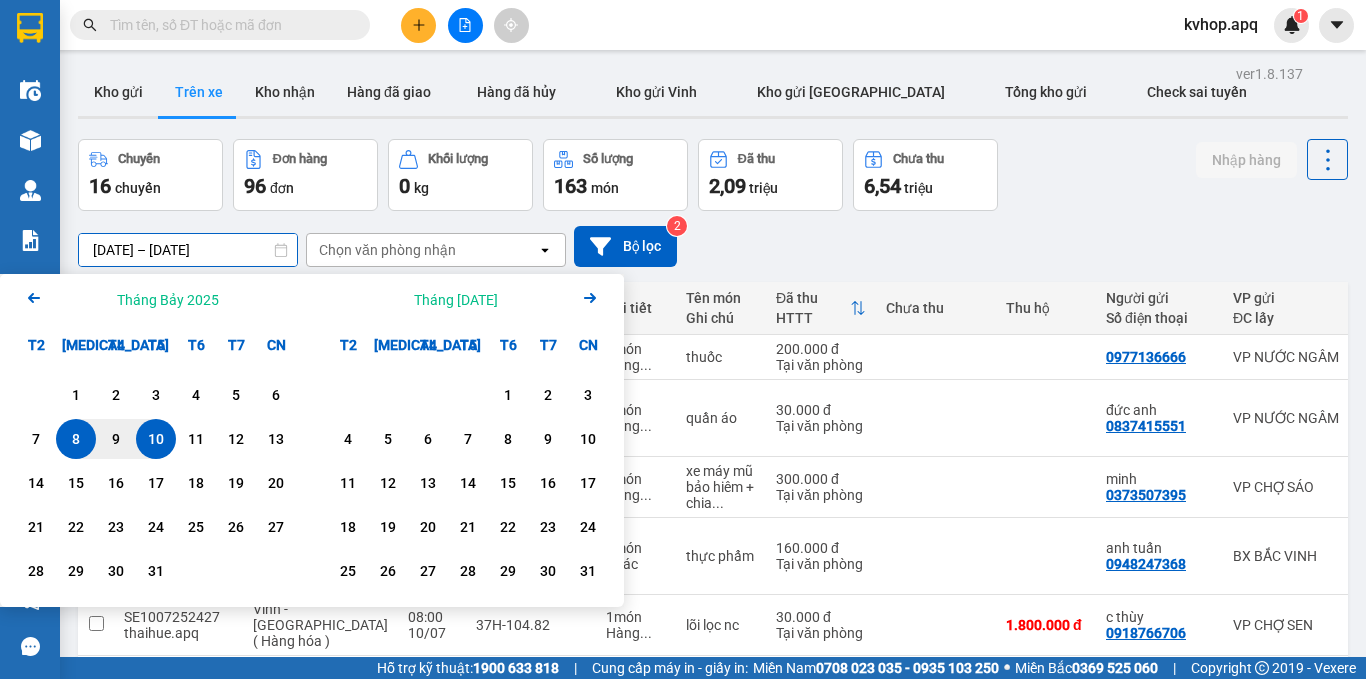 click on "10" at bounding box center [156, 439] 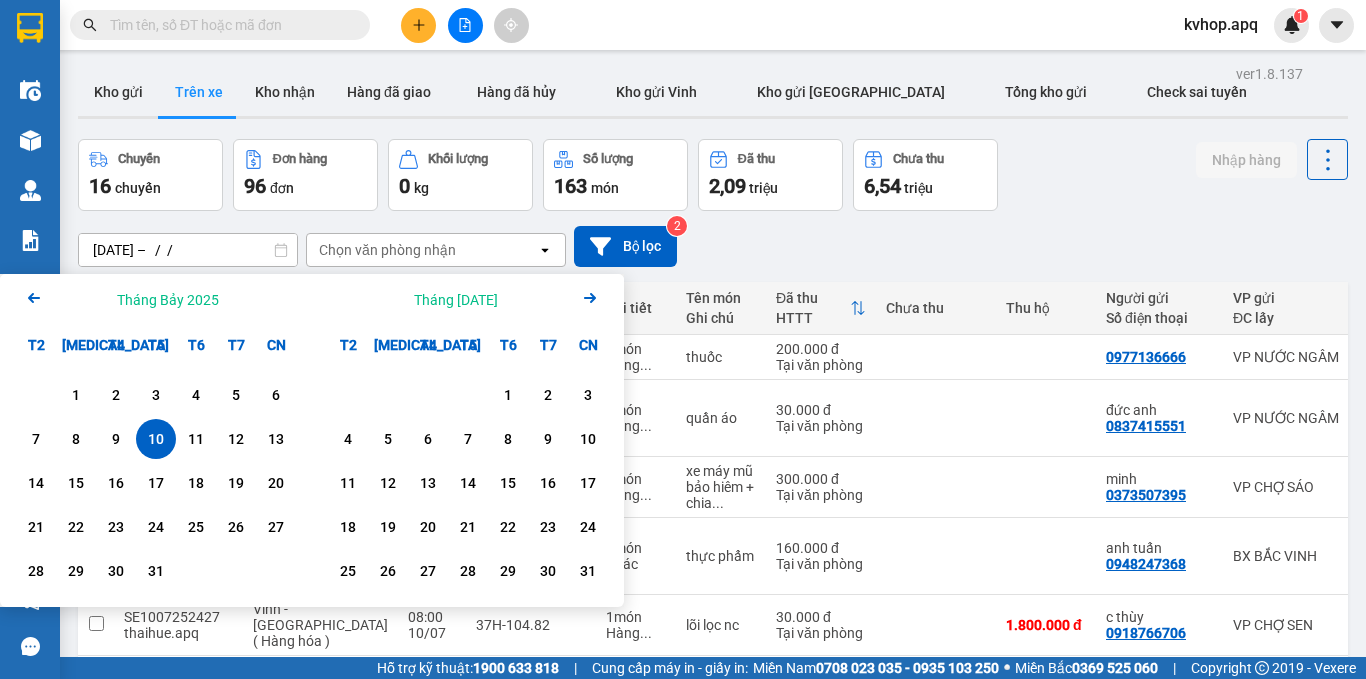 click on "10" at bounding box center [156, 439] 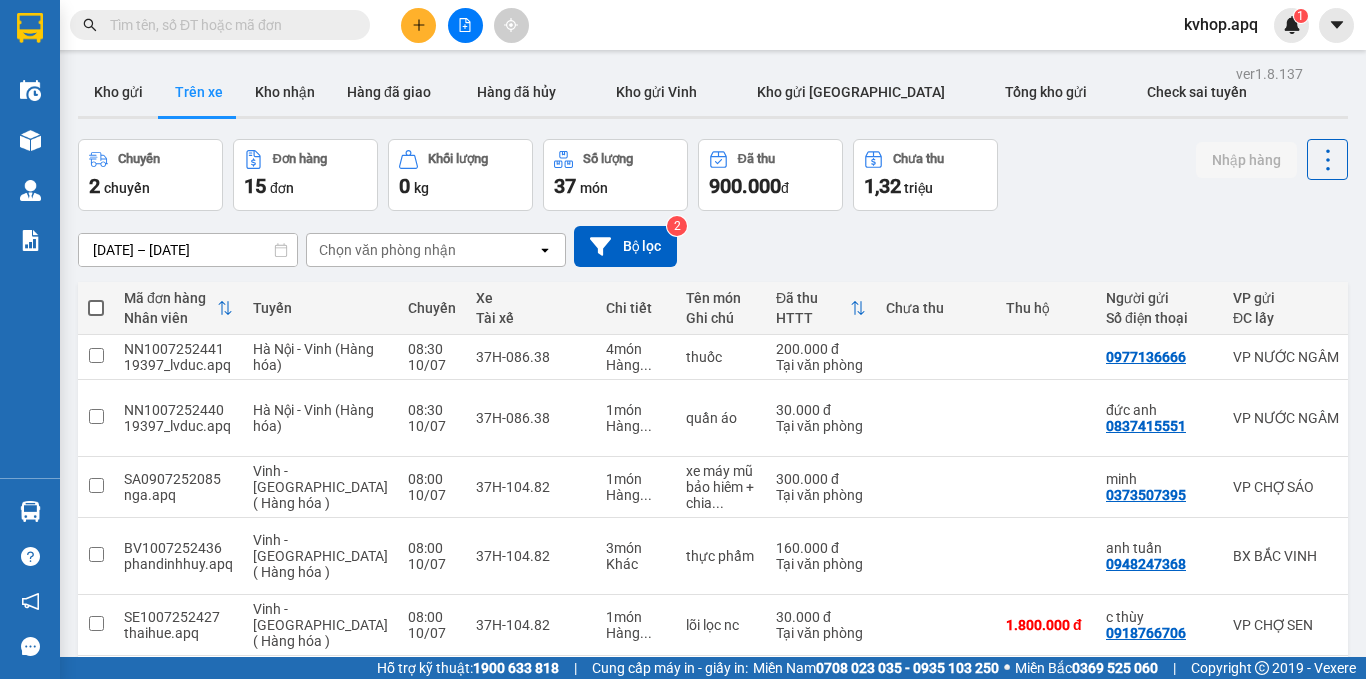 click on "Chọn văn phòng nhận" at bounding box center [387, 250] 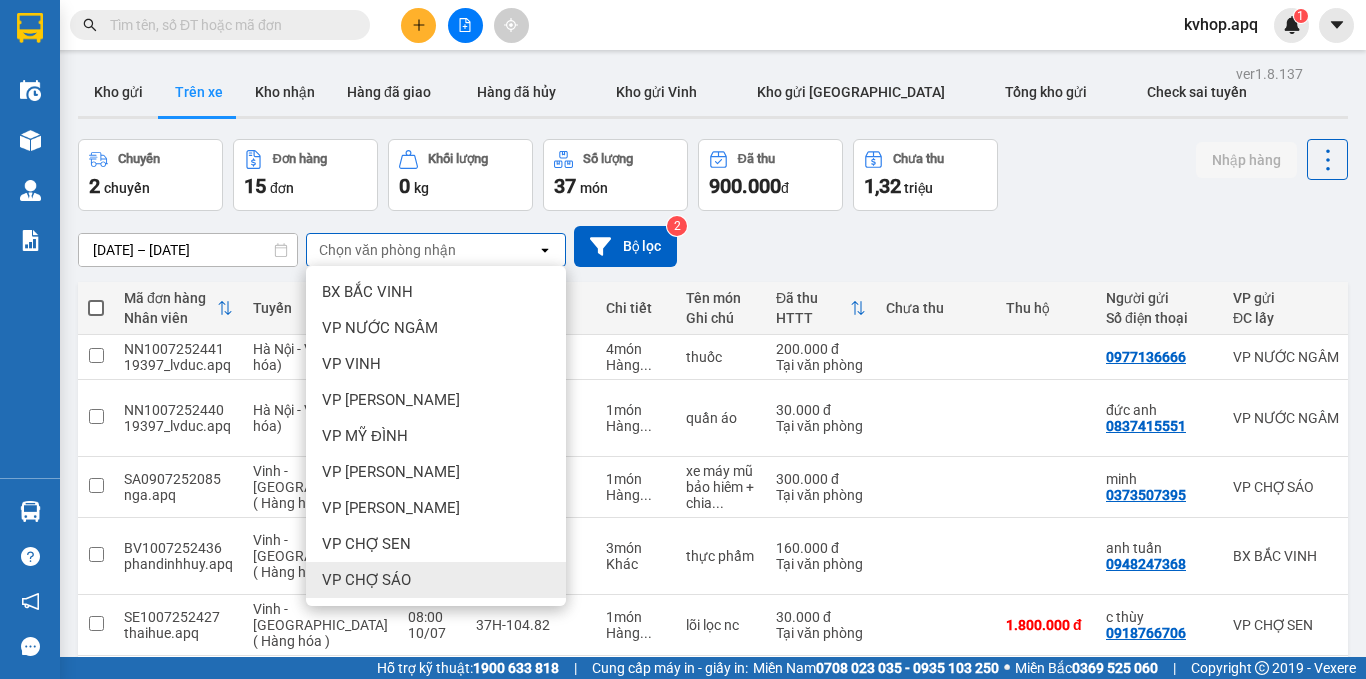 scroll, scrollTop: 288, scrollLeft: 0, axis: vertical 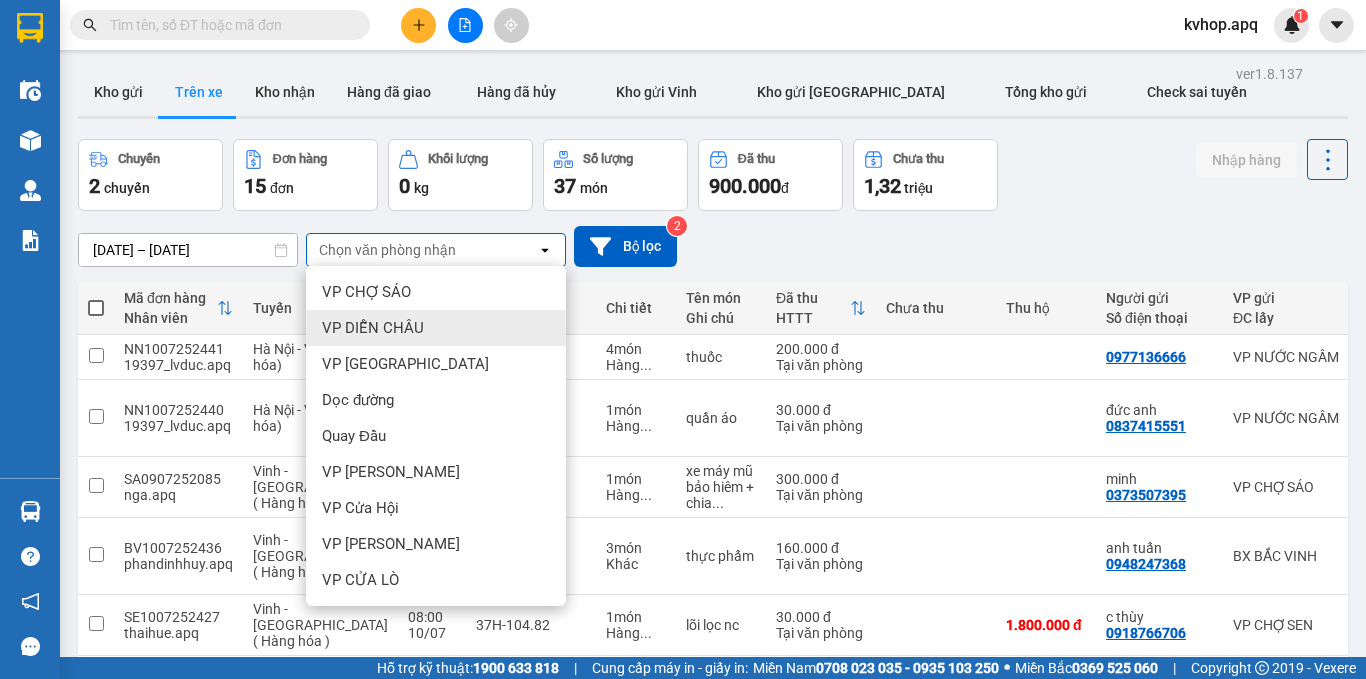 click on "VP DIỄN CHÂU" at bounding box center (436, 328) 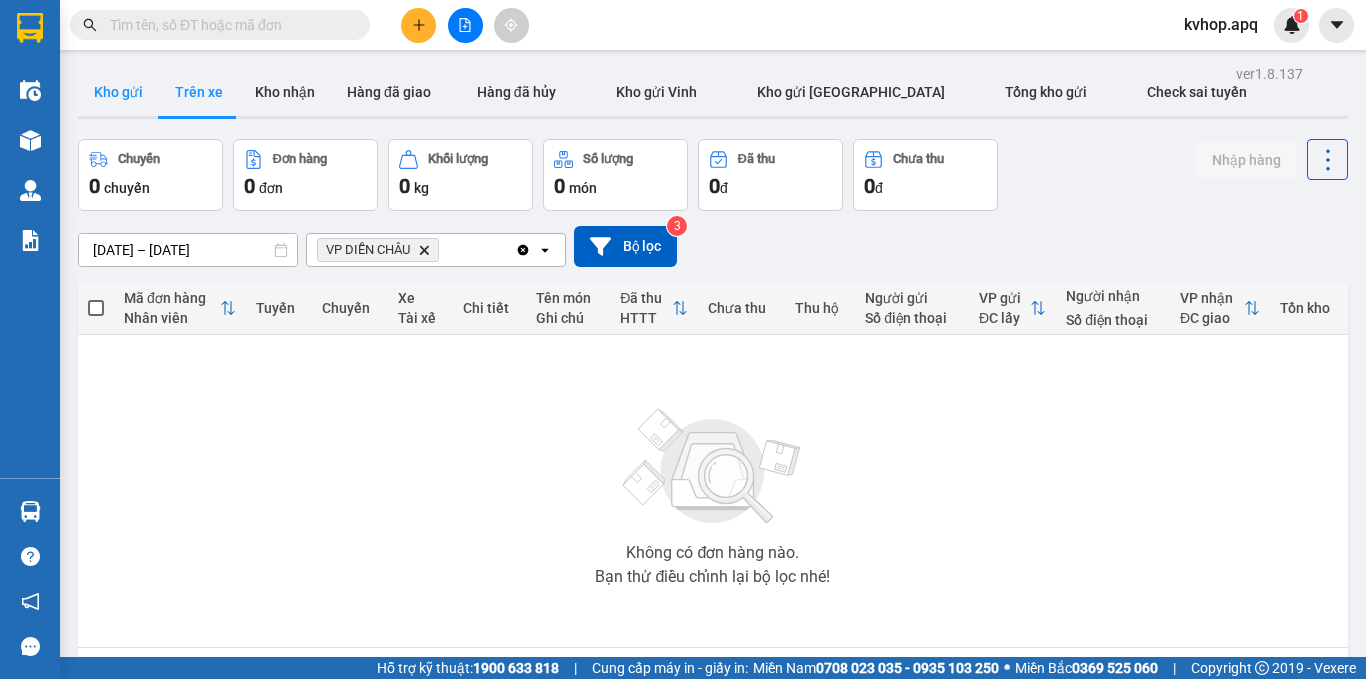 click on "Kho gửi" at bounding box center [118, 92] 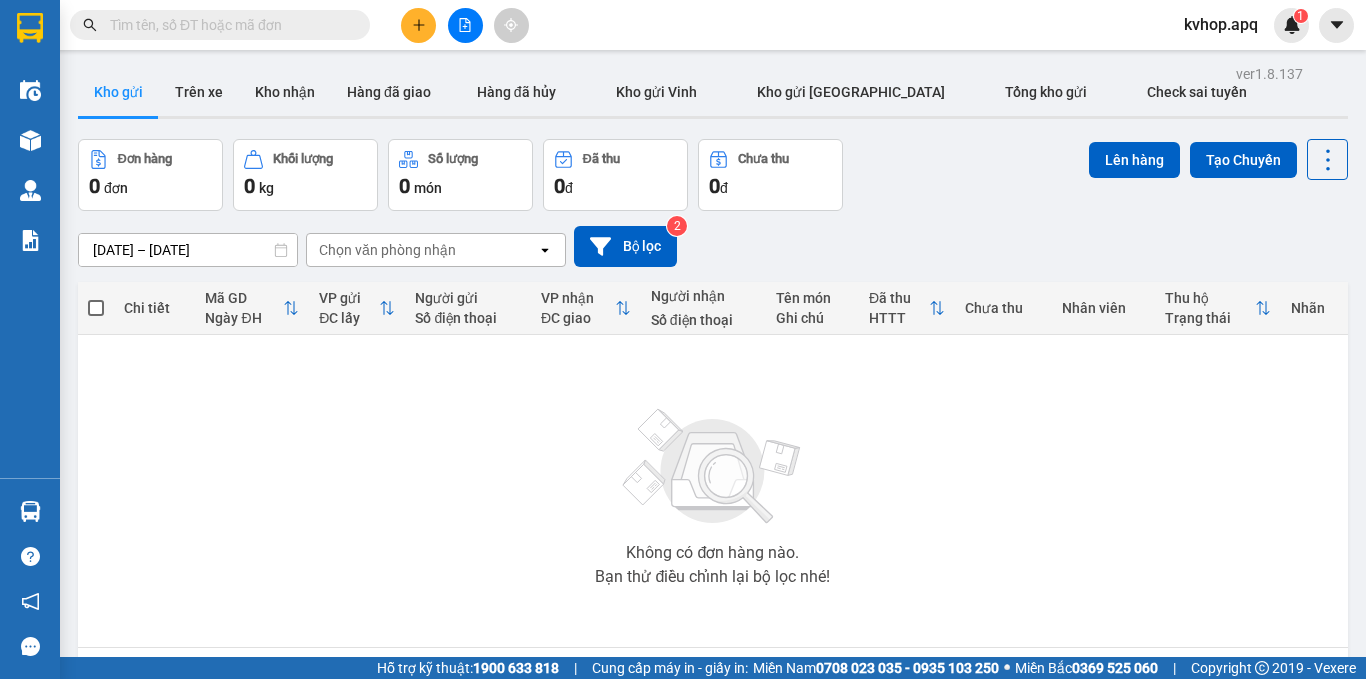 click on "[DATE] – [DATE]" at bounding box center [188, 250] 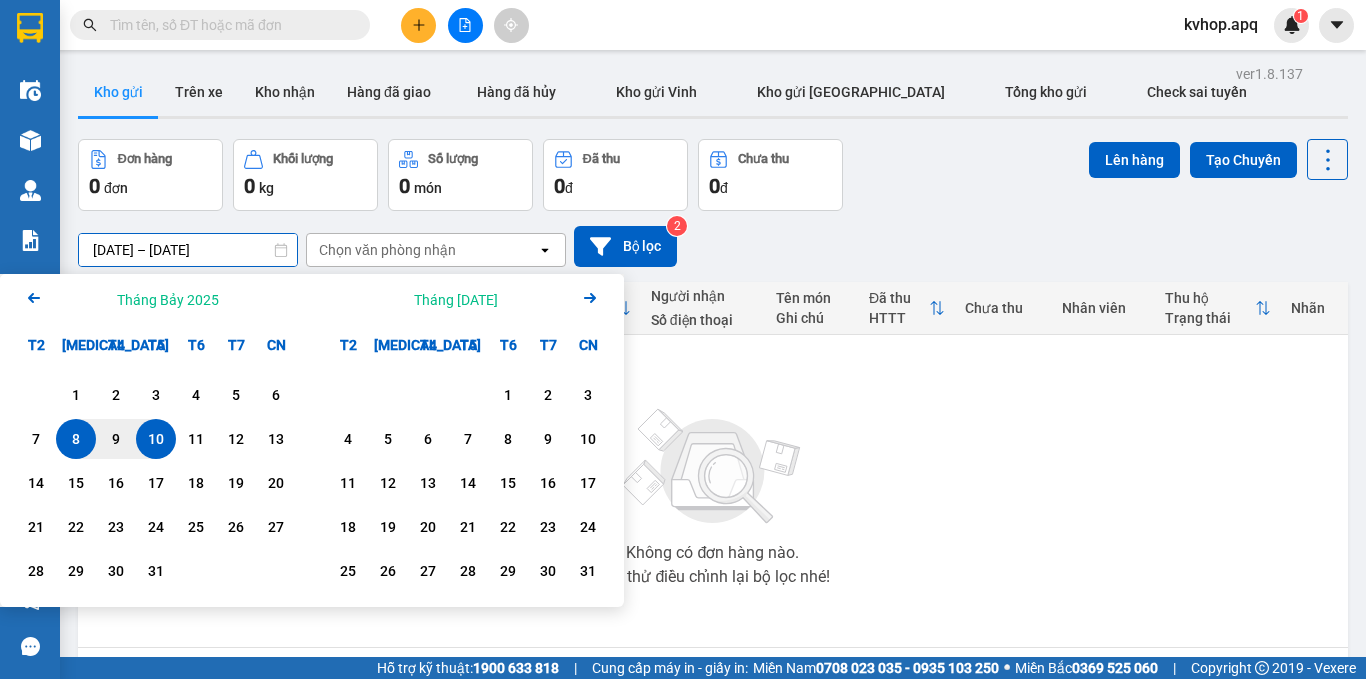 click on "10" at bounding box center (156, 439) 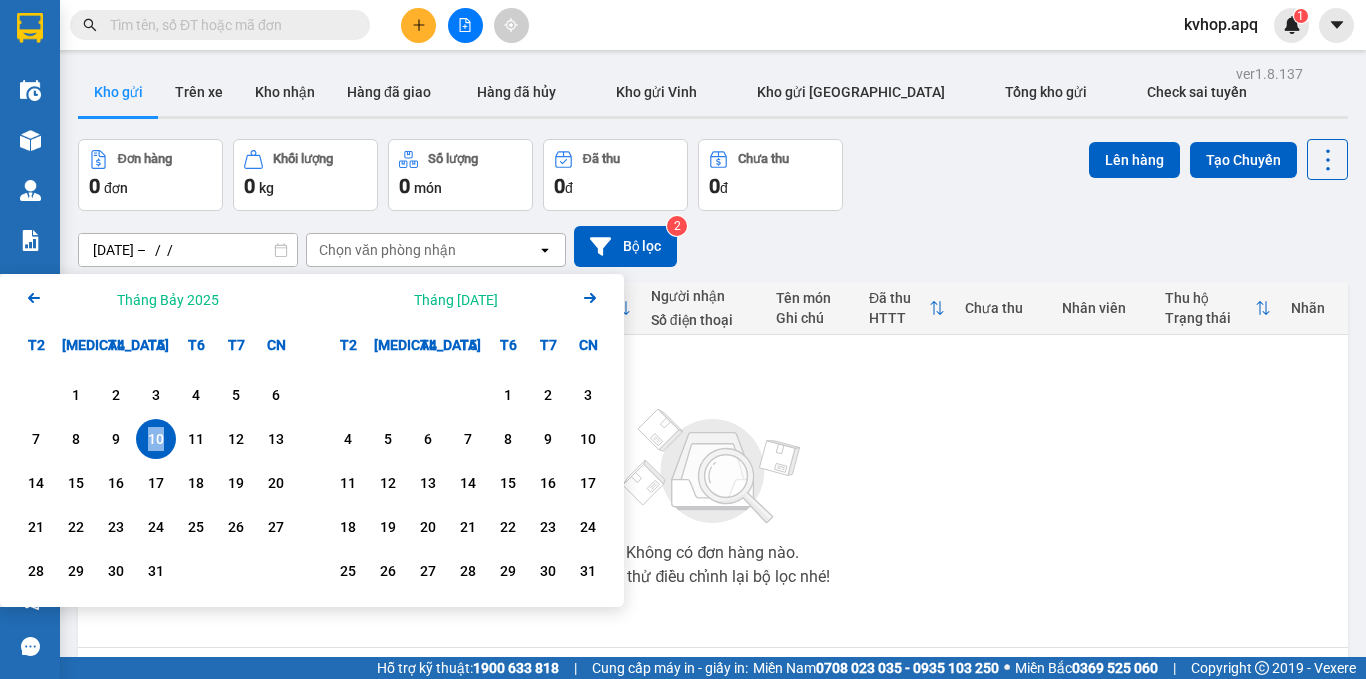 drag, startPoint x: 151, startPoint y: 431, endPoint x: 159, endPoint y: 424, distance: 10.630146 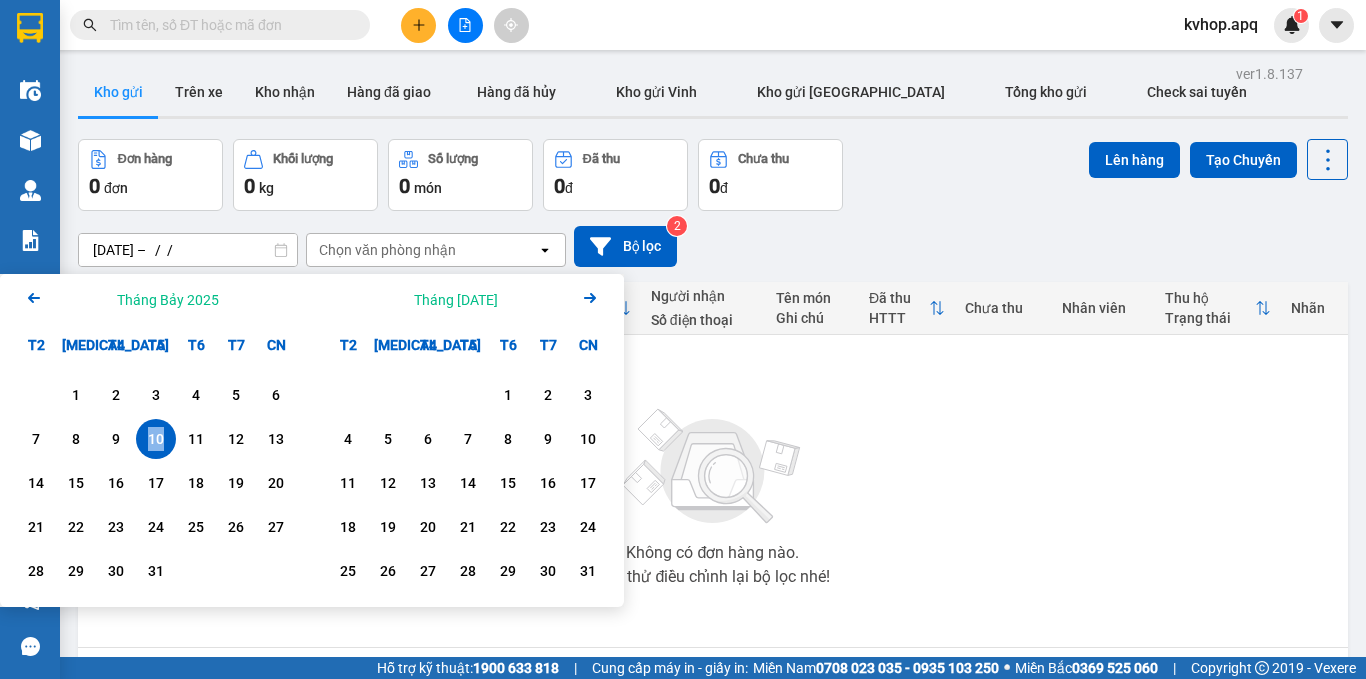 click on "10" at bounding box center [156, 439] 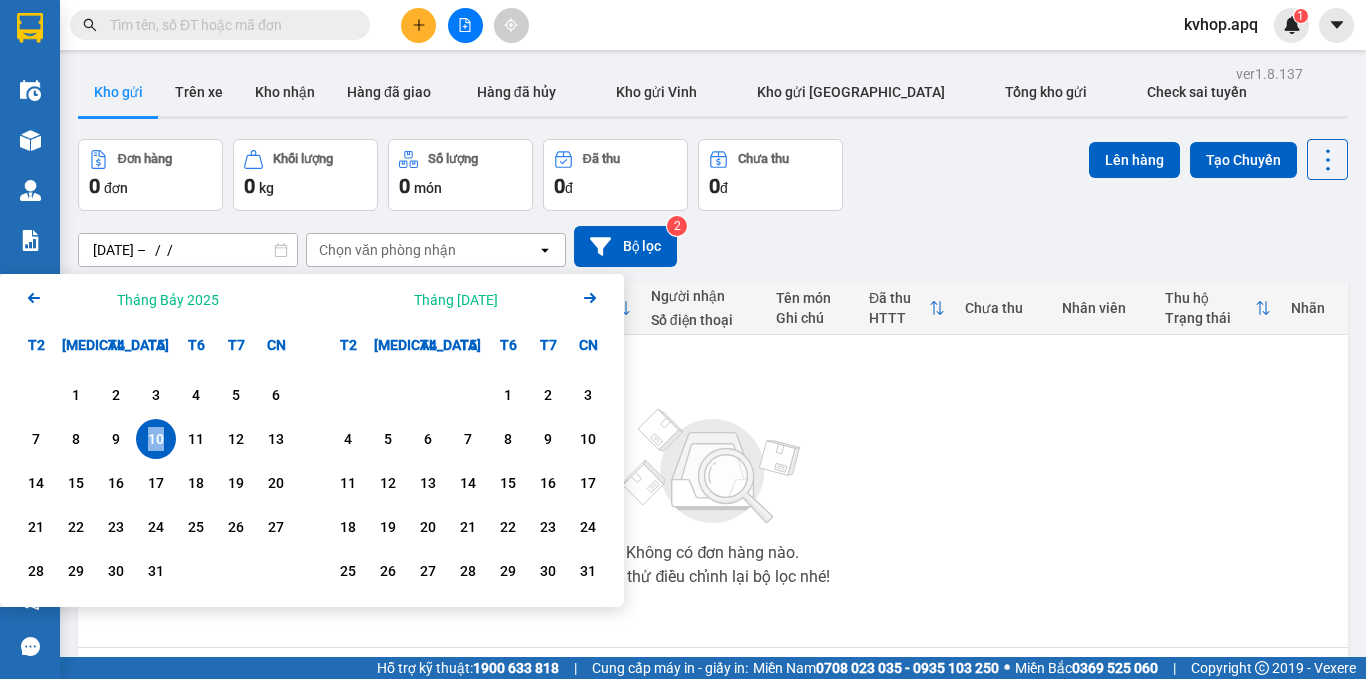 type on "[DATE] – [DATE]" 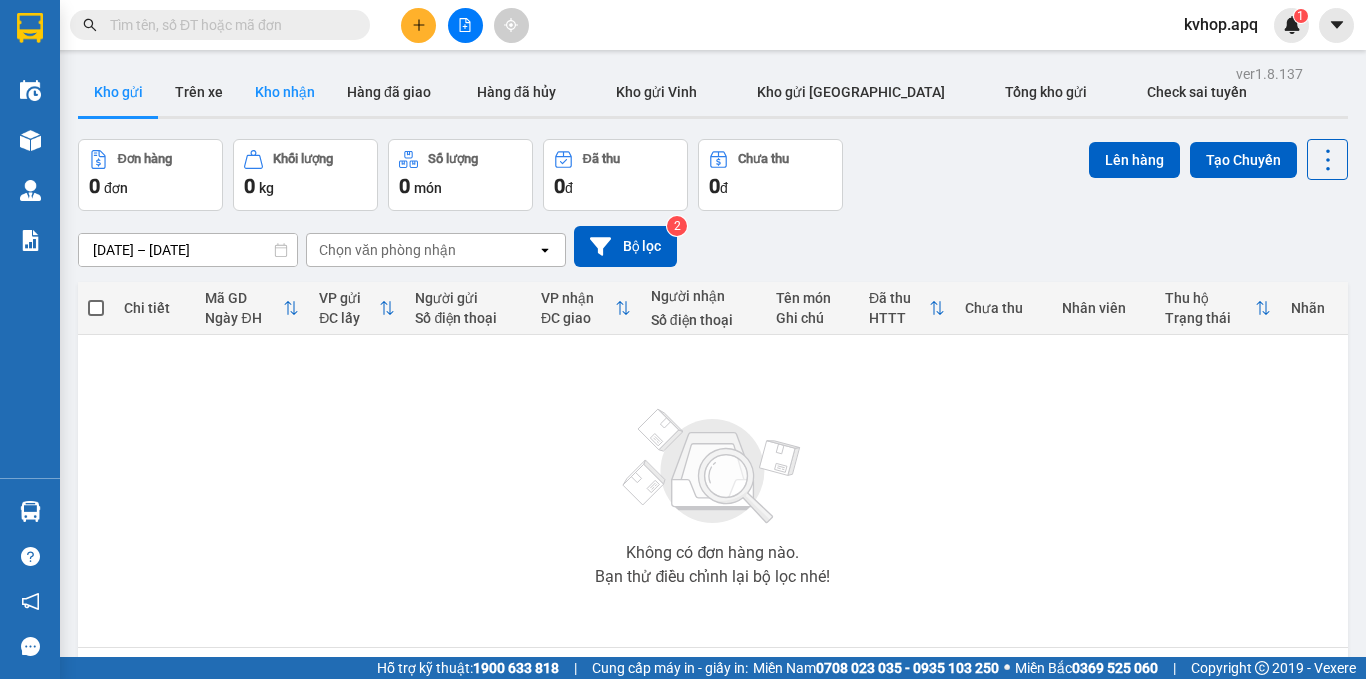 click on "Kho nhận" at bounding box center [285, 92] 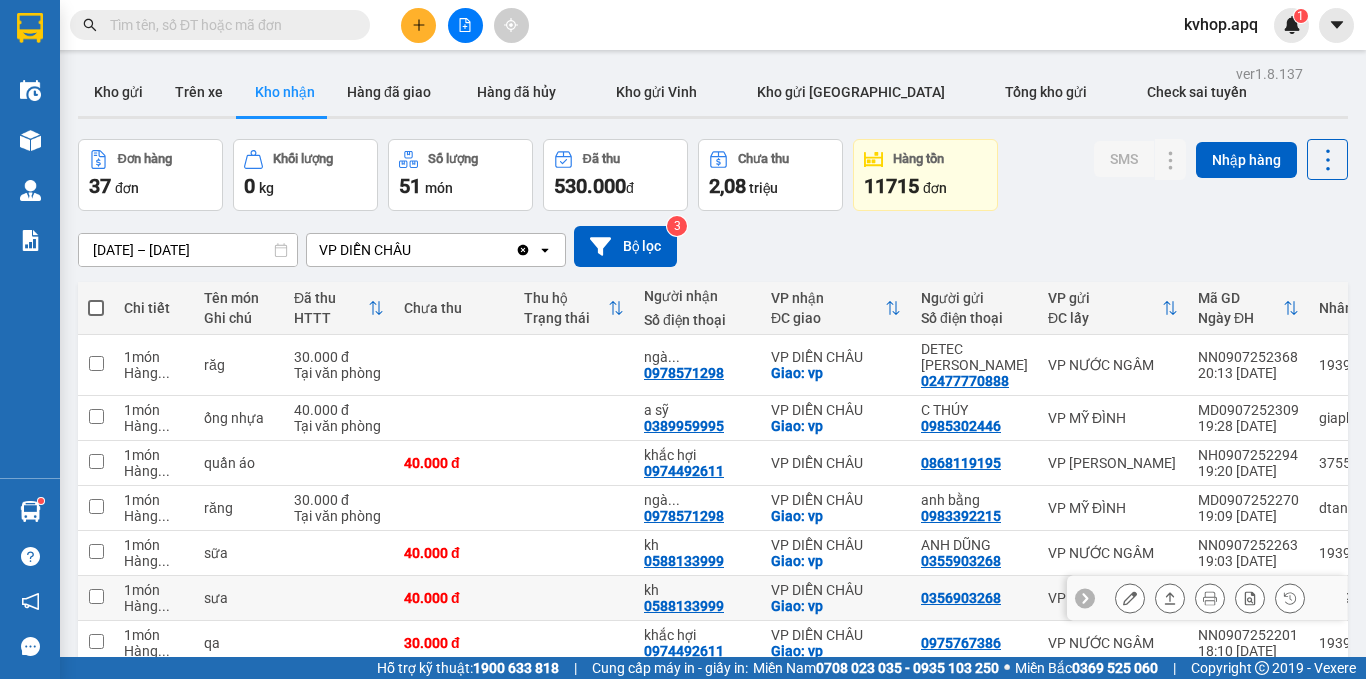 scroll, scrollTop: 200, scrollLeft: 0, axis: vertical 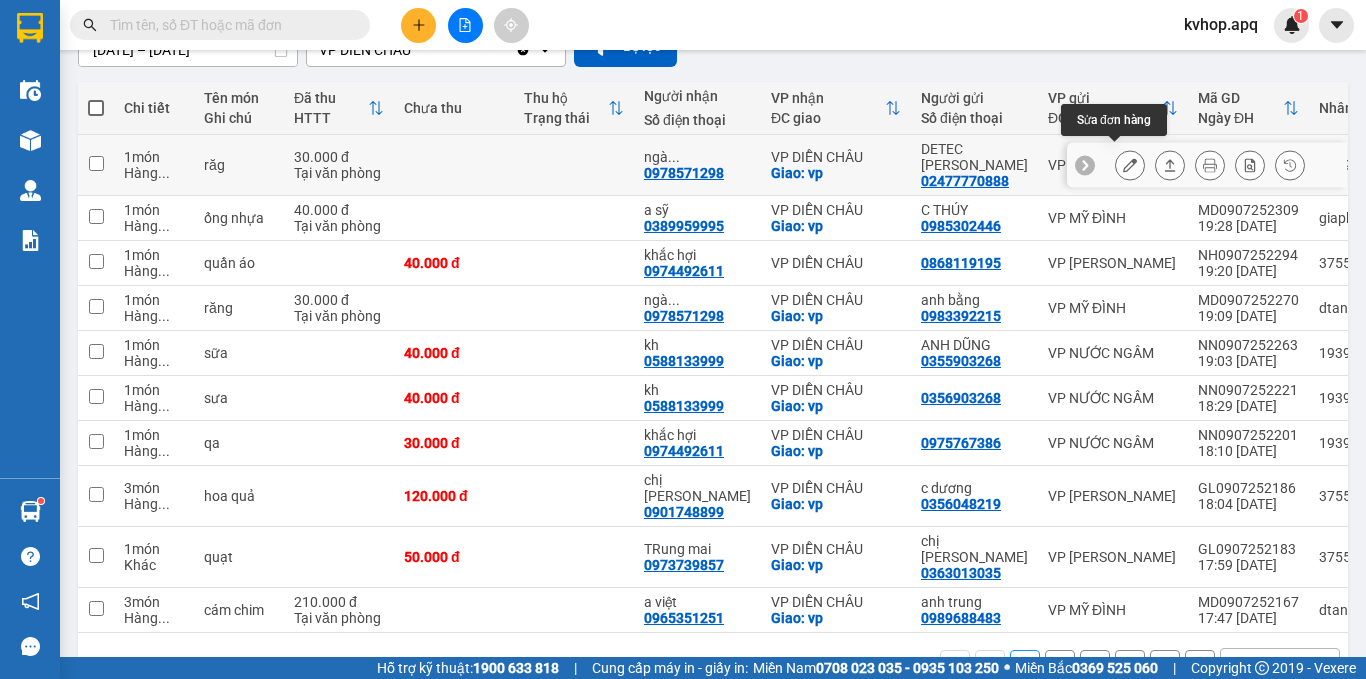 click 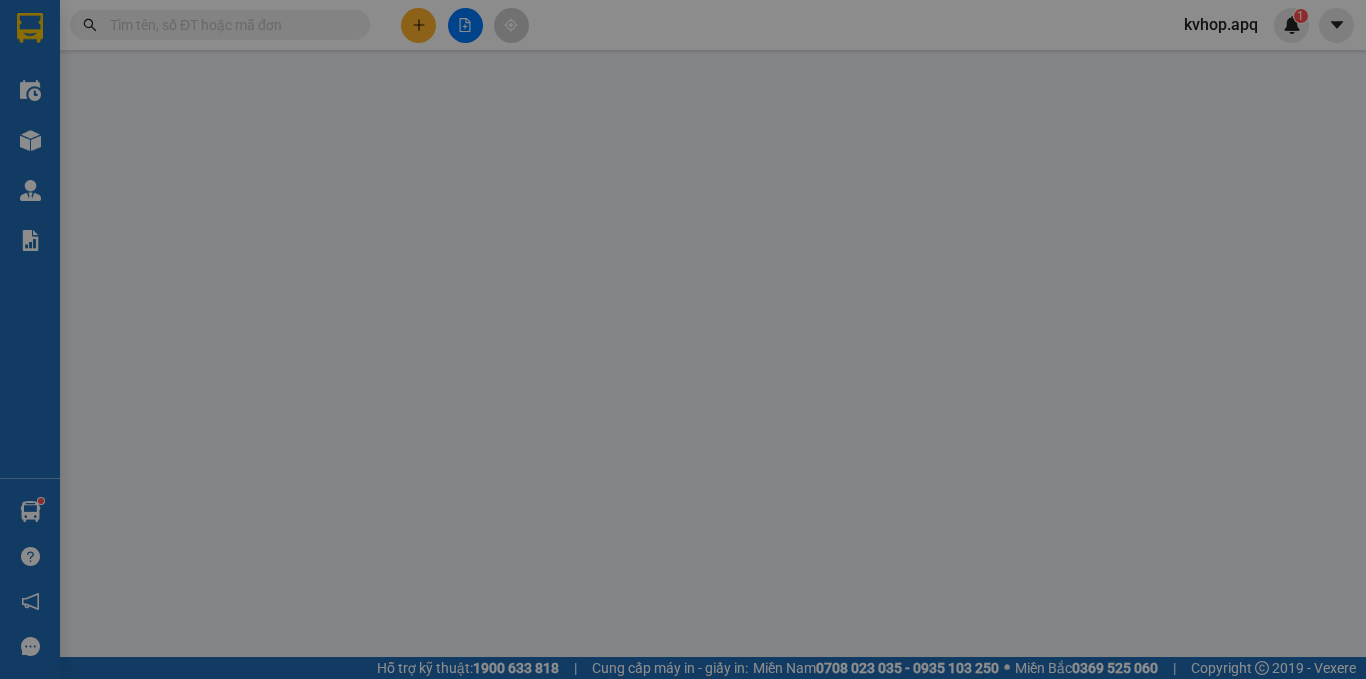 scroll, scrollTop: 0, scrollLeft: 0, axis: both 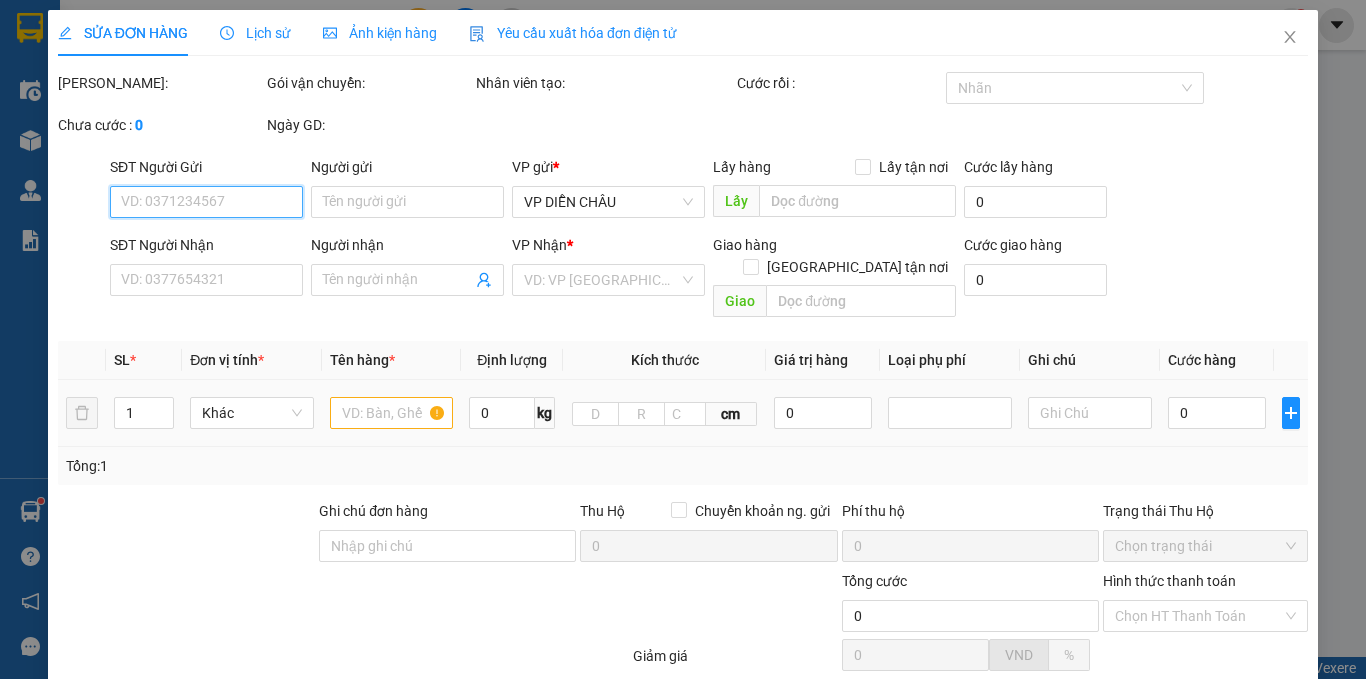 type on "02477770888" 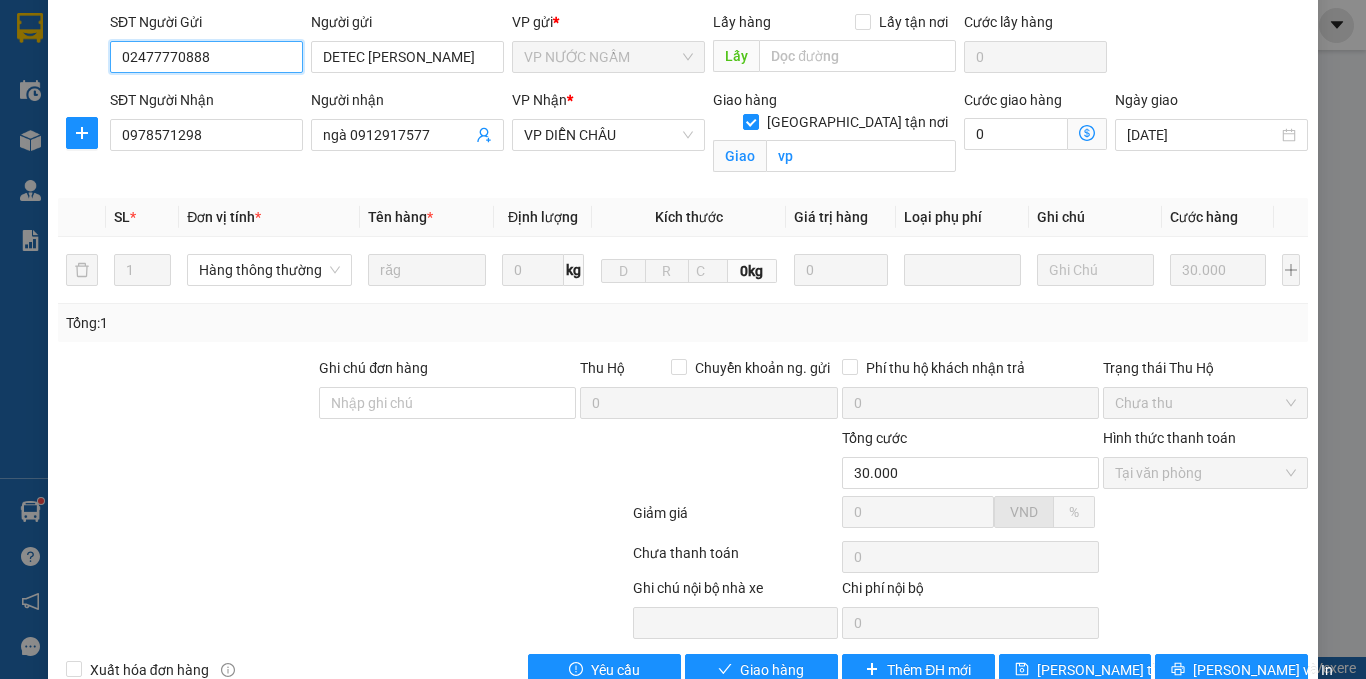 scroll, scrollTop: 191, scrollLeft: 0, axis: vertical 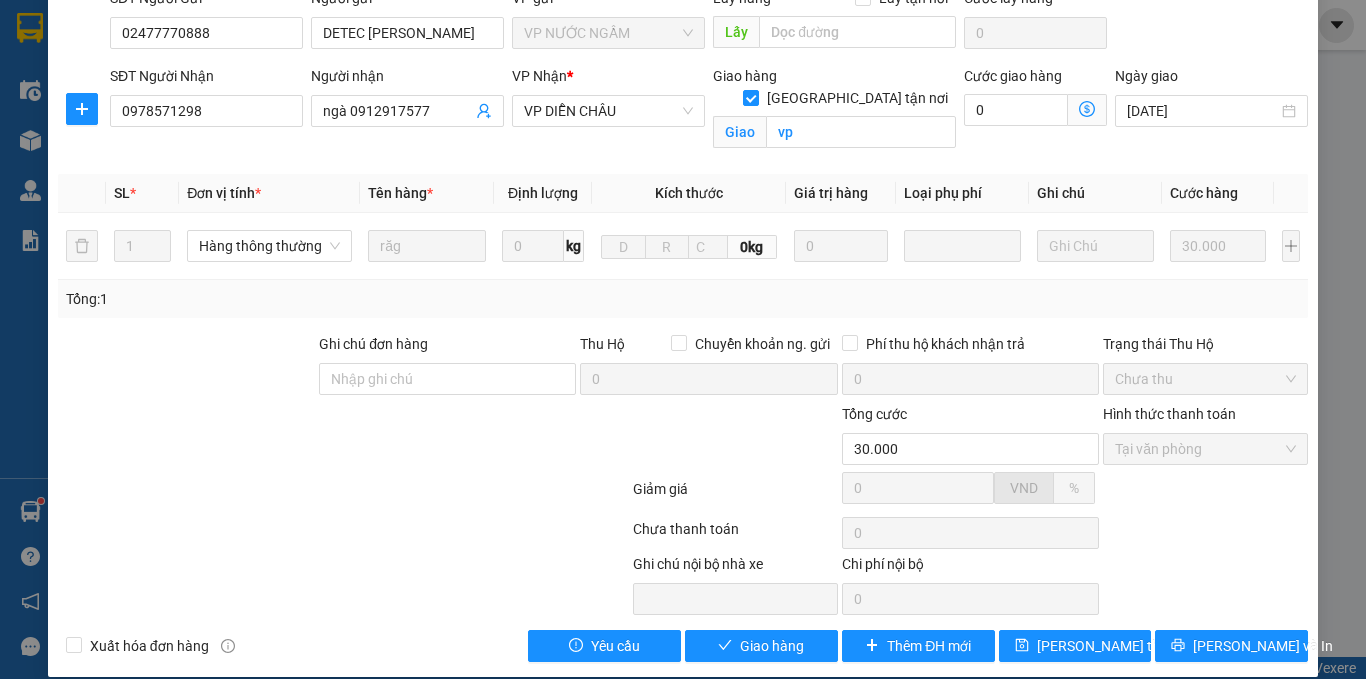 click on "SỬA ĐƠN HÀNG Lịch sử Ảnh kiện hàng Yêu cầu xuất hóa đơn điện tử Total Paid Fee 30.000 Total UnPaid Fee 0 Cash Collection Total Fee Mã ĐH:  NN0907252368 Gói vận chuyển:   Tiêu chuẩn Nhân viên tạo:   19397_lvduc.apq Cước rồi :   30.000   Nhãn Chưa cước :   0 Ngày GD:   [DATE] 20:13 SĐT Người Gửi 02477770888 02477770888 Người gửi DETEC Vũ Đề VP gửi  * VP NƯỚC NGẦM Lấy hàng Lấy tận nơi Lấy Cước lấy hàng 0 SĐT Người Nhận 0978571298 Người nhận ngà 0912917577 VP Nhận  * VP DIỄN CHÂU Giao hàng Giao tận nơi Giao vp Cước giao hàng 0 Ngày giao [DATE] SL  * Đơn vị tính  * Tên hàng  * Định lượng Kích thước Giá trị hàng Loại phụ phí Ghi chú Cước hàng                       1 Hàng thông thường răg 0 kg 0kg 0   30.000 Tổng:  1 Ghi chú đơn hàng Thu Hộ Chuyển khoản ng. gửi 0 Phí thu hộ khách nhận trả 0 Trạng thái Thu Hộ   0" at bounding box center [683, 248] 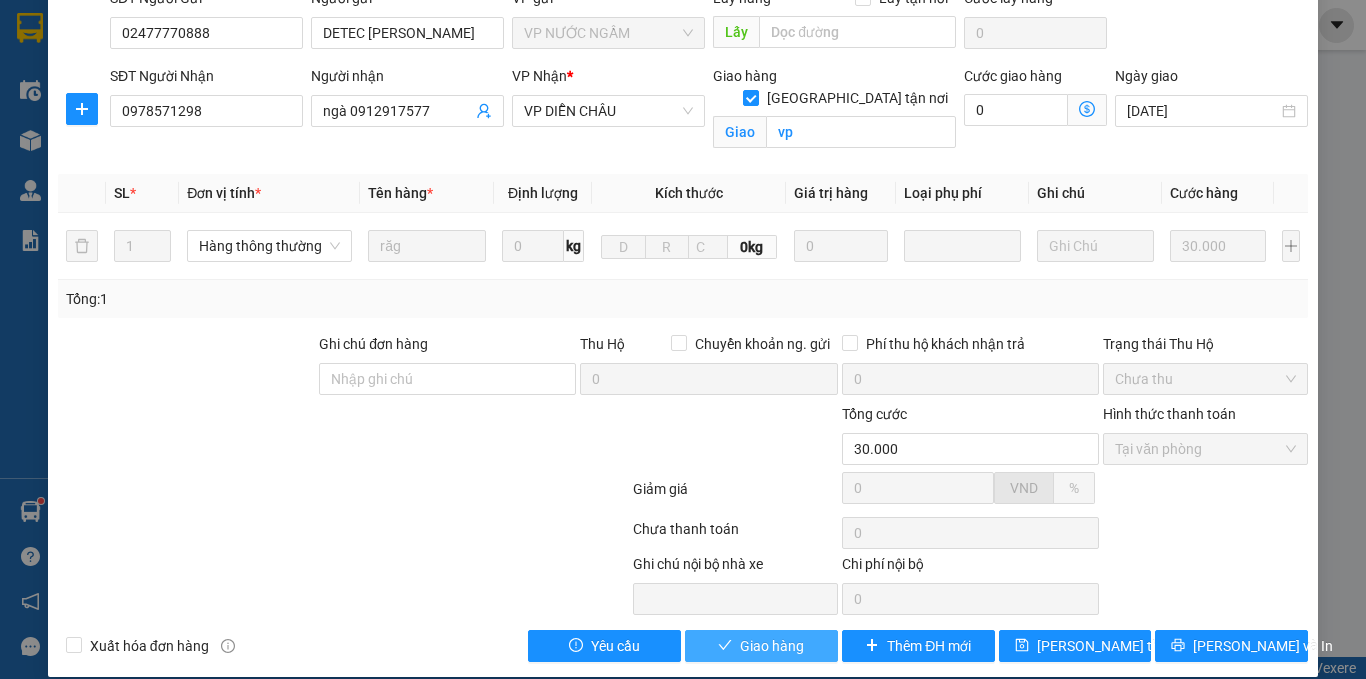 click on "Giao hàng" at bounding box center (772, 646) 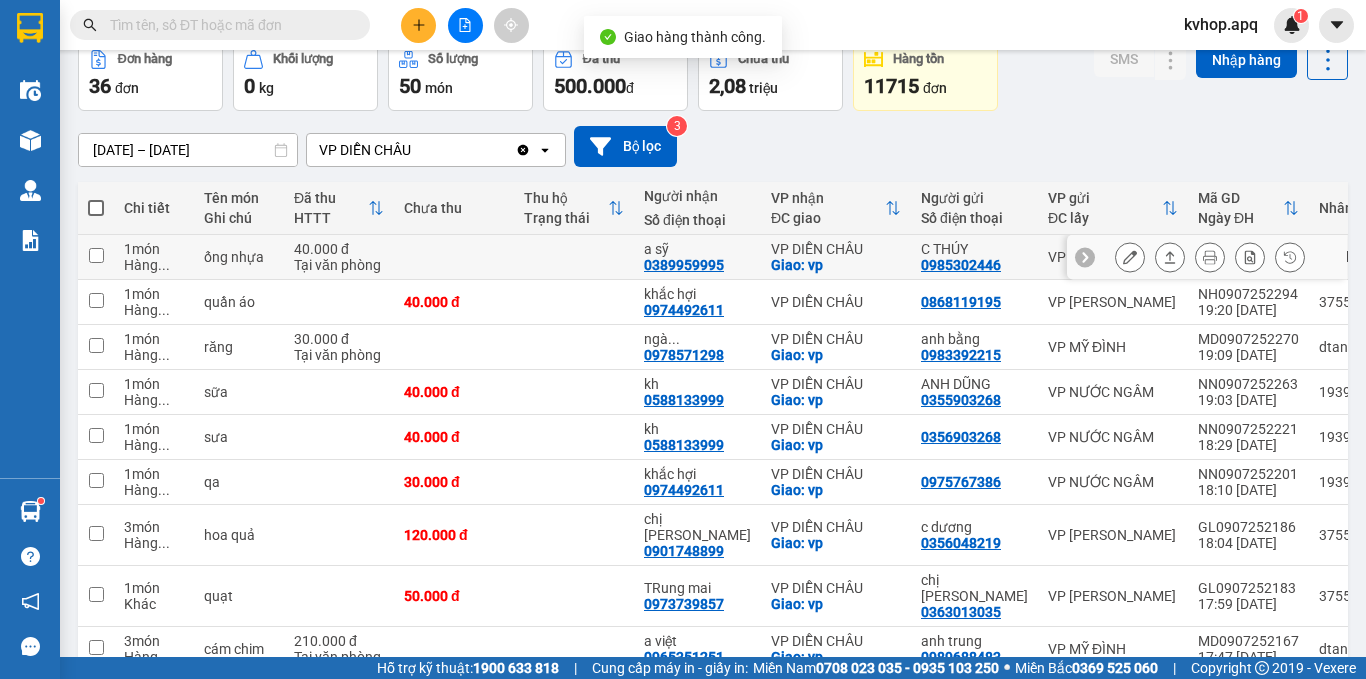 scroll, scrollTop: 200, scrollLeft: 0, axis: vertical 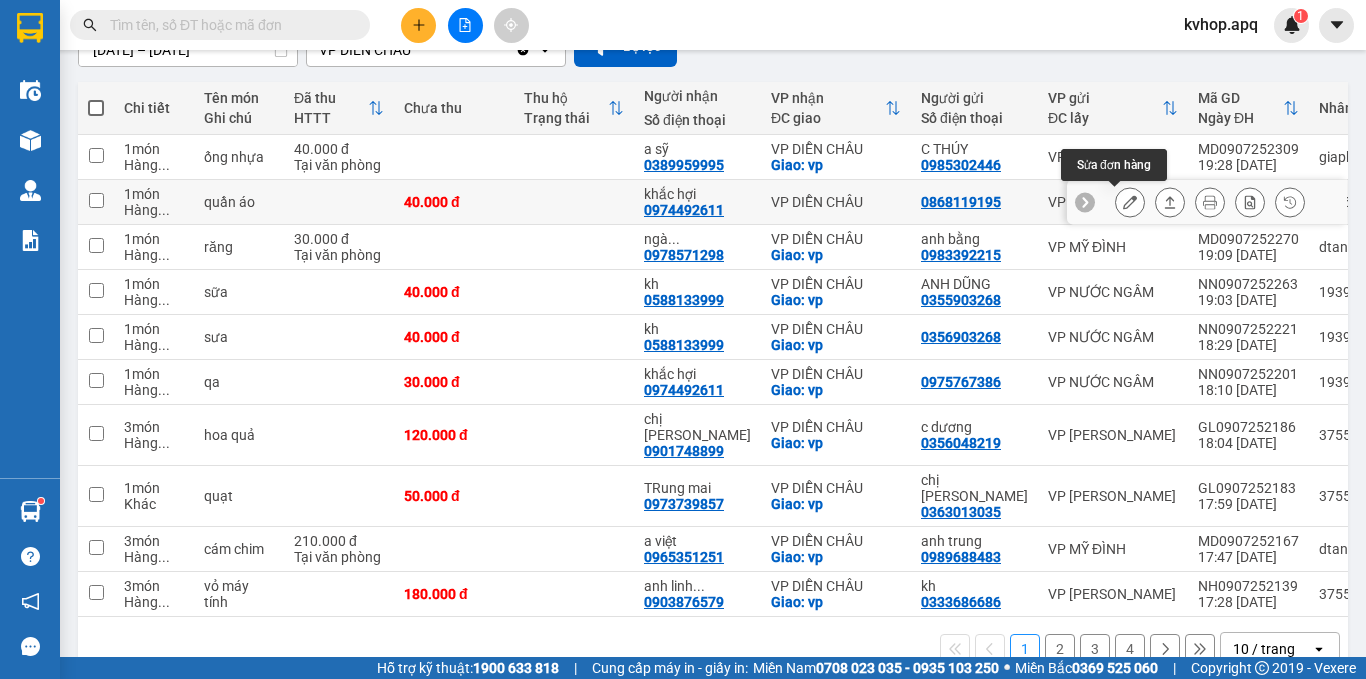 click at bounding box center [1130, 202] 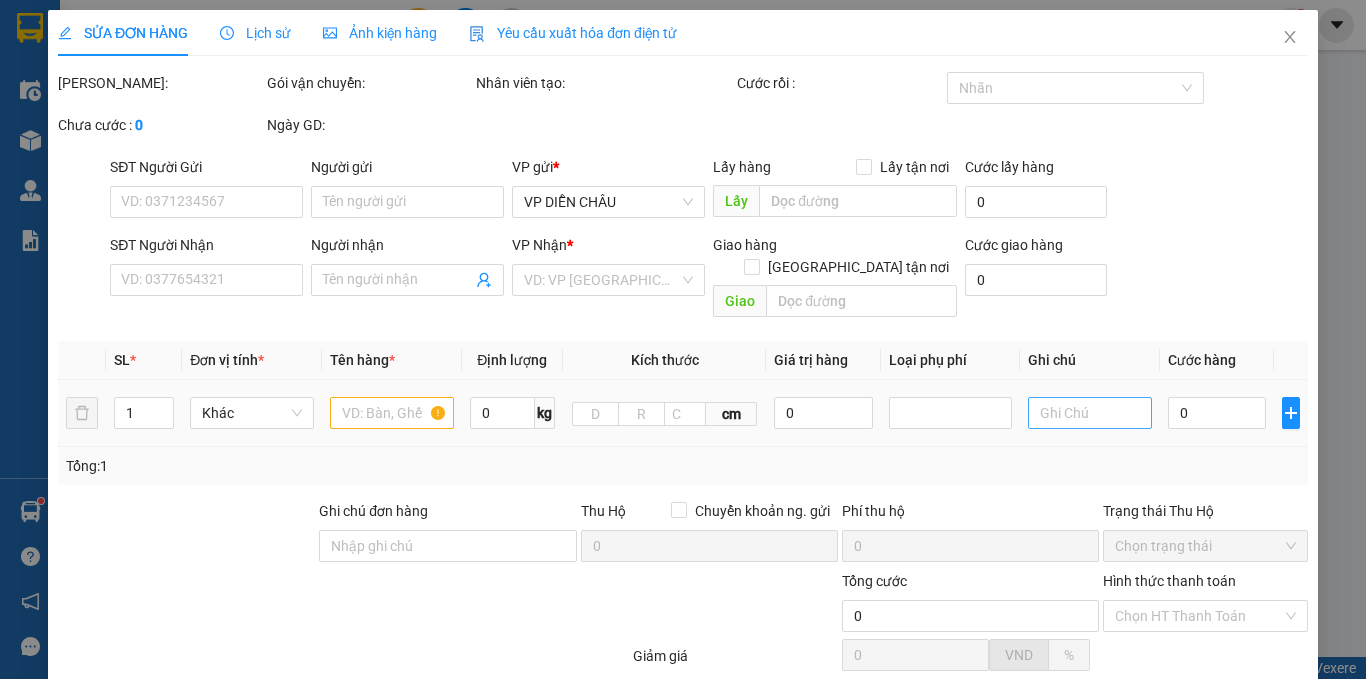 scroll, scrollTop: 0, scrollLeft: 0, axis: both 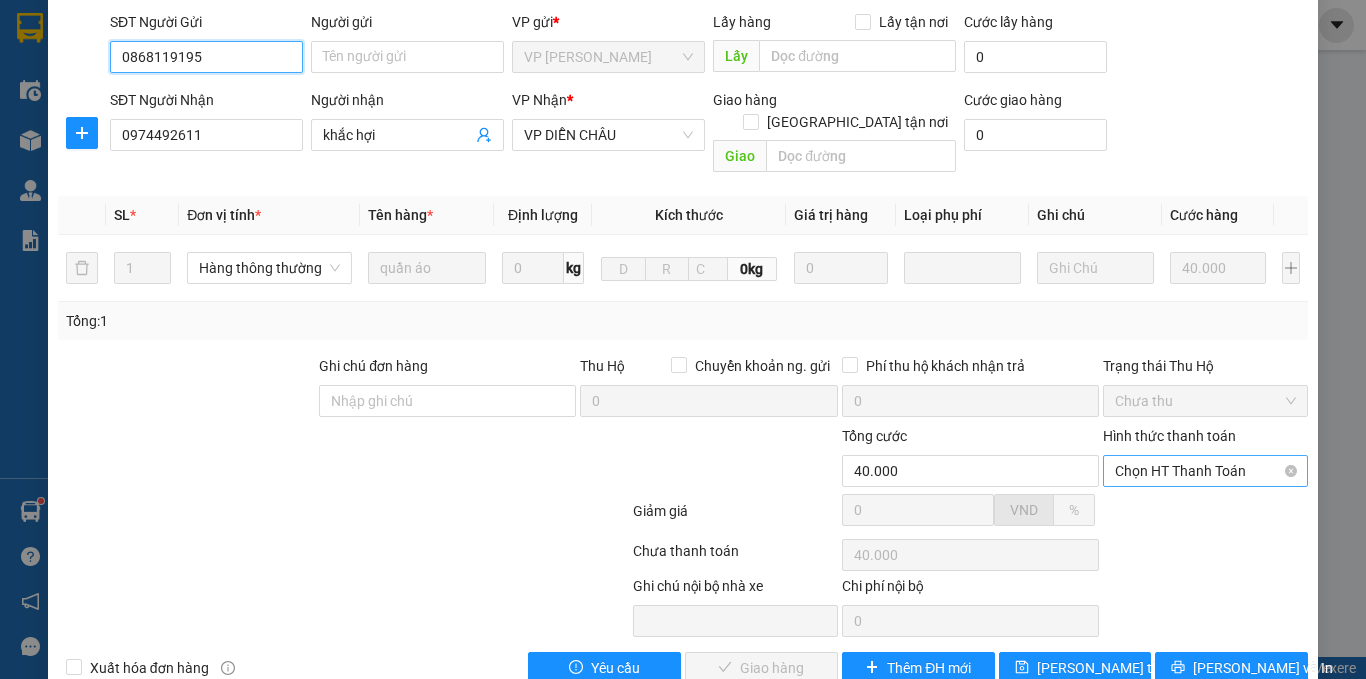 click on "Chọn HT Thanh Toán" at bounding box center [1205, 471] 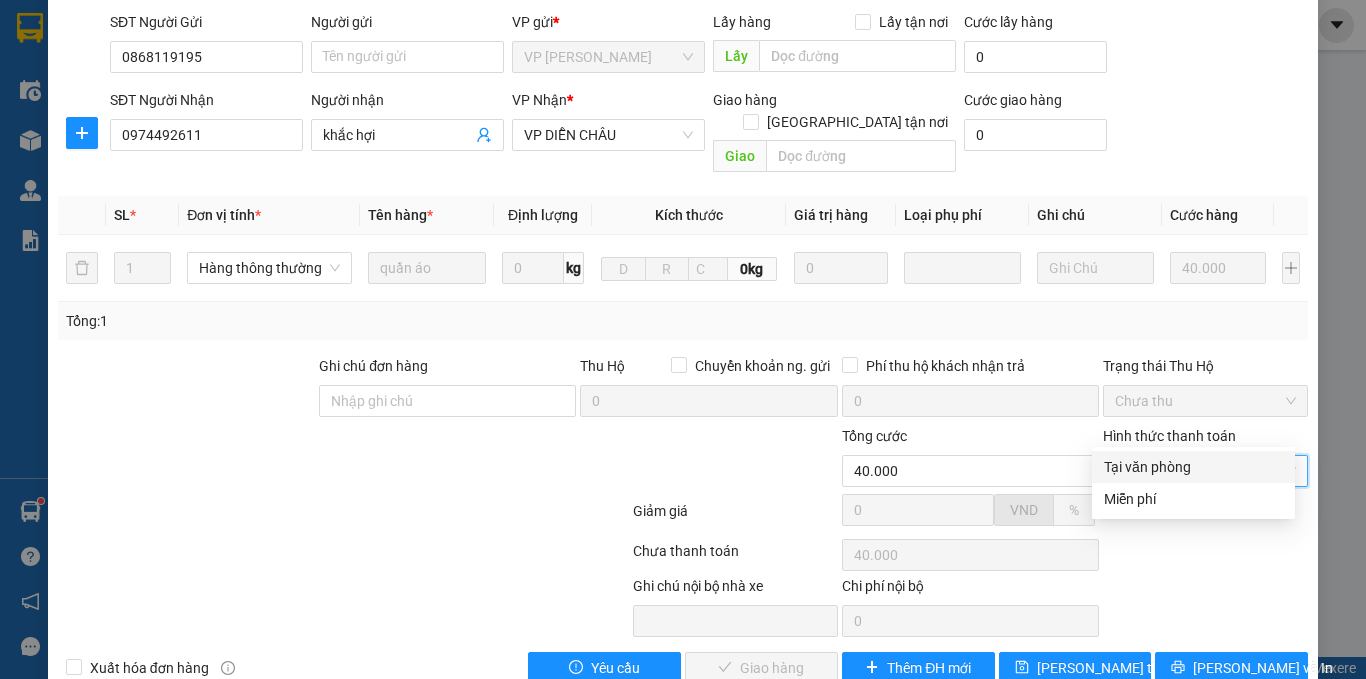 click on "Tại văn phòng" at bounding box center (1193, 467) 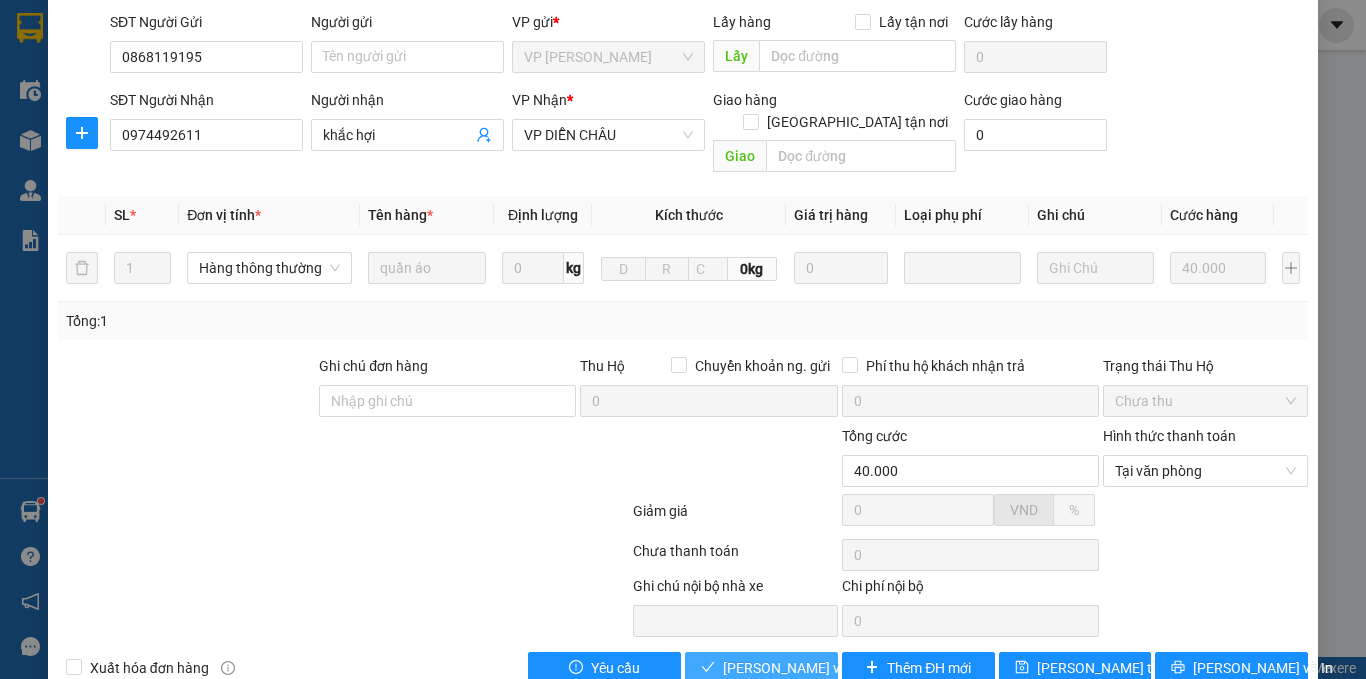 click on "[PERSON_NAME] và Giao hàng" at bounding box center (819, 668) 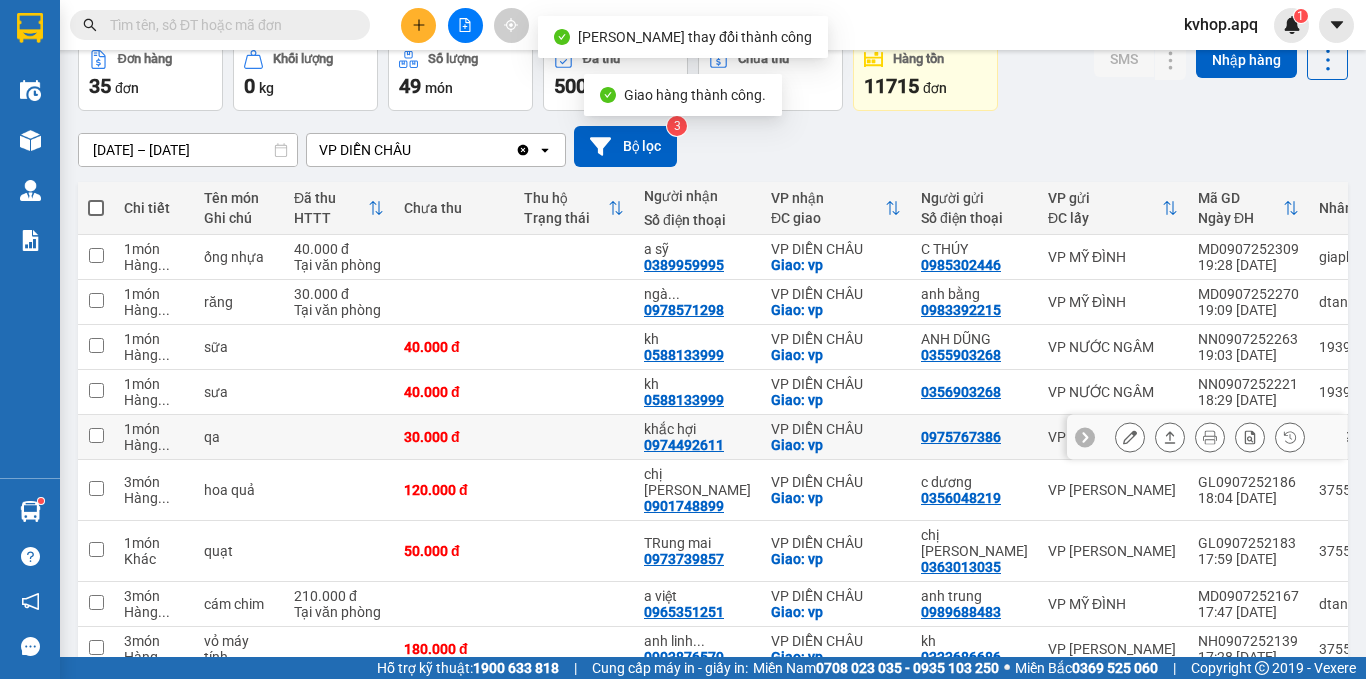 scroll, scrollTop: 200, scrollLeft: 0, axis: vertical 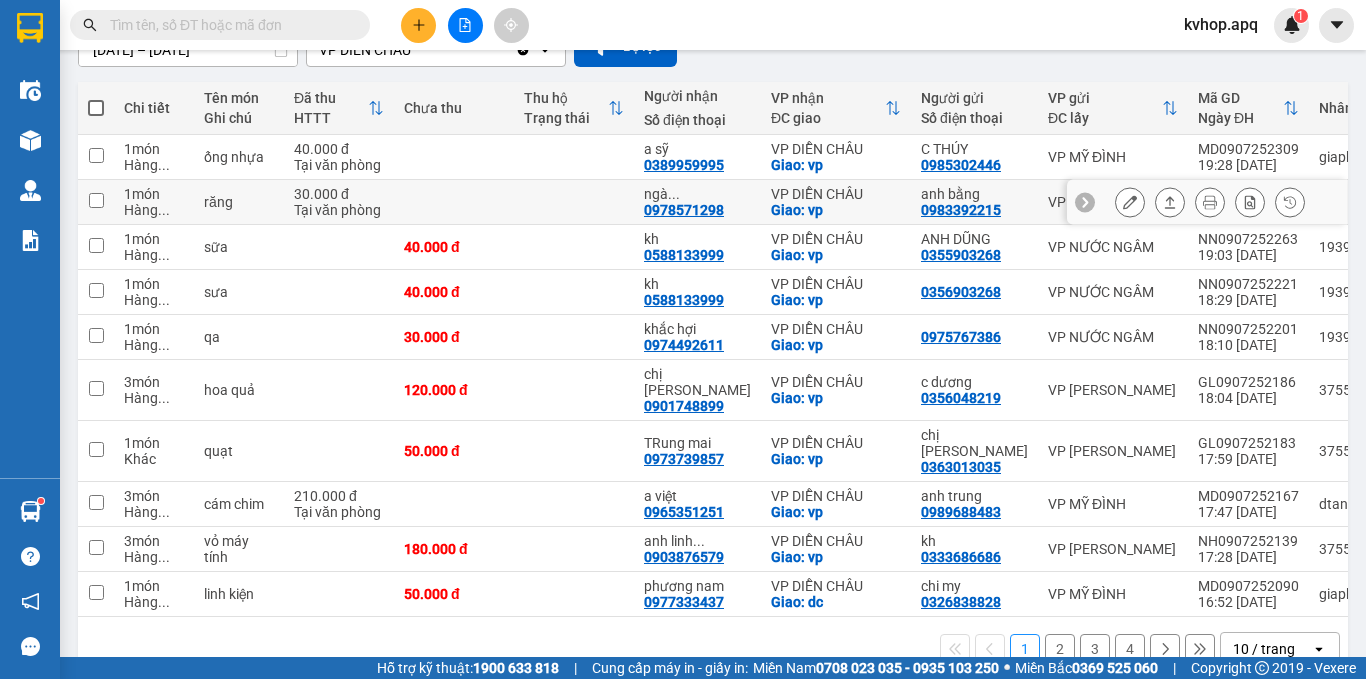click 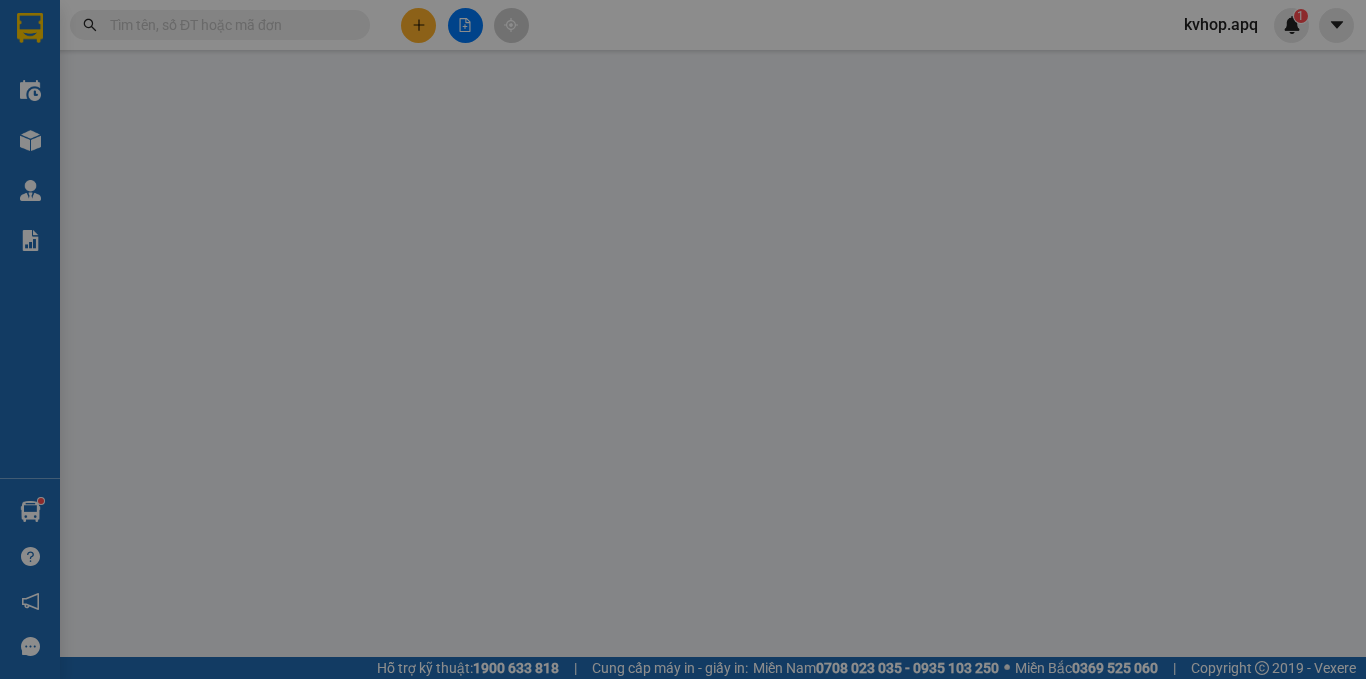 scroll, scrollTop: 0, scrollLeft: 0, axis: both 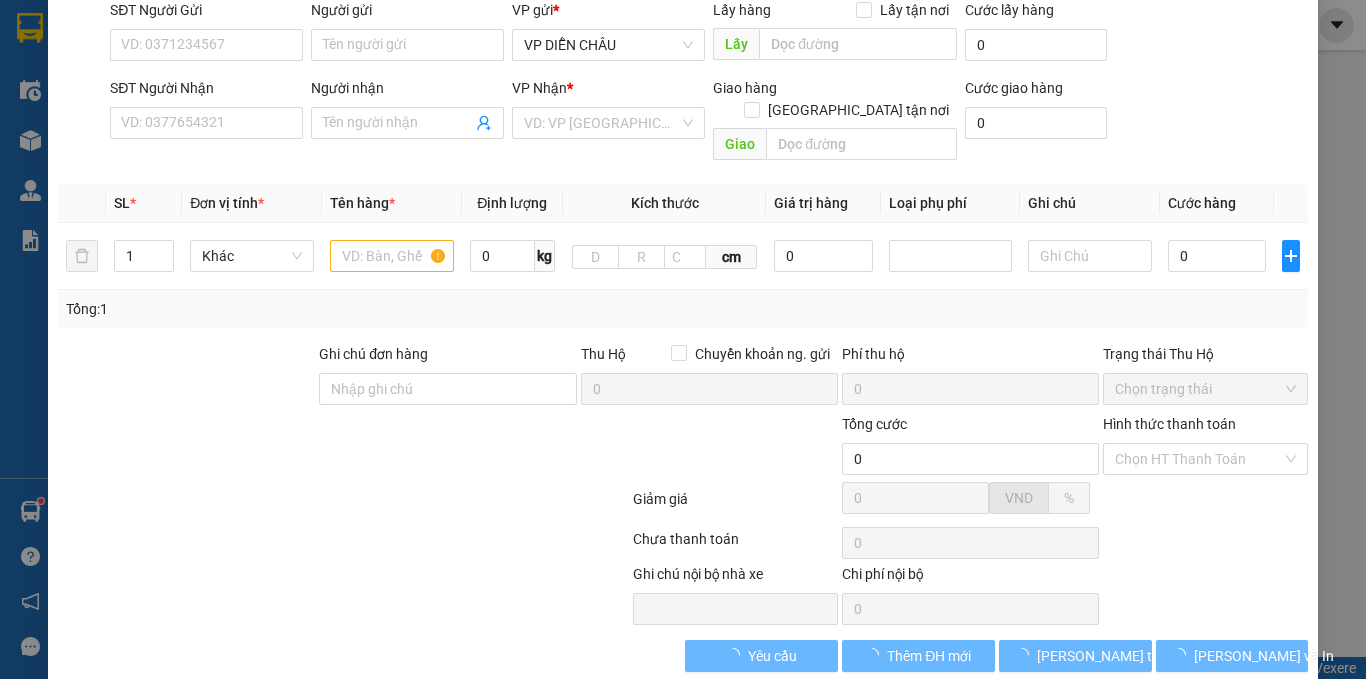 type on "0983392215" 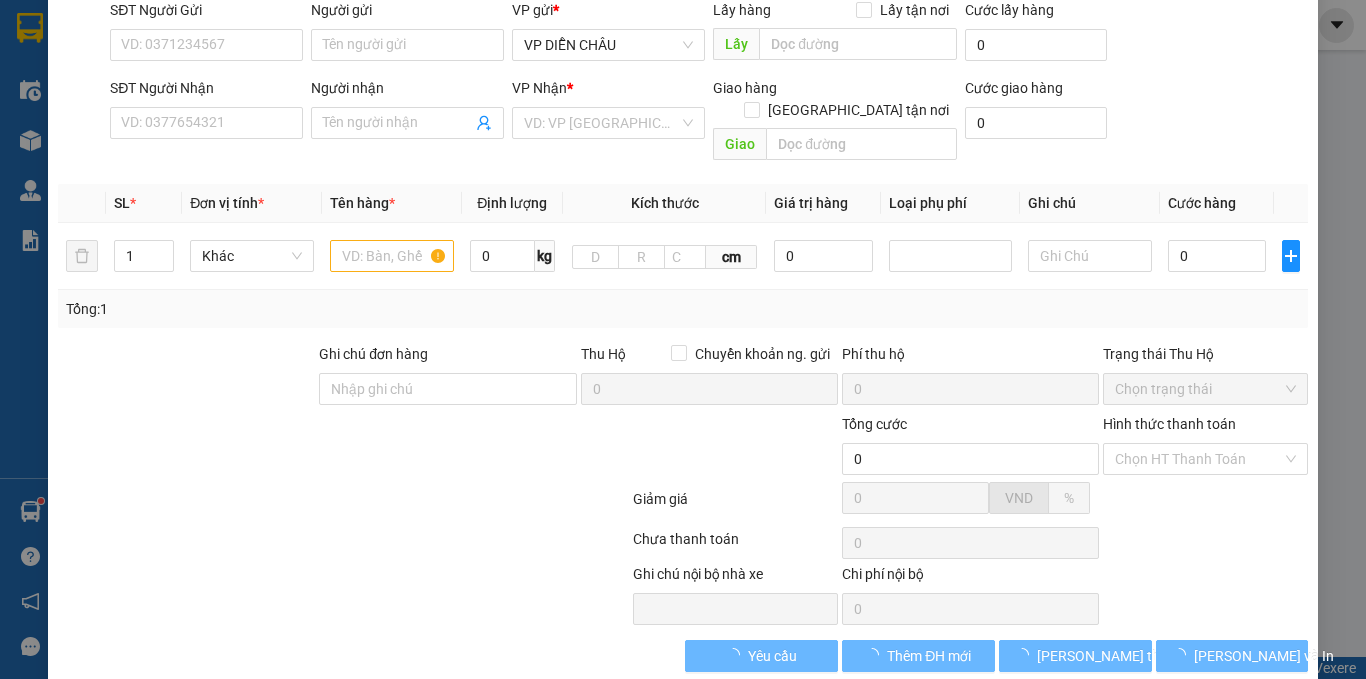 type on "anh bằng" 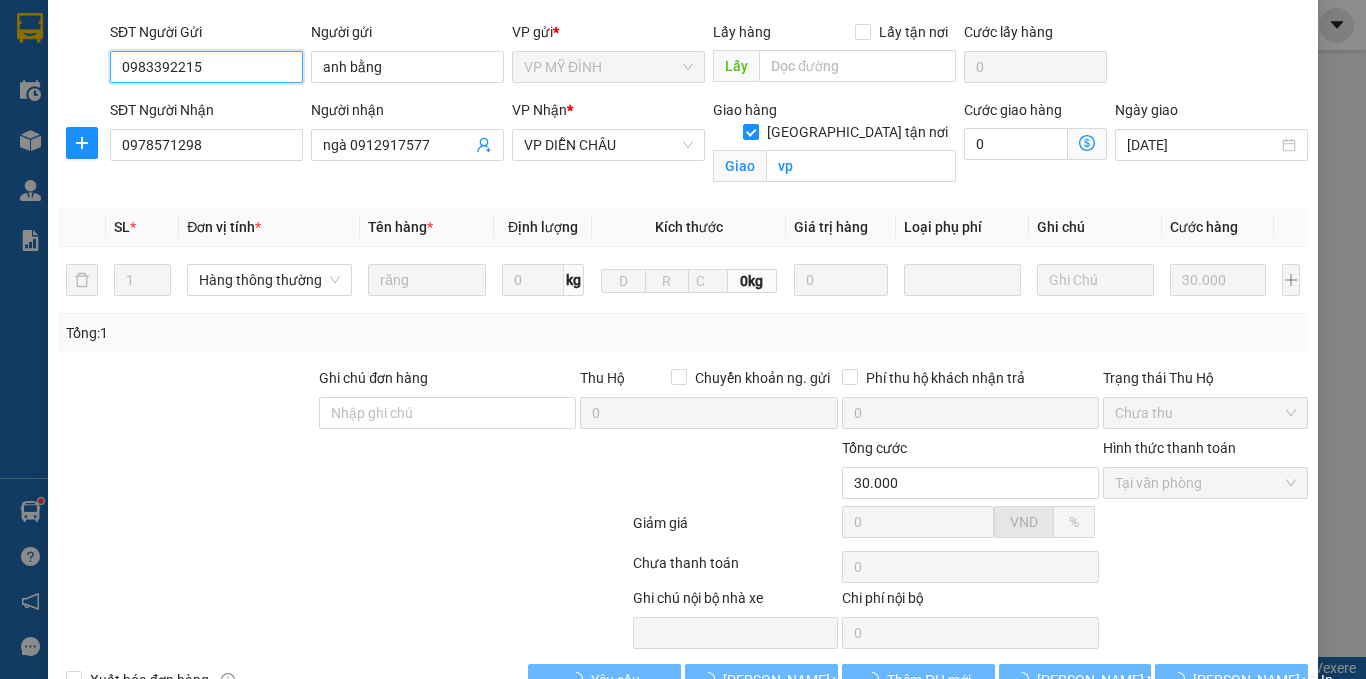 scroll, scrollTop: 191, scrollLeft: 0, axis: vertical 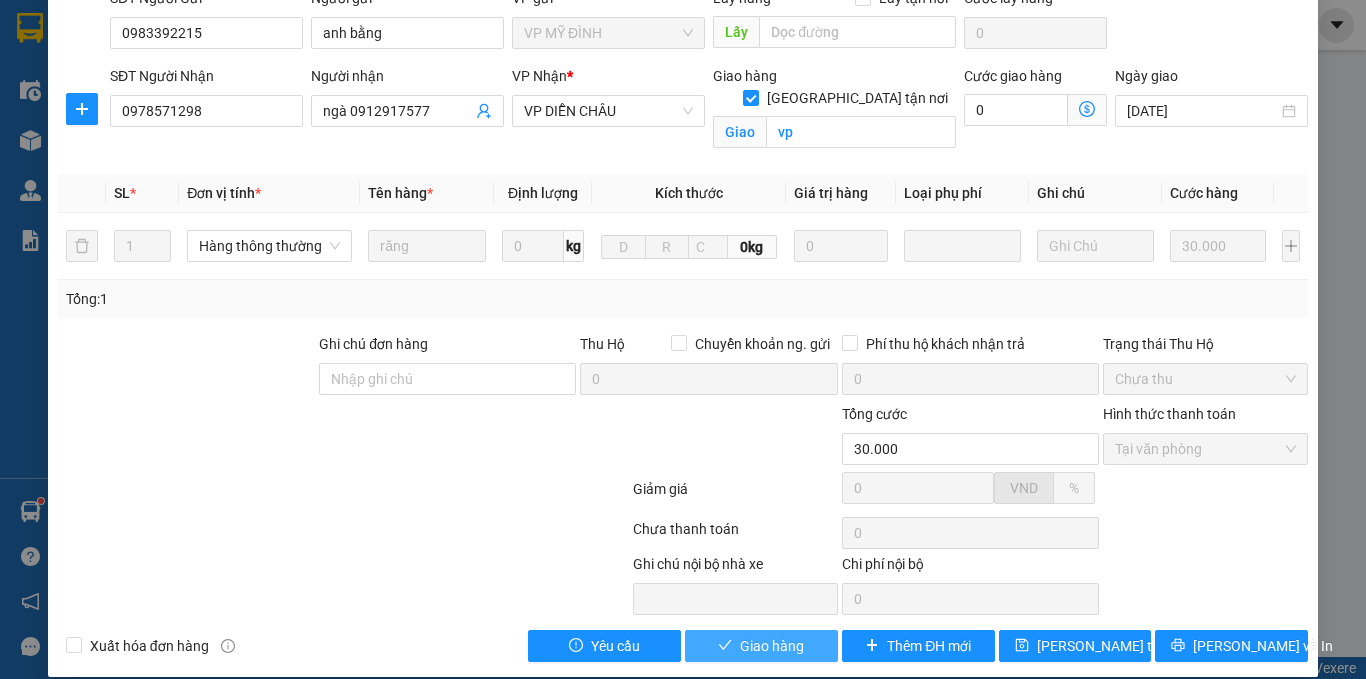 click on "Giao hàng" at bounding box center (772, 646) 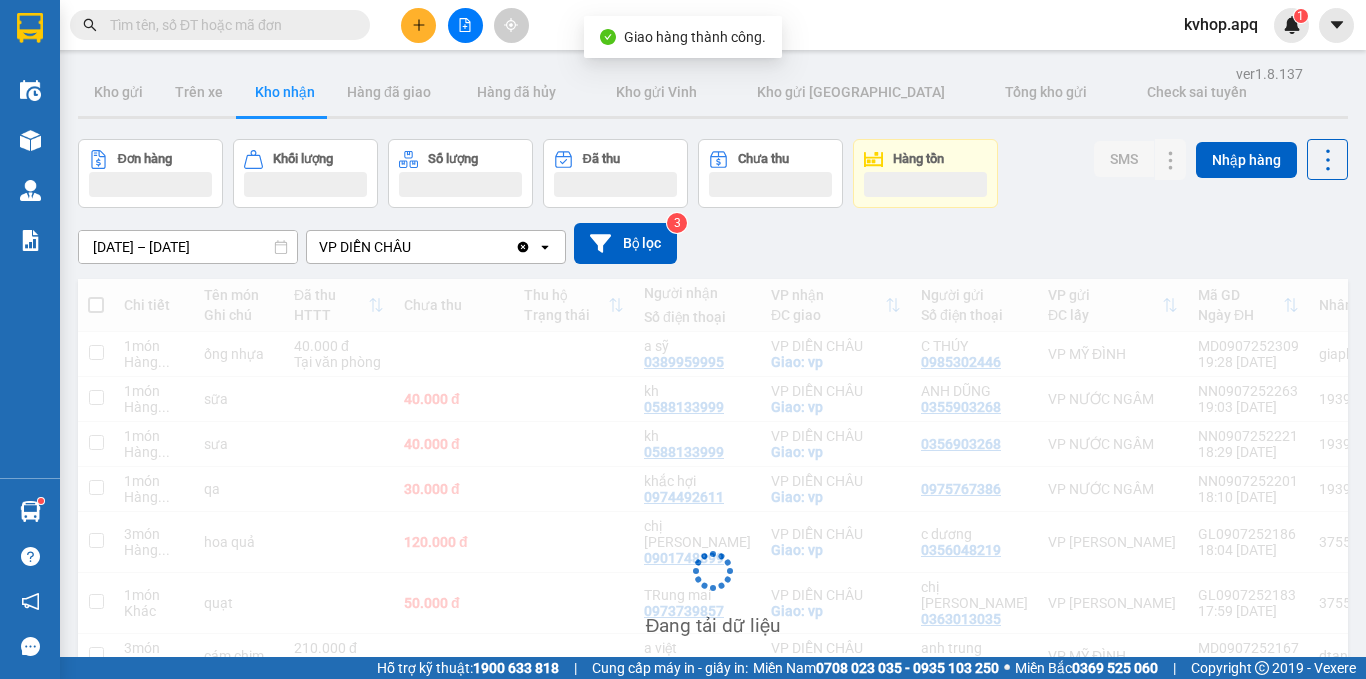 scroll, scrollTop: 200, scrollLeft: 0, axis: vertical 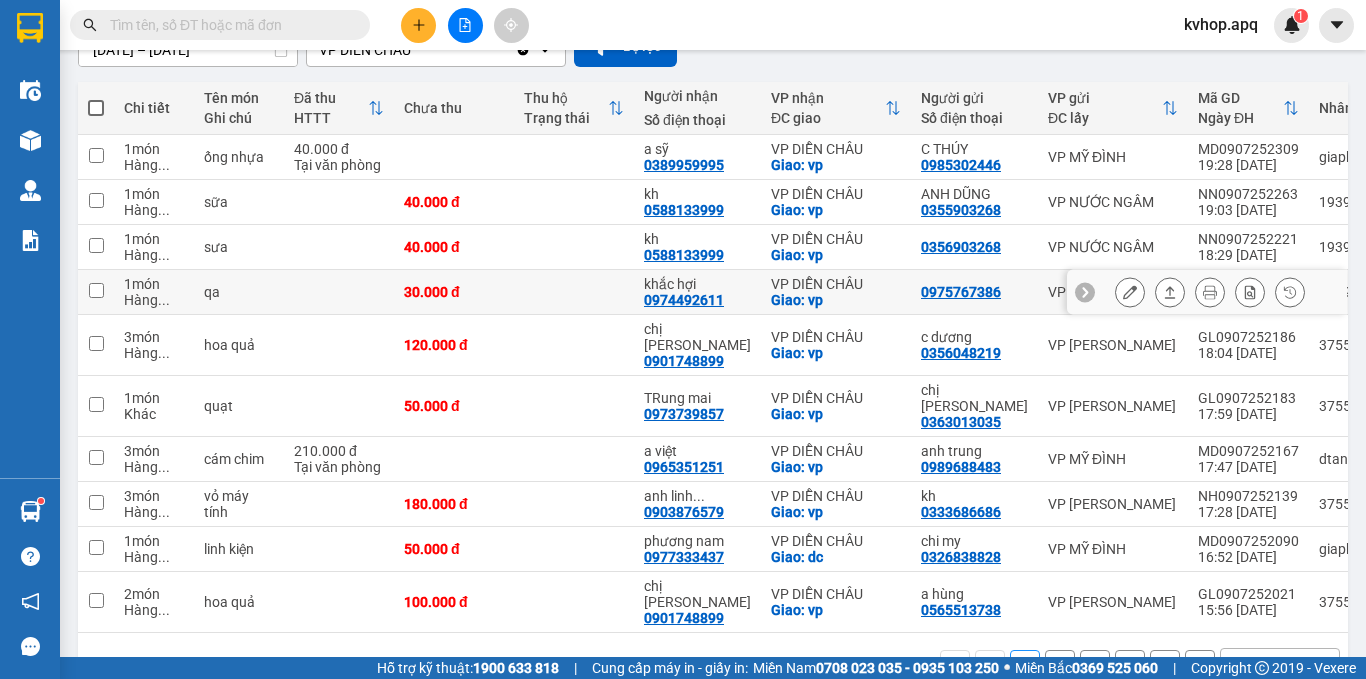 click 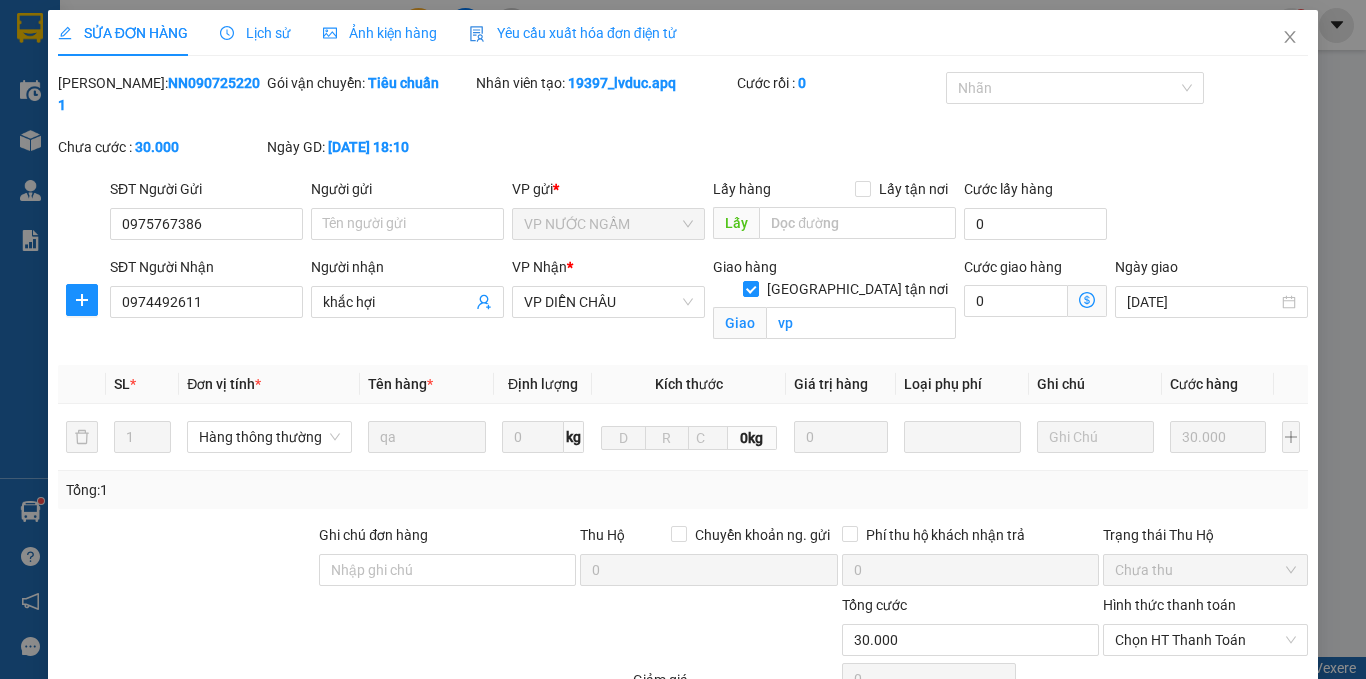 type on "0975767386" 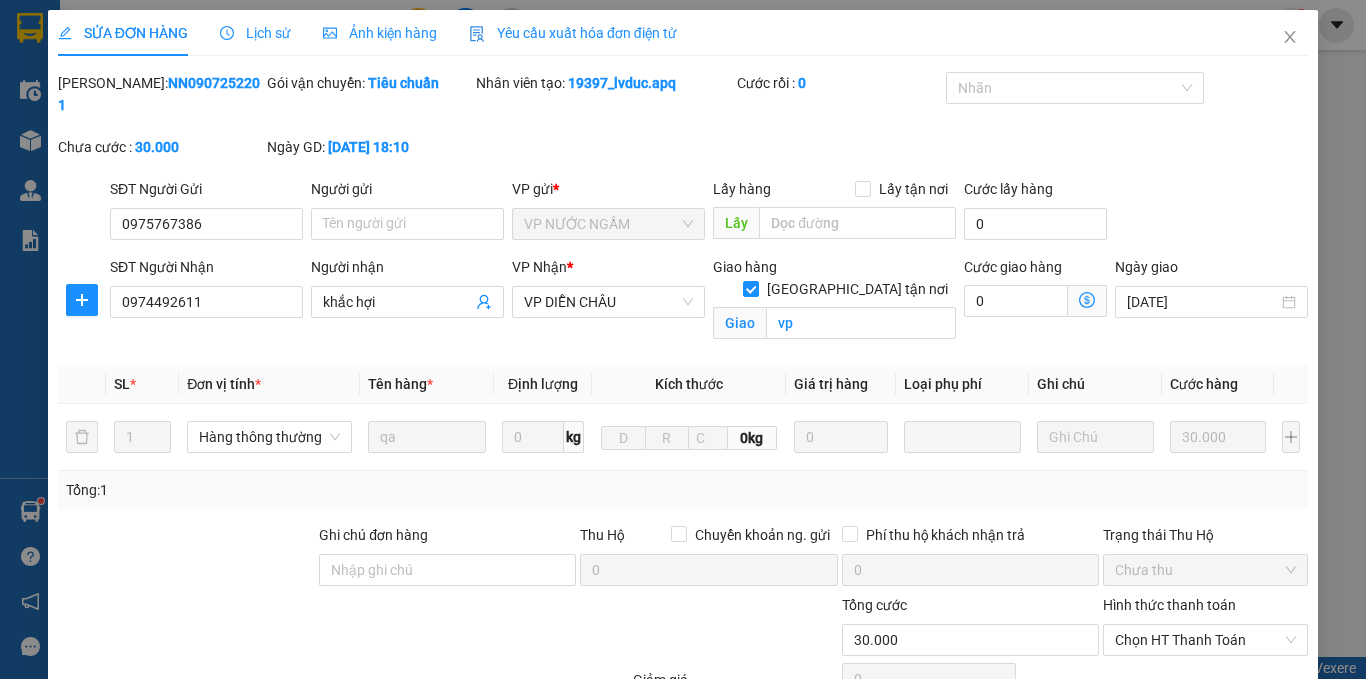 type on "0974492611" 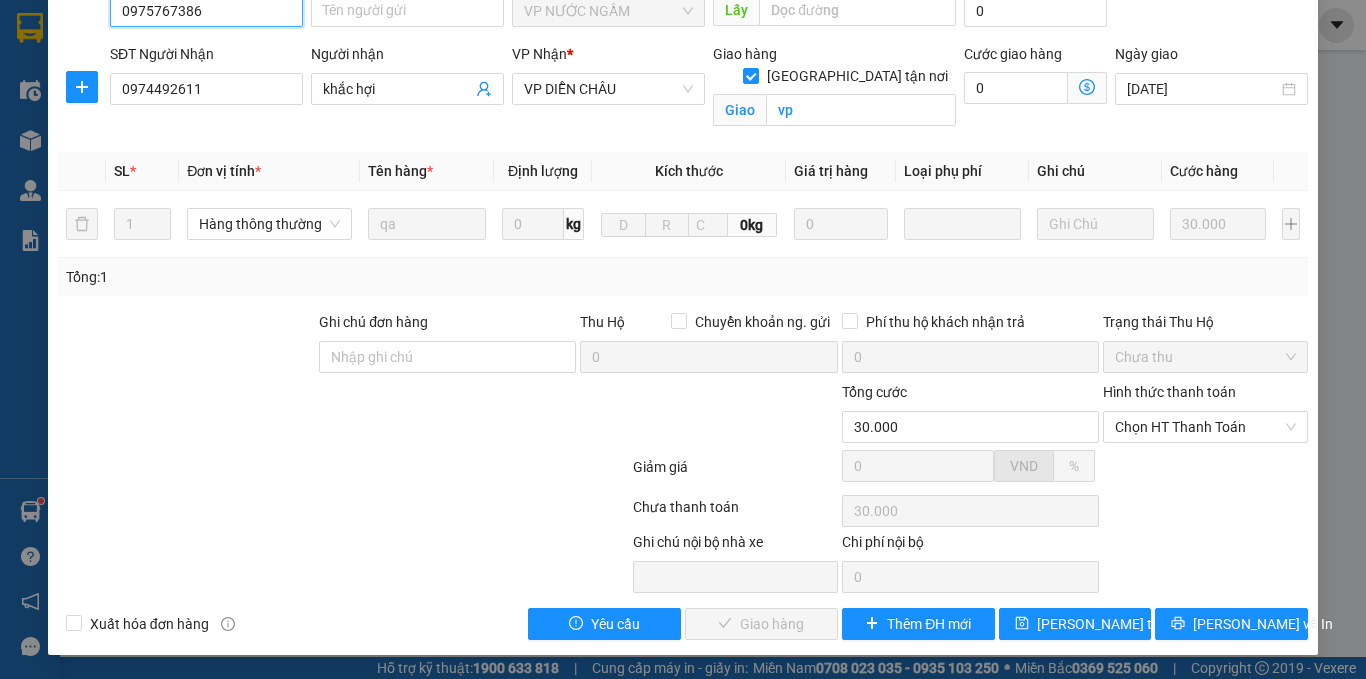 scroll, scrollTop: 191, scrollLeft: 0, axis: vertical 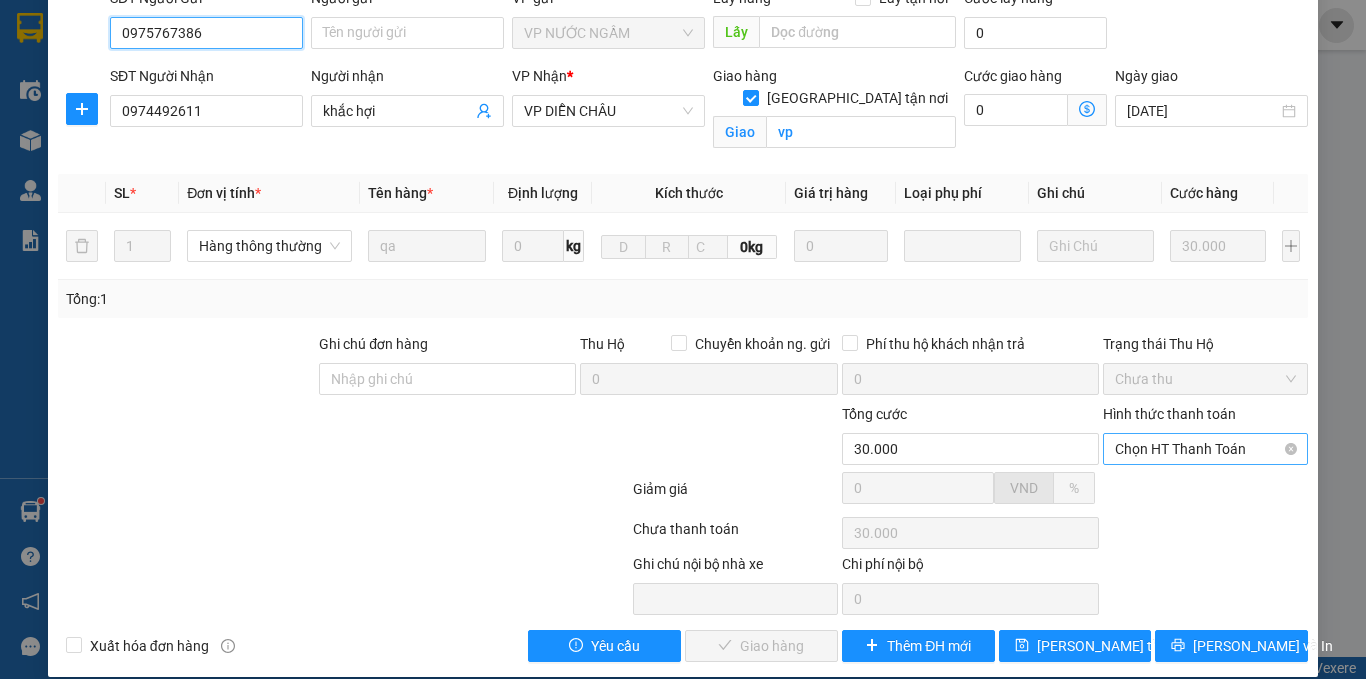 drag, startPoint x: 1210, startPoint y: 434, endPoint x: 1191, endPoint y: 444, distance: 21.470911 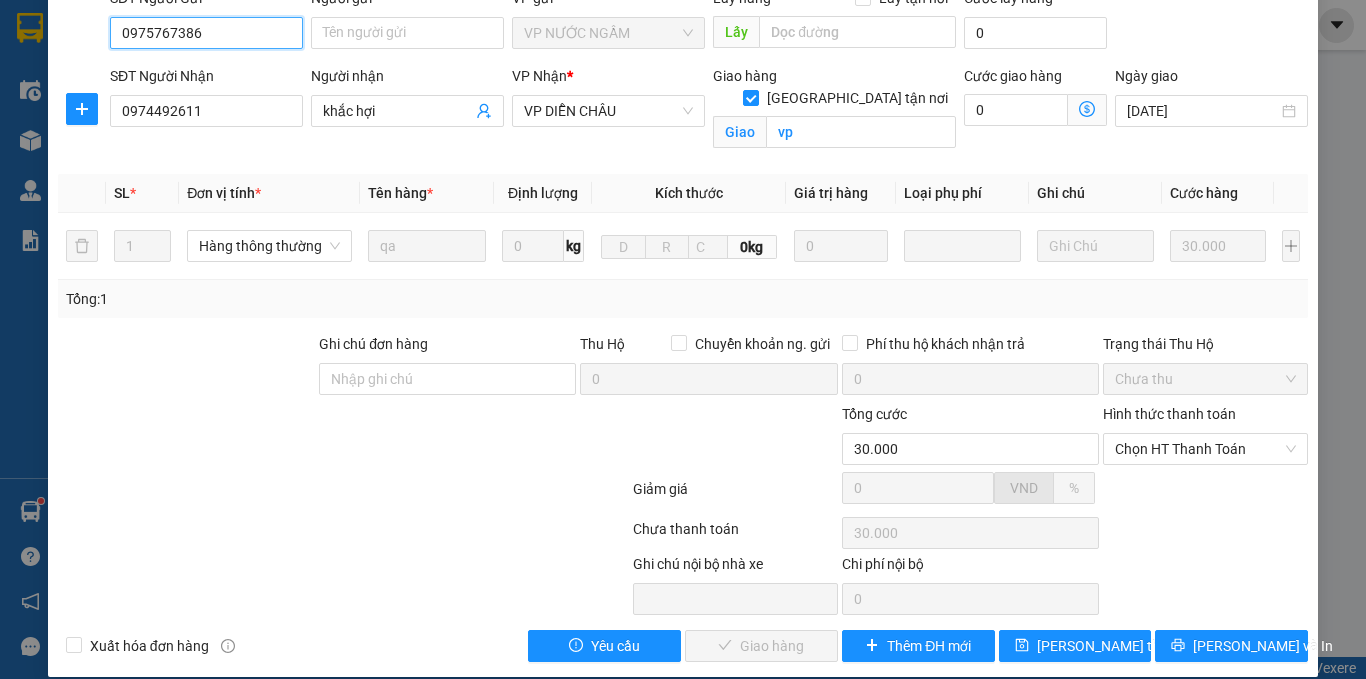 click on "Chọn HT Thanh Toán" at bounding box center [1205, 449] 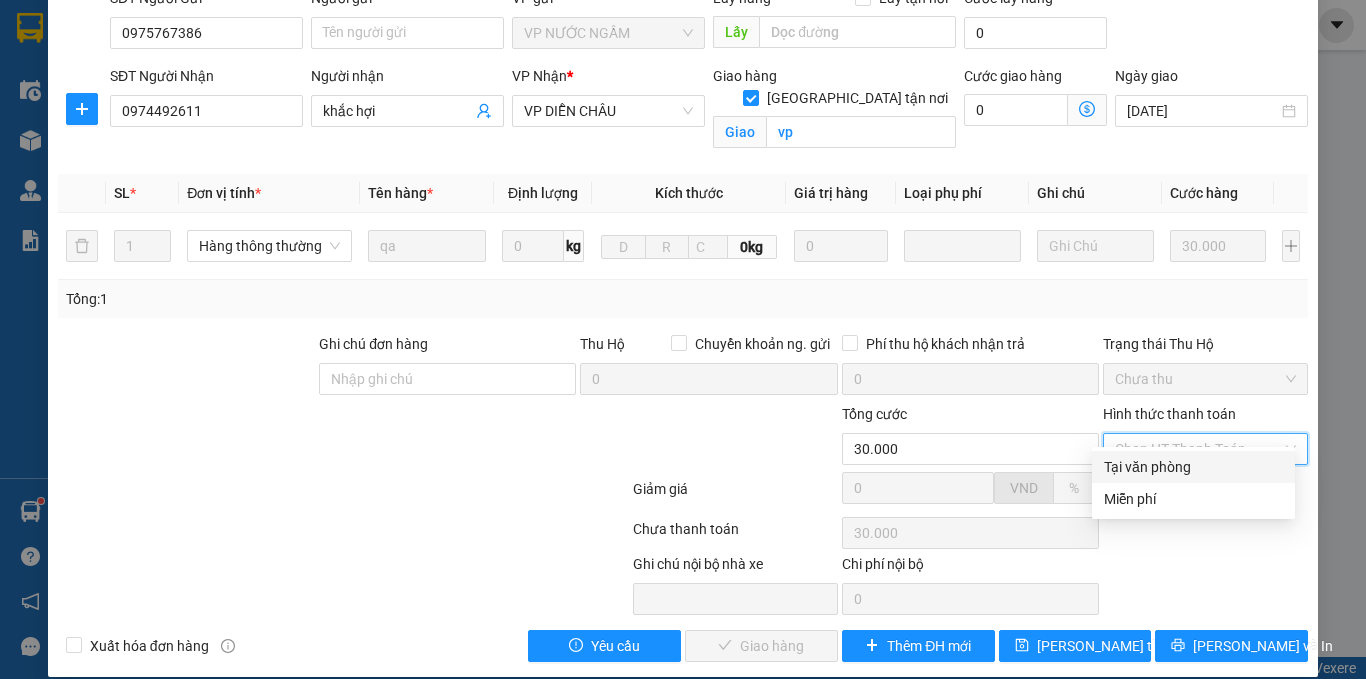 click on "Tại văn phòng" at bounding box center (1193, 467) 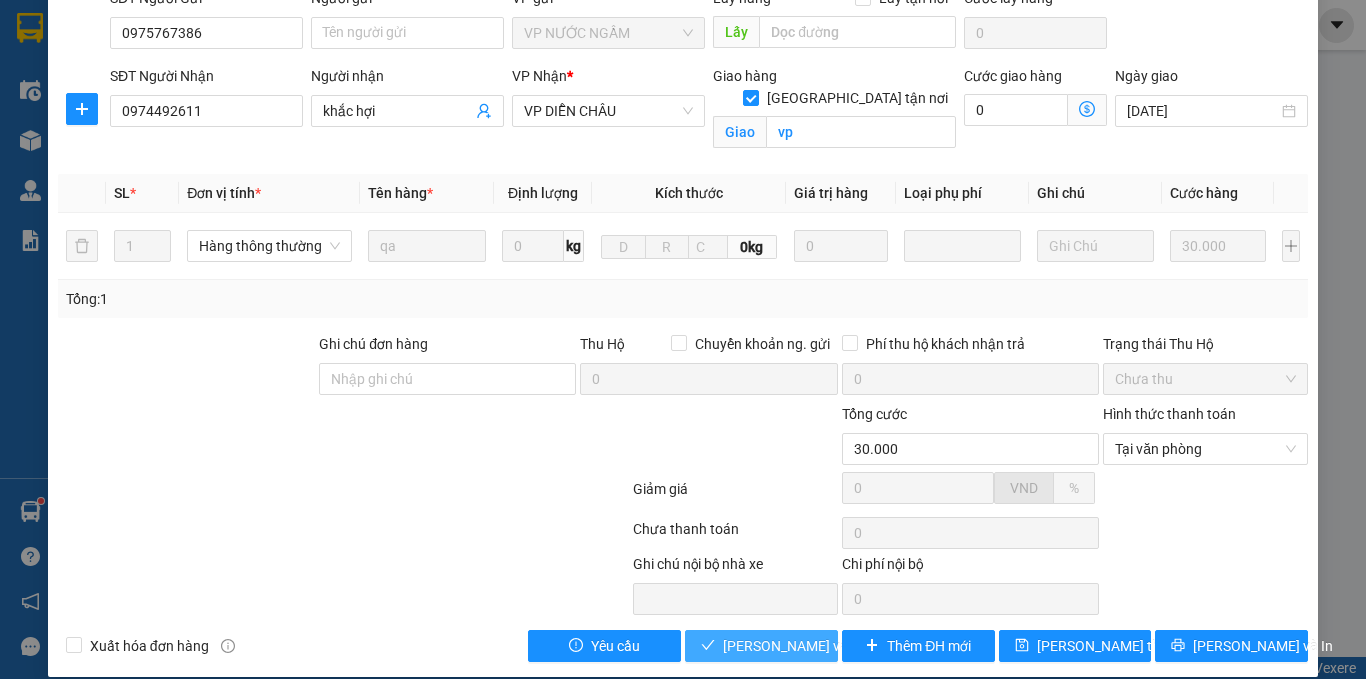 drag, startPoint x: 740, startPoint y: 618, endPoint x: 749, endPoint y: 625, distance: 11.401754 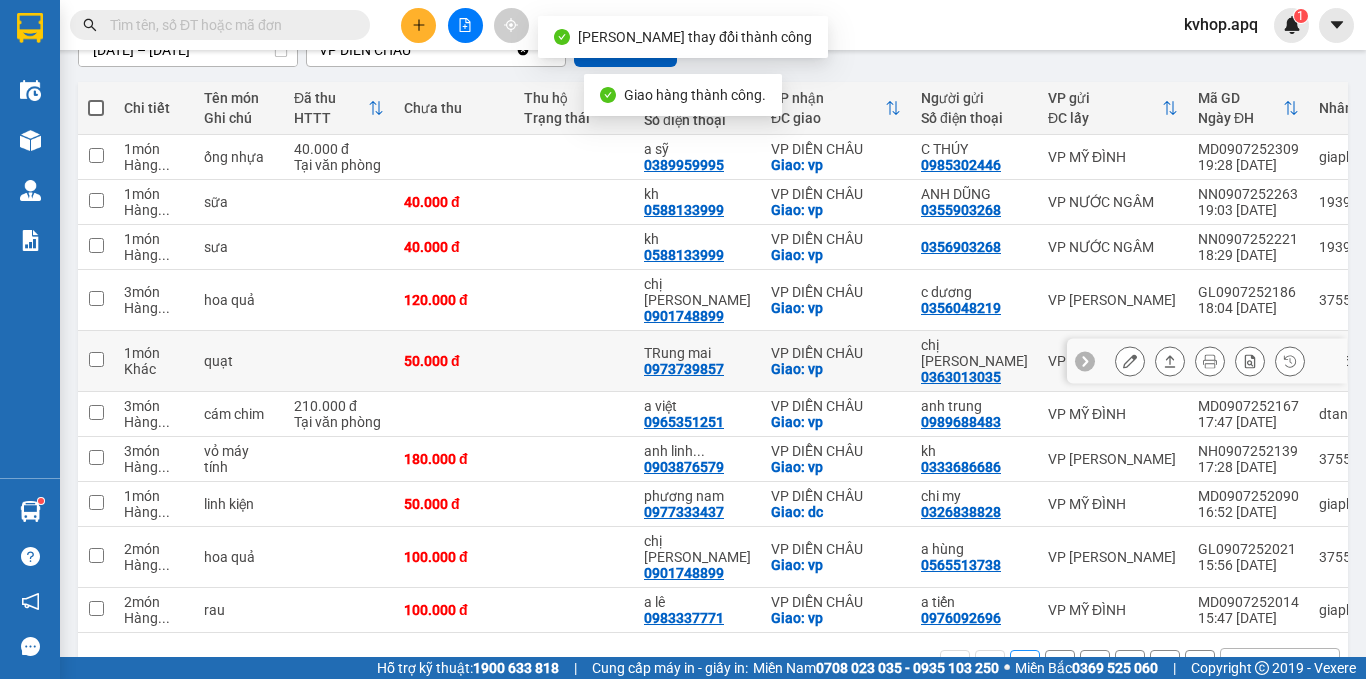 scroll, scrollTop: 218, scrollLeft: 0, axis: vertical 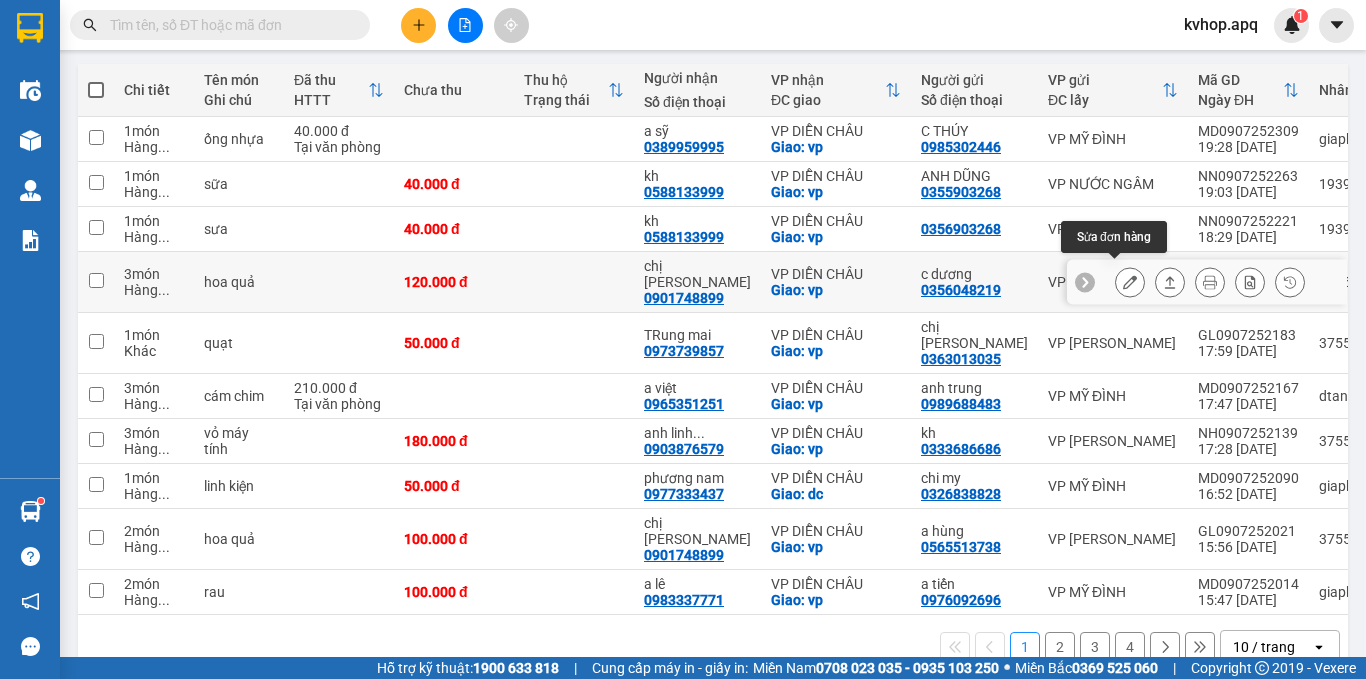 click 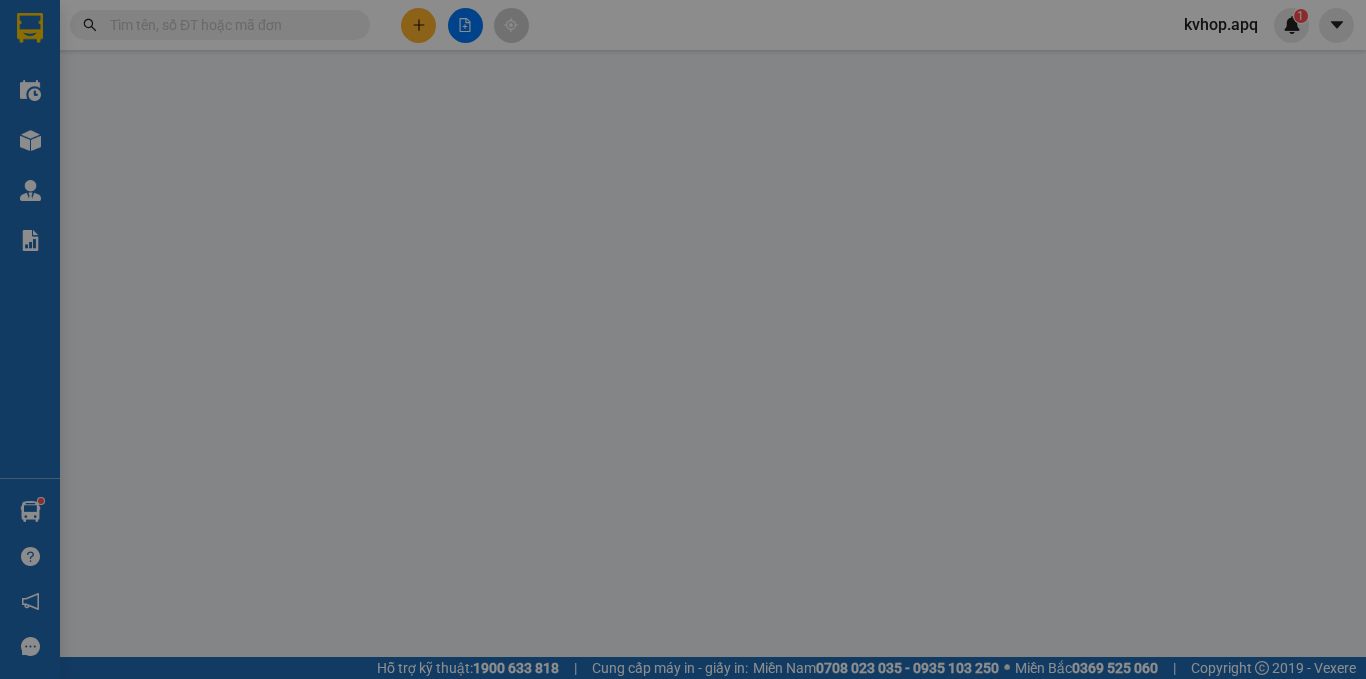 scroll, scrollTop: 0, scrollLeft: 0, axis: both 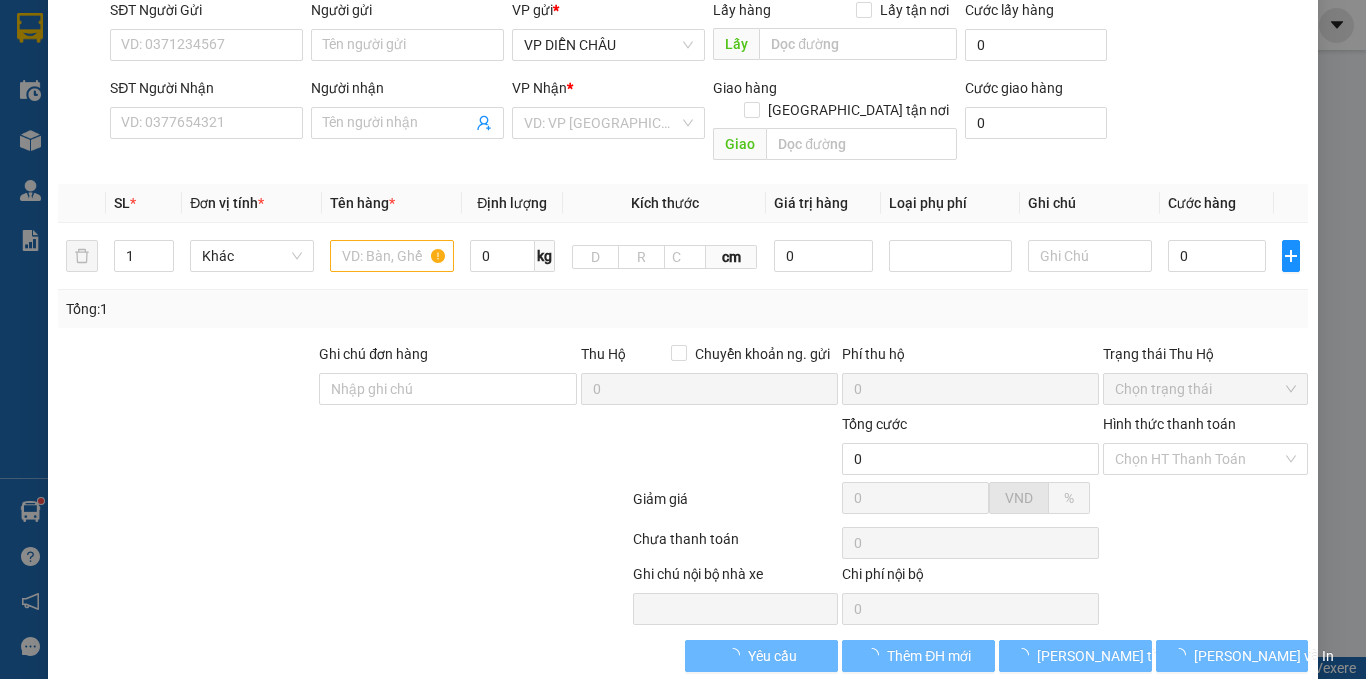 type on "0356048219" 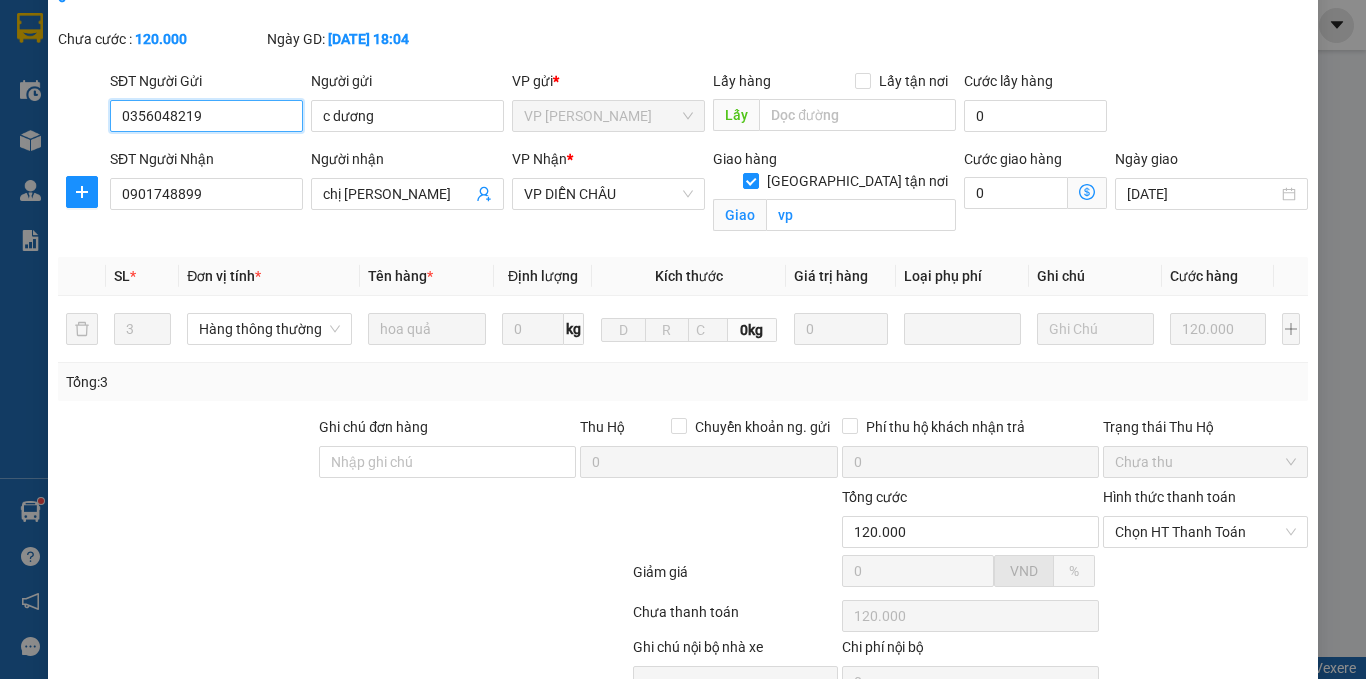 scroll, scrollTop: 191, scrollLeft: 0, axis: vertical 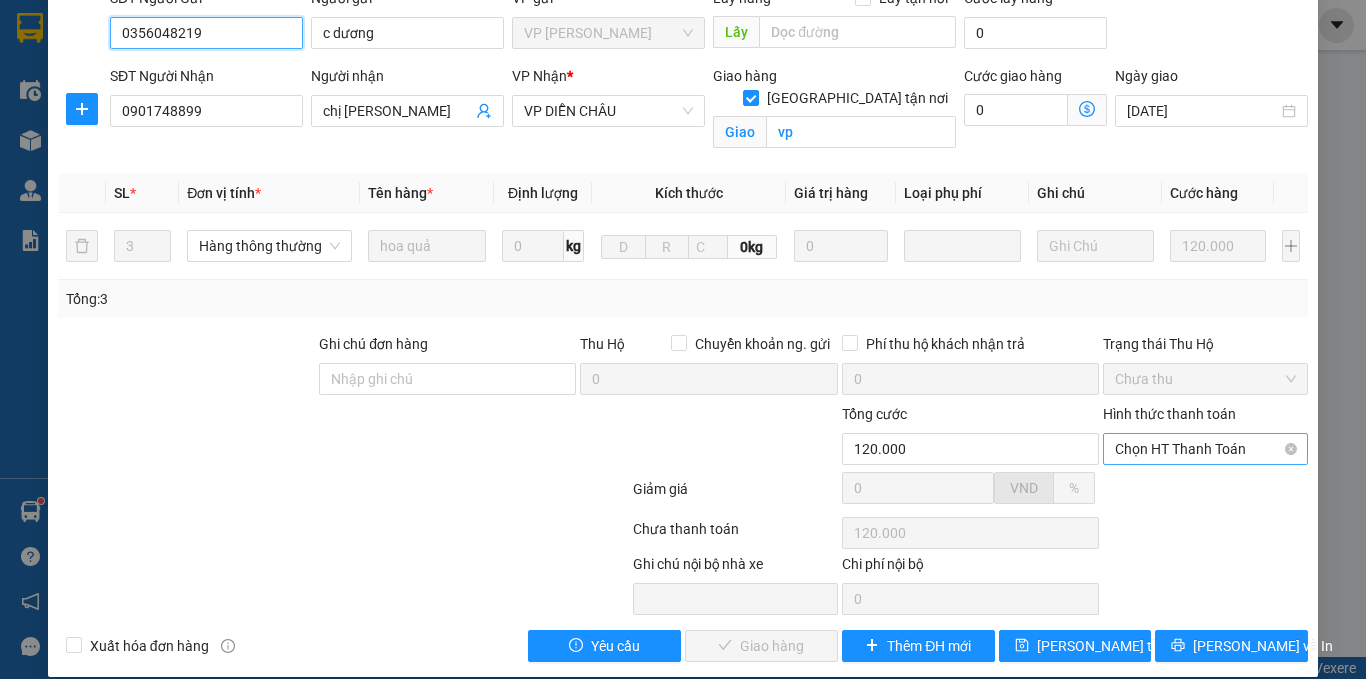 click on "Chọn HT Thanh Toán" at bounding box center (1205, 449) 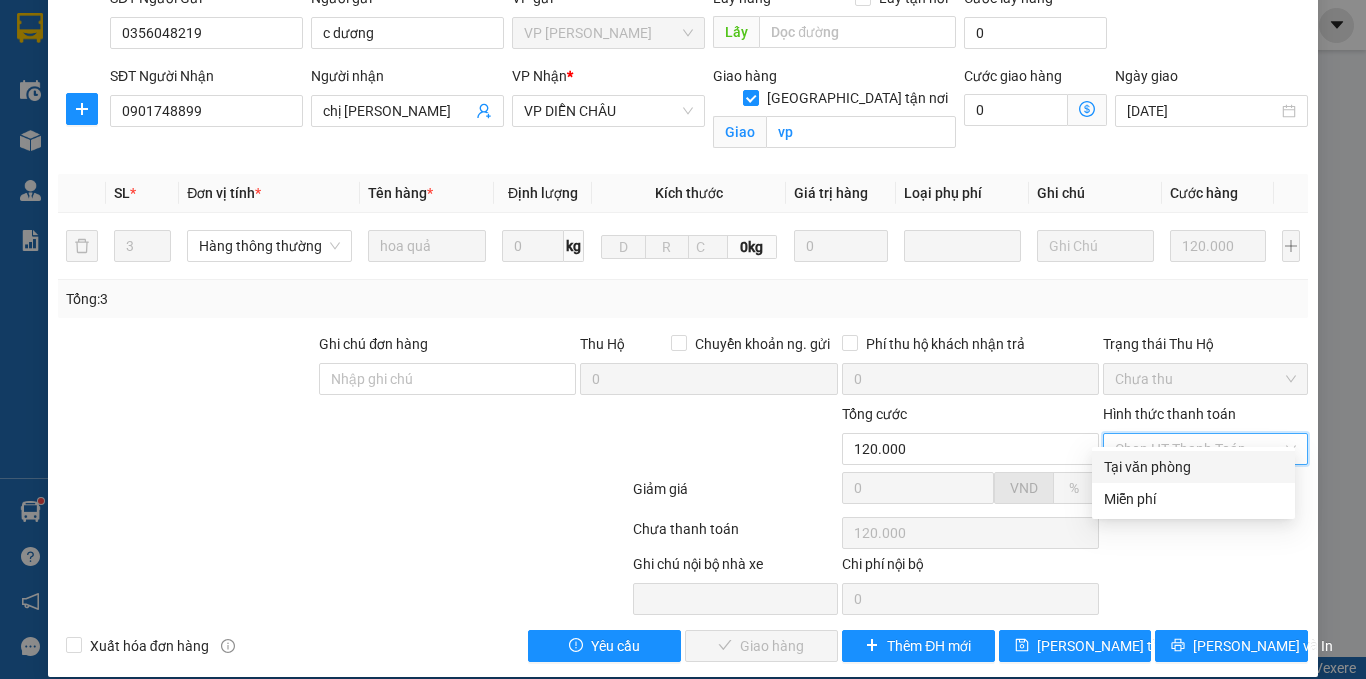 drag, startPoint x: 1166, startPoint y: 444, endPoint x: 1117, endPoint y: 473, distance: 56.938564 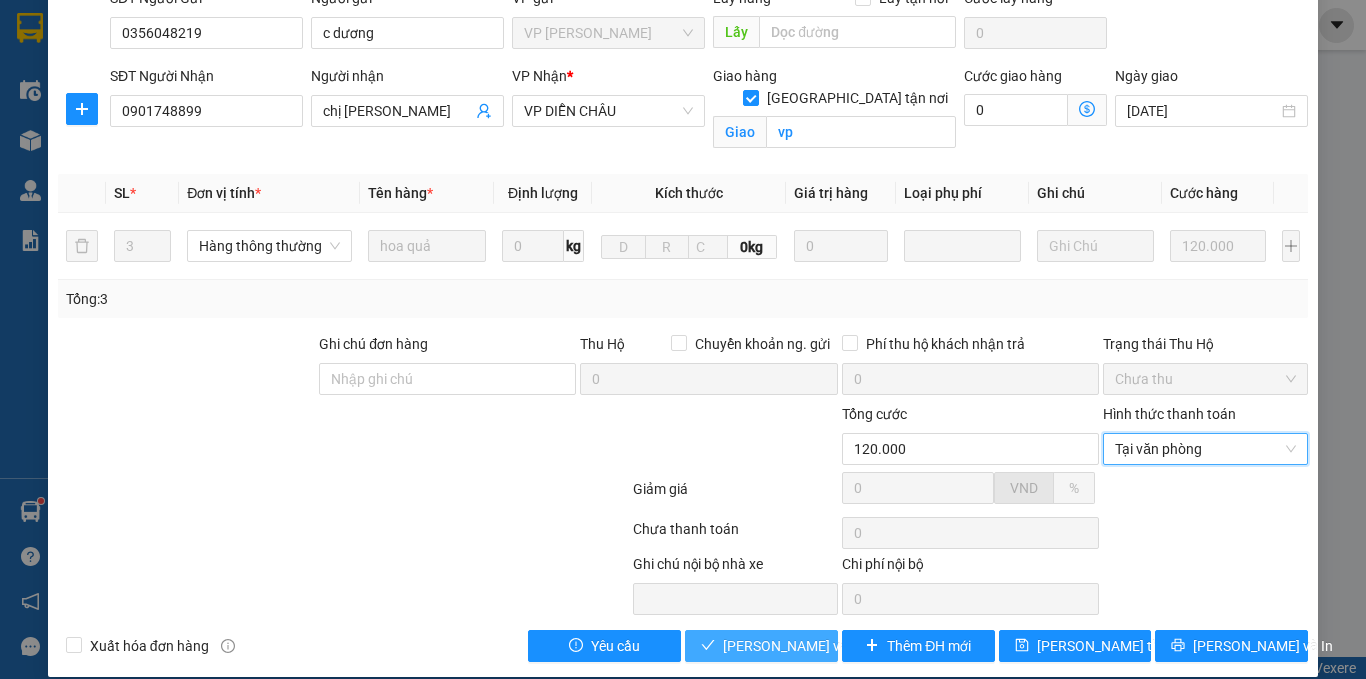 drag, startPoint x: 729, startPoint y: 617, endPoint x: 624, endPoint y: 596, distance: 107.07941 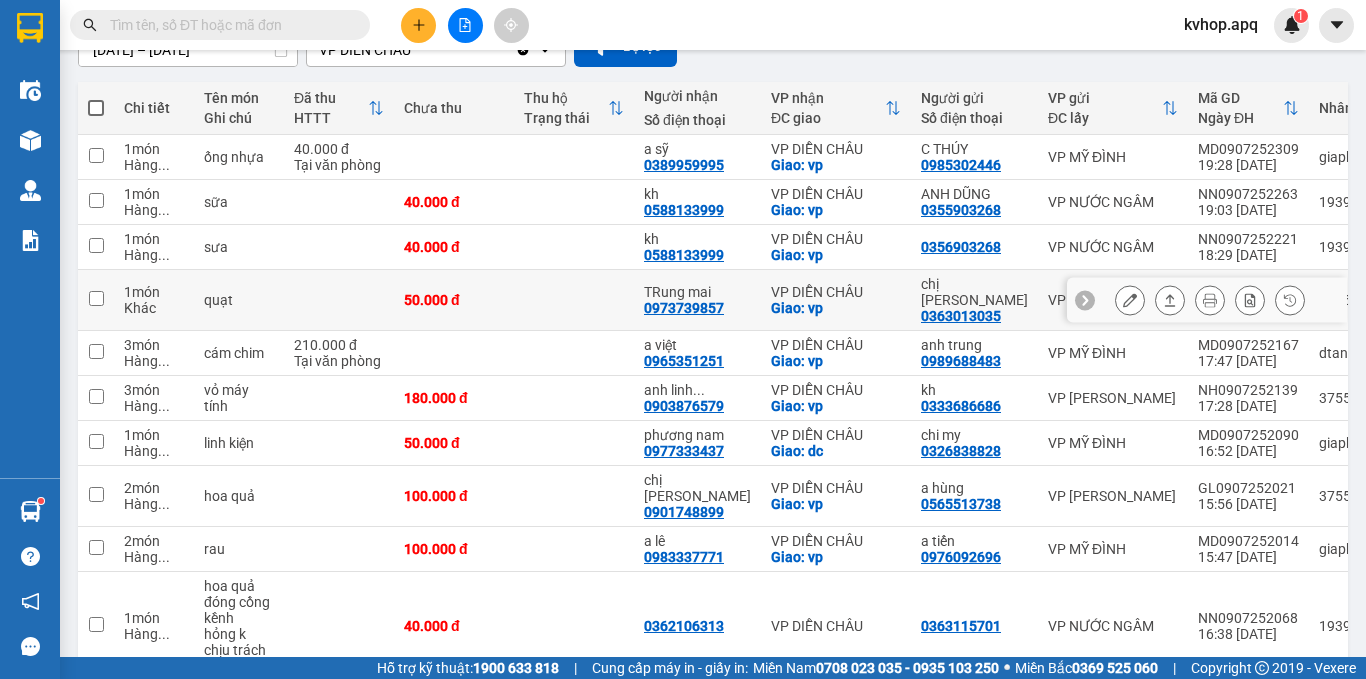 scroll, scrollTop: 266, scrollLeft: 0, axis: vertical 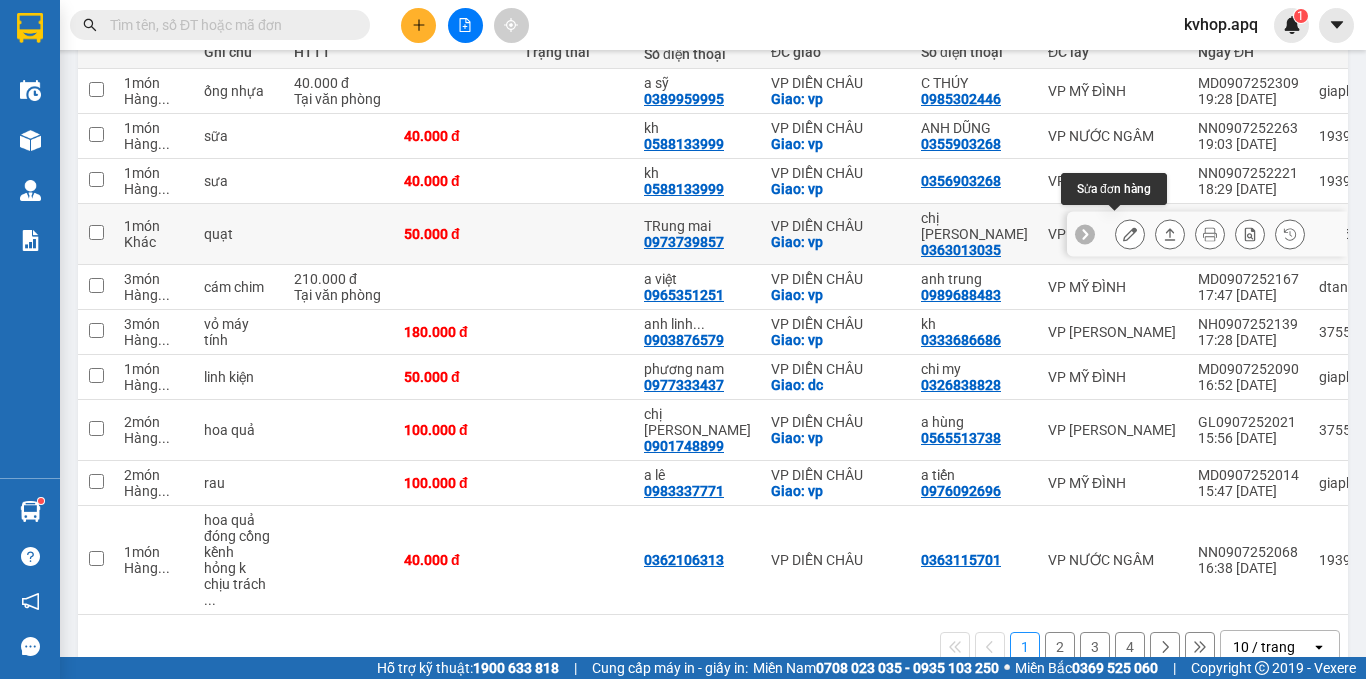 click 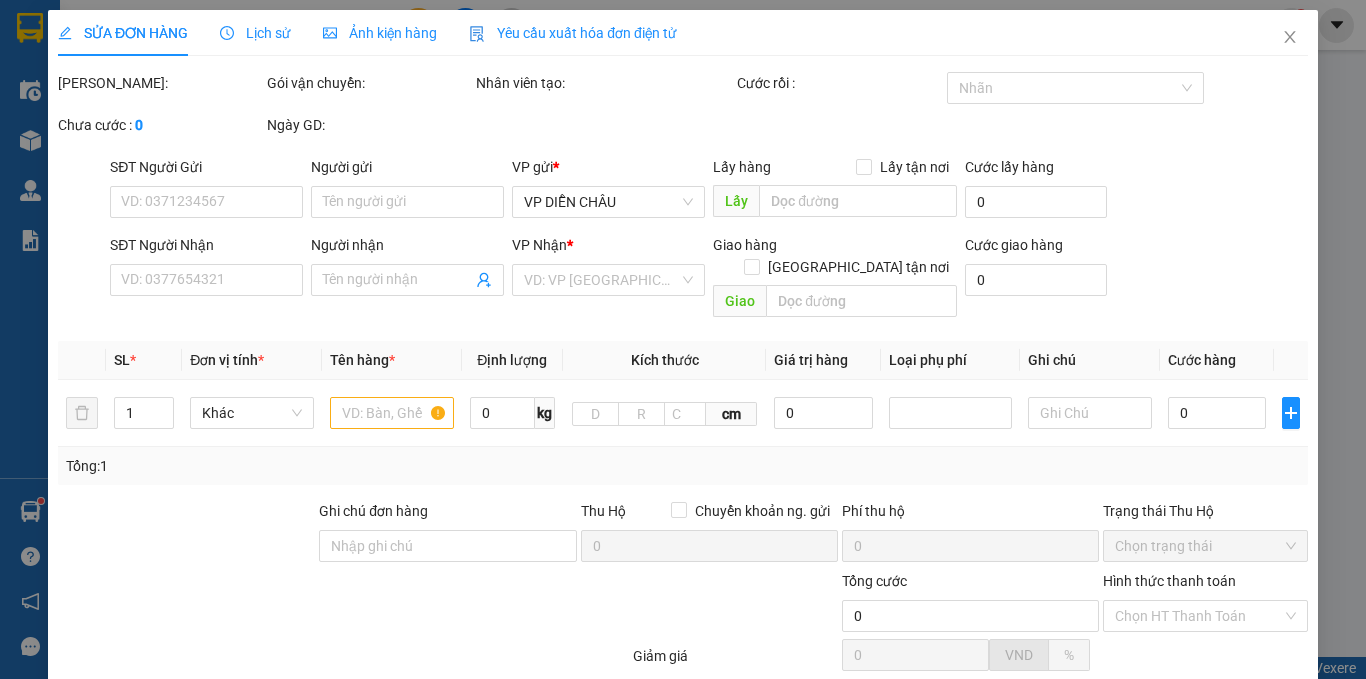 type on "0363013035" 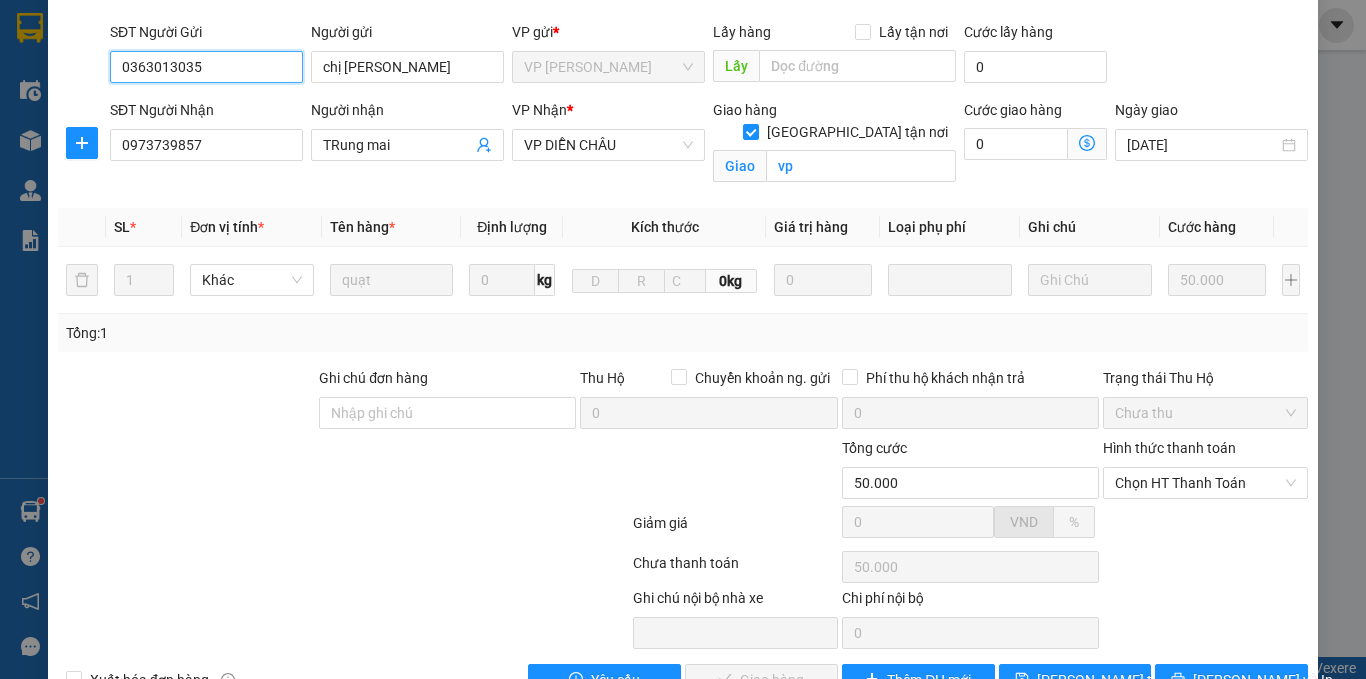 scroll, scrollTop: 191, scrollLeft: 0, axis: vertical 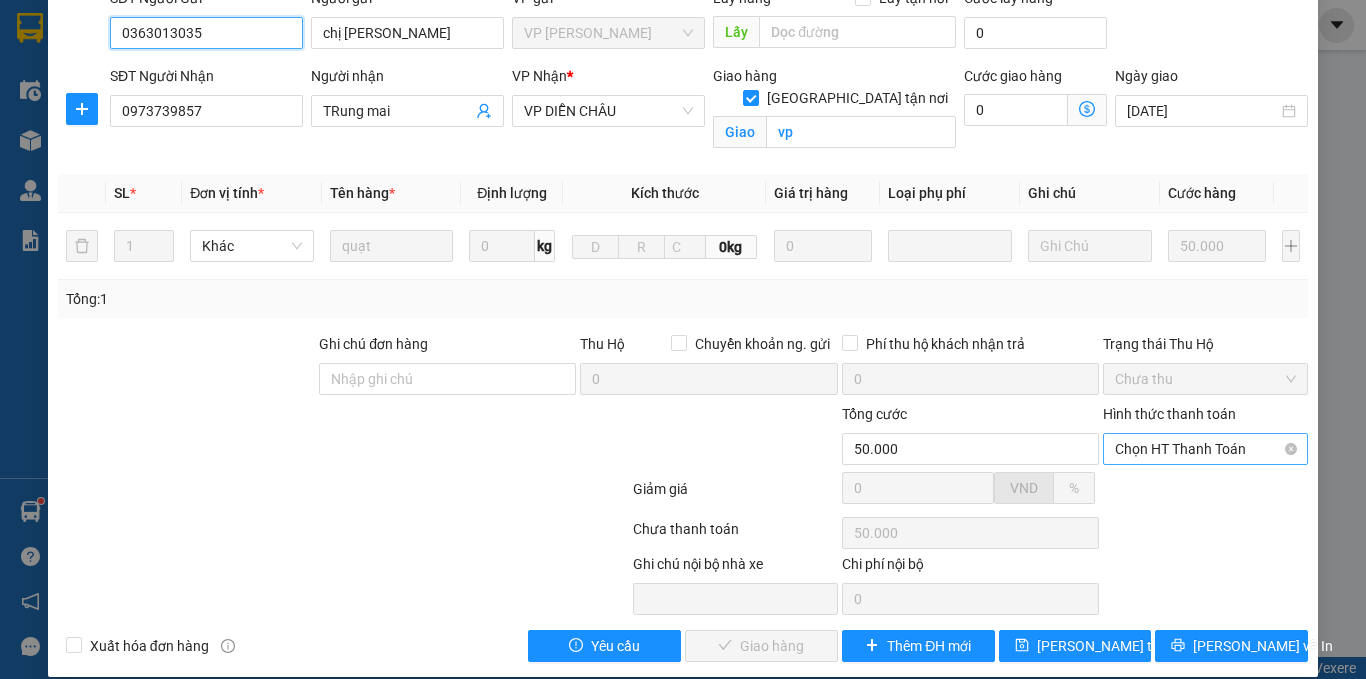 click on "Chọn HT Thanh Toán" at bounding box center (1205, 449) 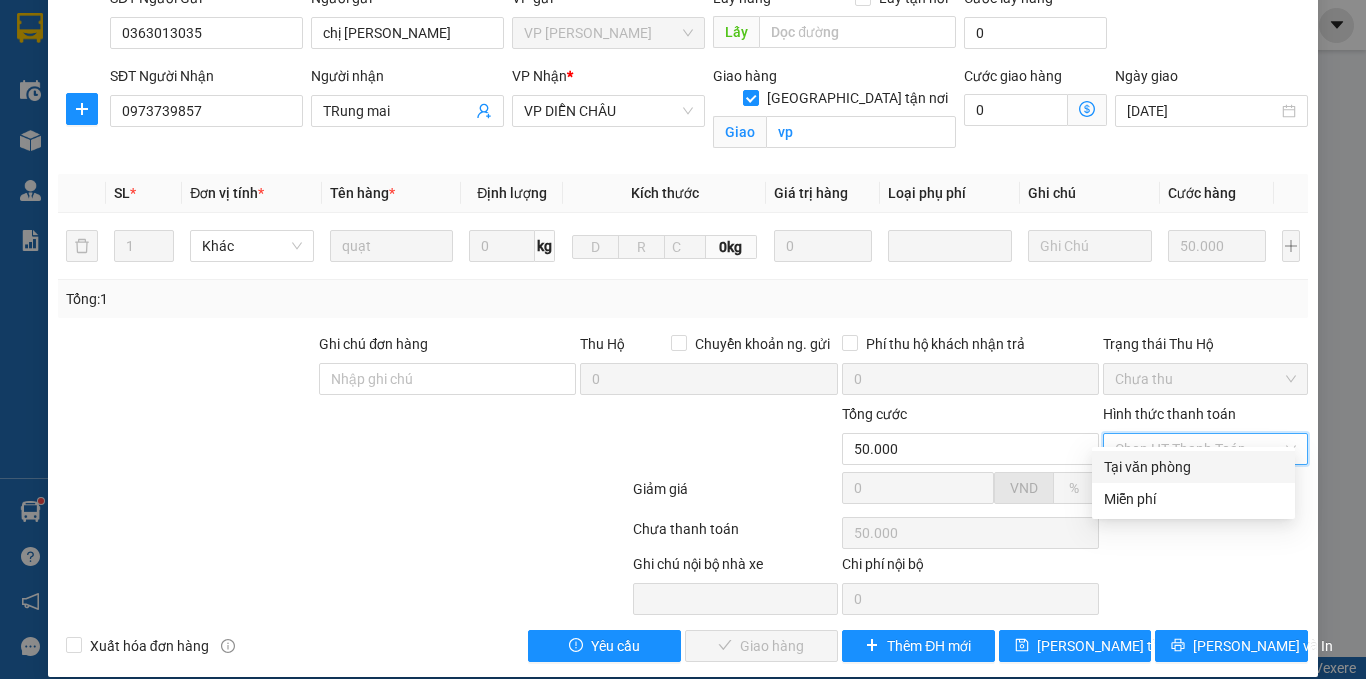 click on "Tại văn phòng" at bounding box center [1193, 467] 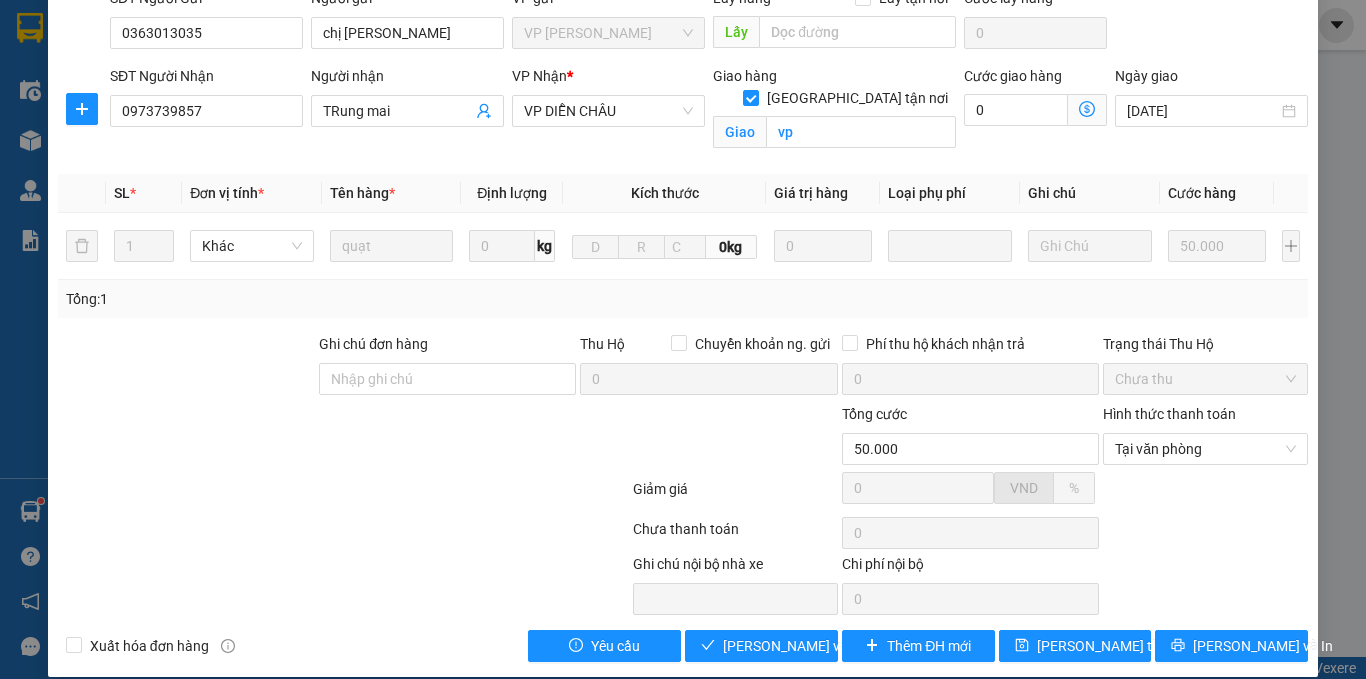 click on "Total Paid Fee 0 Total UnPaid Fee 50.000 Cash Collection Total Fee Mã ĐH:  GL0907252183 Gói vận chuyển:   Tiêu chuẩn Nhân viên tạo:   37553_ducdai.apq Cước rồi :   0   Nhãn Chưa cước :   0 Ngày GD:   [DATE] 17:59 SĐT Người Gửi 0363013035 Người gửi chị hương VP gửi  * VP GIA LÂM Lấy hàng Lấy tận nơi Lấy Cước lấy hàng 0 SĐT Người Nhận 0973739857 Người nhận TRung mai VP Nhận  * VP DIỄN CHÂU Giao hàng Giao tận nơi Giao vp Cước giao hàng 0 Ngày giao [DATE] SL  * Đơn vị tính  * Tên hàng  * Định lượng Kích thước Giá trị hàng Loại phụ phí Ghi chú Cước hàng                       1 Khác quạt 0 kg 0kg 0   50.000 Tổng:  1 Ghi chú đơn hàng Thu Hộ Chuyển khoản ng. gửi 0 Phí thu hộ khách nhận trả 0 Trạng thái Thu Hộ   Chưa thu Tổng cước 50.000 Hình thức thanh toán Tại văn phòng Giảm giá 0 VND % Discount 0 Số tiền thu trước 0 0 0" at bounding box center (683, 271) 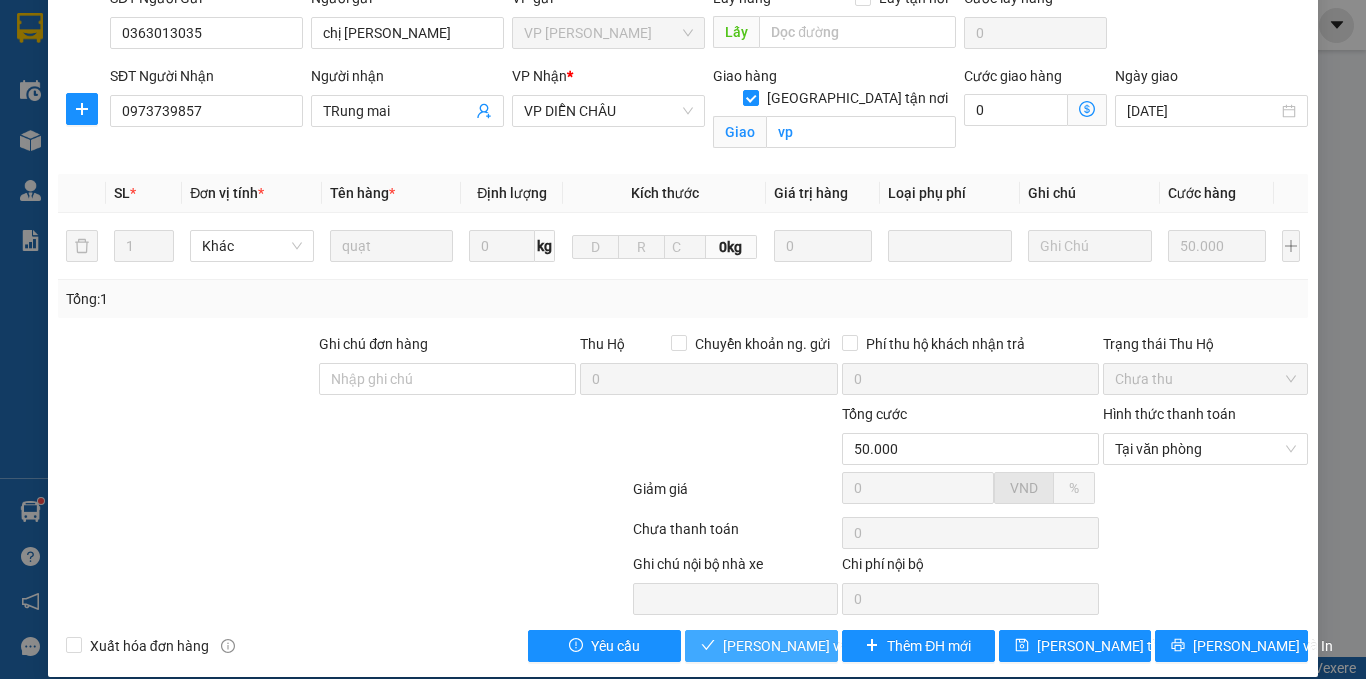 click on "[PERSON_NAME] và Giao hàng" at bounding box center [819, 646] 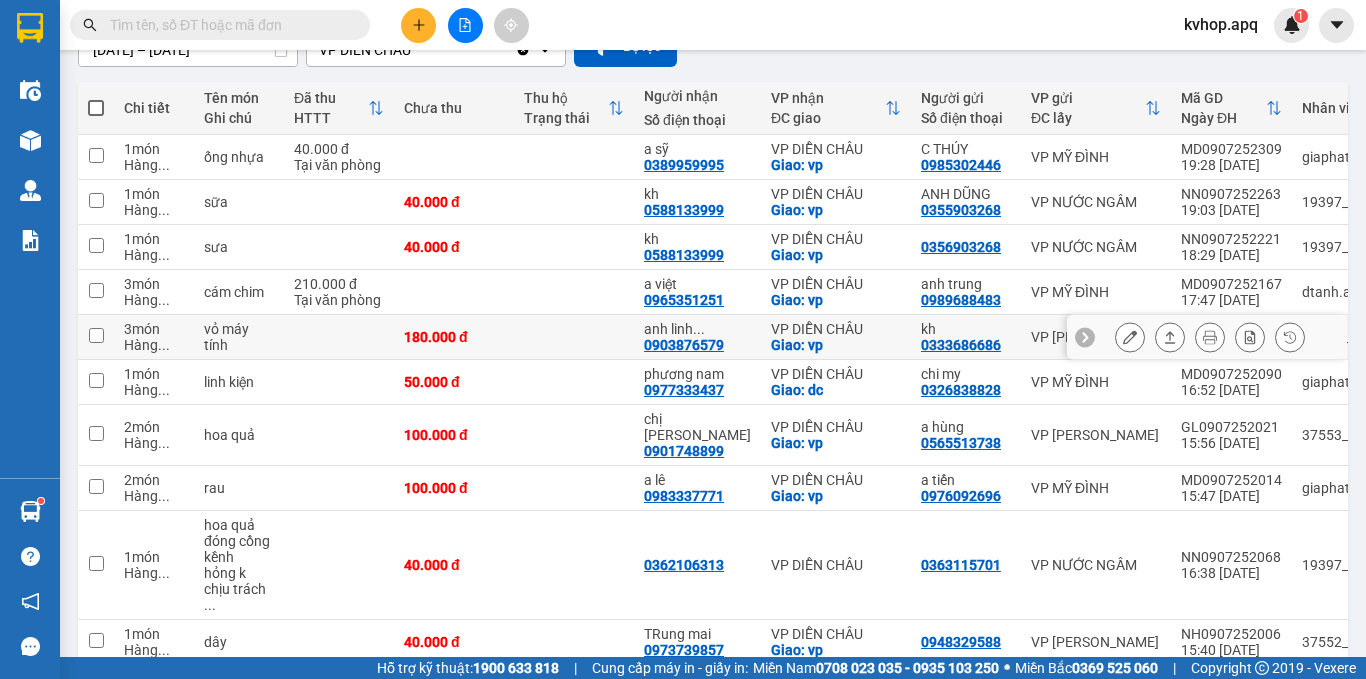 scroll, scrollTop: 266, scrollLeft: 0, axis: vertical 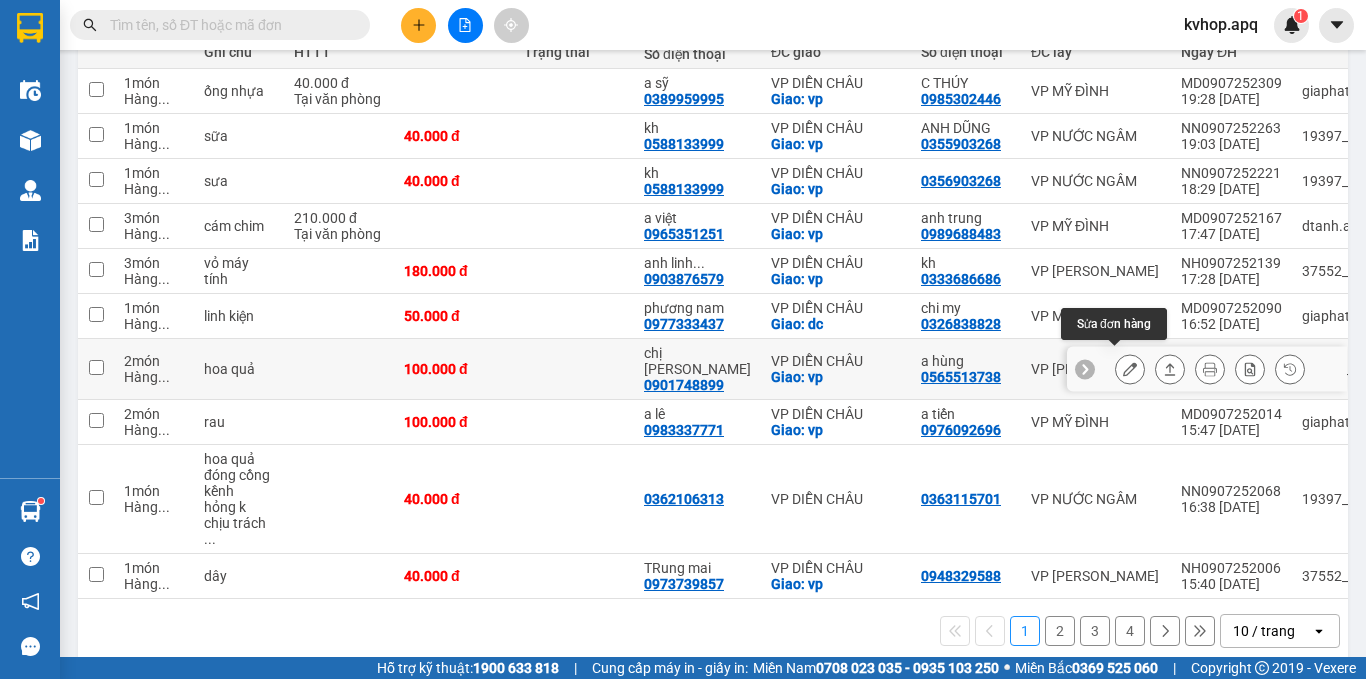 click 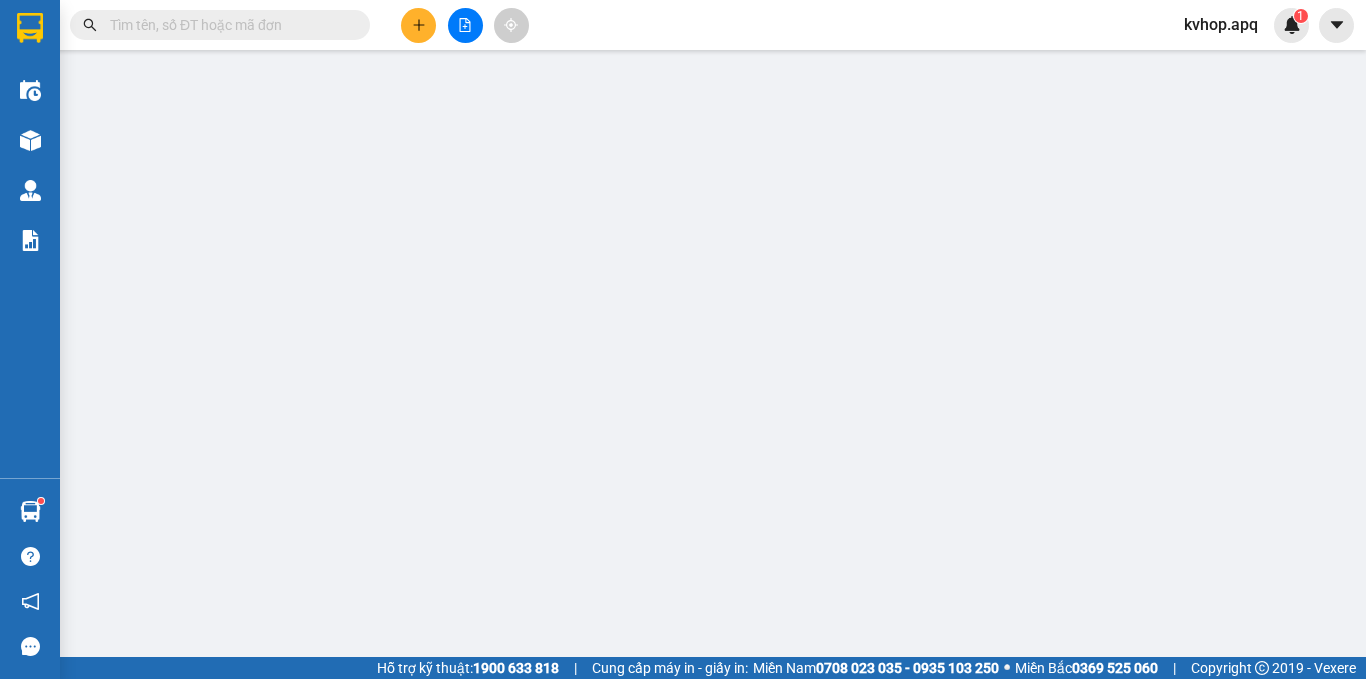 scroll, scrollTop: 0, scrollLeft: 0, axis: both 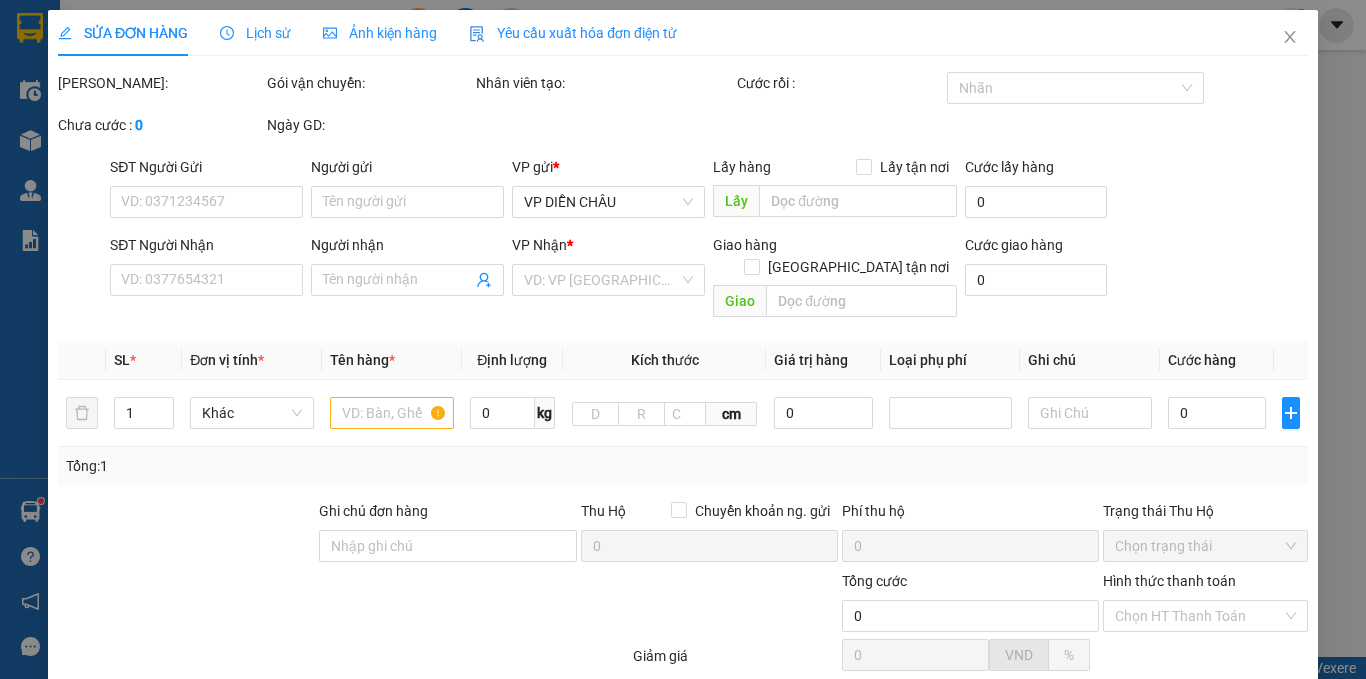 type on "0565513738" 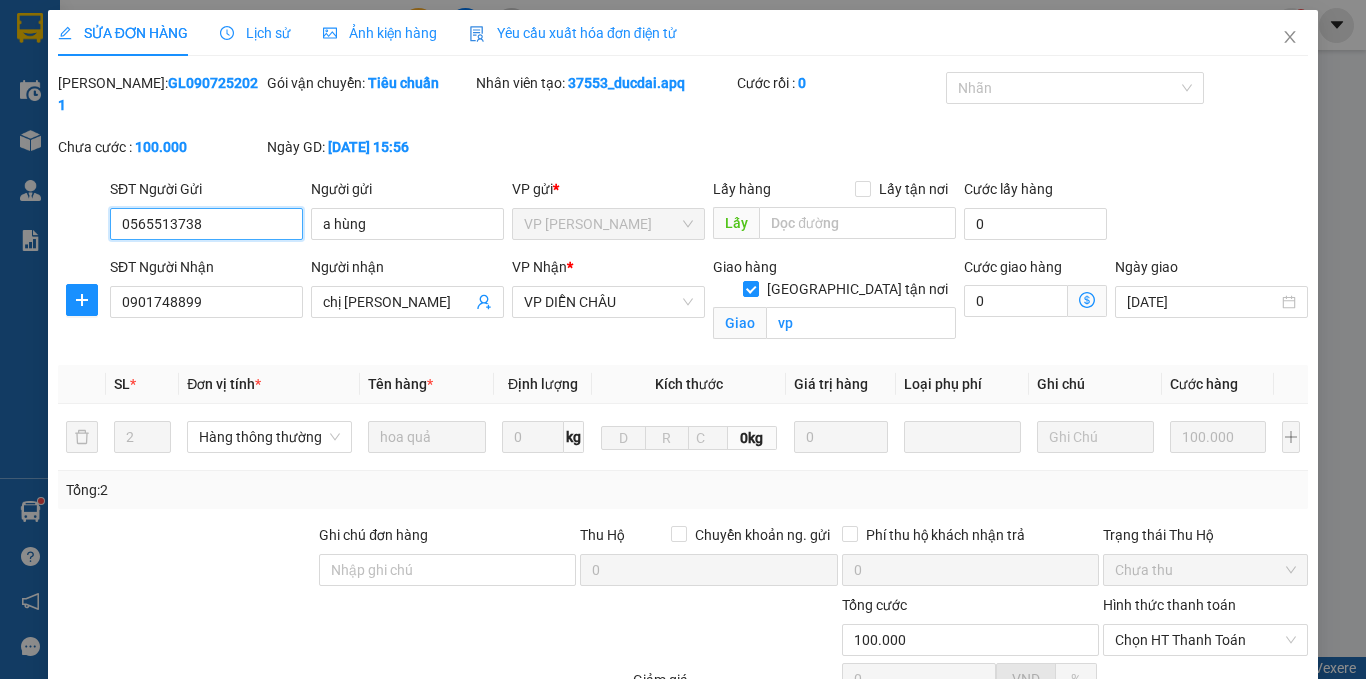 scroll, scrollTop: 157, scrollLeft: 0, axis: vertical 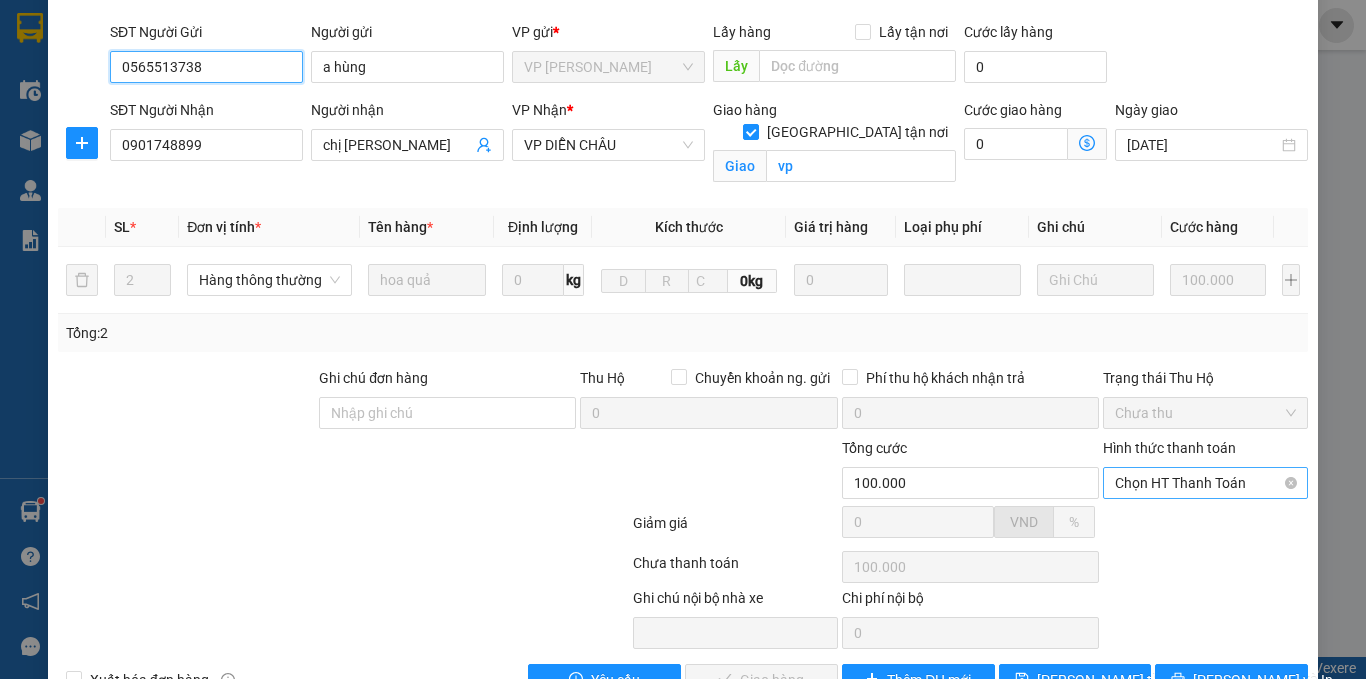 click on "Chọn HT Thanh Toán" at bounding box center [1205, 483] 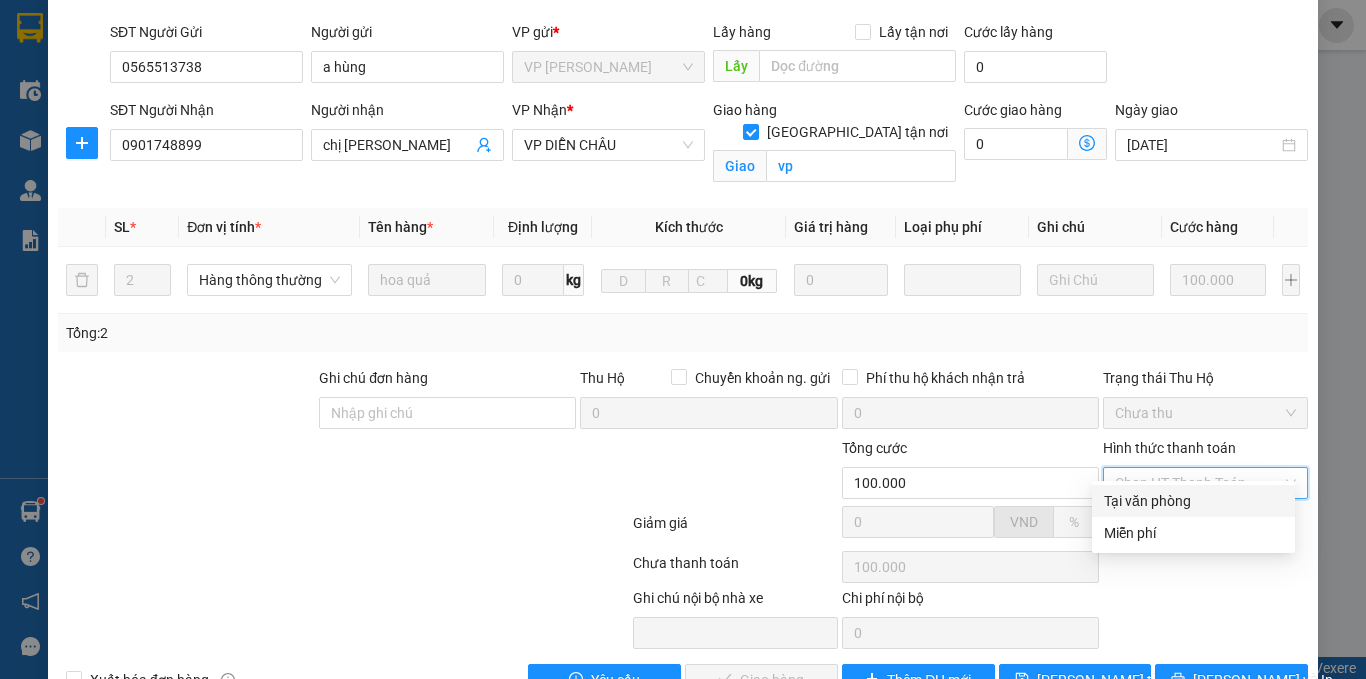 click on "Tại văn phòng" at bounding box center (1193, 501) 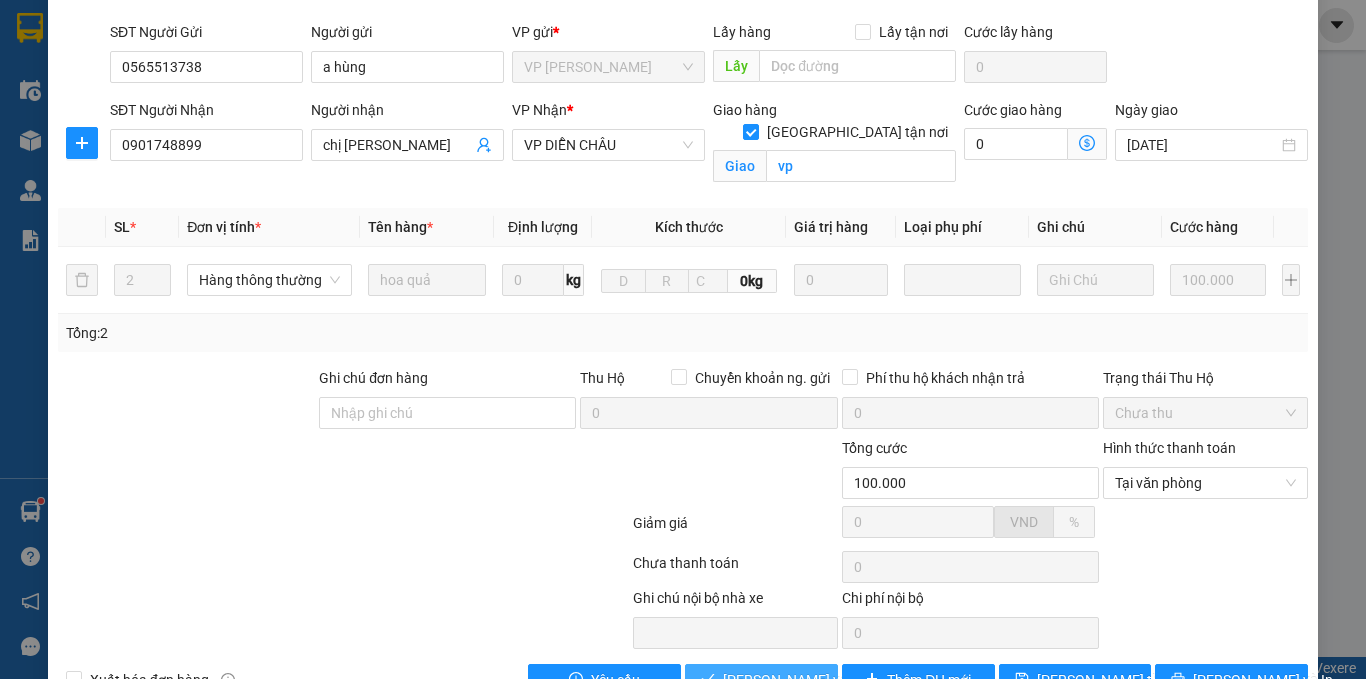click on "[PERSON_NAME] và Giao hàng" at bounding box center [819, 680] 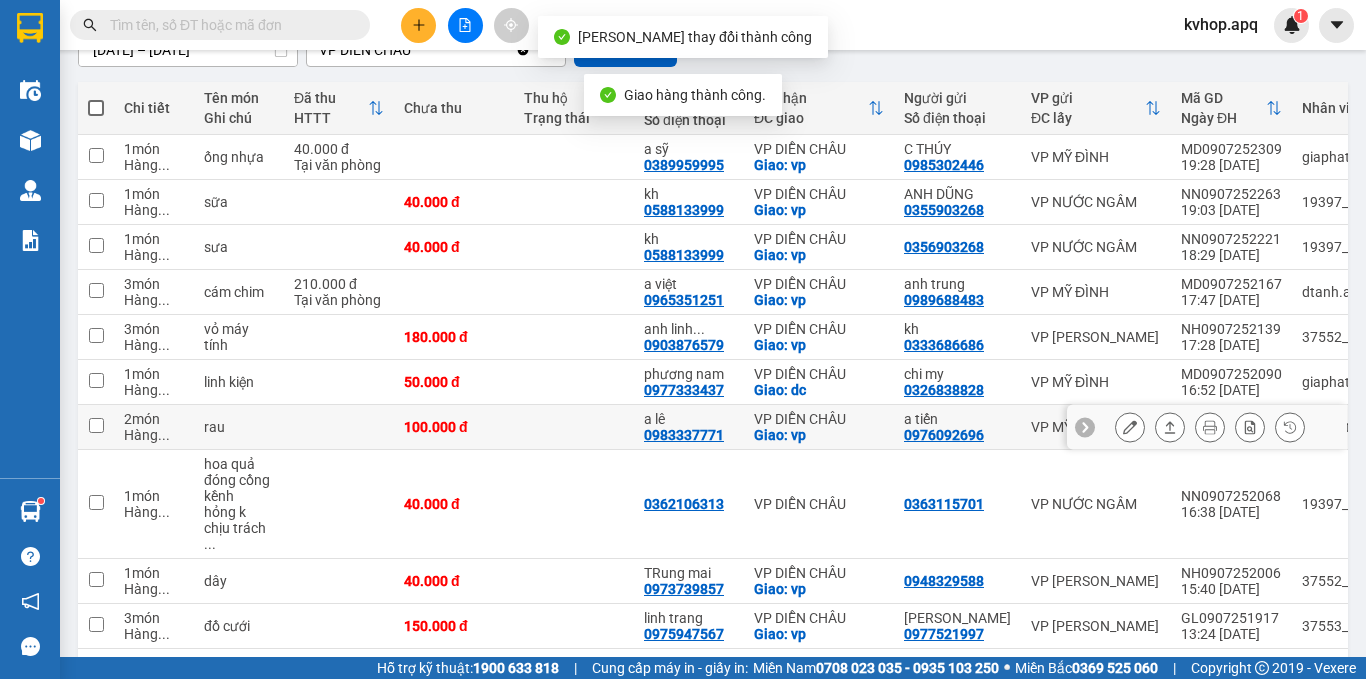 scroll, scrollTop: 266, scrollLeft: 0, axis: vertical 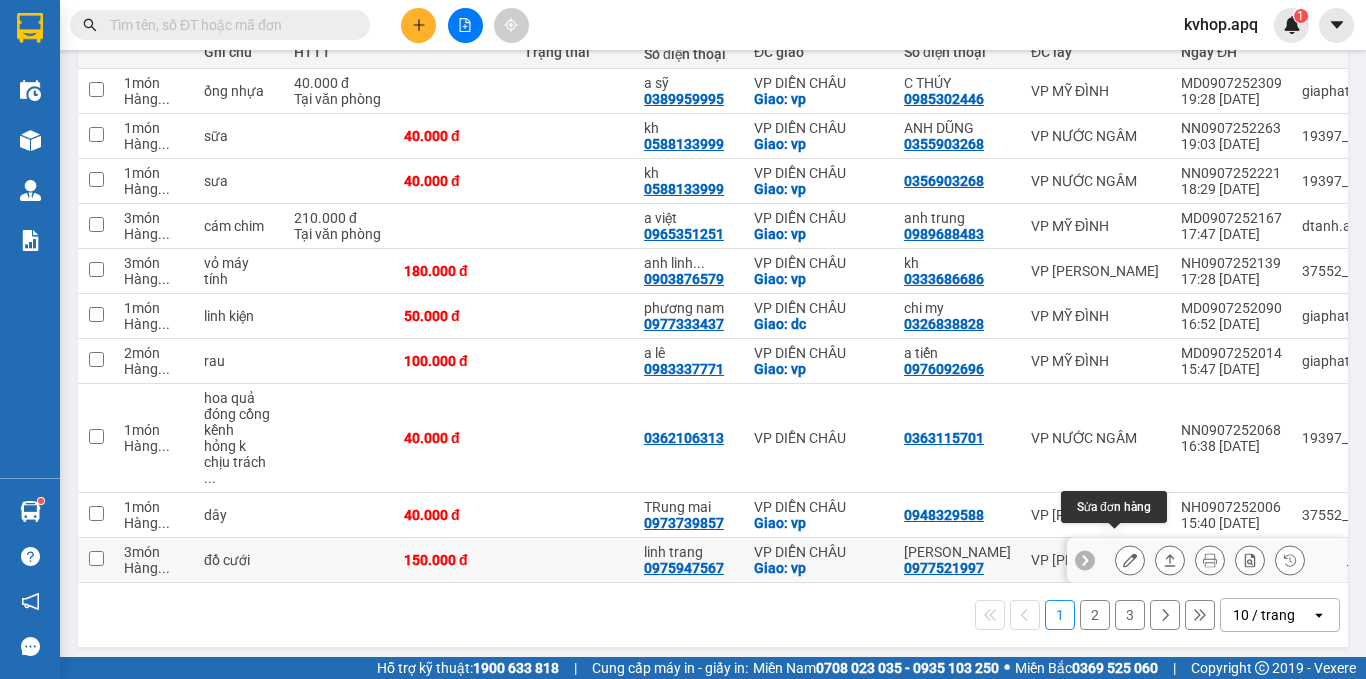 drag, startPoint x: 1101, startPoint y: 538, endPoint x: 1117, endPoint y: 544, distance: 17.088007 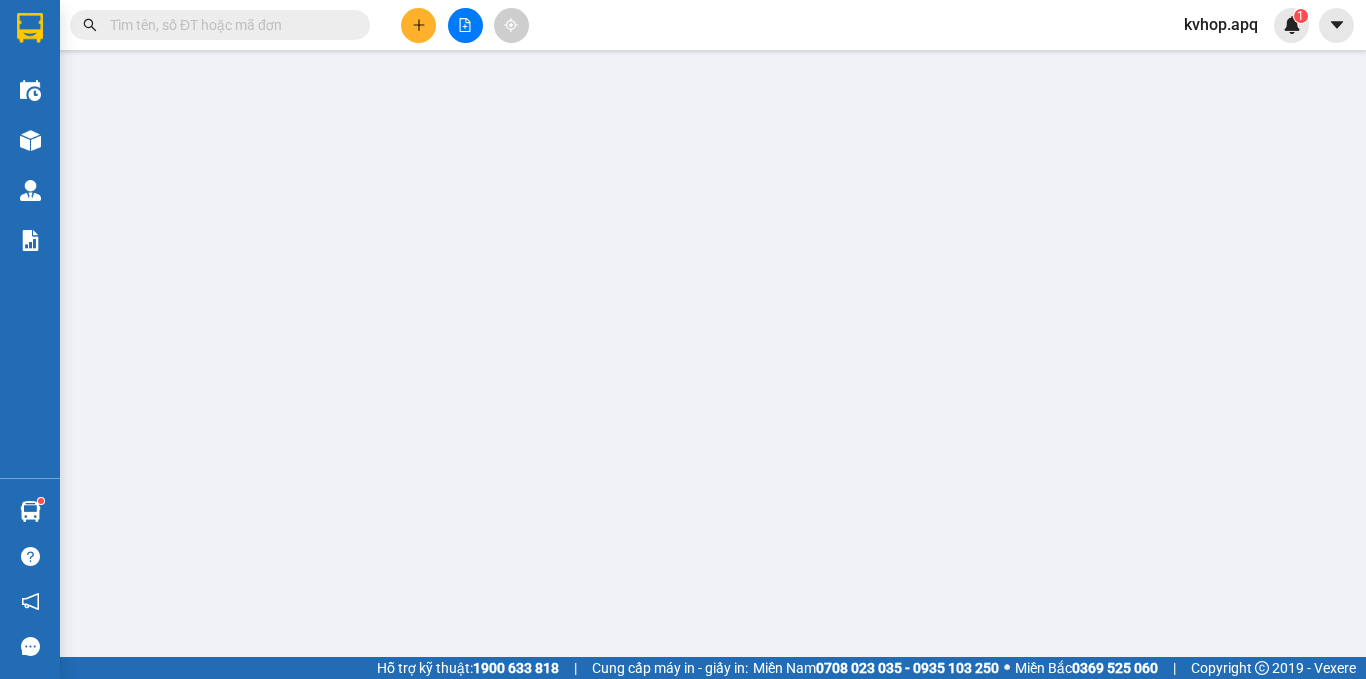 type on "0977521997" 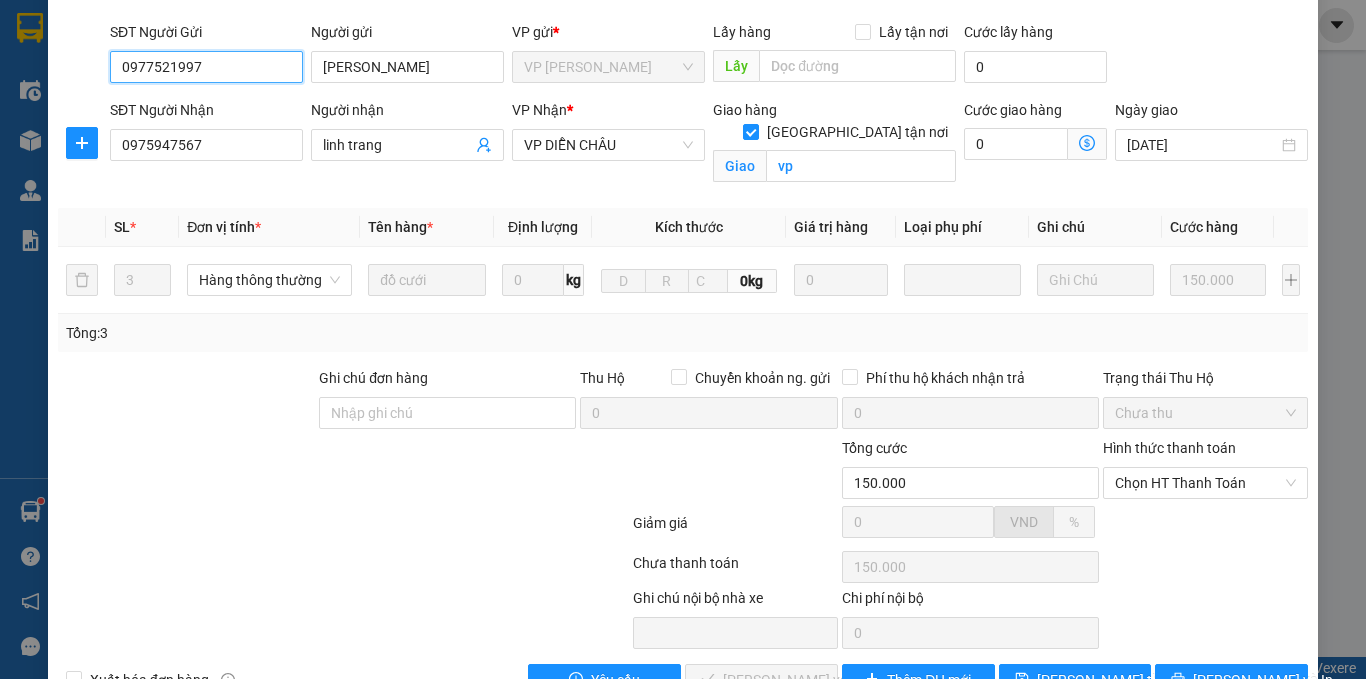 scroll, scrollTop: 191, scrollLeft: 0, axis: vertical 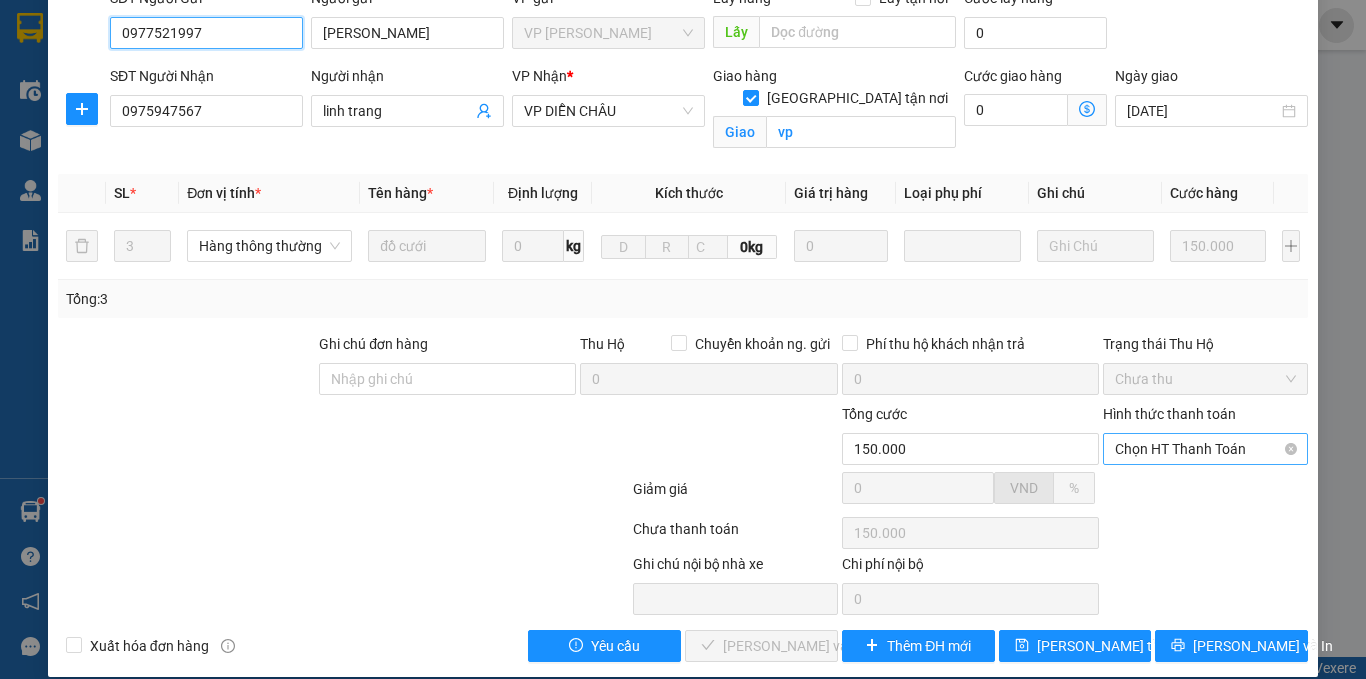 click on "Chọn HT Thanh Toán" at bounding box center [1205, 449] 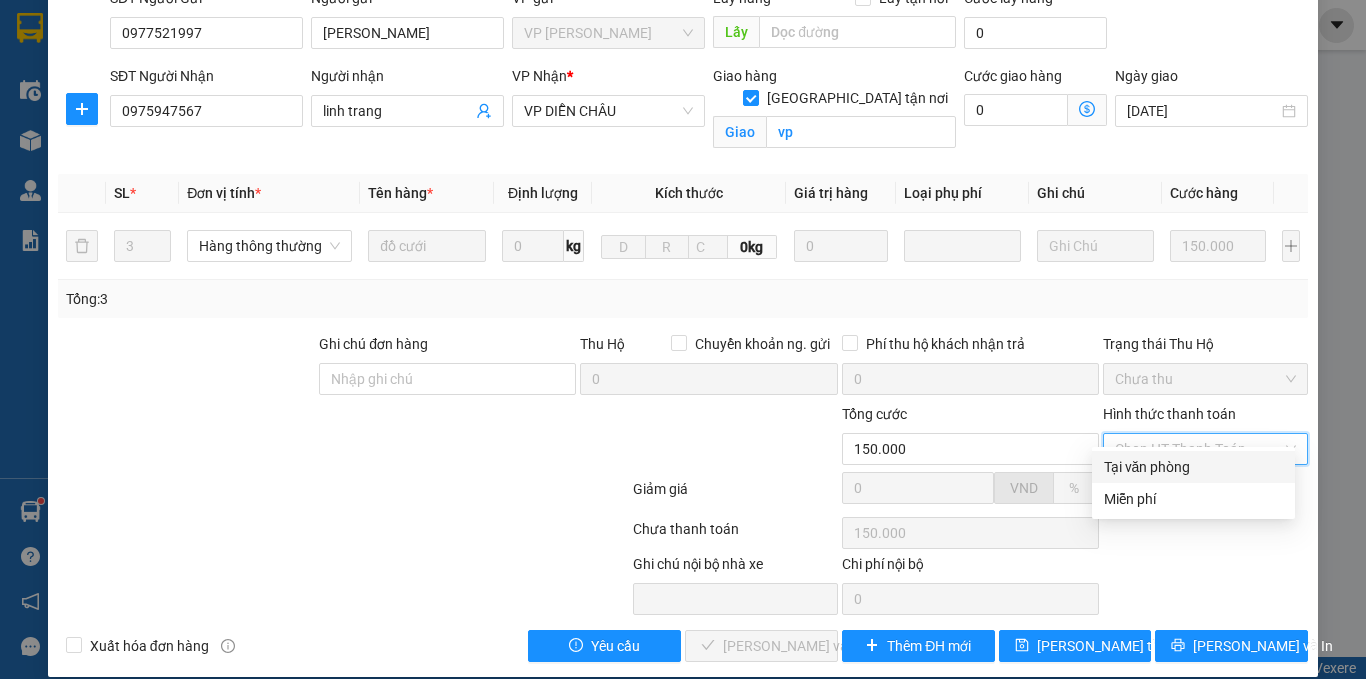 click on "Tại văn phòng" at bounding box center (1193, 467) 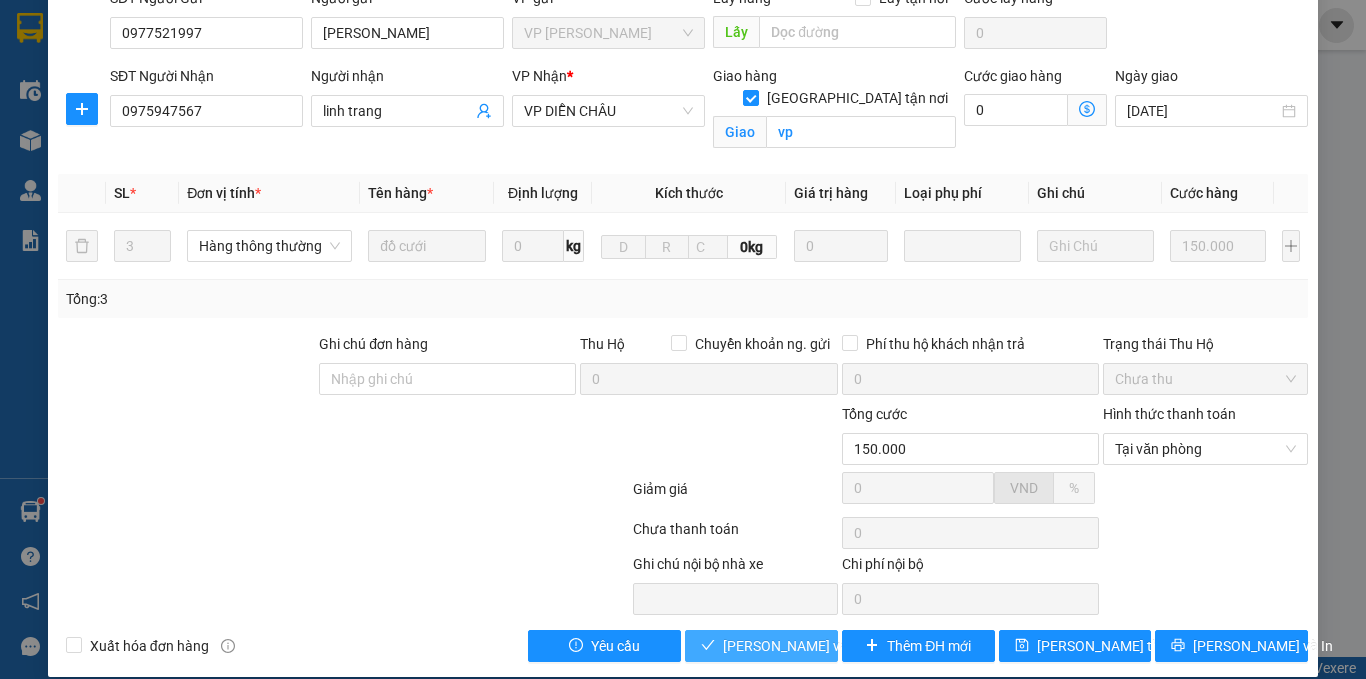 click on "[PERSON_NAME] và Giao hàng" at bounding box center [819, 646] 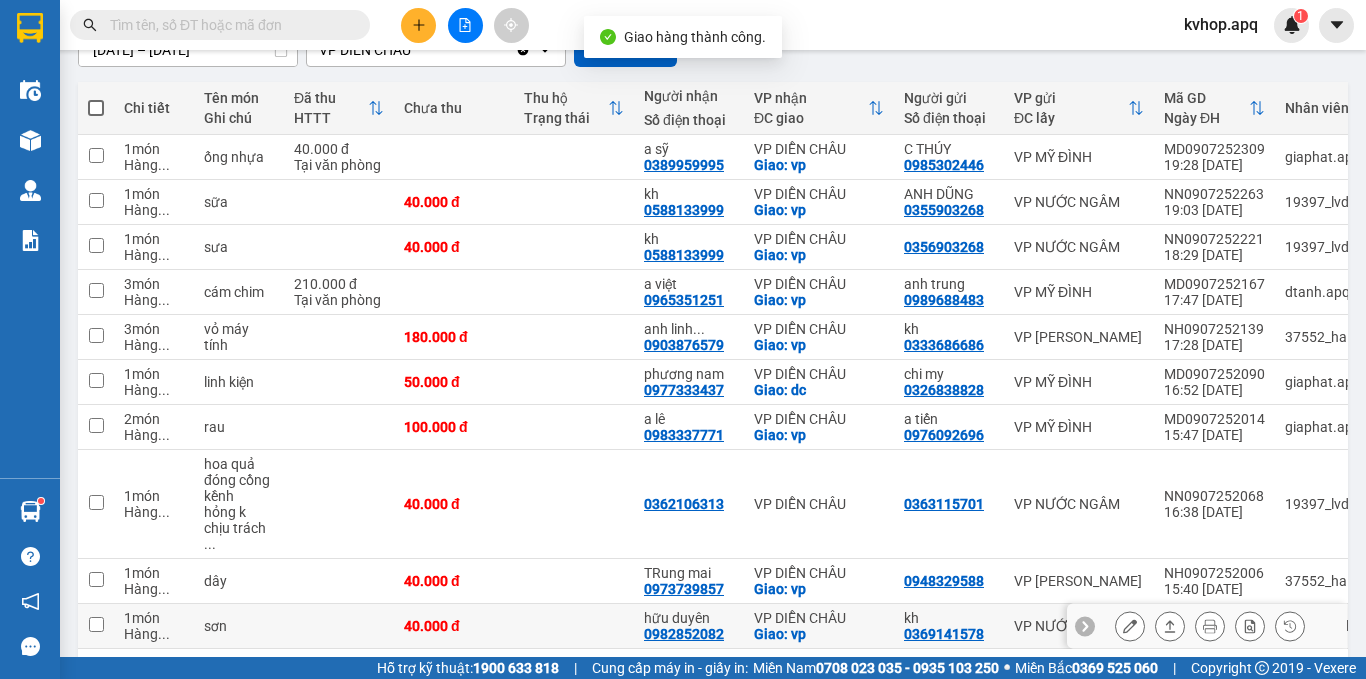 scroll, scrollTop: 266, scrollLeft: 0, axis: vertical 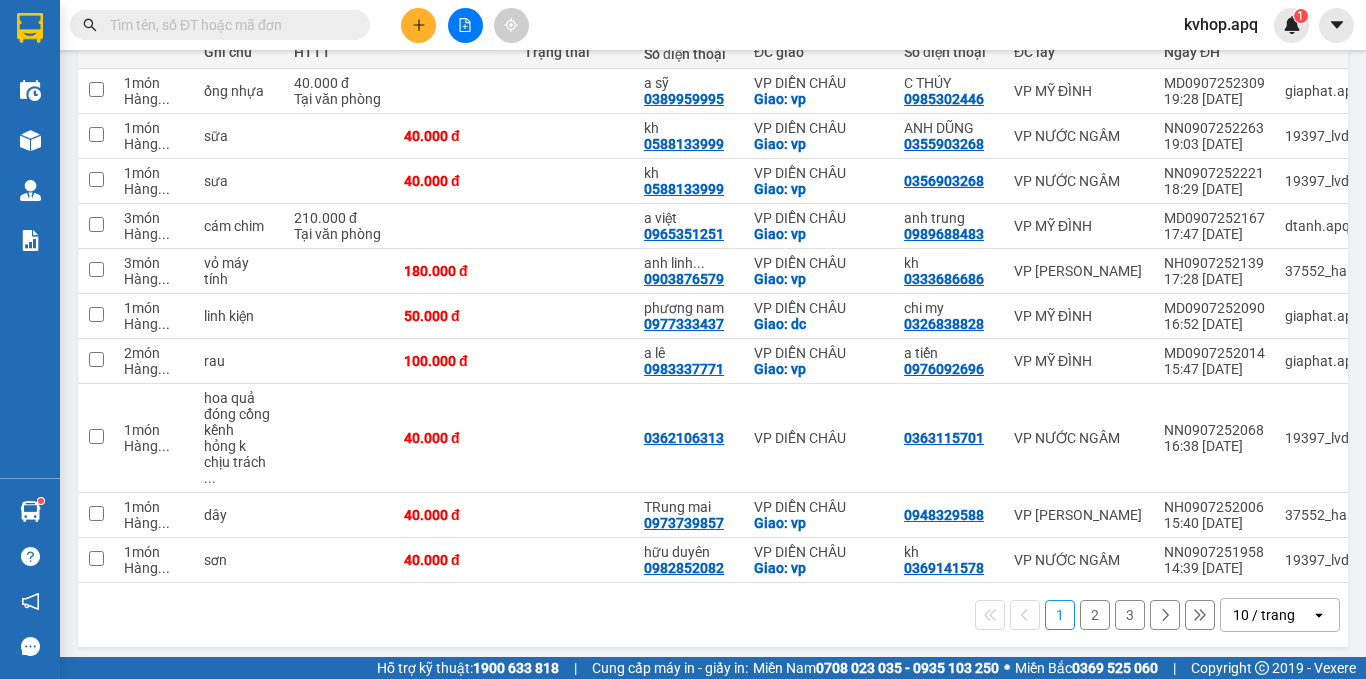 click on "2" at bounding box center (1095, 615) 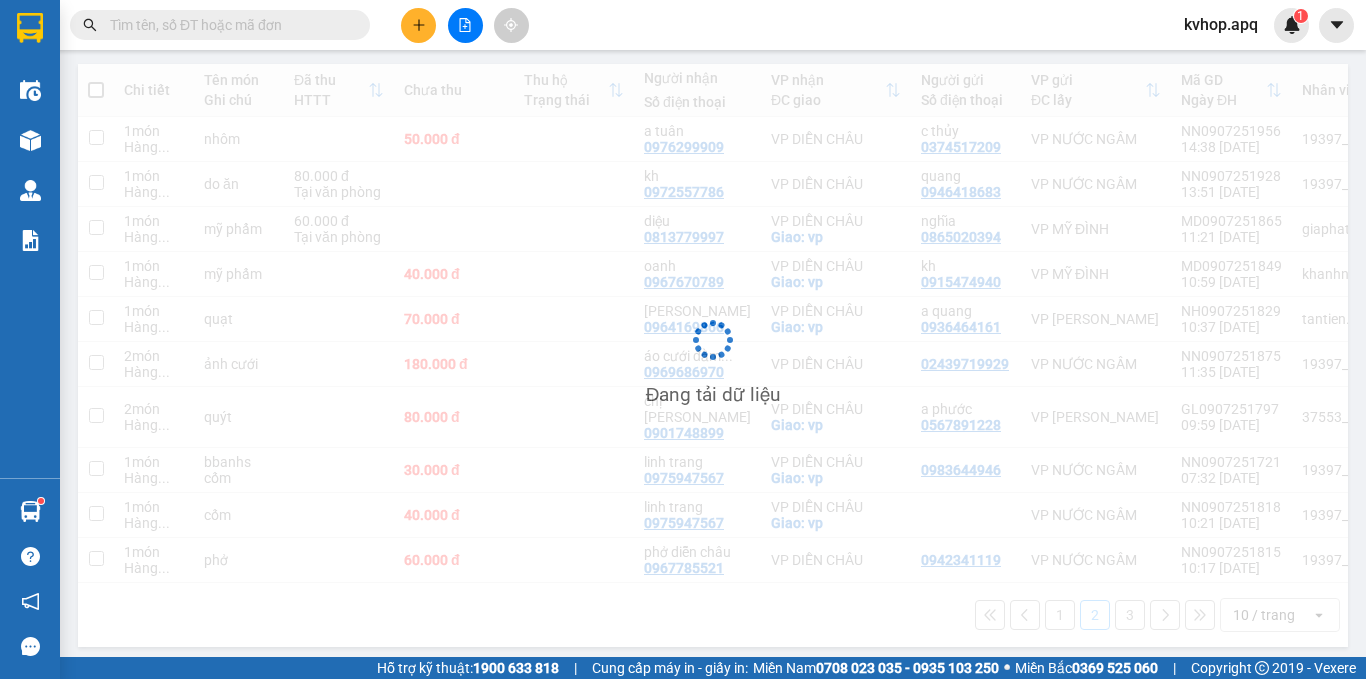 scroll, scrollTop: 218, scrollLeft: 0, axis: vertical 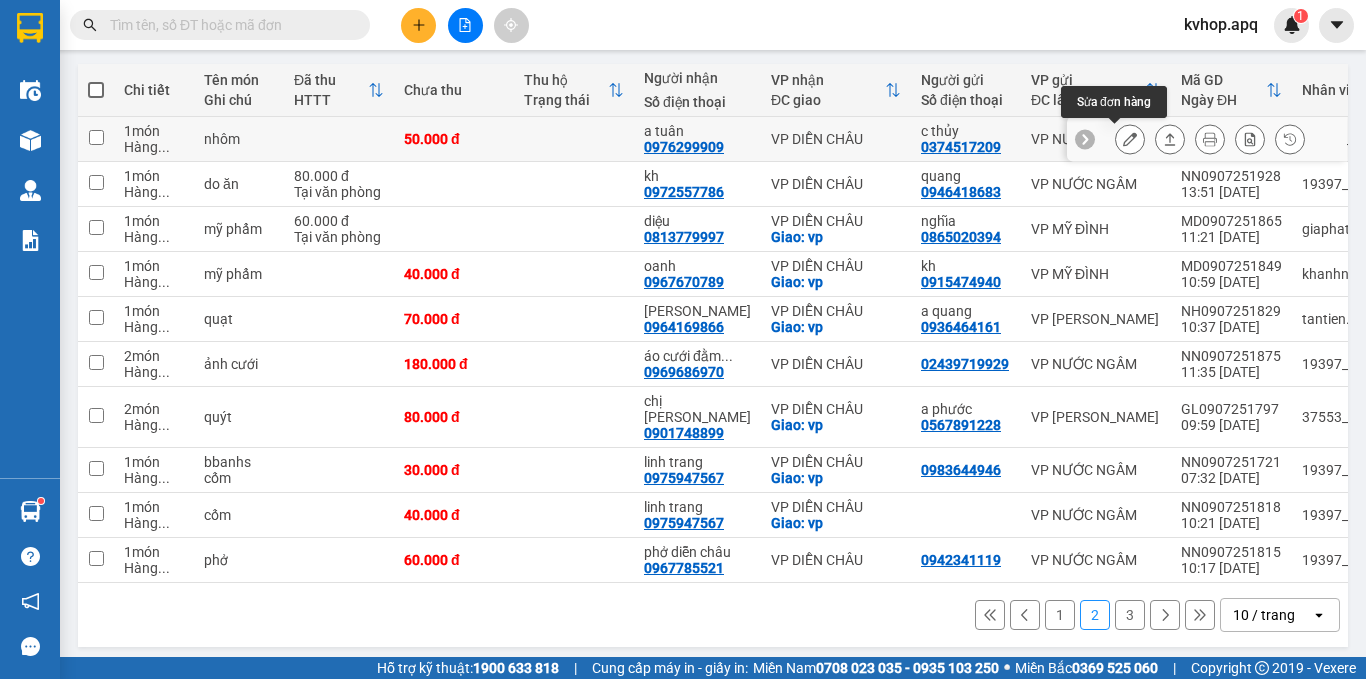 click 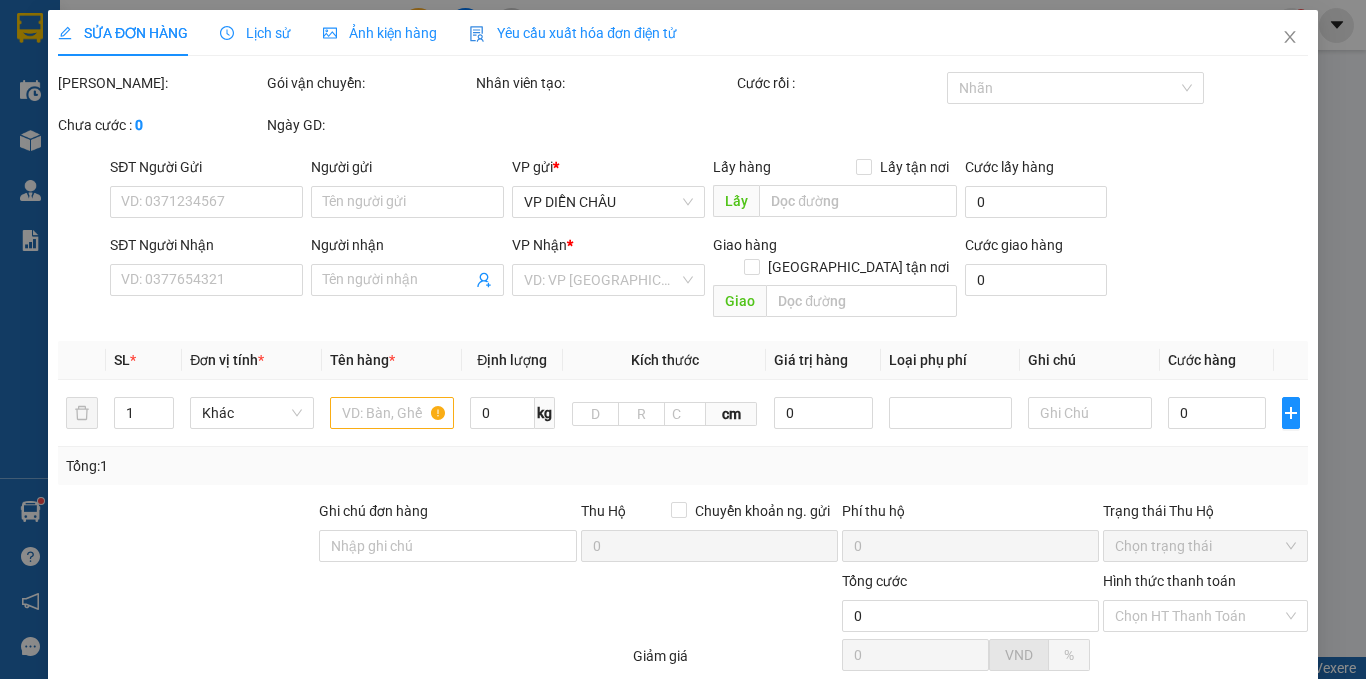 type on "0374517209" 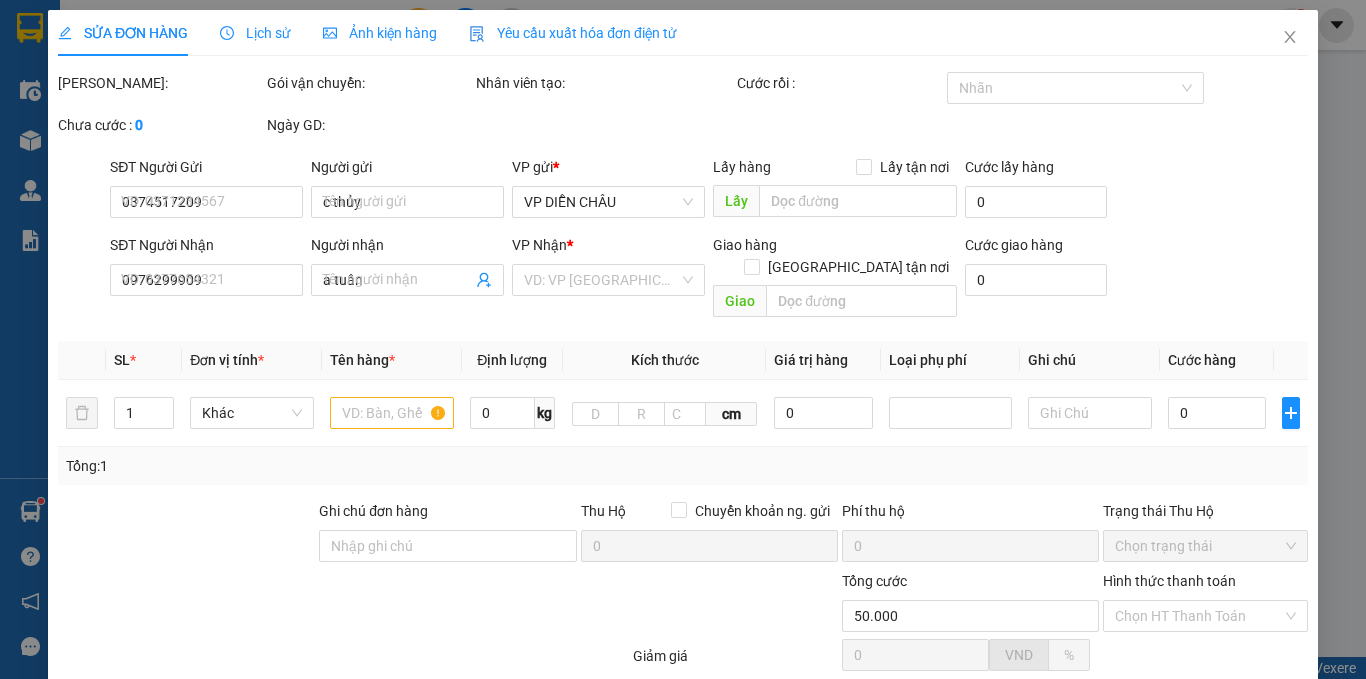 scroll, scrollTop: 0, scrollLeft: 0, axis: both 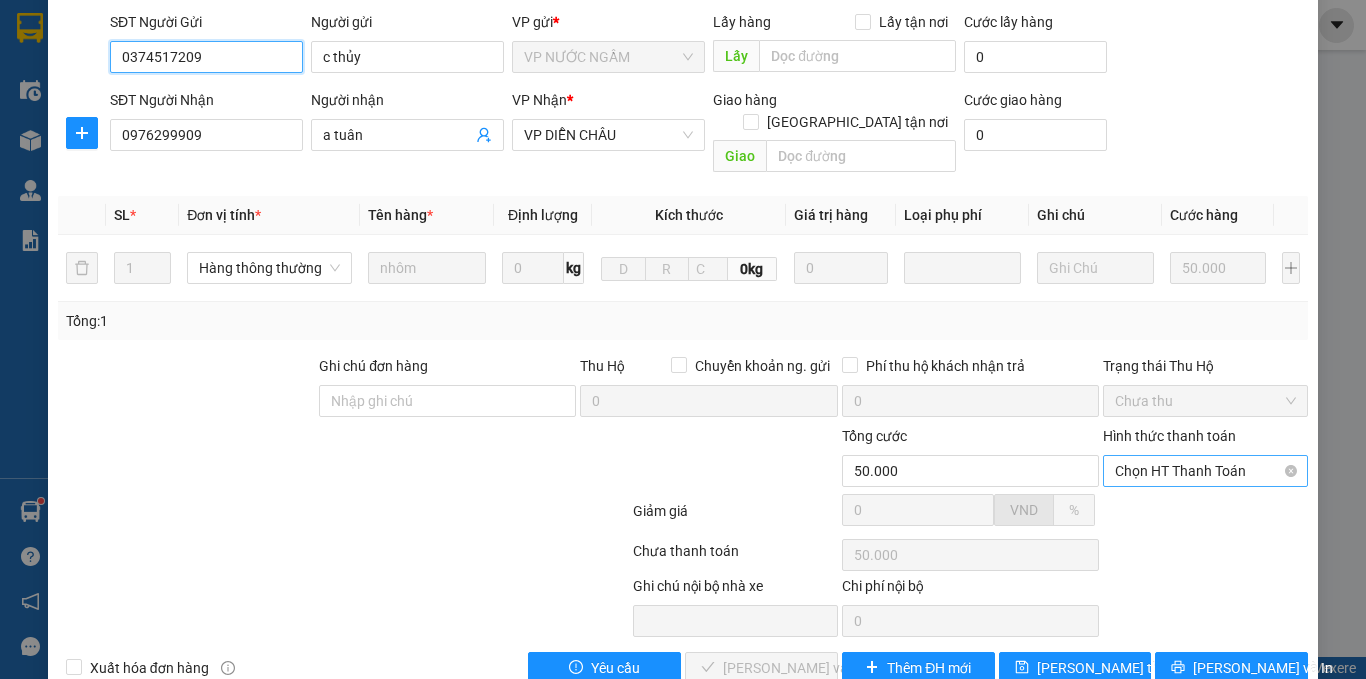 click on "Chọn HT Thanh Toán" at bounding box center [1205, 471] 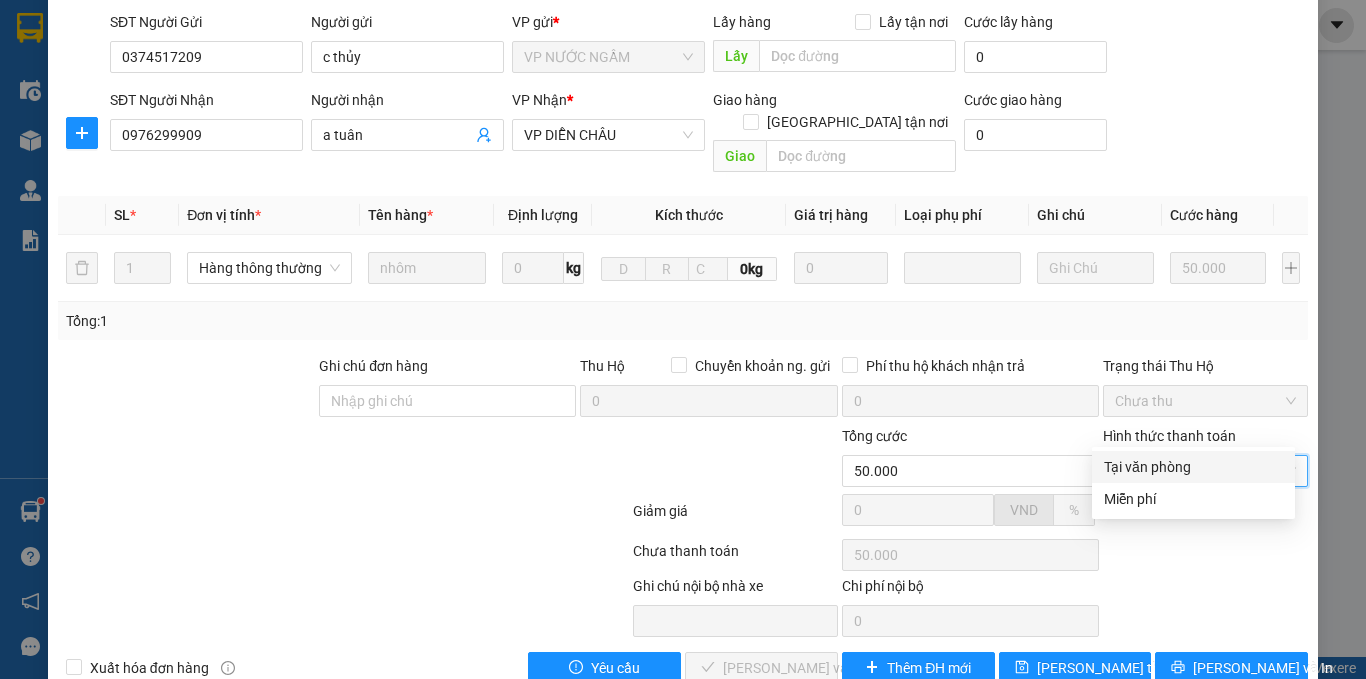 drag, startPoint x: 1159, startPoint y: 443, endPoint x: 1133, endPoint y: 475, distance: 41.231056 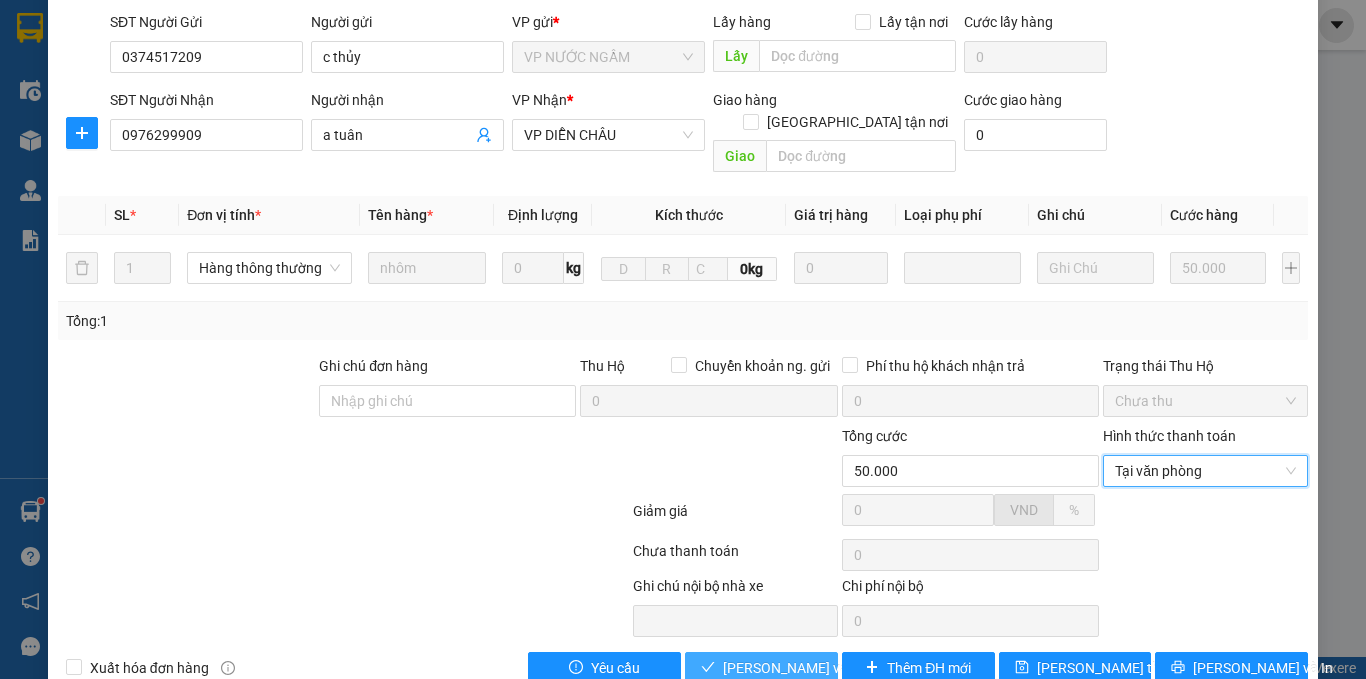 click 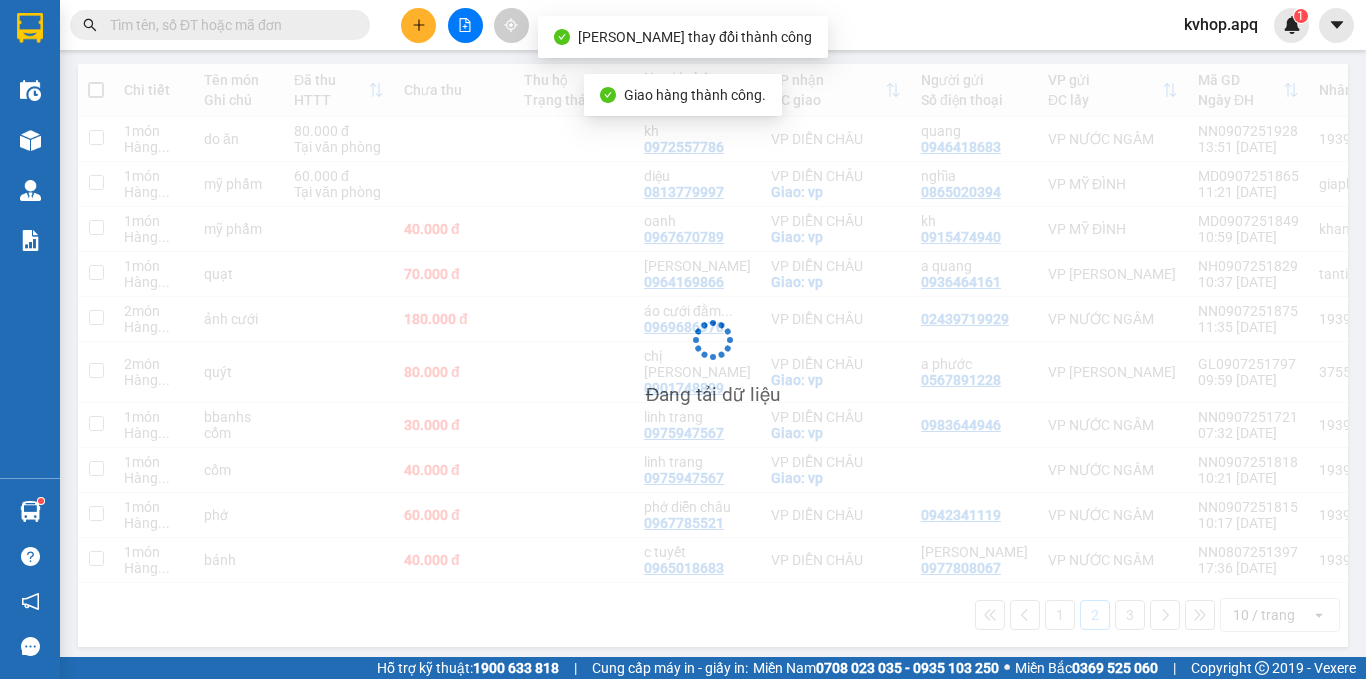 scroll, scrollTop: 218, scrollLeft: 0, axis: vertical 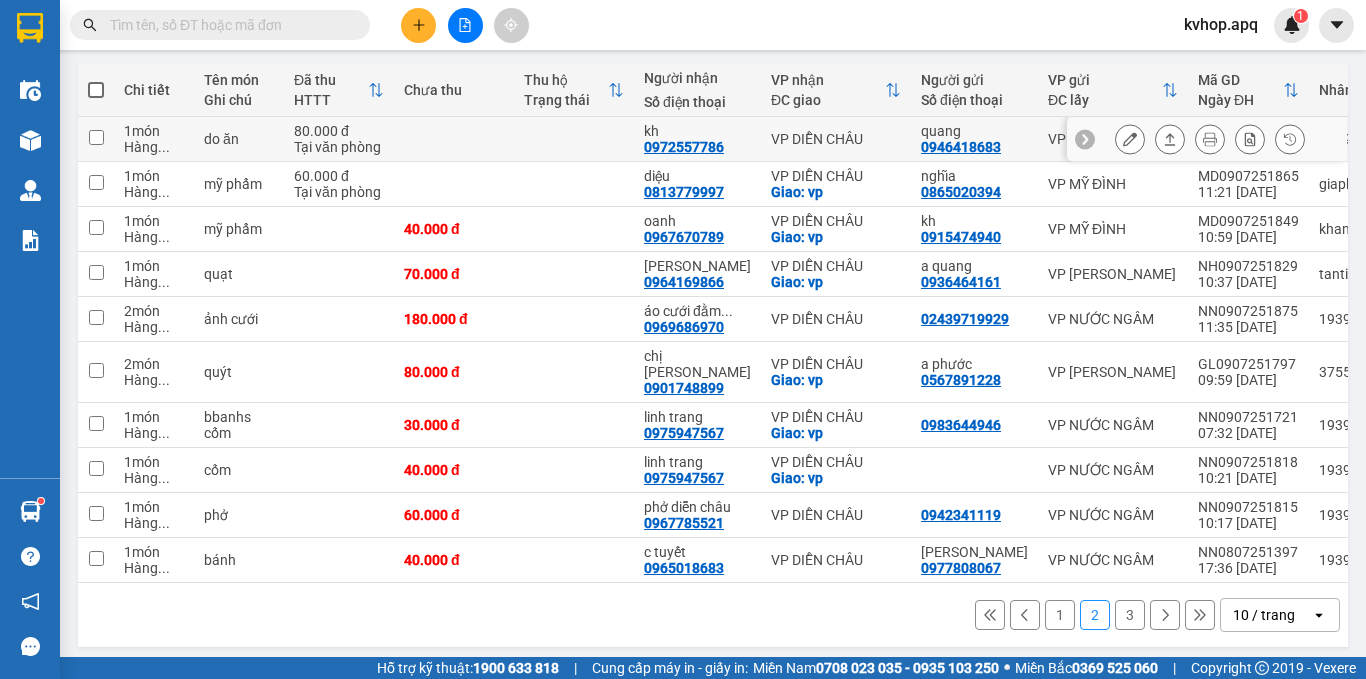 click 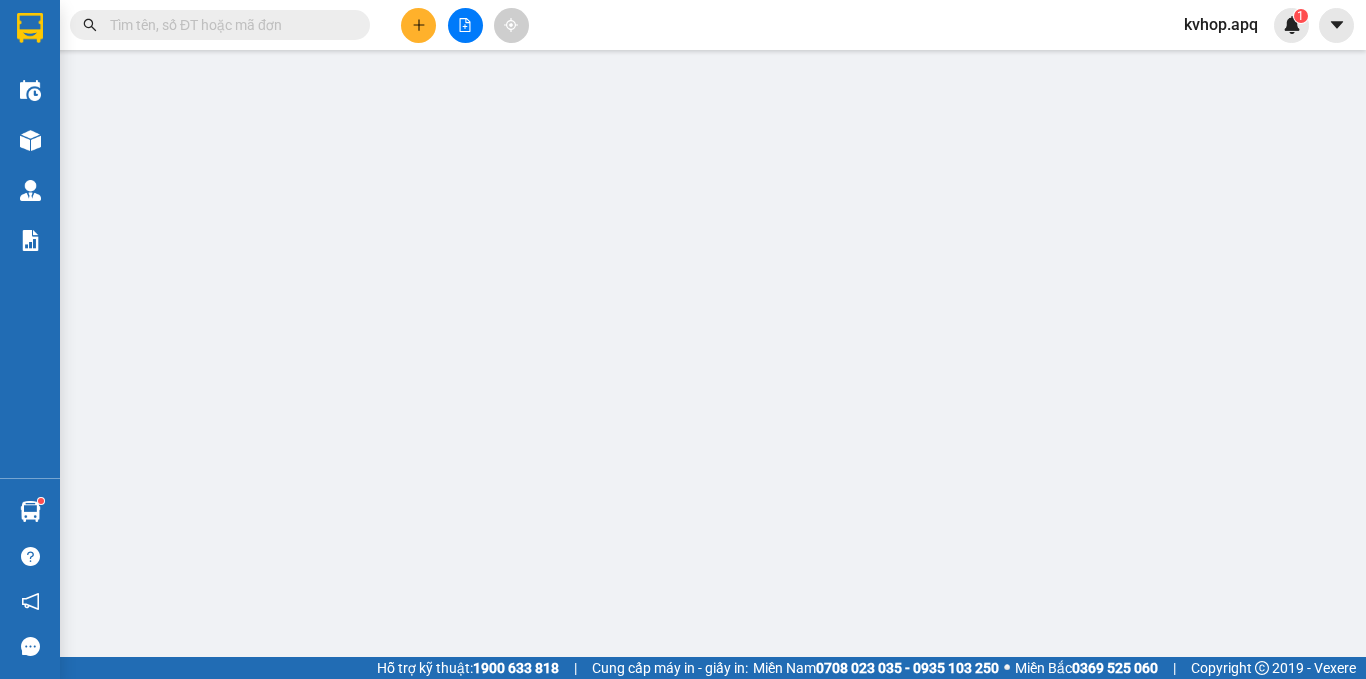 type on "0946418683" 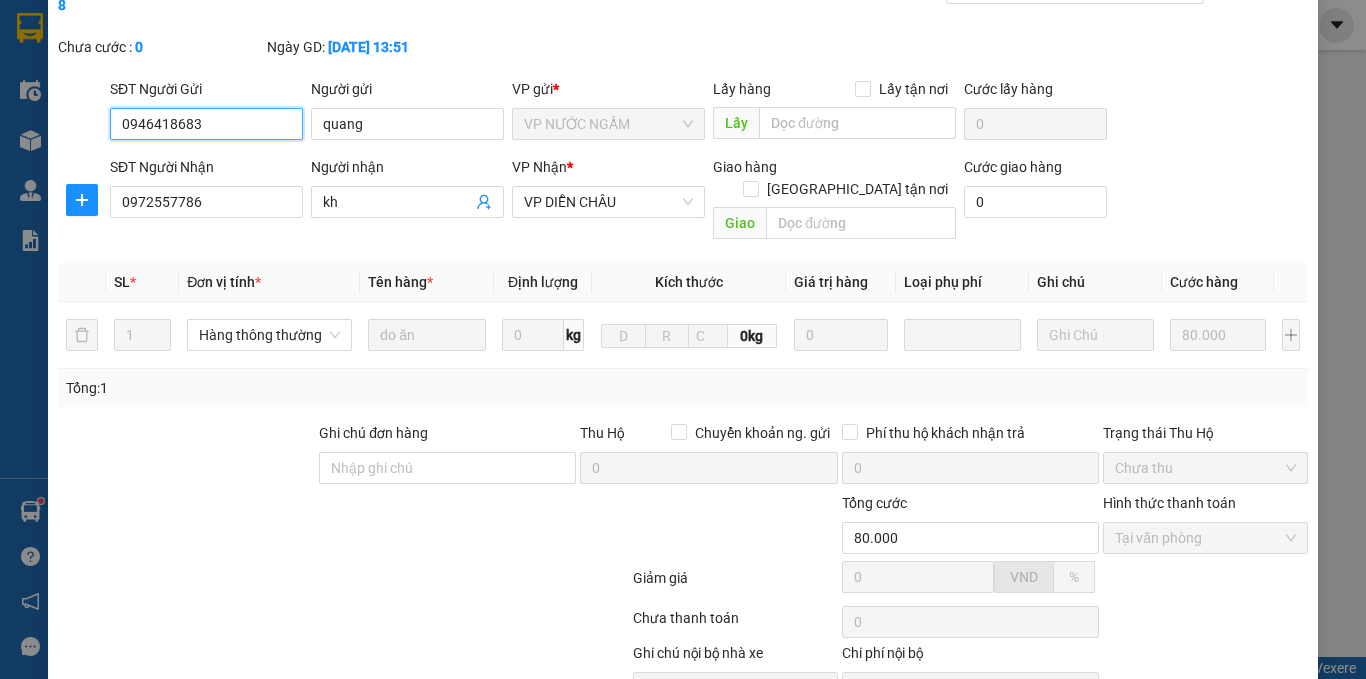 scroll, scrollTop: 167, scrollLeft: 0, axis: vertical 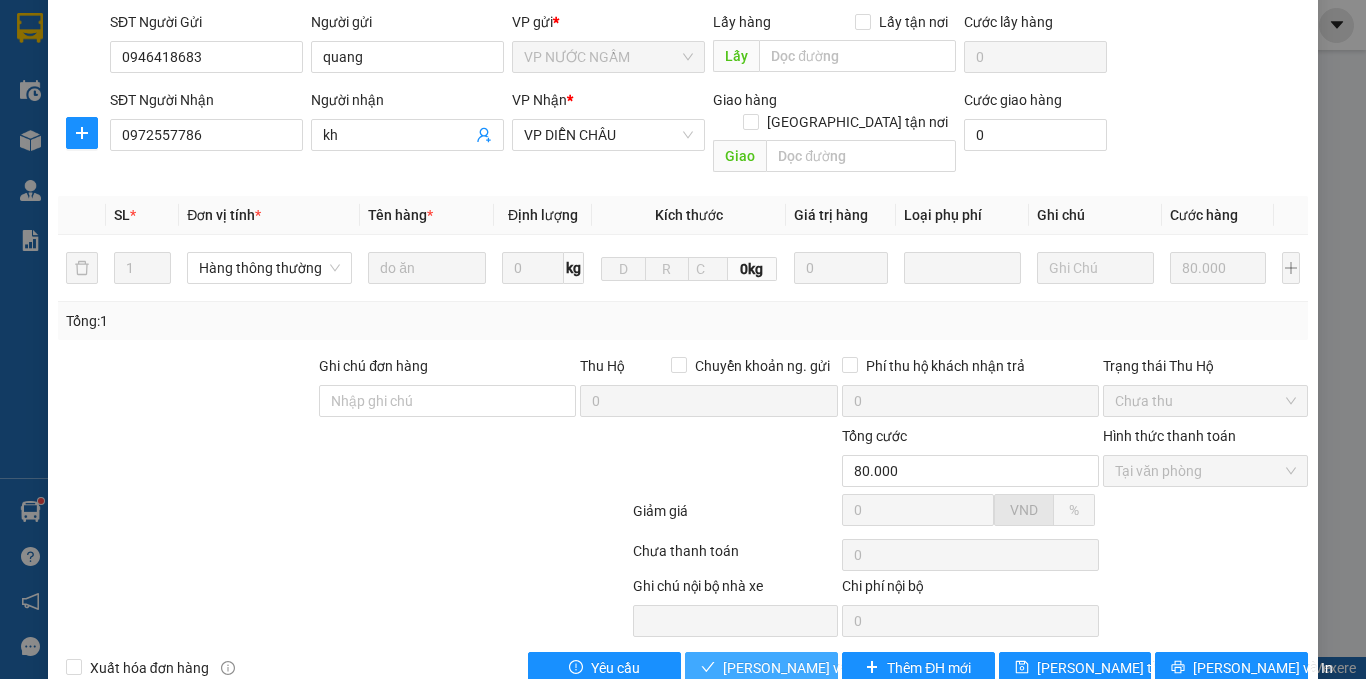 click on "[PERSON_NAME] và Giao hàng" at bounding box center [819, 668] 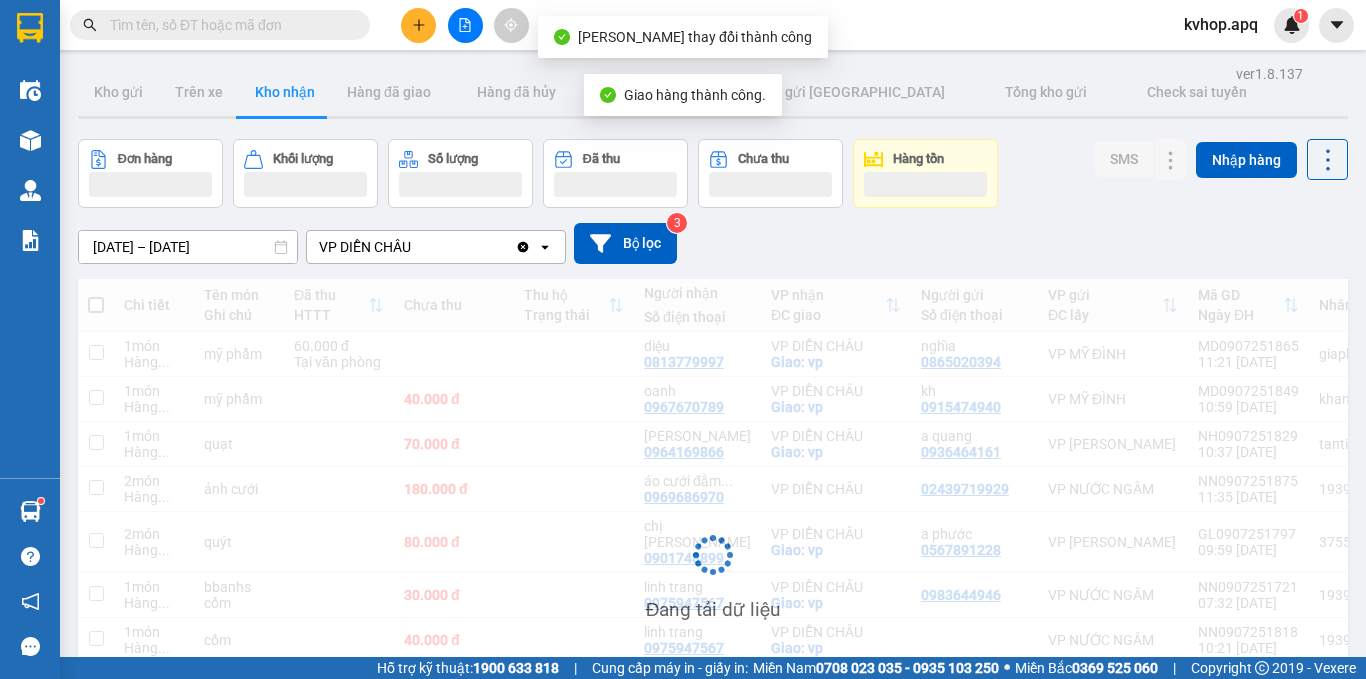 scroll, scrollTop: 100, scrollLeft: 0, axis: vertical 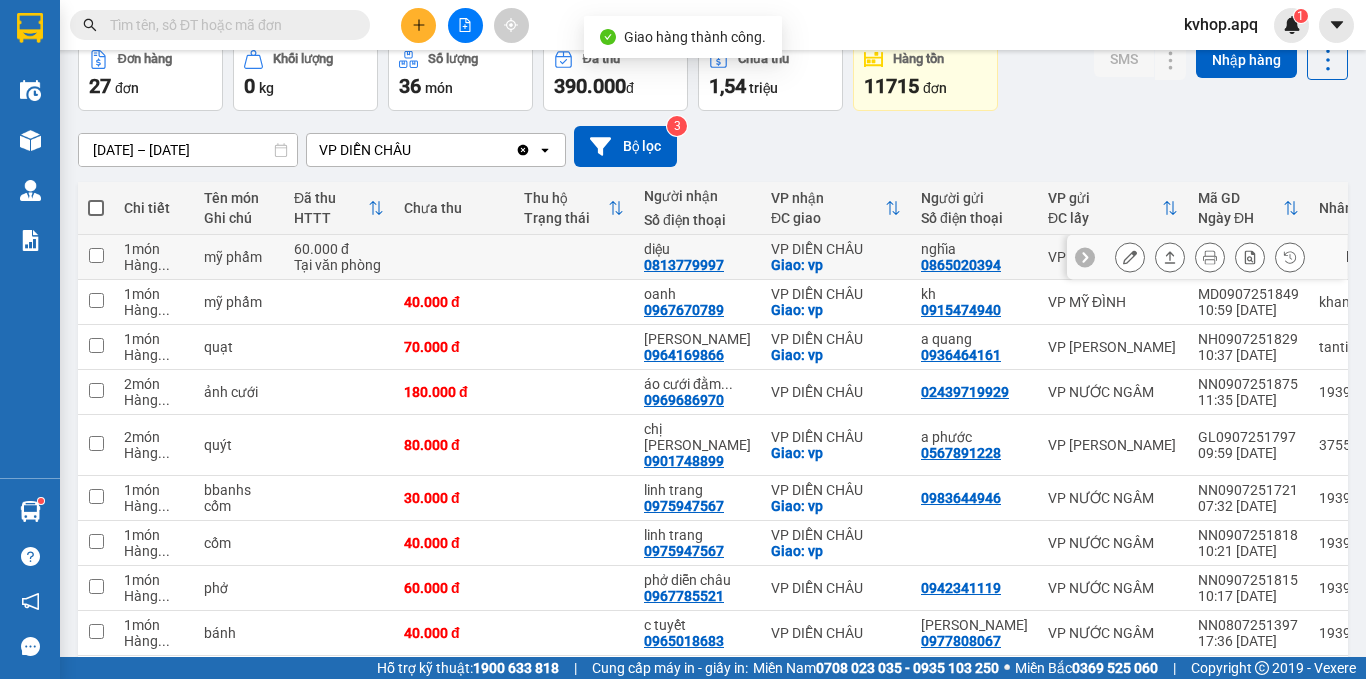 drag, startPoint x: 1119, startPoint y: 240, endPoint x: 1119, endPoint y: 260, distance: 20 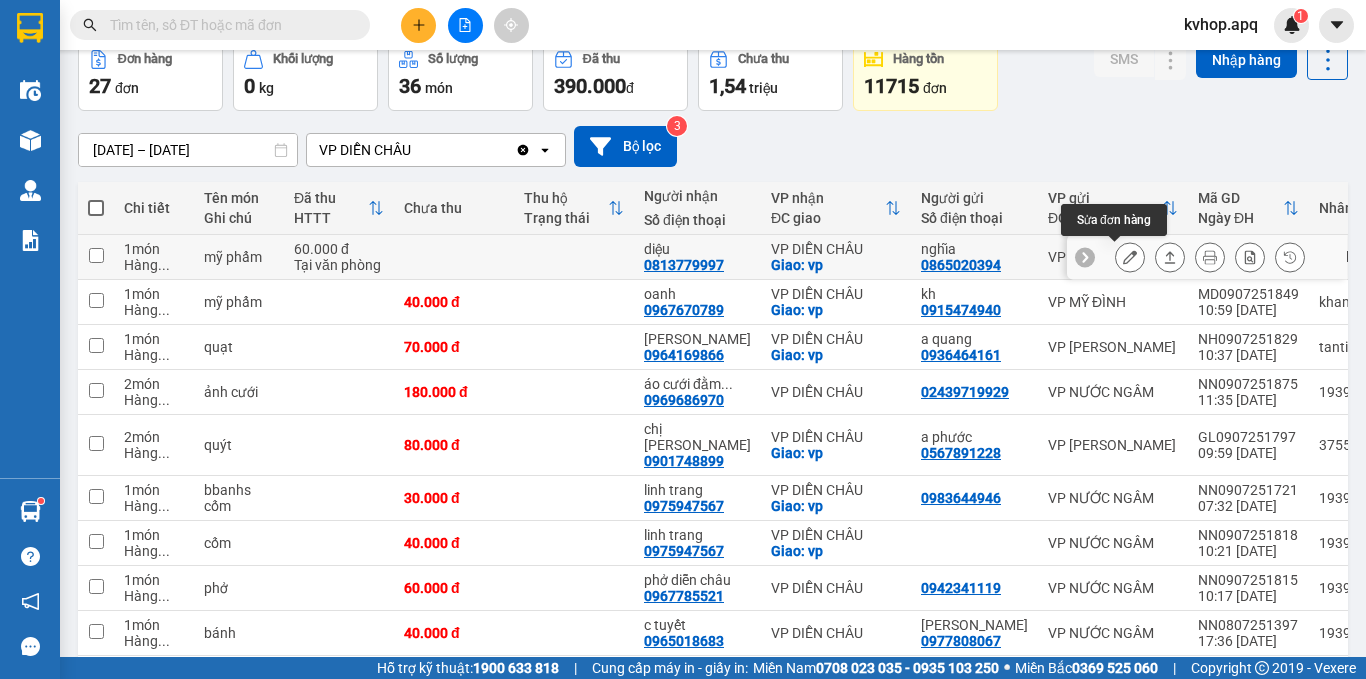 click 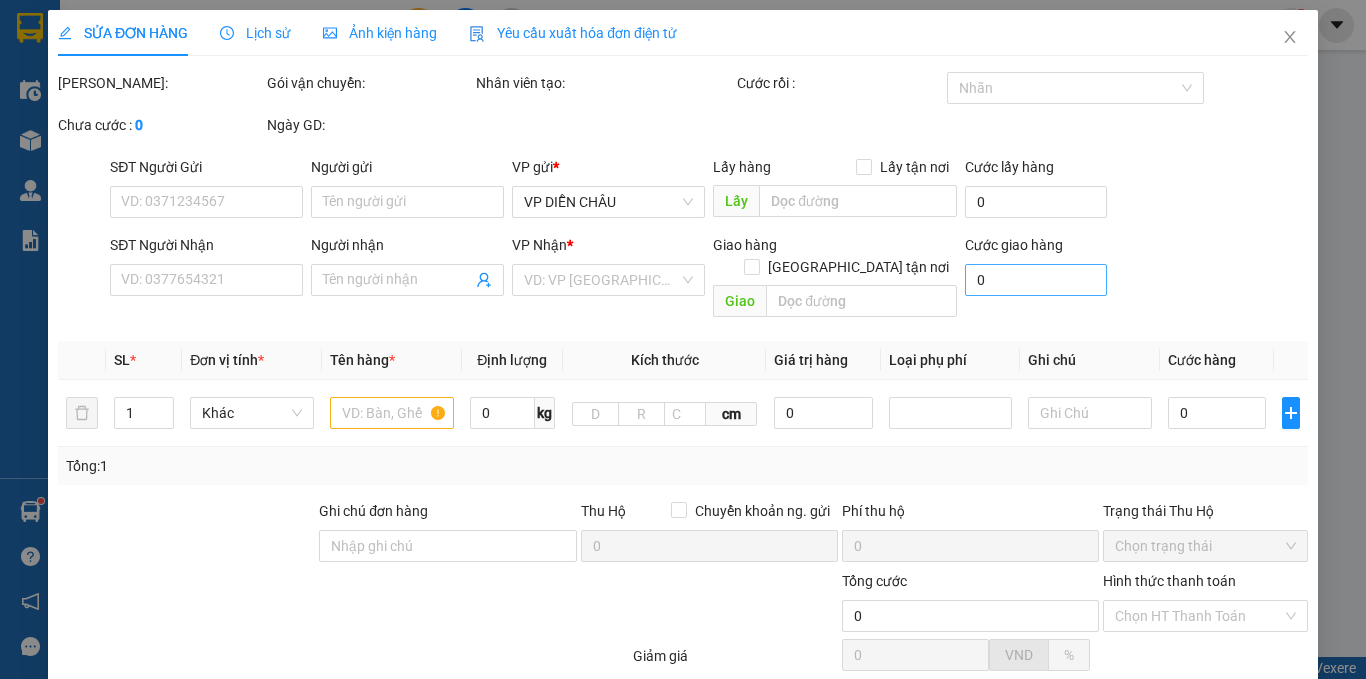 scroll, scrollTop: 0, scrollLeft: 0, axis: both 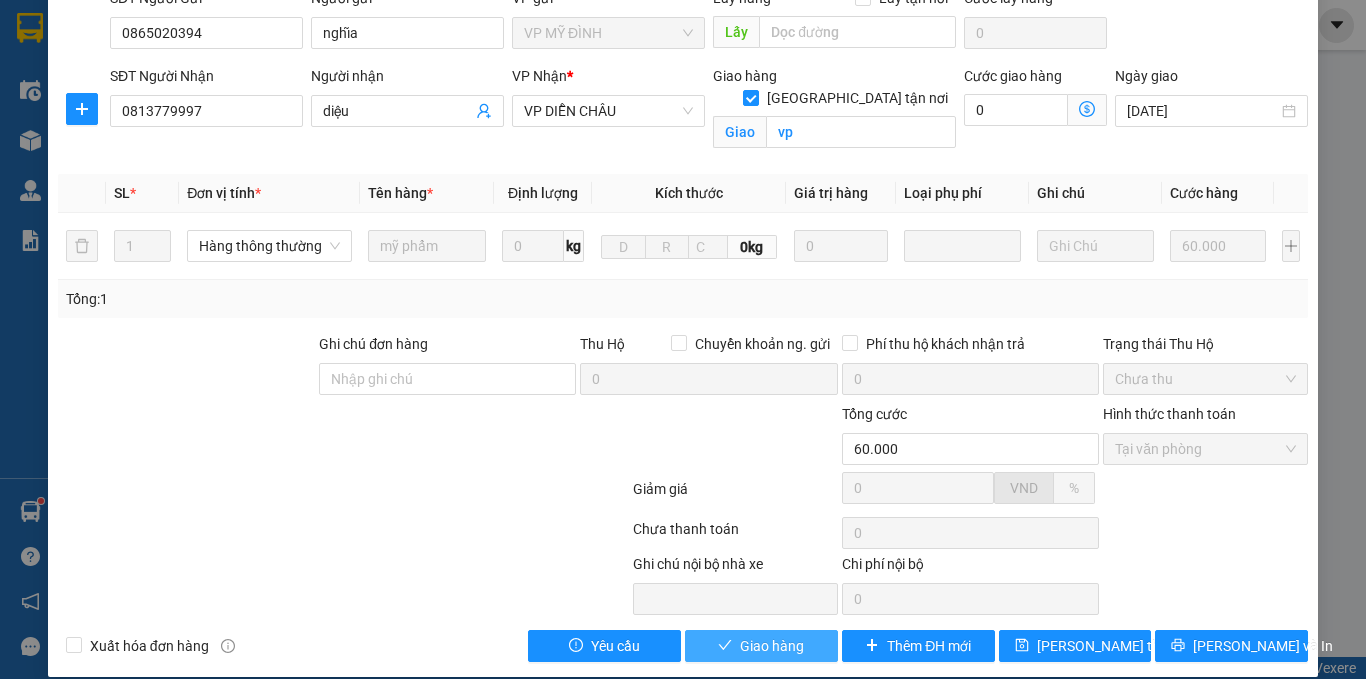 drag, startPoint x: 741, startPoint y: 630, endPoint x: 549, endPoint y: 581, distance: 198.15398 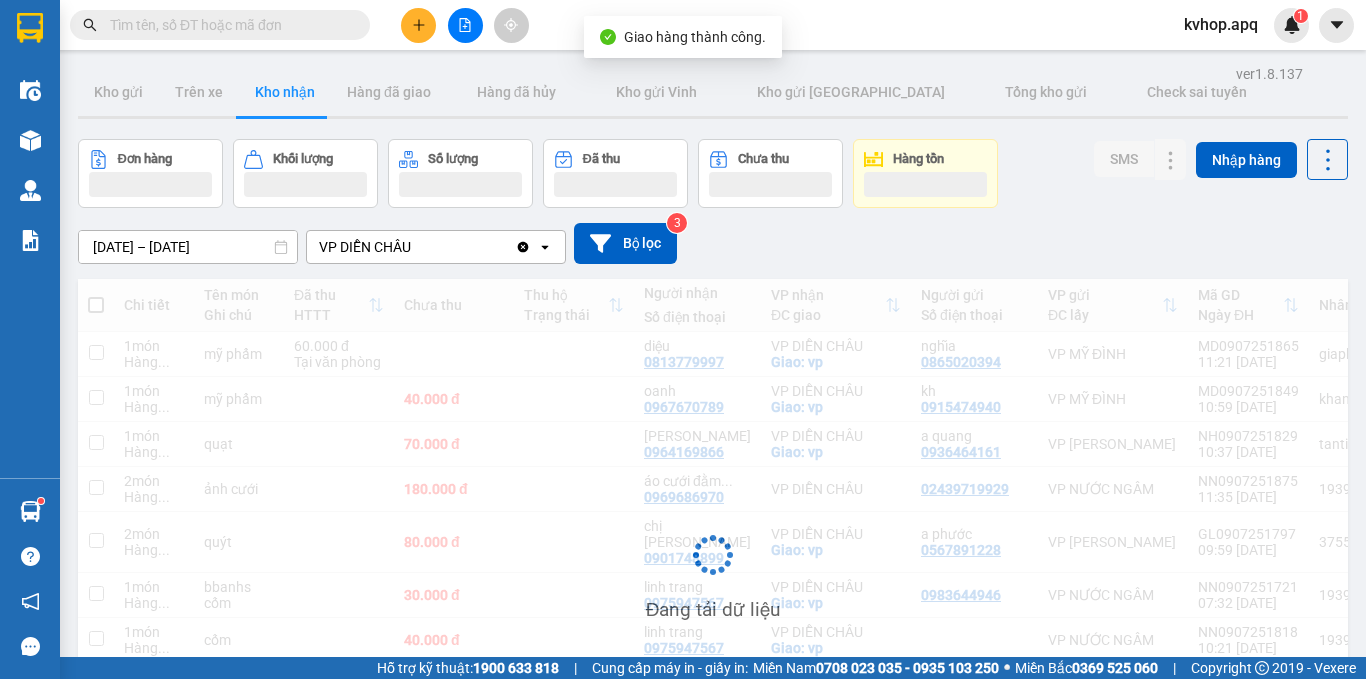 scroll, scrollTop: 200, scrollLeft: 0, axis: vertical 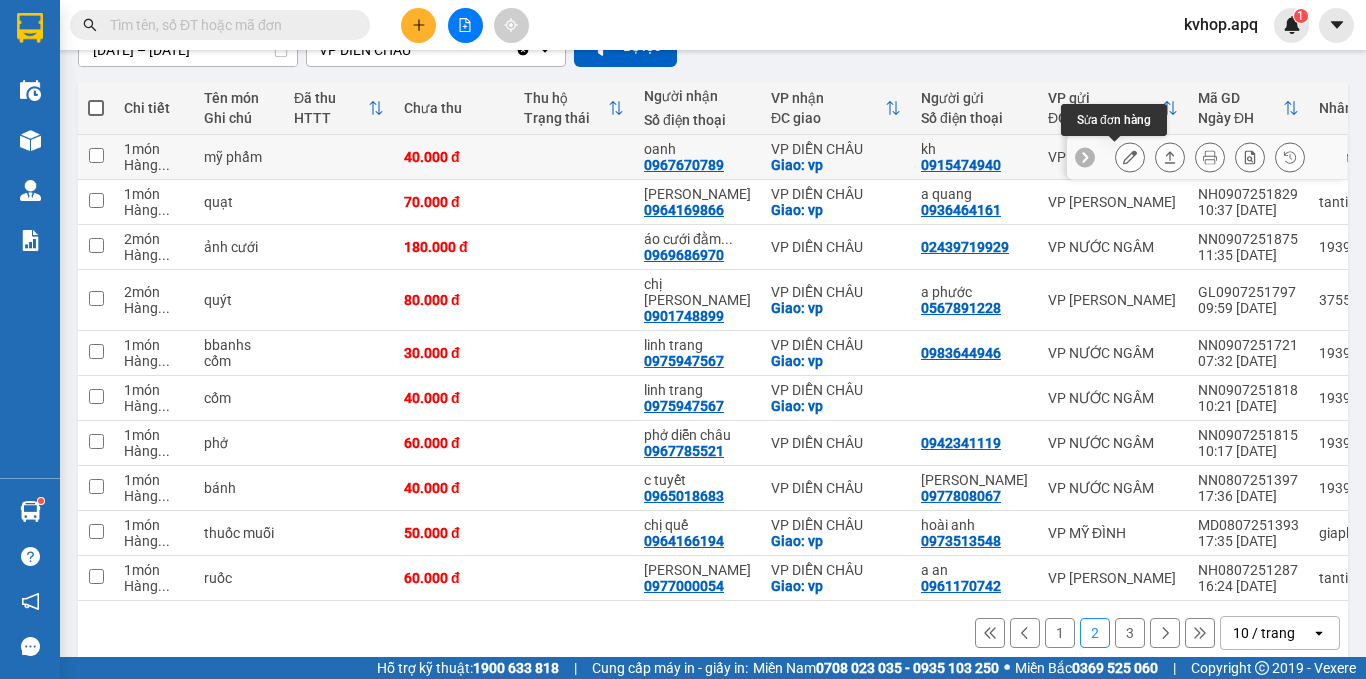 click 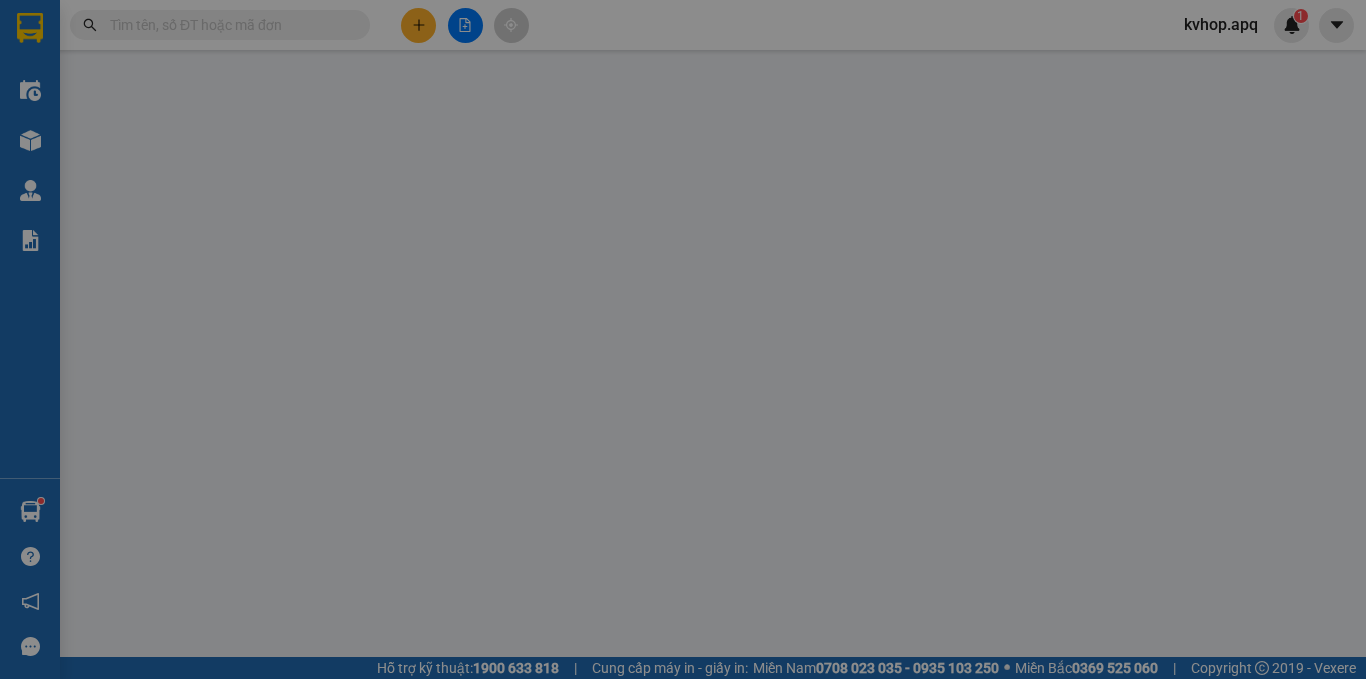 scroll, scrollTop: 0, scrollLeft: 0, axis: both 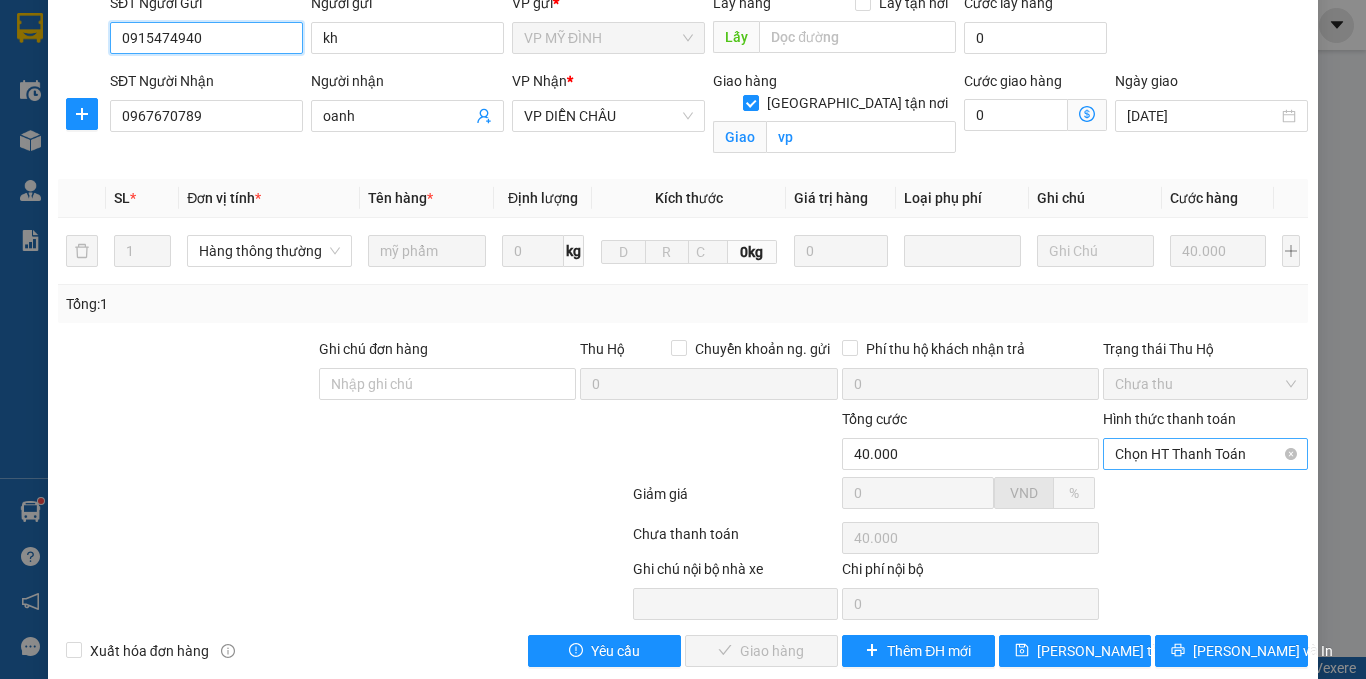click on "Chọn HT Thanh Toán" at bounding box center [1205, 454] 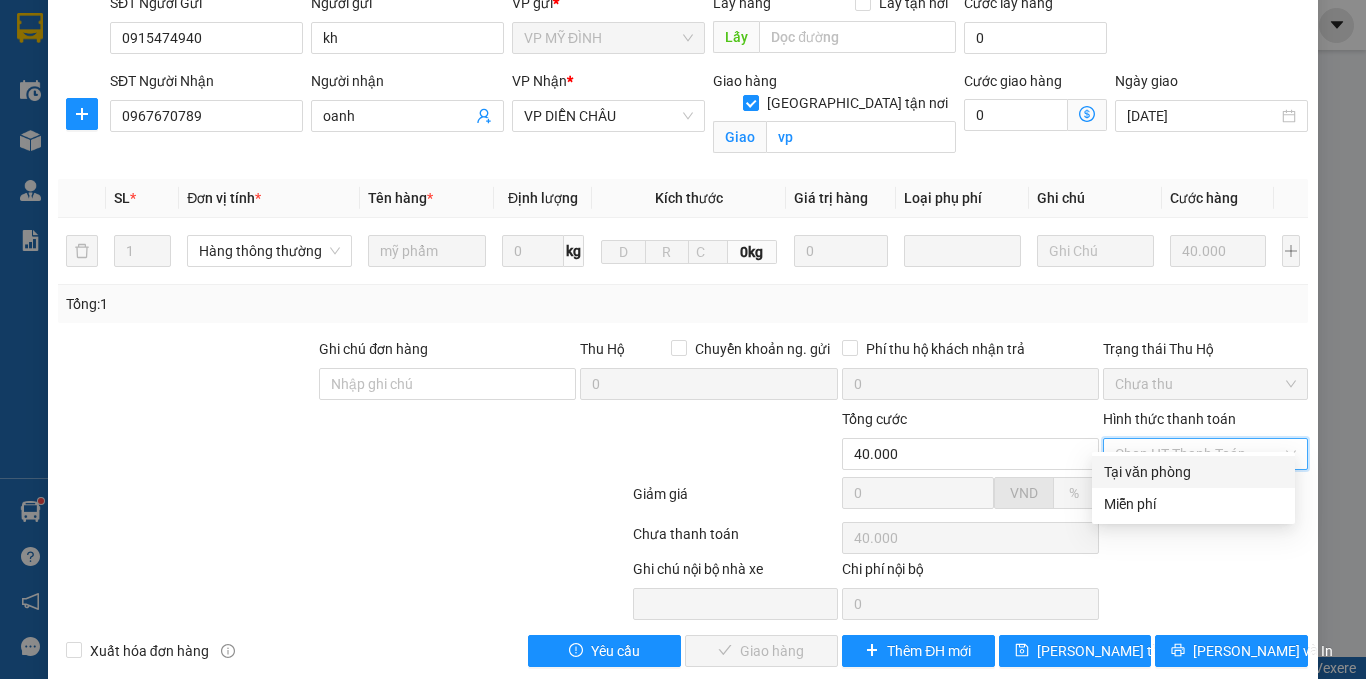 drag, startPoint x: 1127, startPoint y: 467, endPoint x: 1113, endPoint y: 471, distance: 14.56022 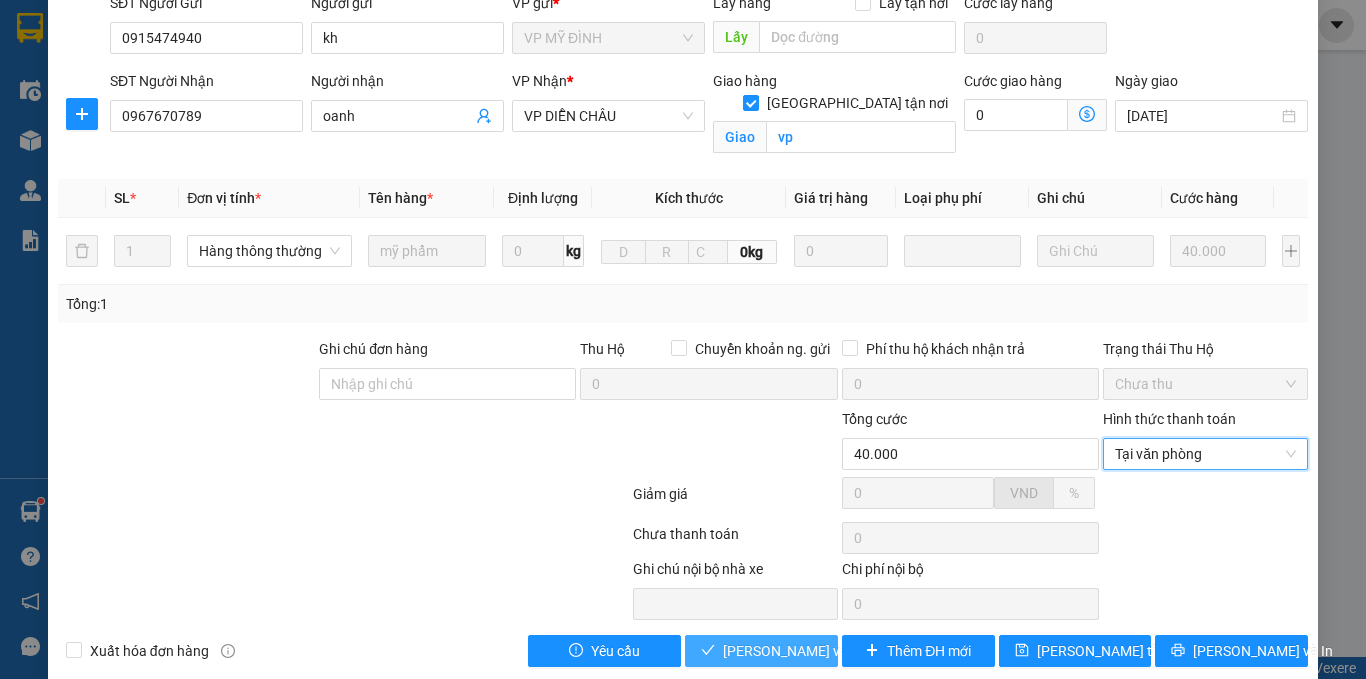 click on "[PERSON_NAME] và Giao hàng" at bounding box center [819, 651] 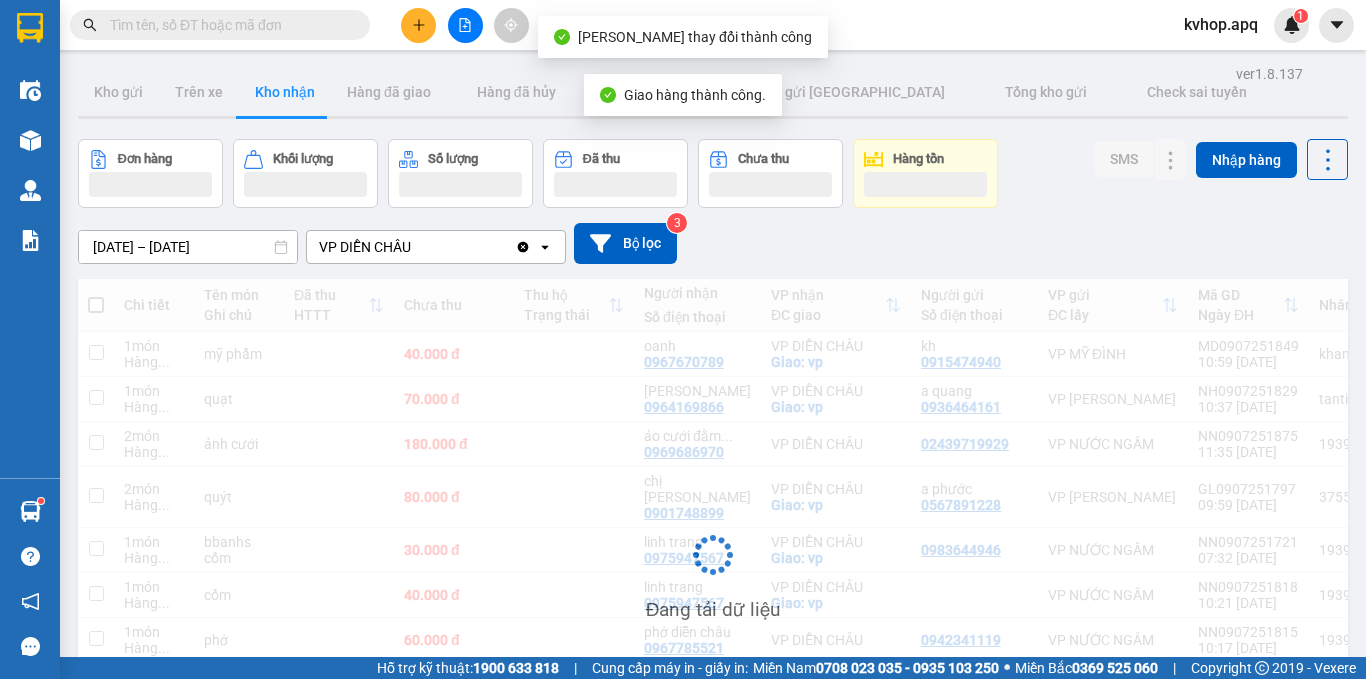scroll, scrollTop: 100, scrollLeft: 0, axis: vertical 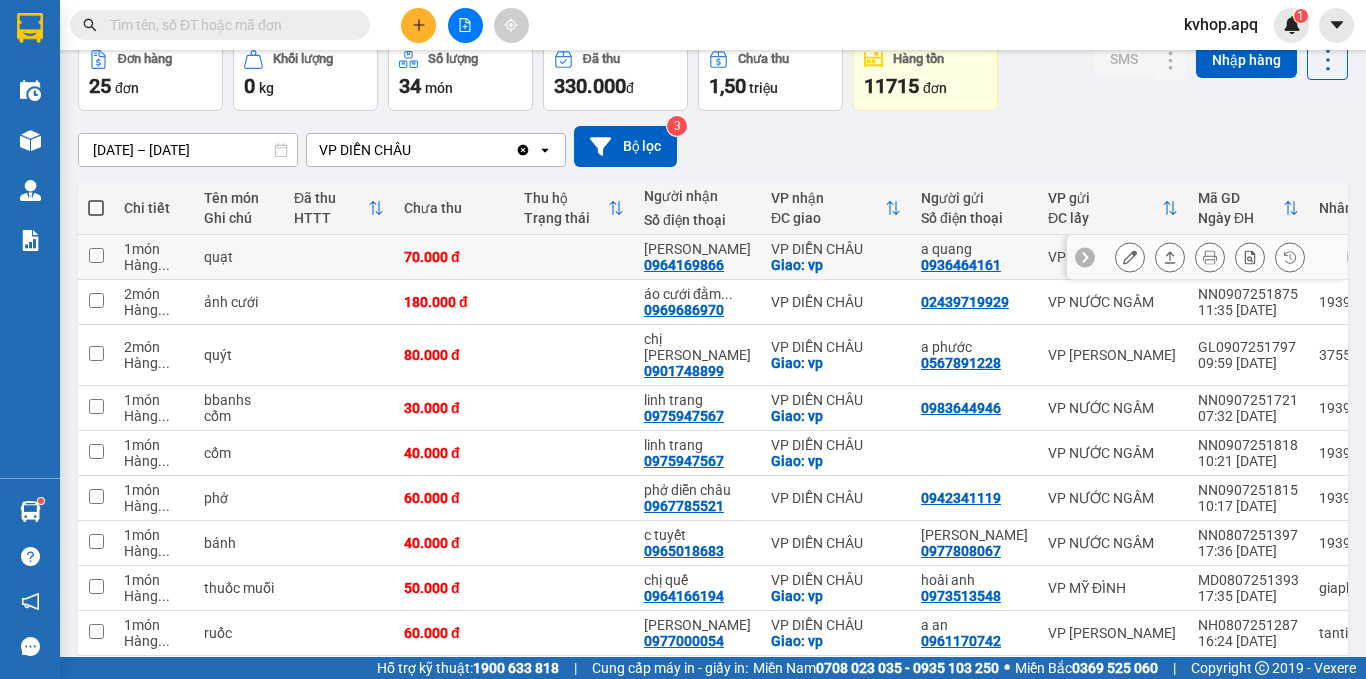 click at bounding box center [1130, 257] 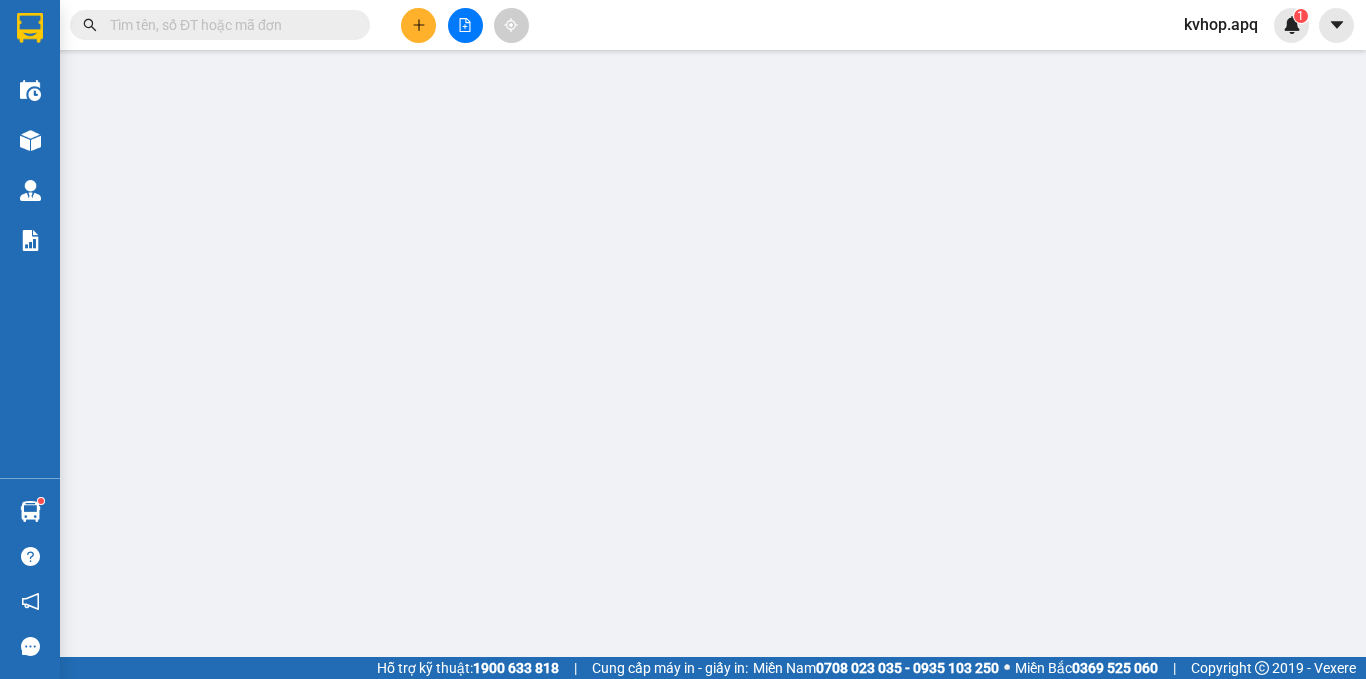 scroll, scrollTop: 0, scrollLeft: 0, axis: both 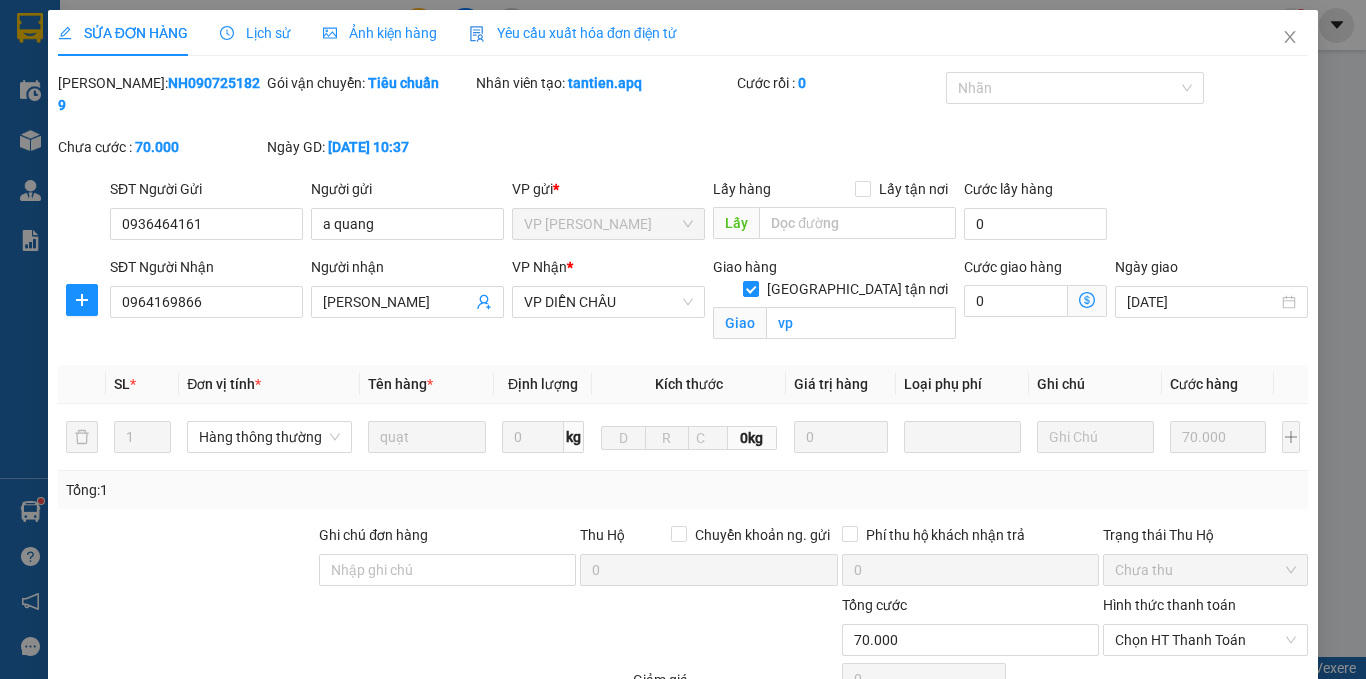 type on "0936464161" 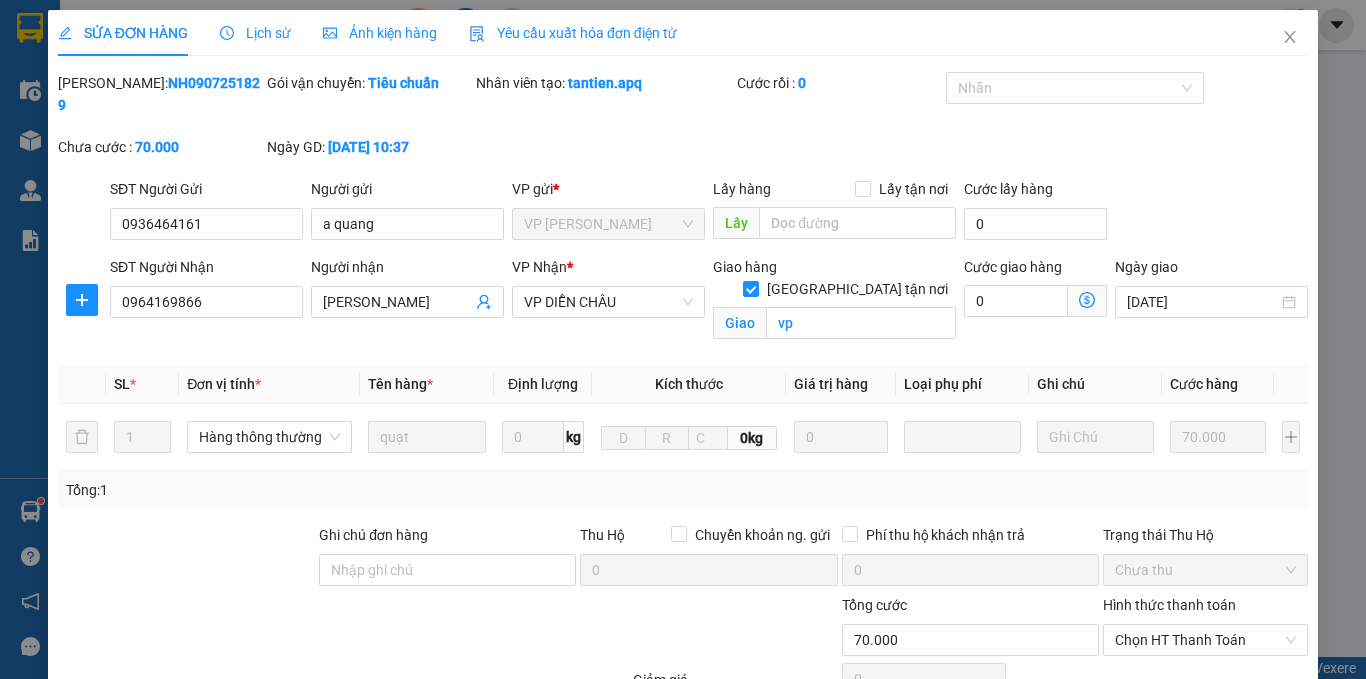 type on "a quang" 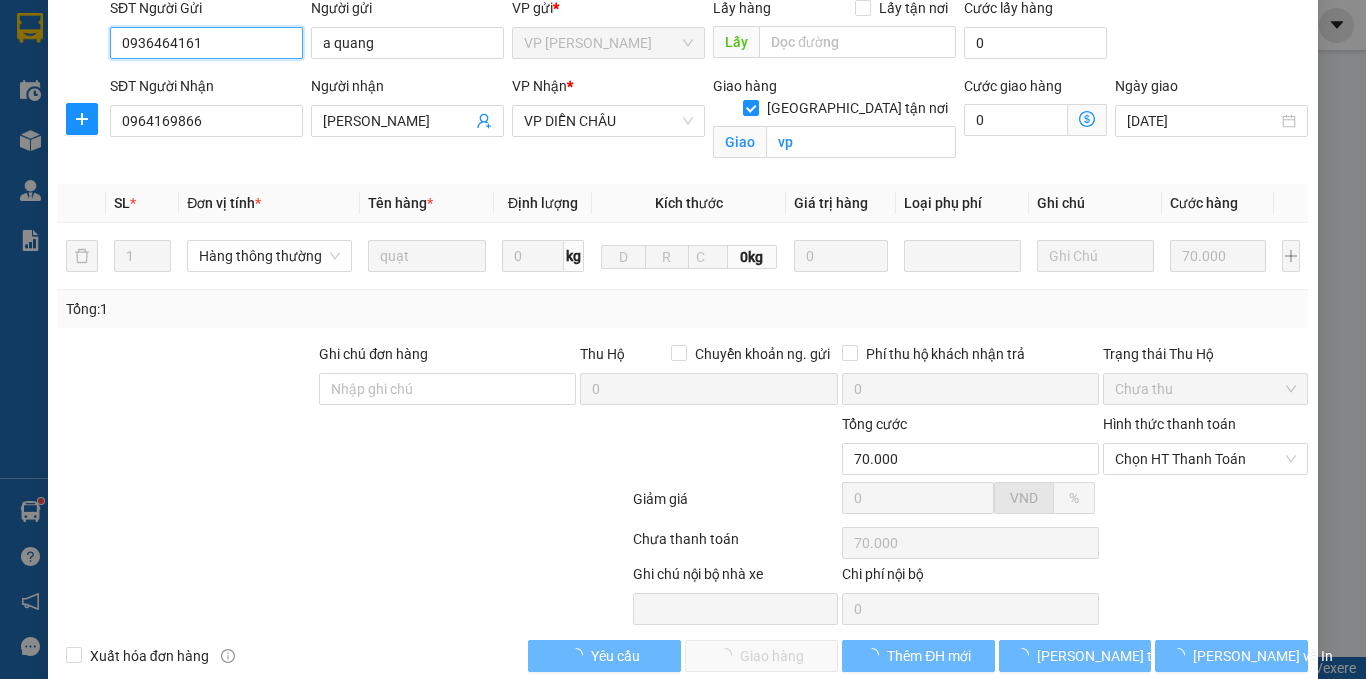 scroll, scrollTop: 191, scrollLeft: 0, axis: vertical 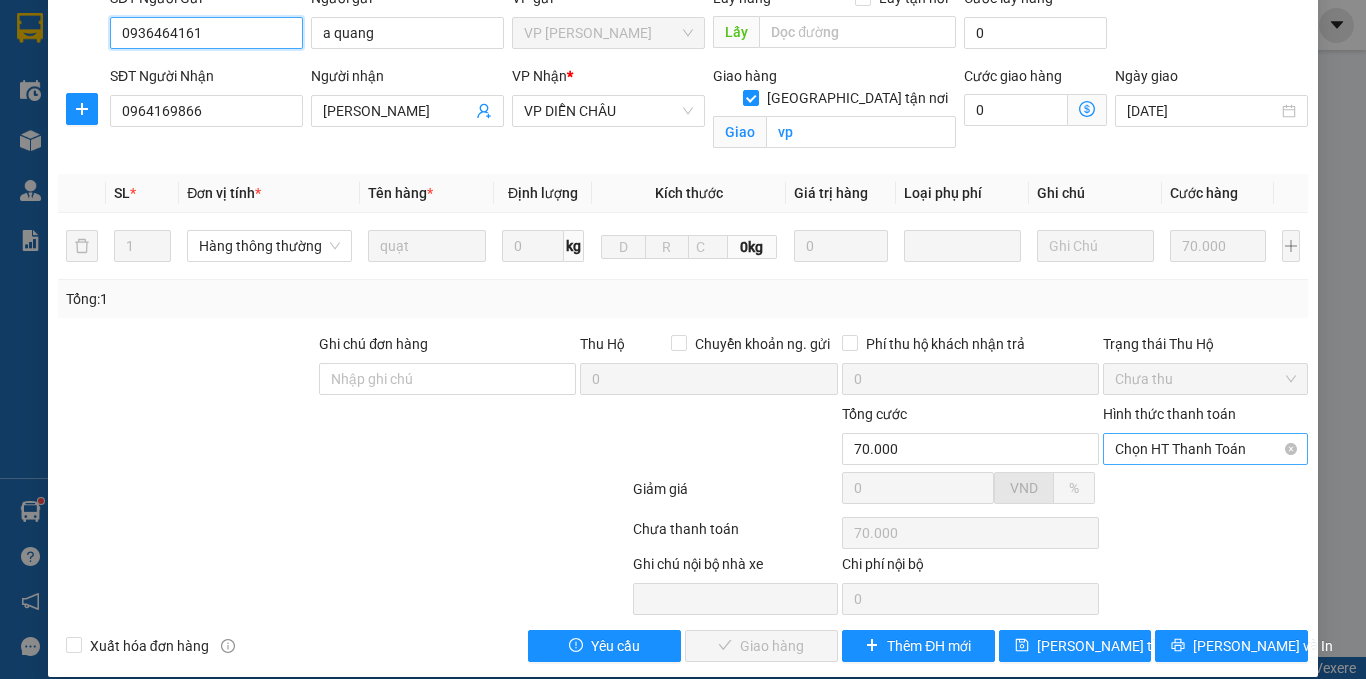click on "Chọn HT Thanh Toán" at bounding box center [1205, 449] 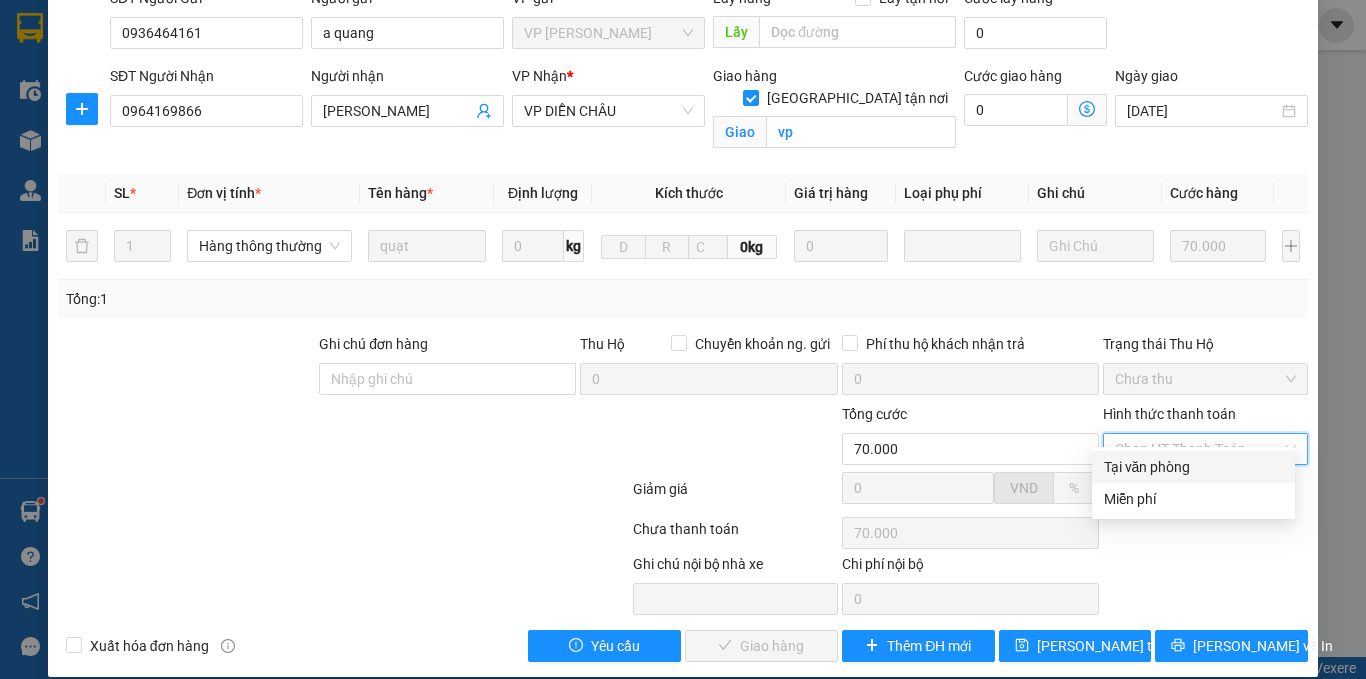 drag, startPoint x: 1158, startPoint y: 468, endPoint x: 1128, endPoint y: 478, distance: 31.622776 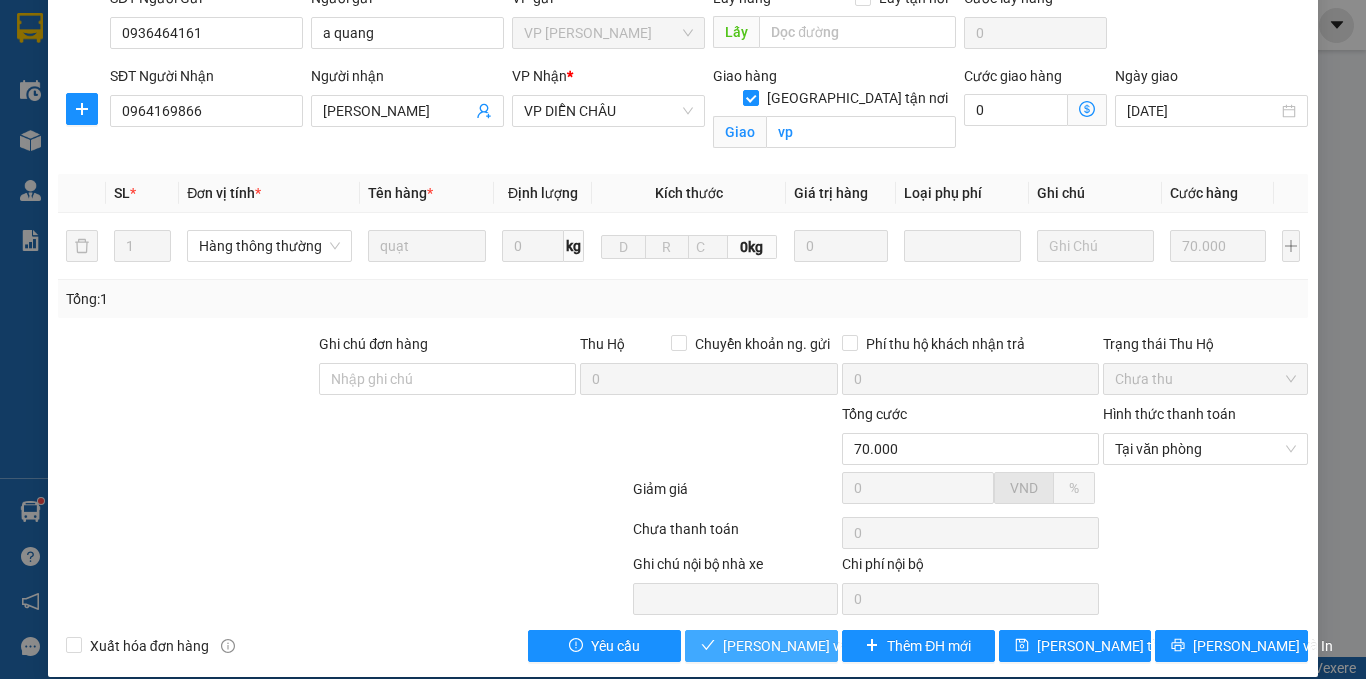 drag, startPoint x: 759, startPoint y: 645, endPoint x: 754, endPoint y: 628, distance: 17.720045 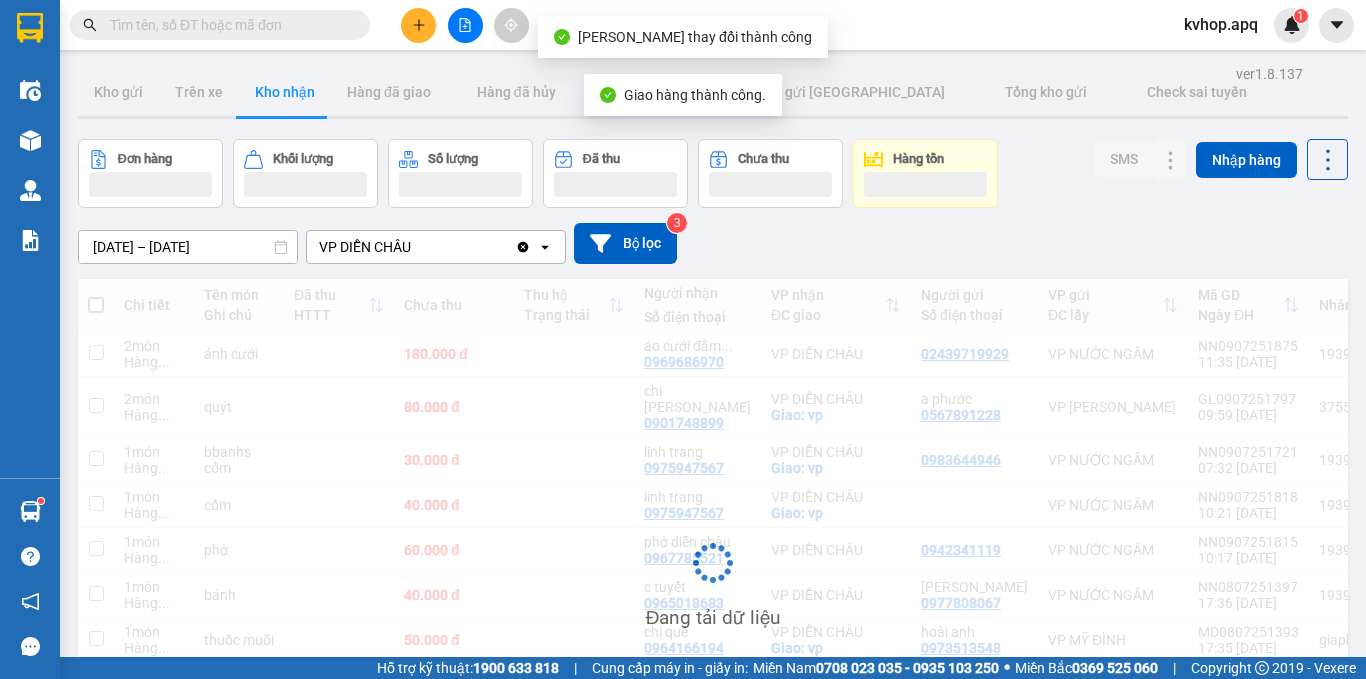 scroll, scrollTop: 200, scrollLeft: 0, axis: vertical 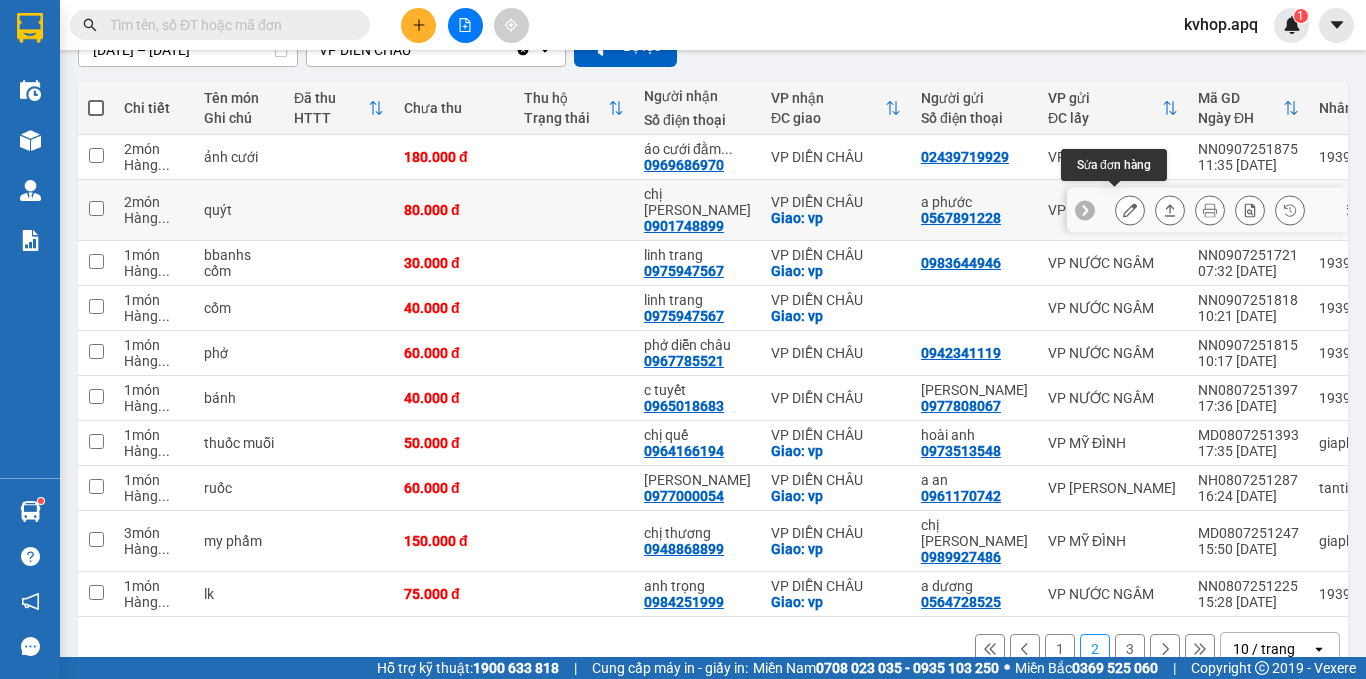 click at bounding box center [1130, 210] 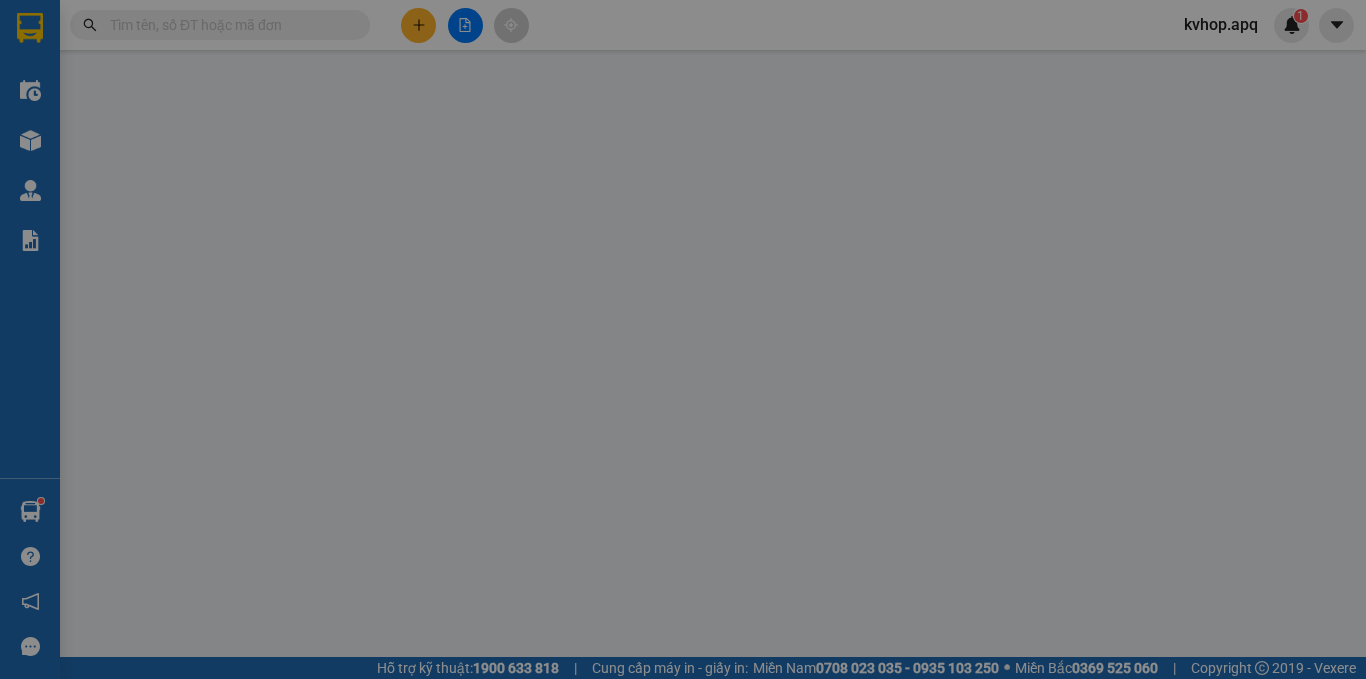 scroll, scrollTop: 0, scrollLeft: 0, axis: both 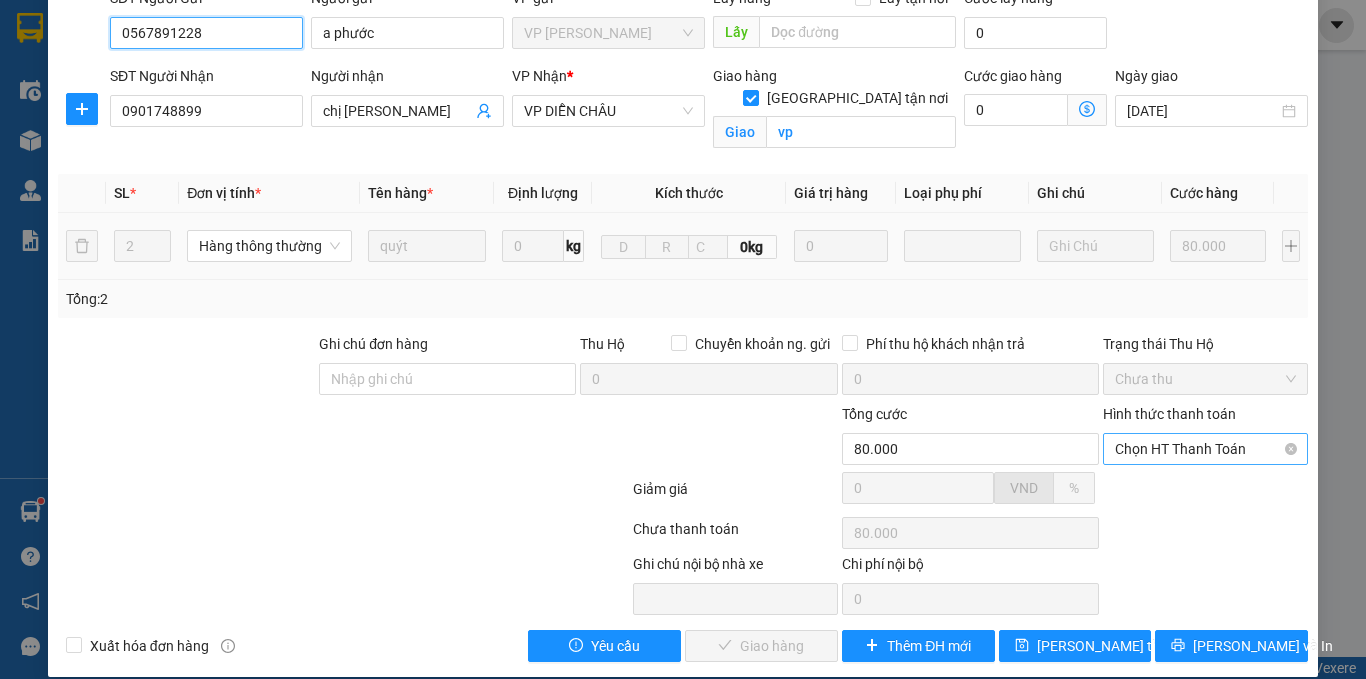 click on "Chọn HT Thanh Toán" at bounding box center (1205, 449) 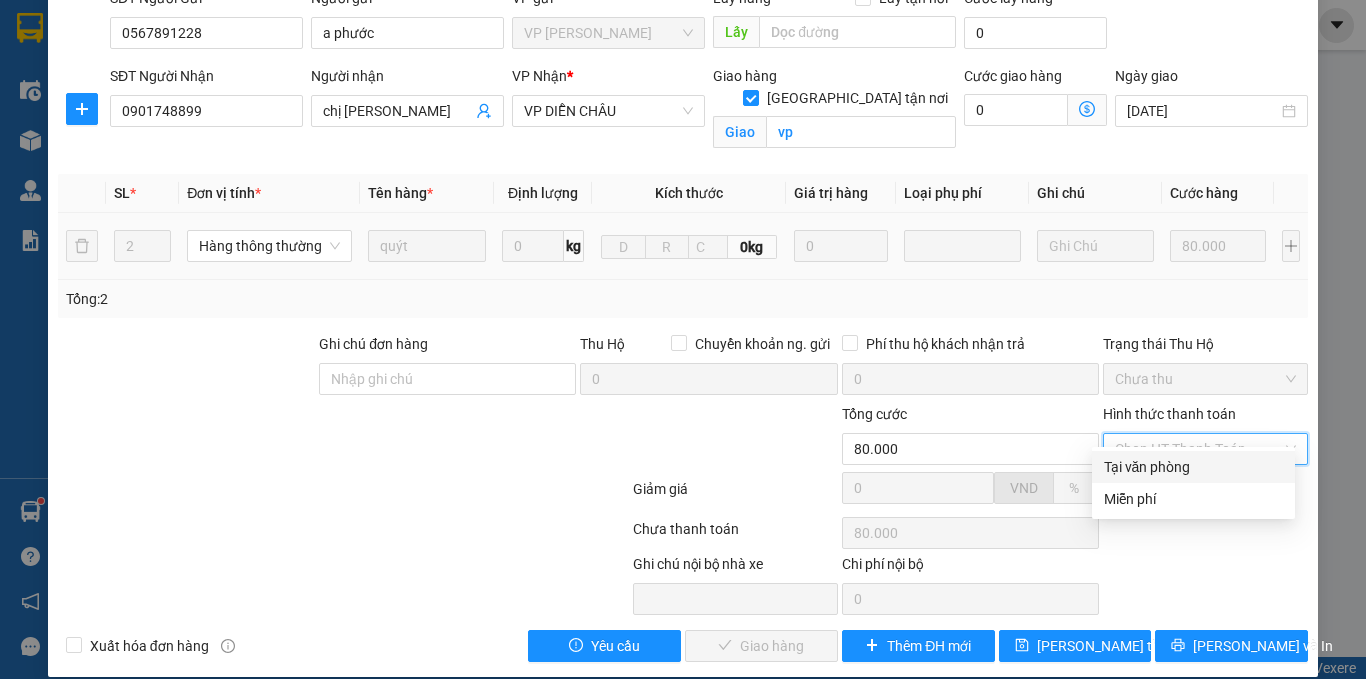 drag, startPoint x: 1160, startPoint y: 459, endPoint x: 1139, endPoint y: 469, distance: 23.259407 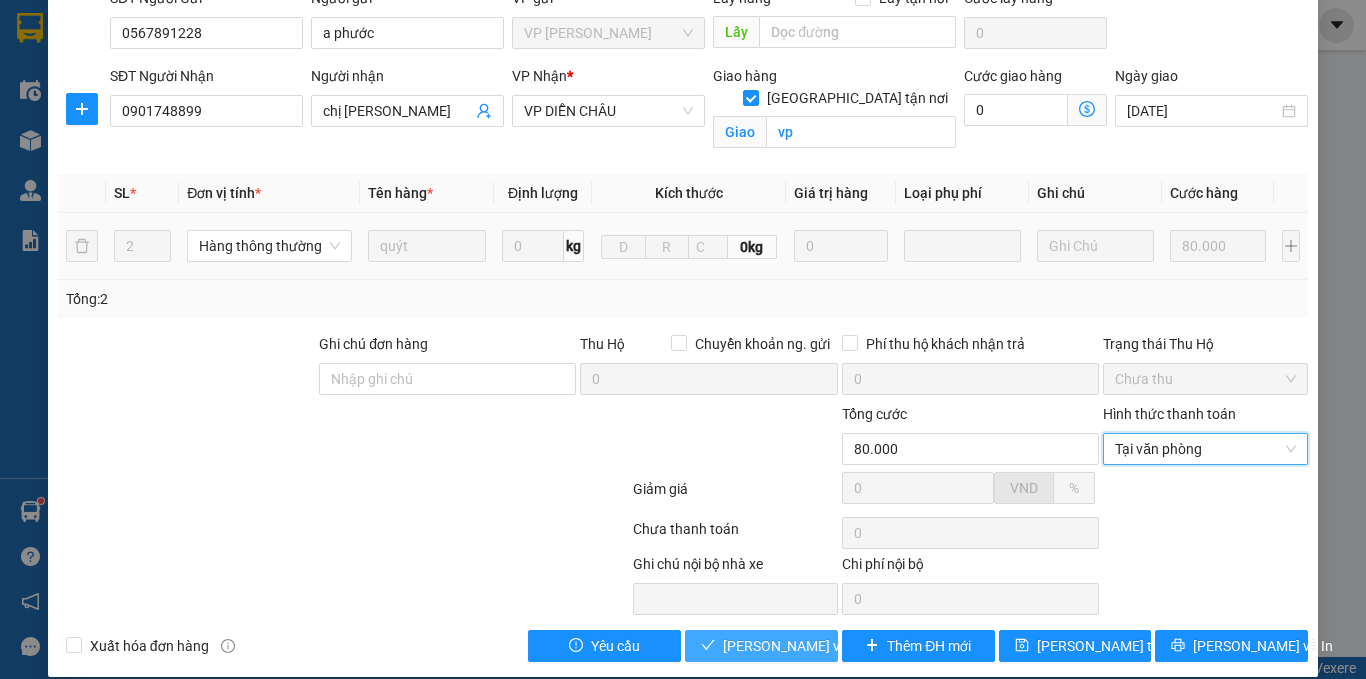 drag, startPoint x: 766, startPoint y: 627, endPoint x: 743, endPoint y: 613, distance: 26.925823 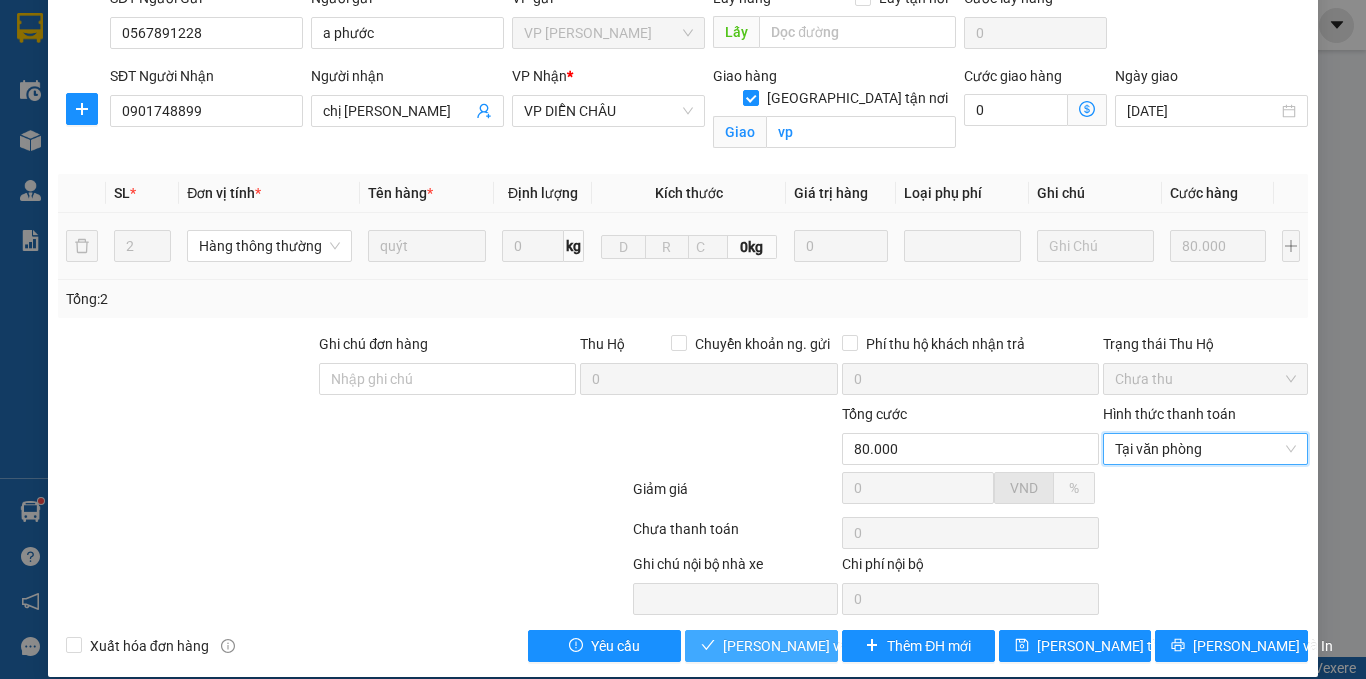 click on "[PERSON_NAME] và Giao hàng" at bounding box center (819, 646) 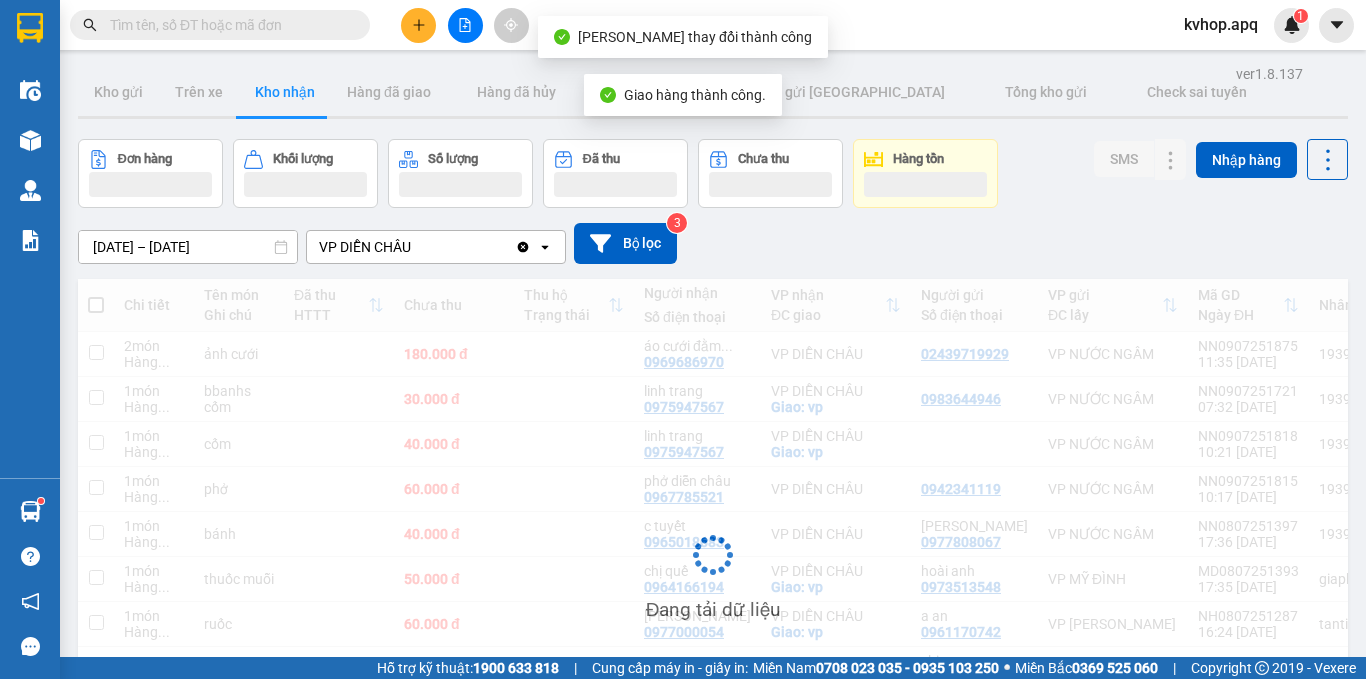 scroll, scrollTop: 100, scrollLeft: 0, axis: vertical 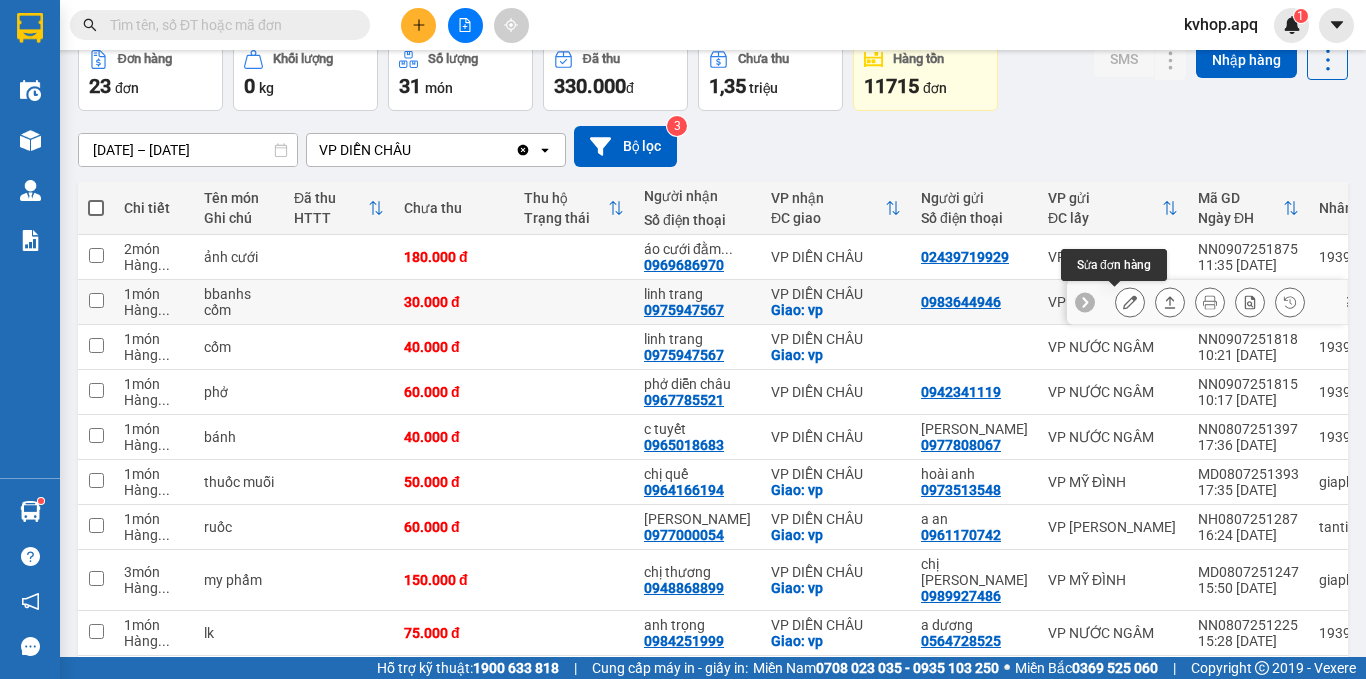 click 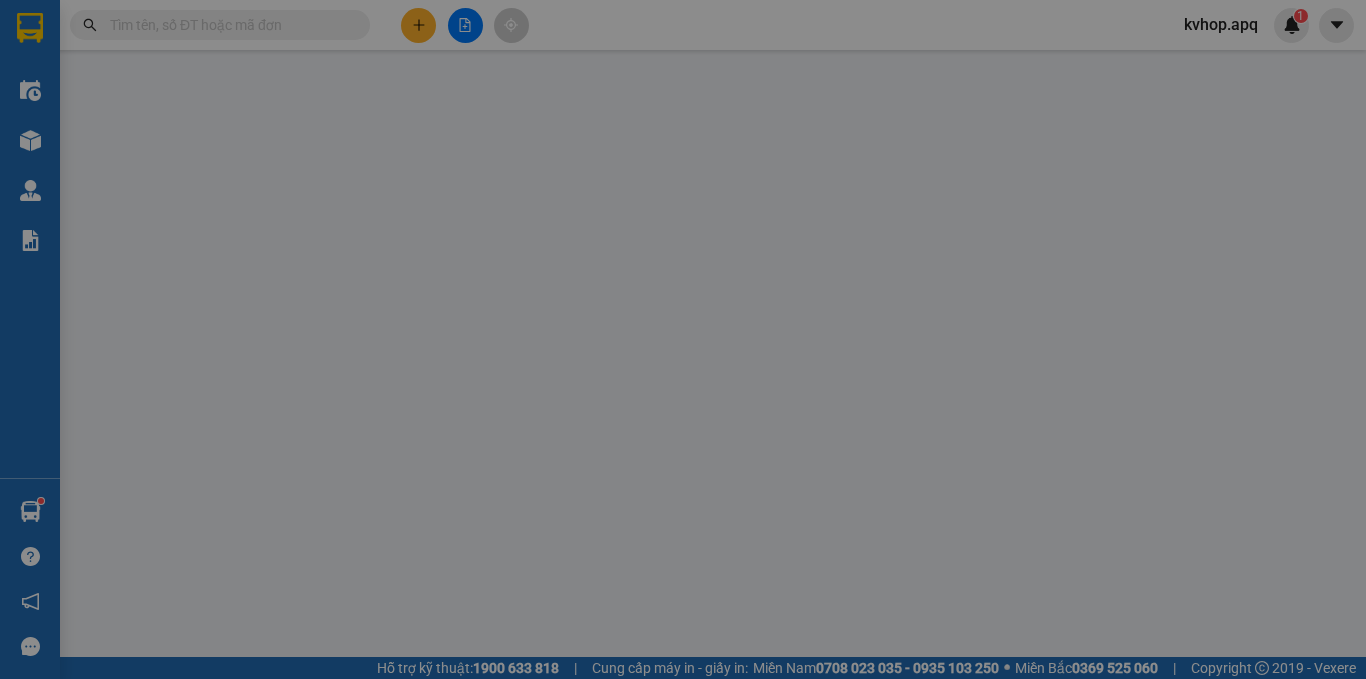 scroll, scrollTop: 0, scrollLeft: 0, axis: both 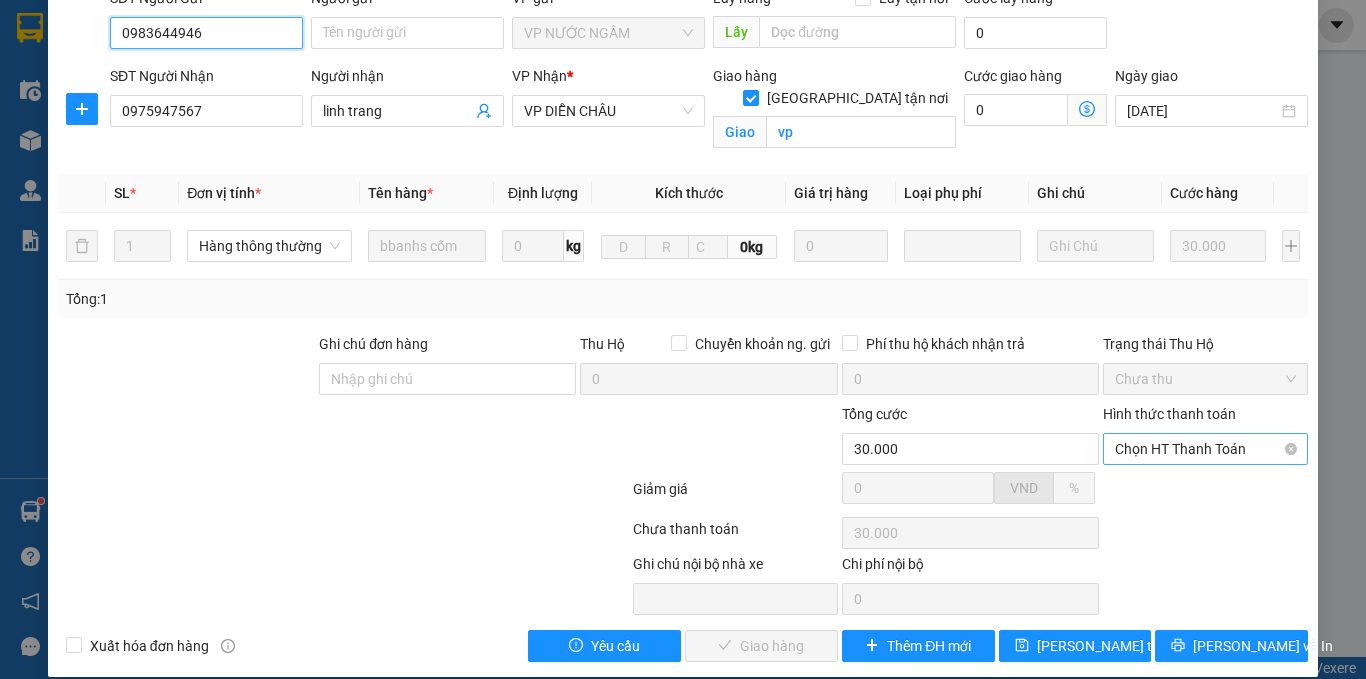 click on "Chọn HT Thanh Toán" at bounding box center (1205, 449) 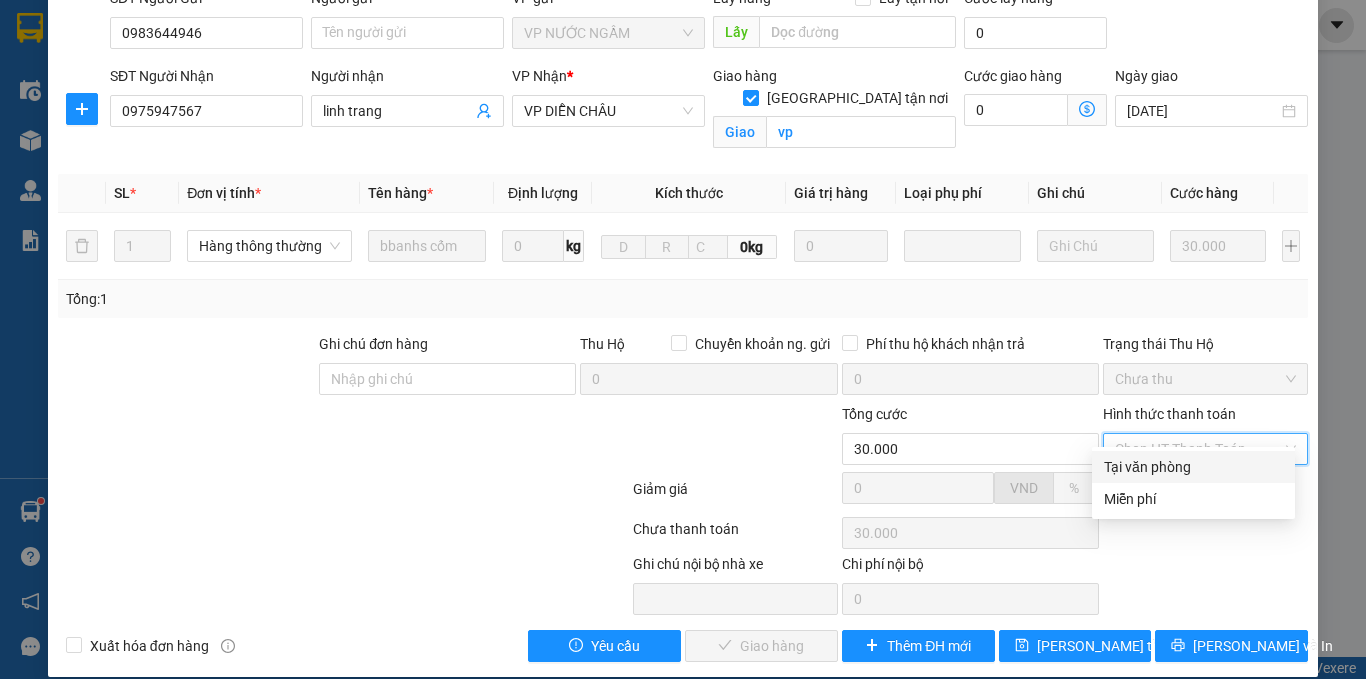 drag, startPoint x: 1148, startPoint y: 464, endPoint x: 1090, endPoint y: 471, distance: 58.420887 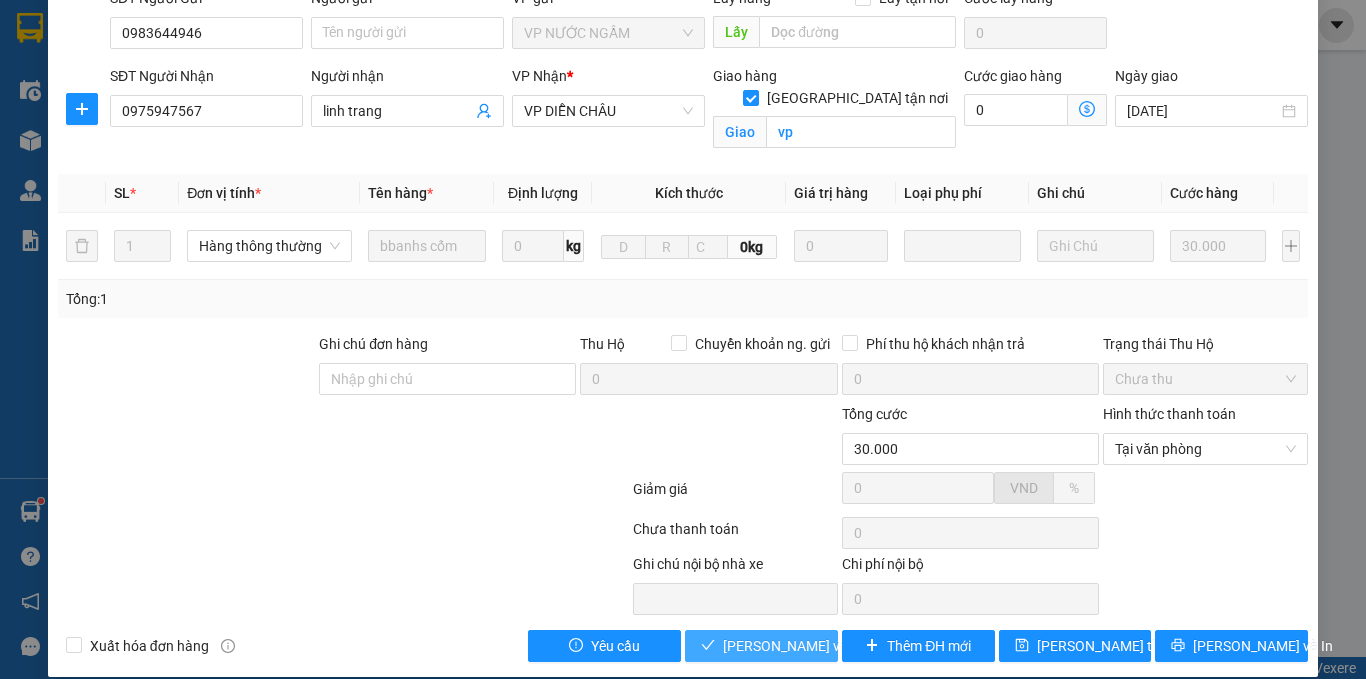click on "[PERSON_NAME] và Giao hàng" at bounding box center [819, 646] 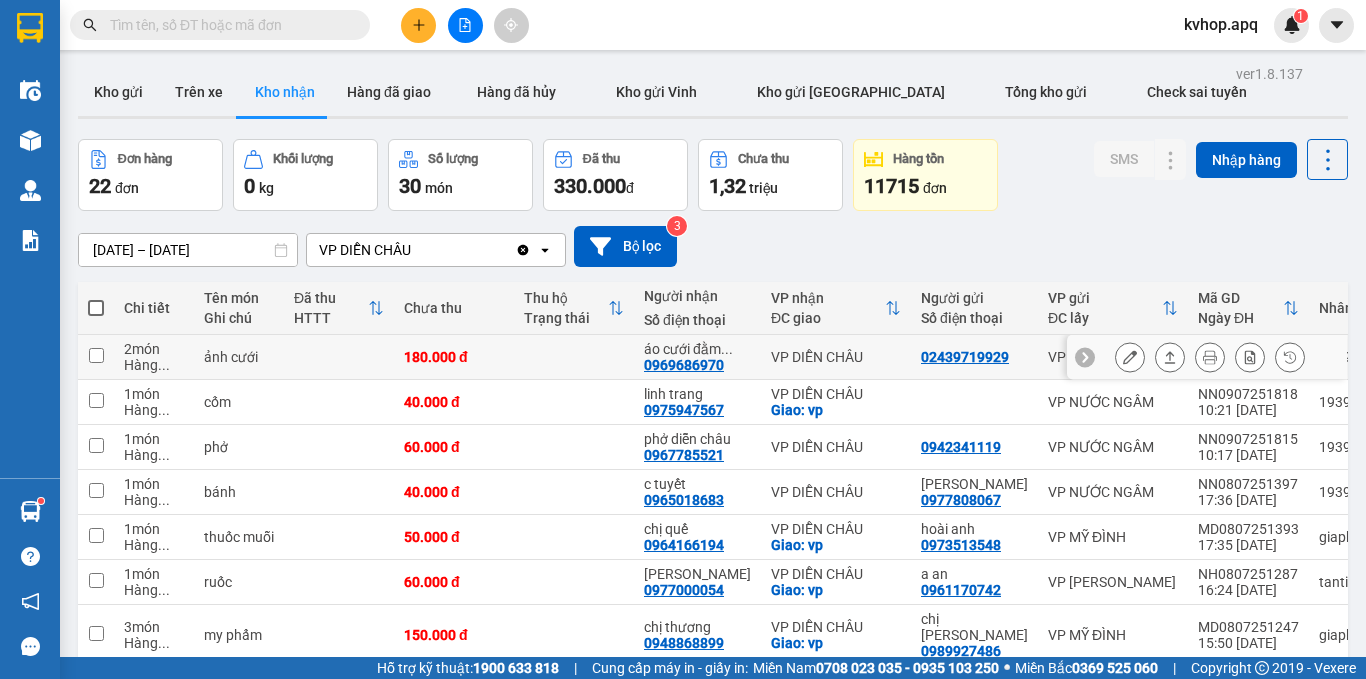 scroll, scrollTop: 100, scrollLeft: 0, axis: vertical 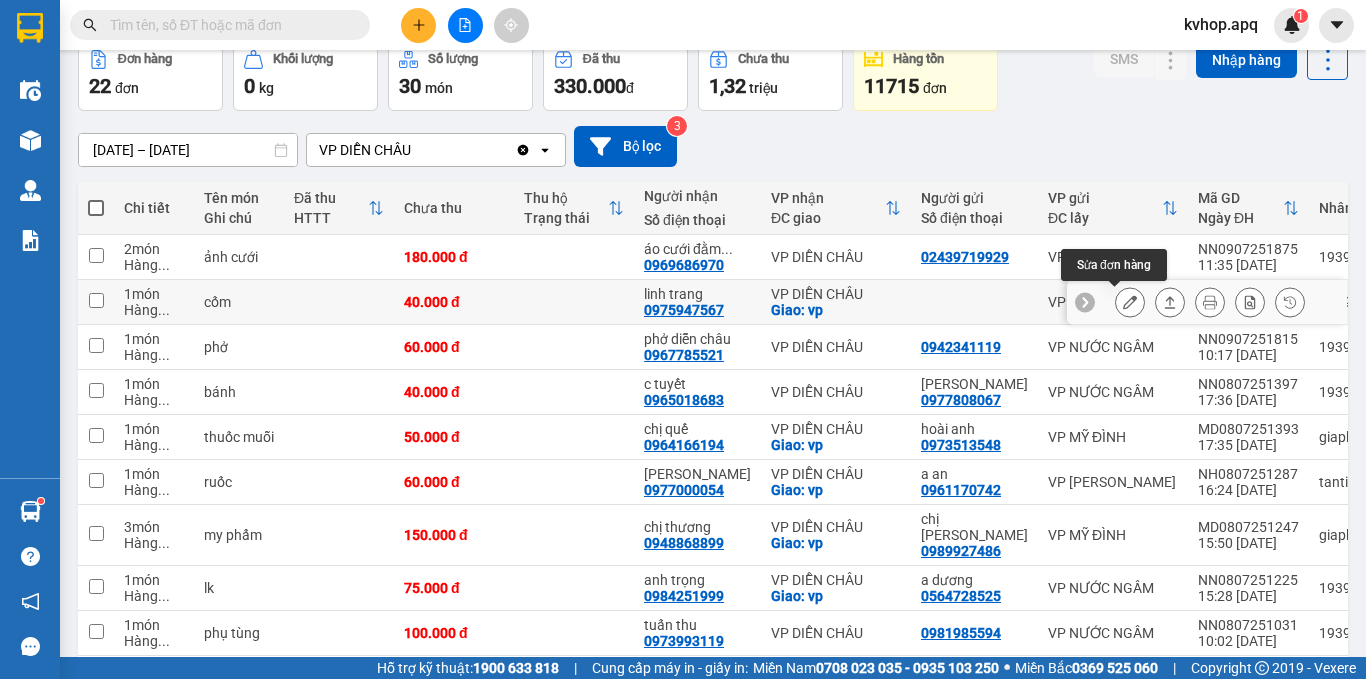 click at bounding box center (1130, 302) 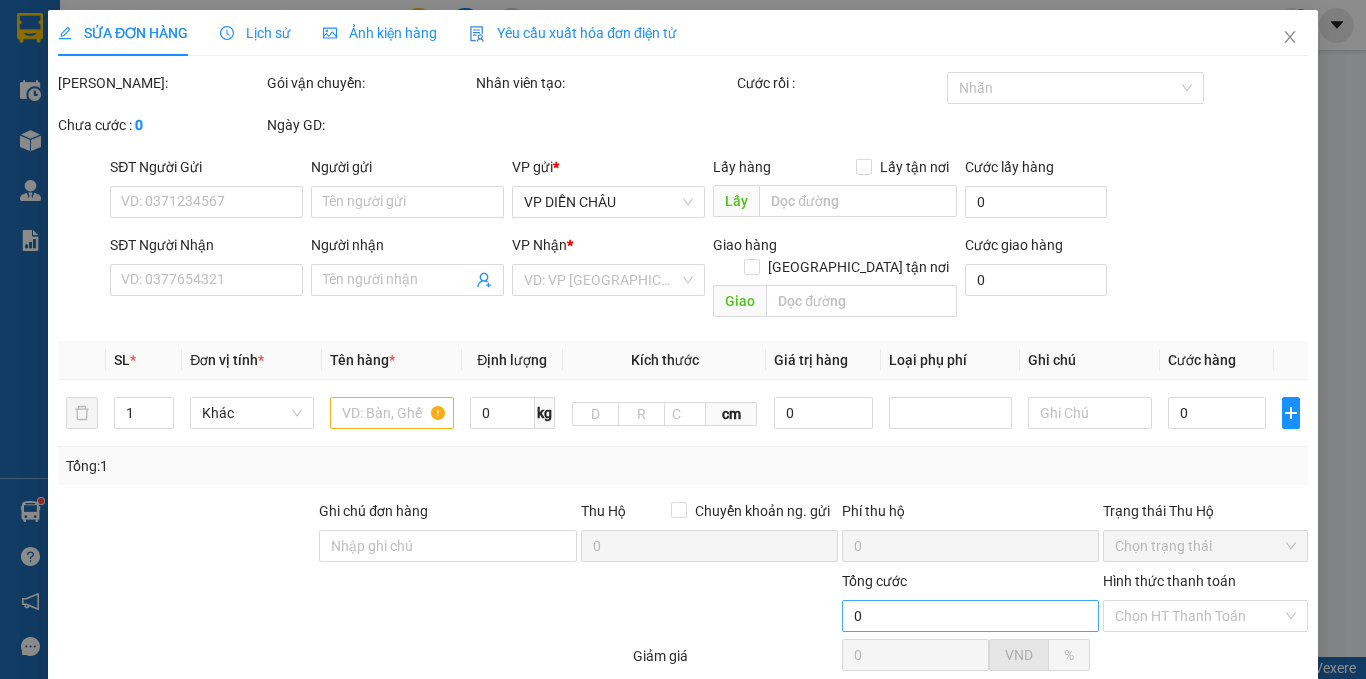 scroll, scrollTop: 0, scrollLeft: 0, axis: both 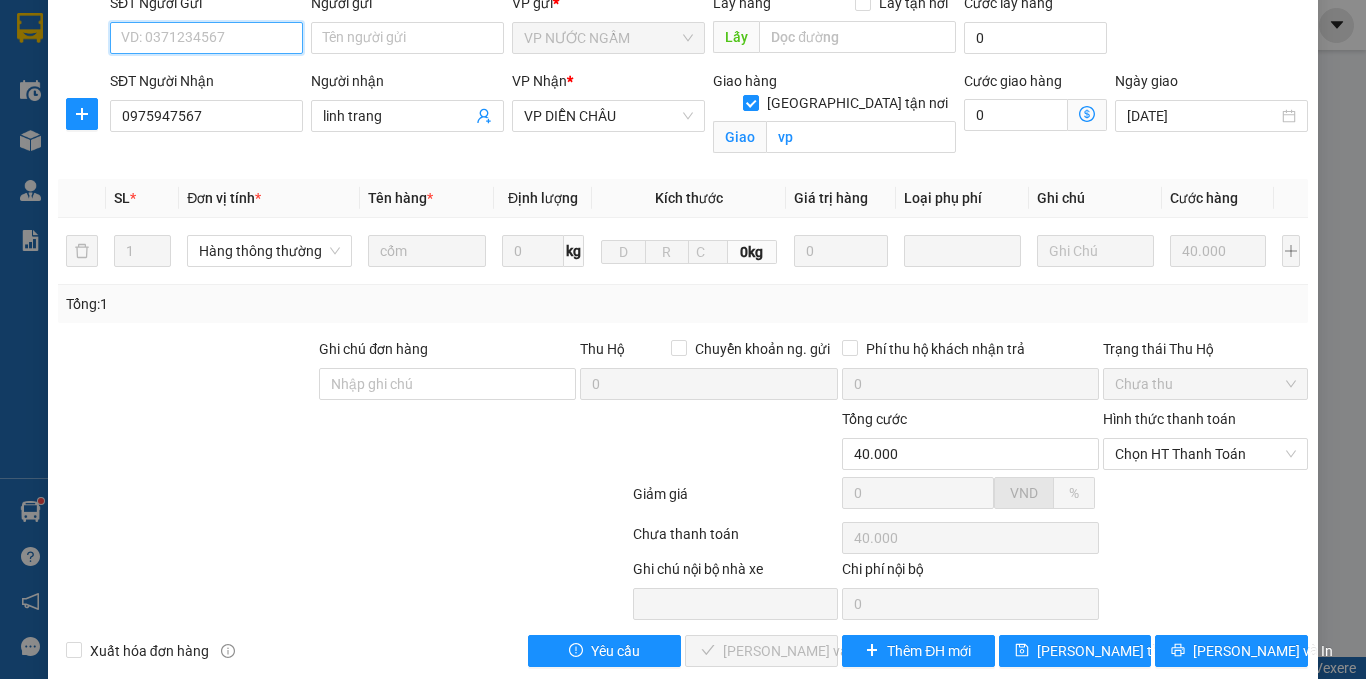 drag, startPoint x: 1220, startPoint y: 423, endPoint x: 1174, endPoint y: 449, distance: 52.83938 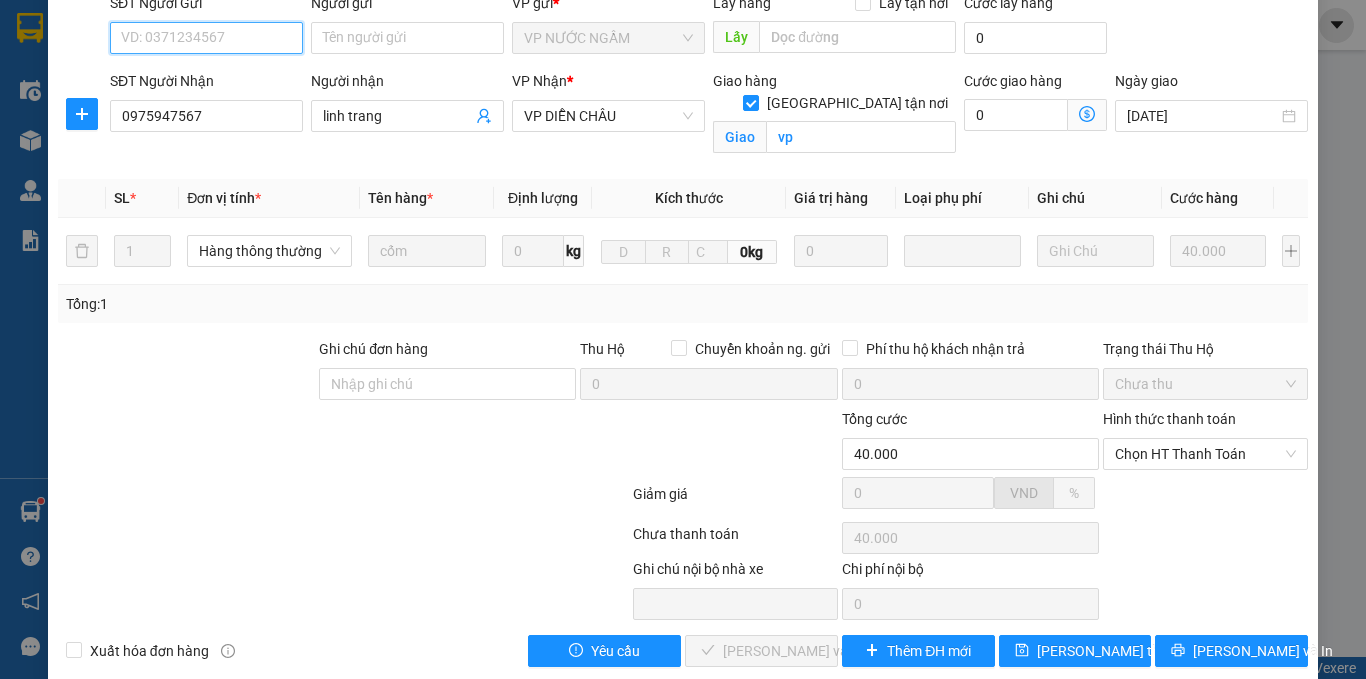 click on "Chọn HT Thanh Toán" at bounding box center (1205, 454) 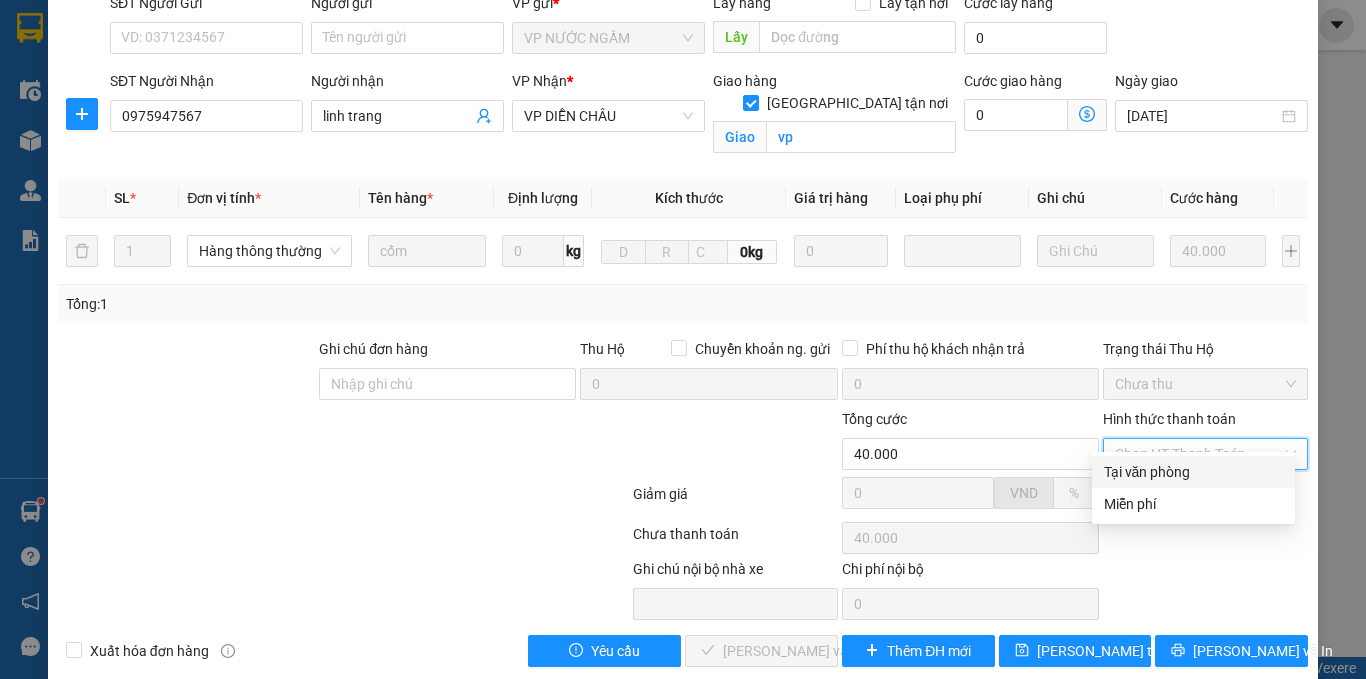 click on "Tại văn phòng" at bounding box center [1193, 472] 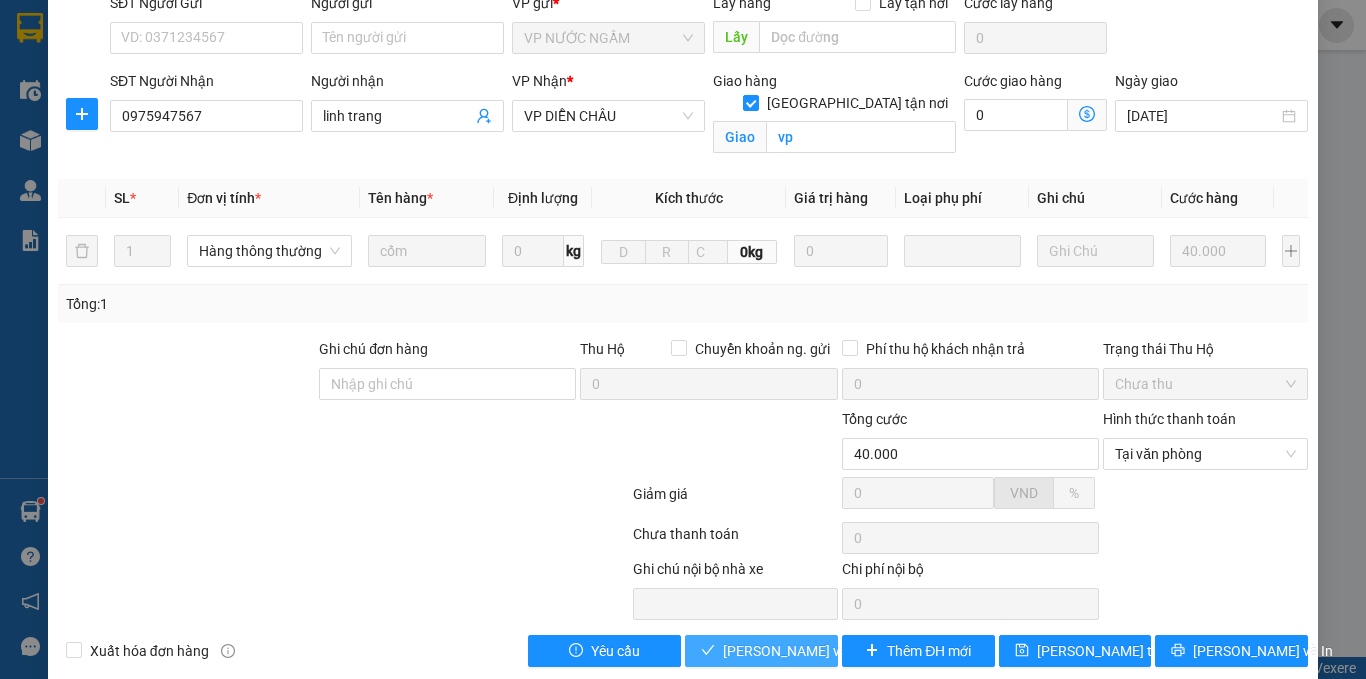 drag, startPoint x: 791, startPoint y: 630, endPoint x: 665, endPoint y: 577, distance: 136.69308 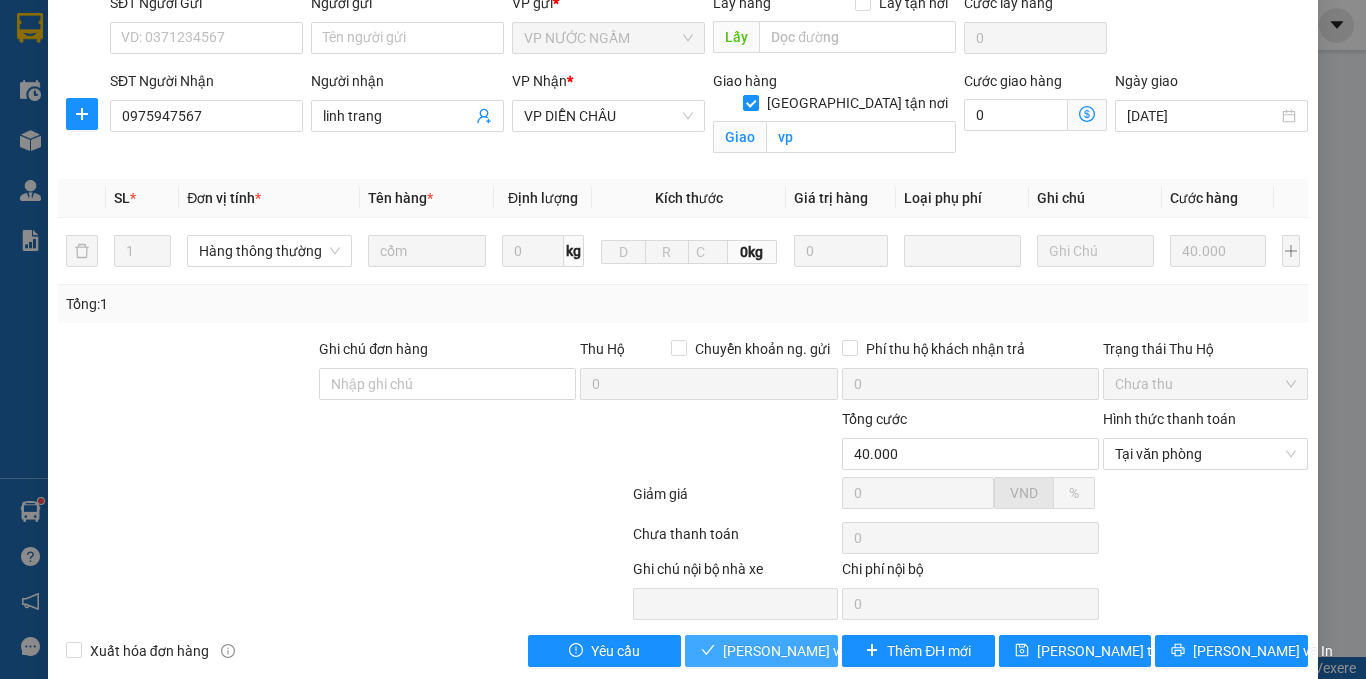 click on "[PERSON_NAME] và Giao hàng" at bounding box center (819, 651) 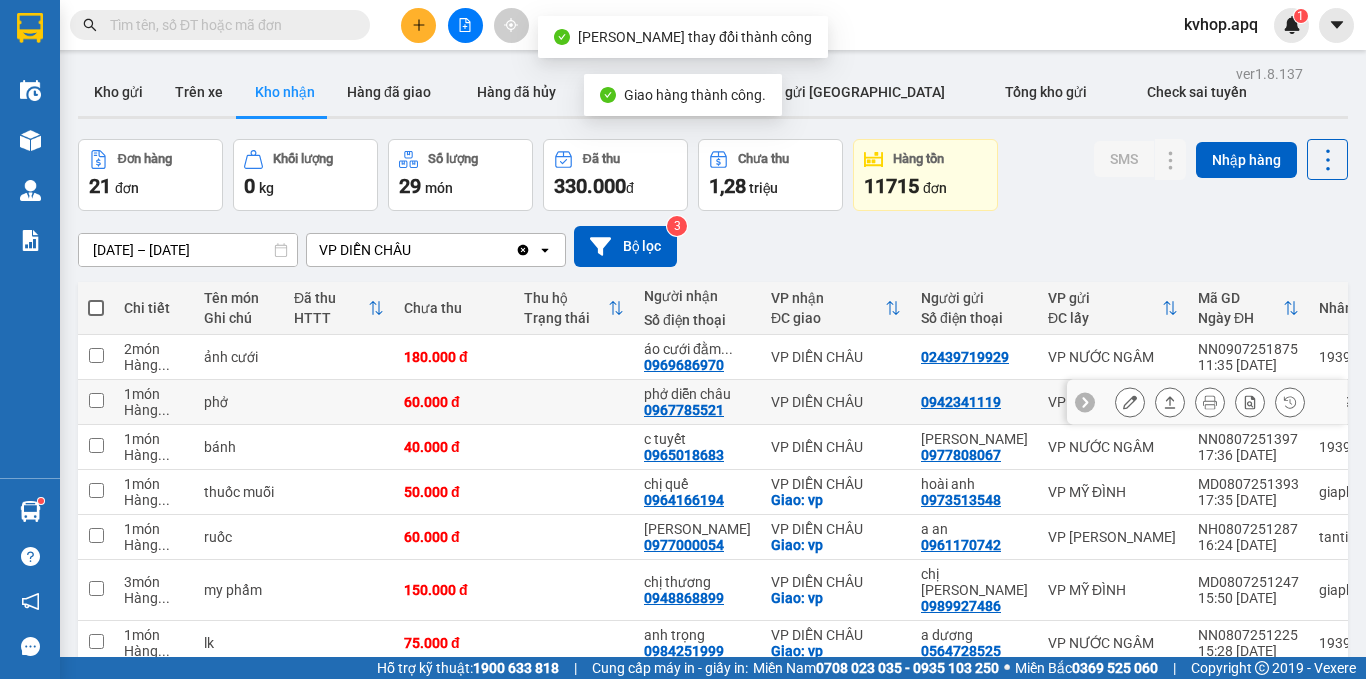 scroll, scrollTop: 100, scrollLeft: 0, axis: vertical 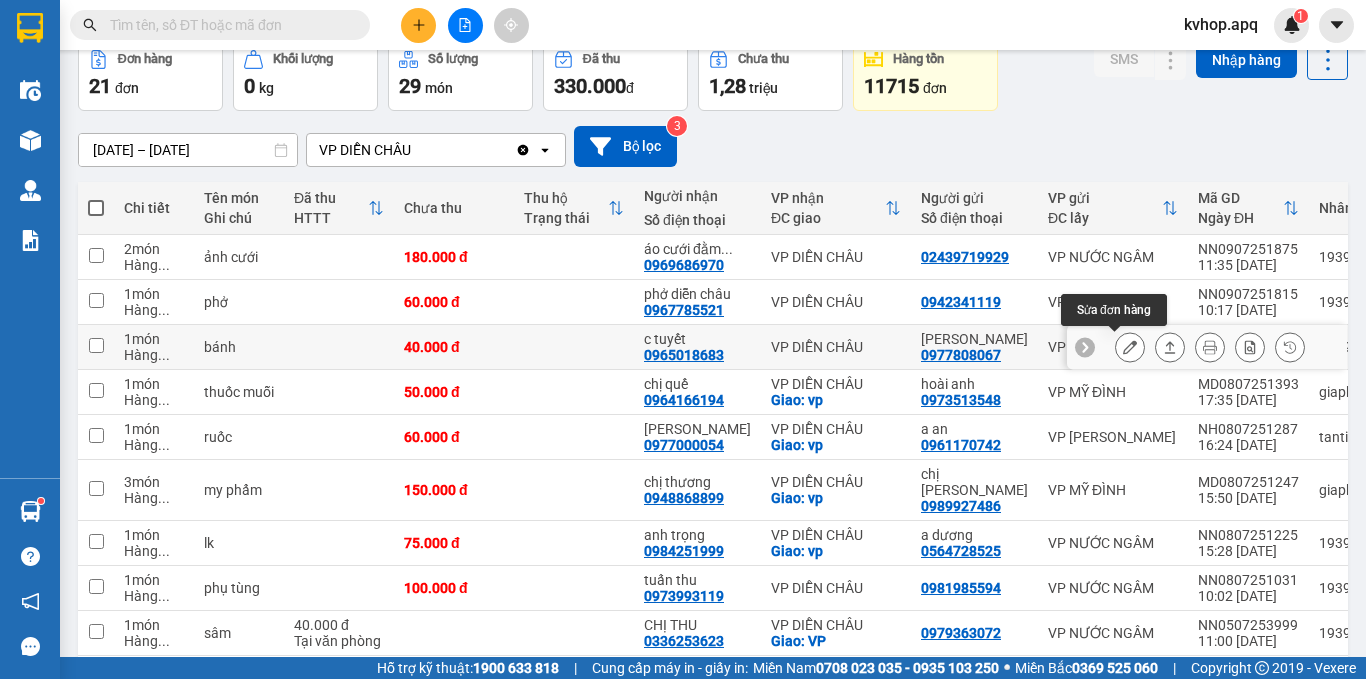 click at bounding box center (1130, 347) 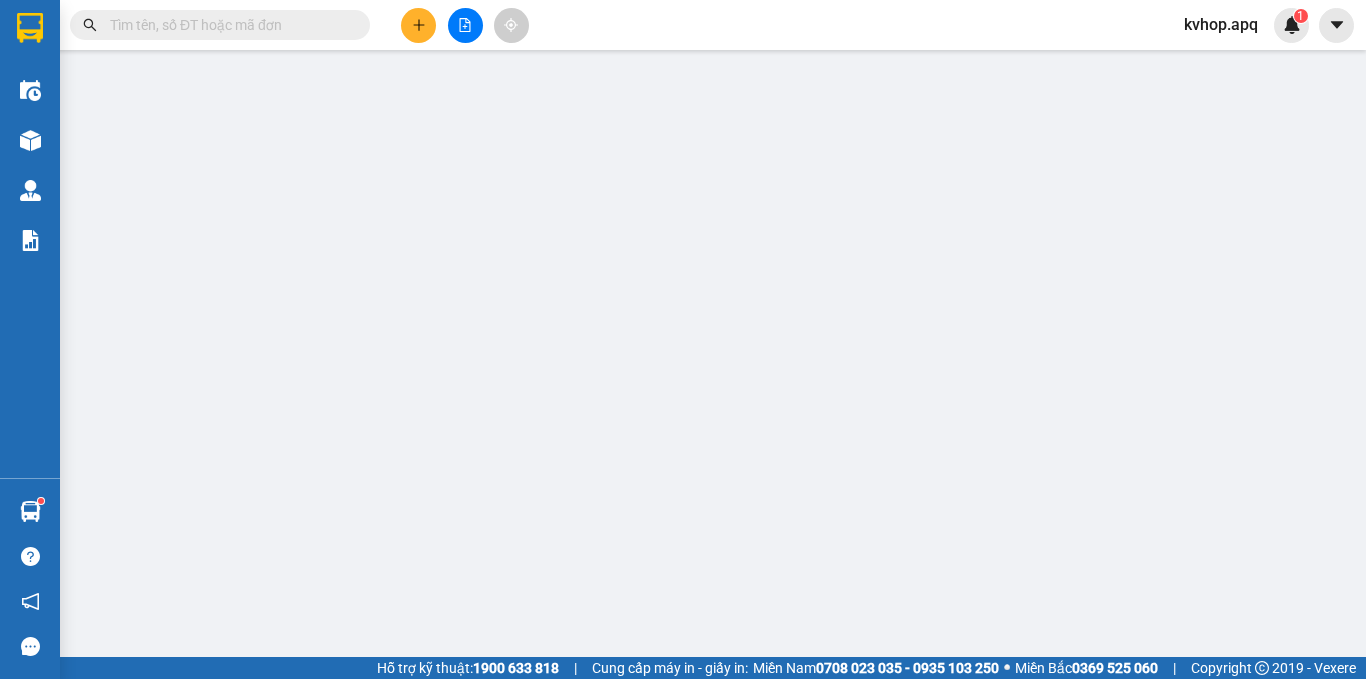 scroll, scrollTop: 0, scrollLeft: 0, axis: both 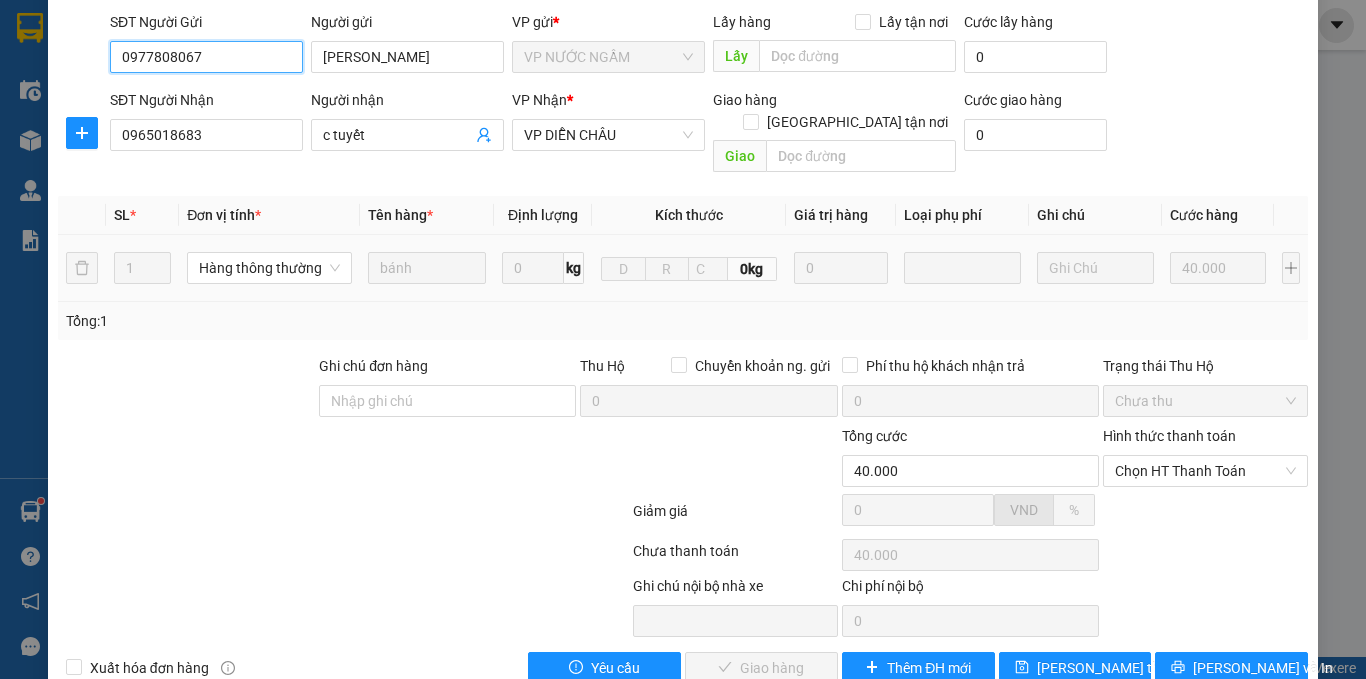 drag, startPoint x: 1208, startPoint y: 429, endPoint x: 1194, endPoint y: 443, distance: 19.79899 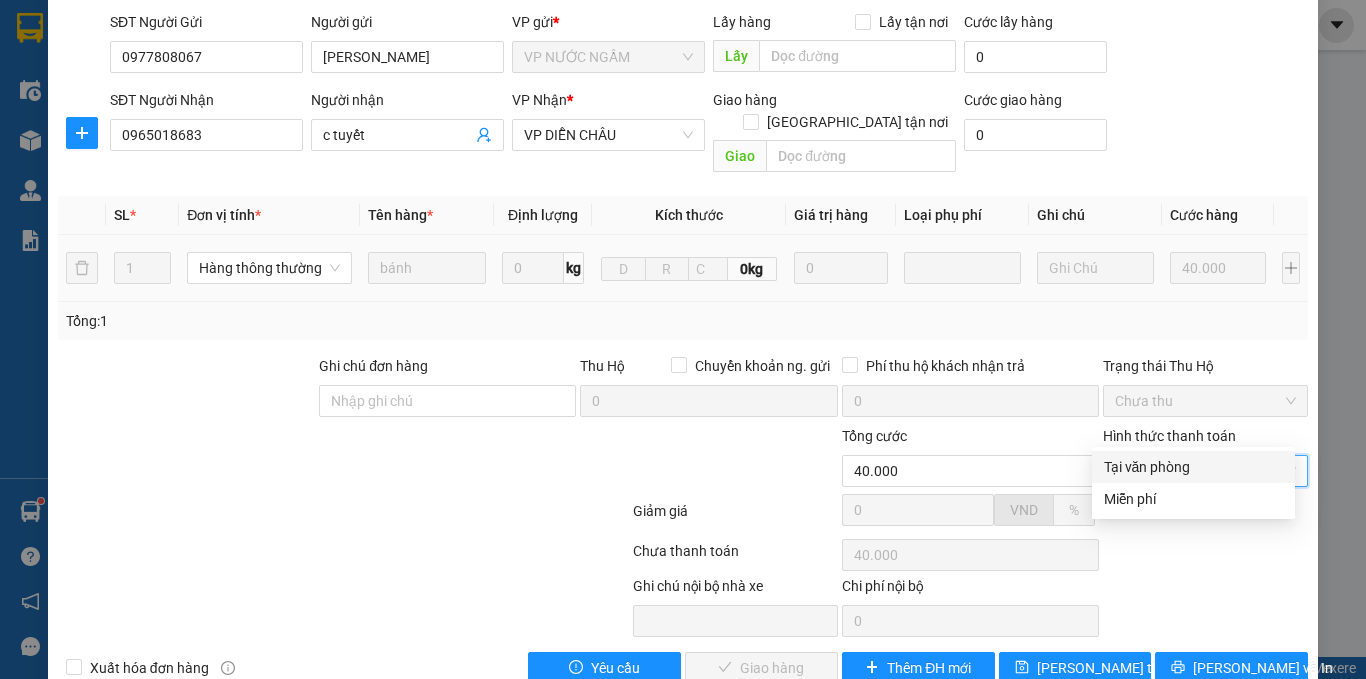 drag, startPoint x: 1175, startPoint y: 459, endPoint x: 1111, endPoint y: 494, distance: 72.94518 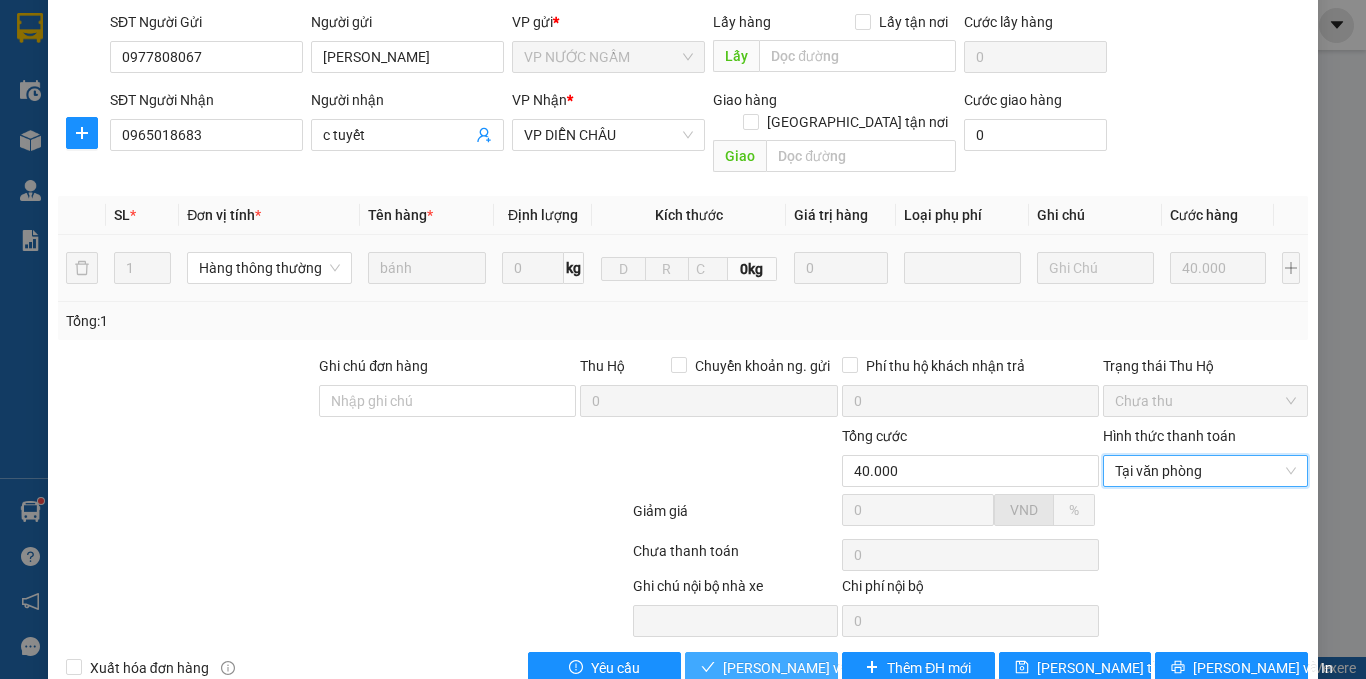 click on "[PERSON_NAME] và Giao hàng" at bounding box center (819, 668) 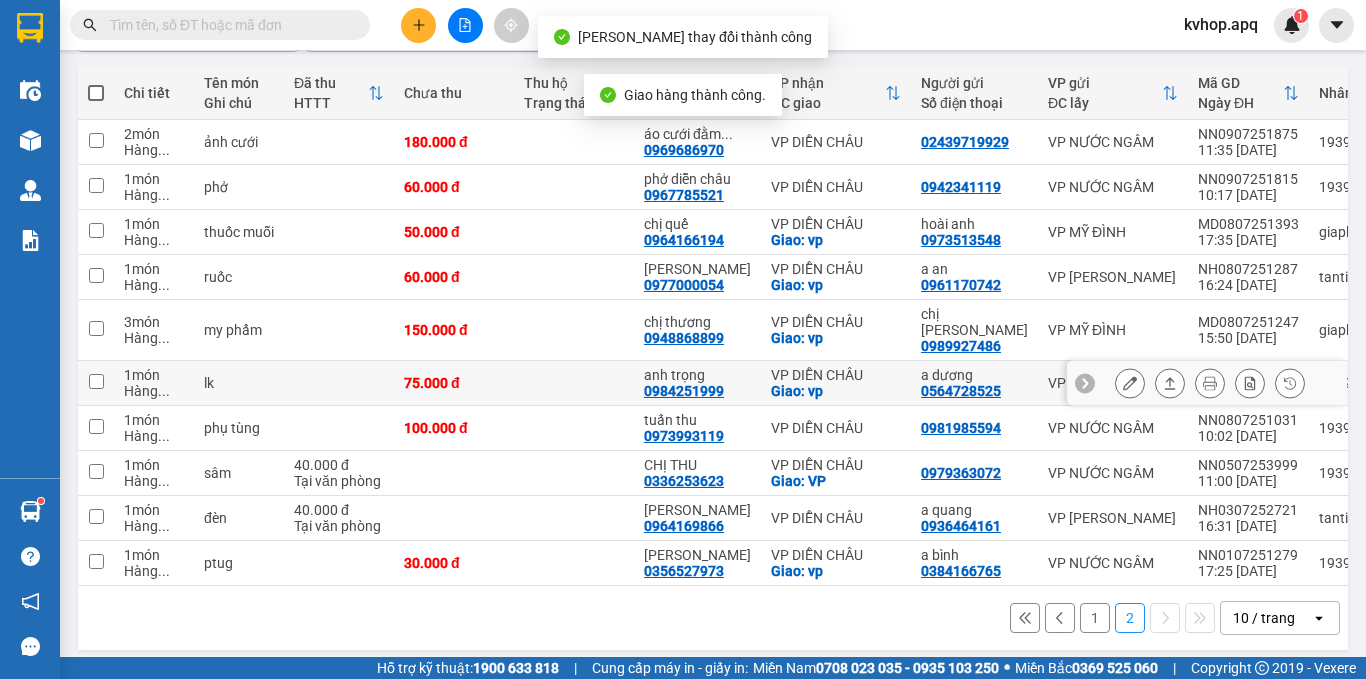 scroll, scrollTop: 218, scrollLeft: 0, axis: vertical 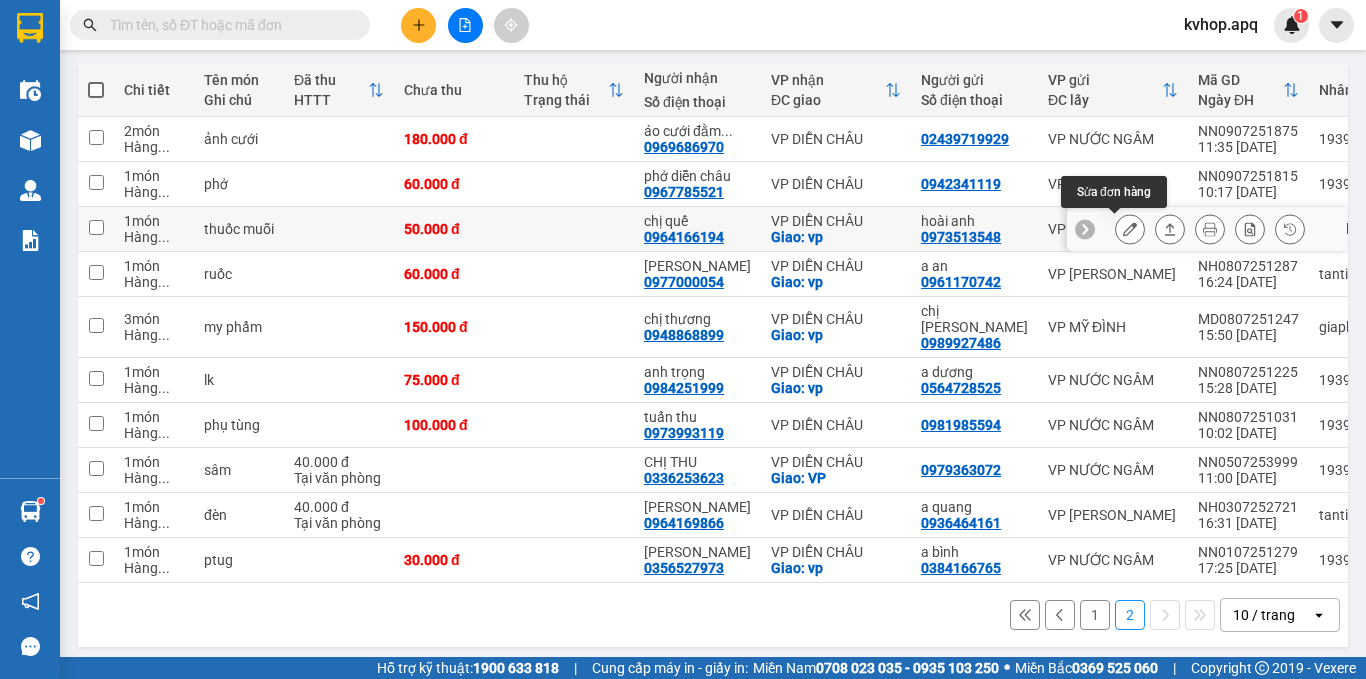 click at bounding box center [1130, 229] 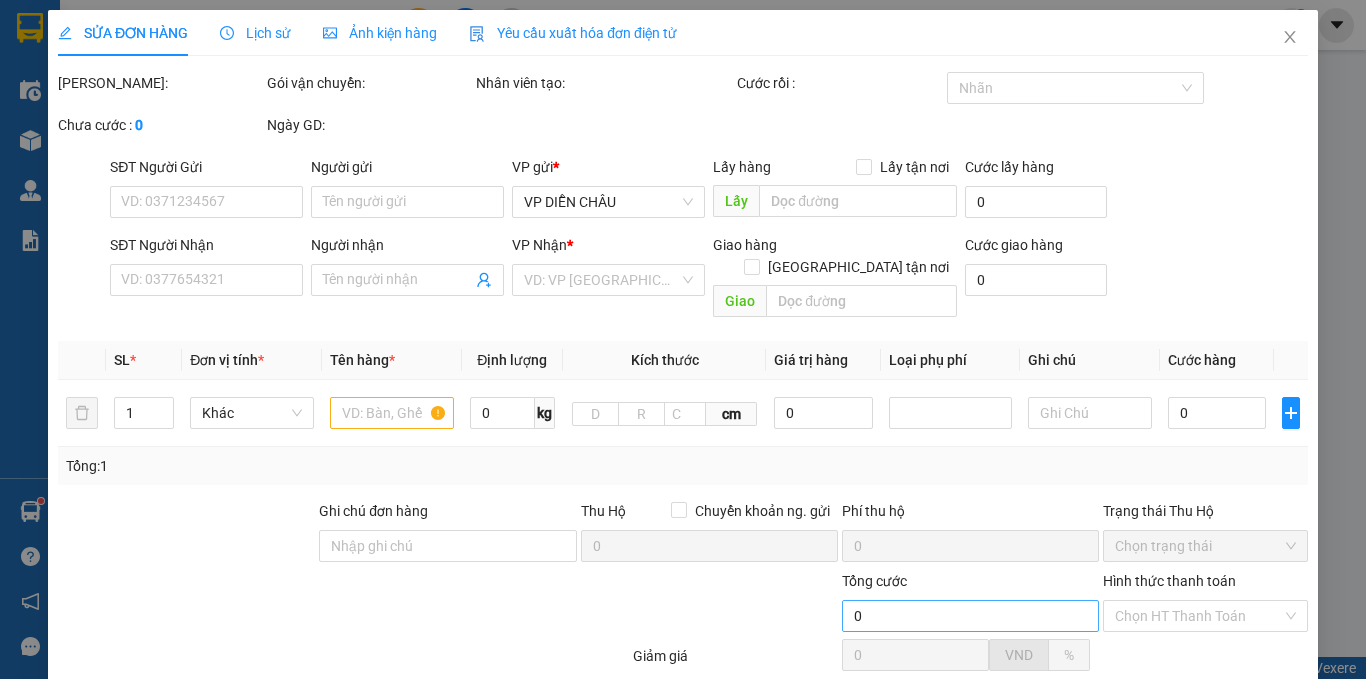 scroll, scrollTop: 0, scrollLeft: 0, axis: both 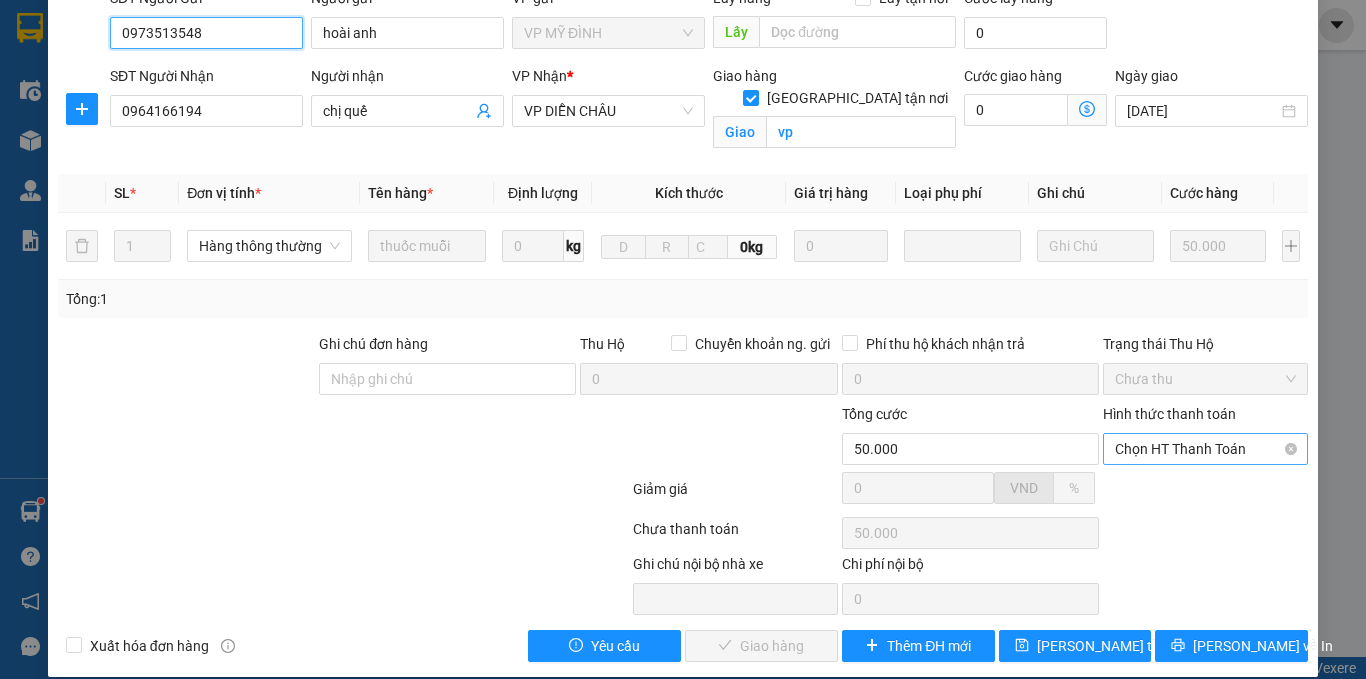 click on "Chọn HT Thanh Toán" at bounding box center (1205, 449) 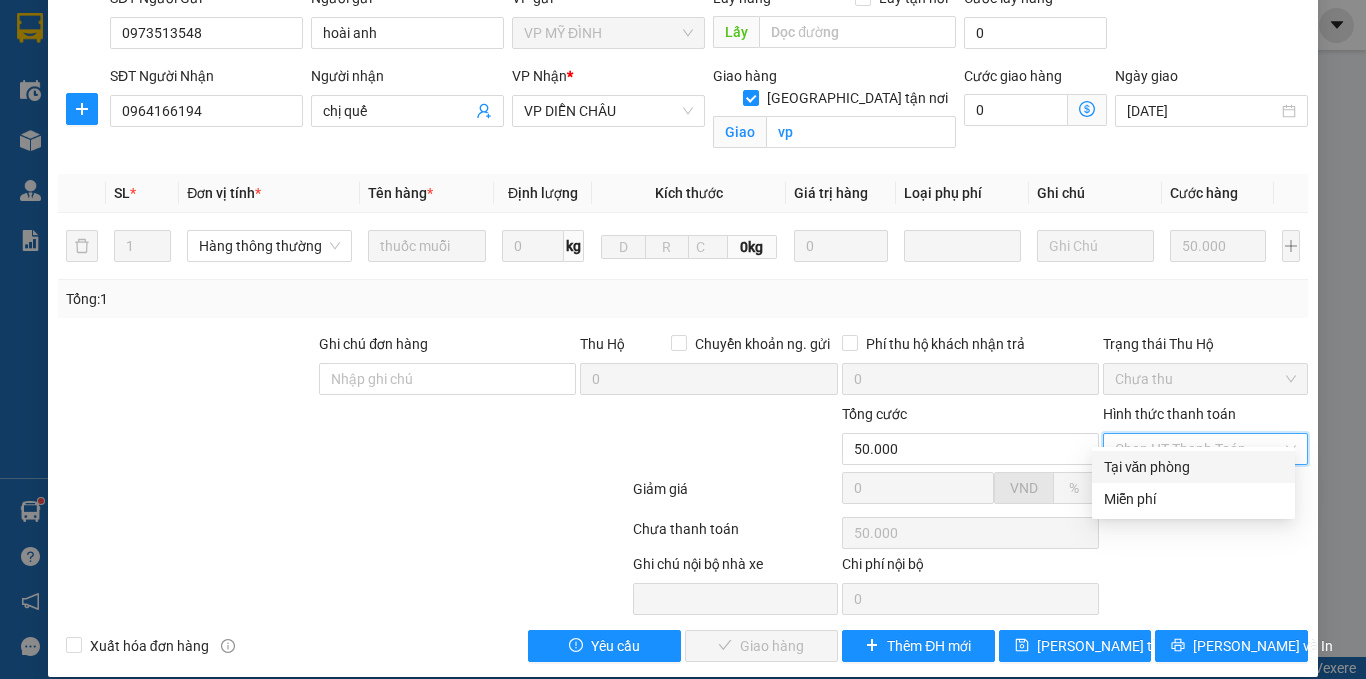 drag, startPoint x: 1142, startPoint y: 466, endPoint x: 1080, endPoint y: 482, distance: 64.03124 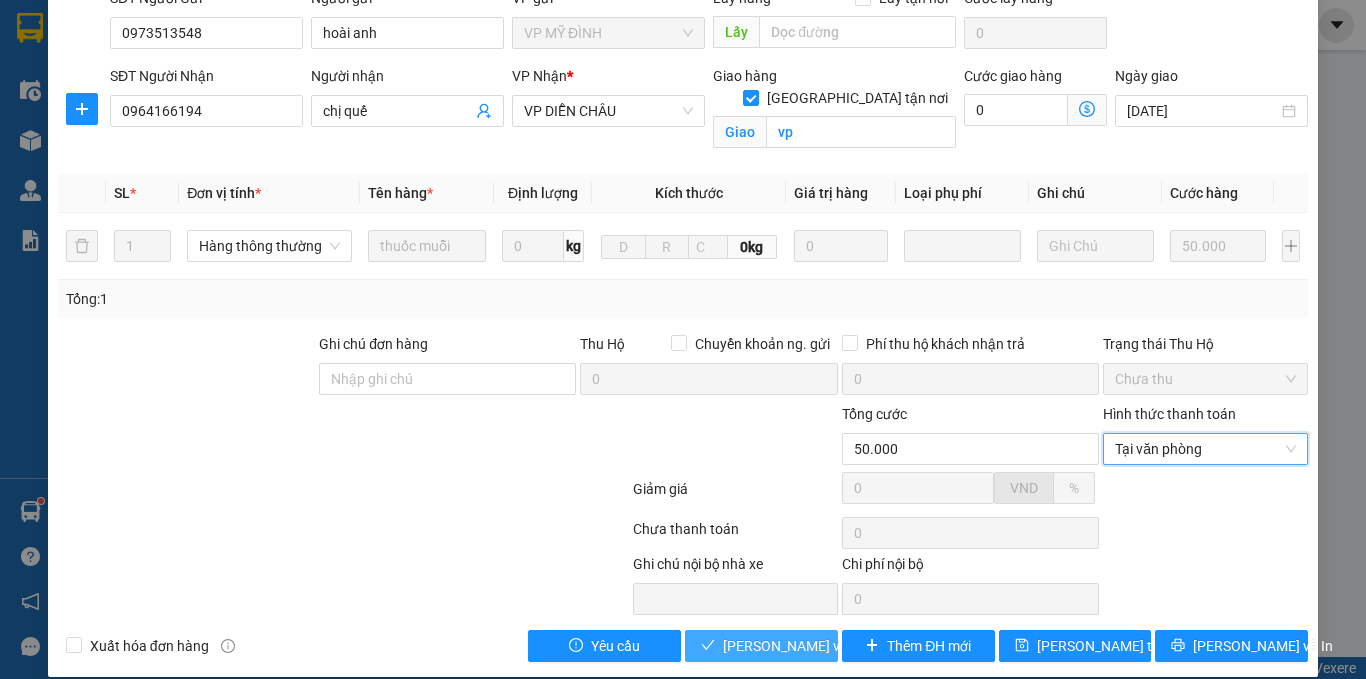click on "[PERSON_NAME] và Giao hàng" at bounding box center (819, 646) 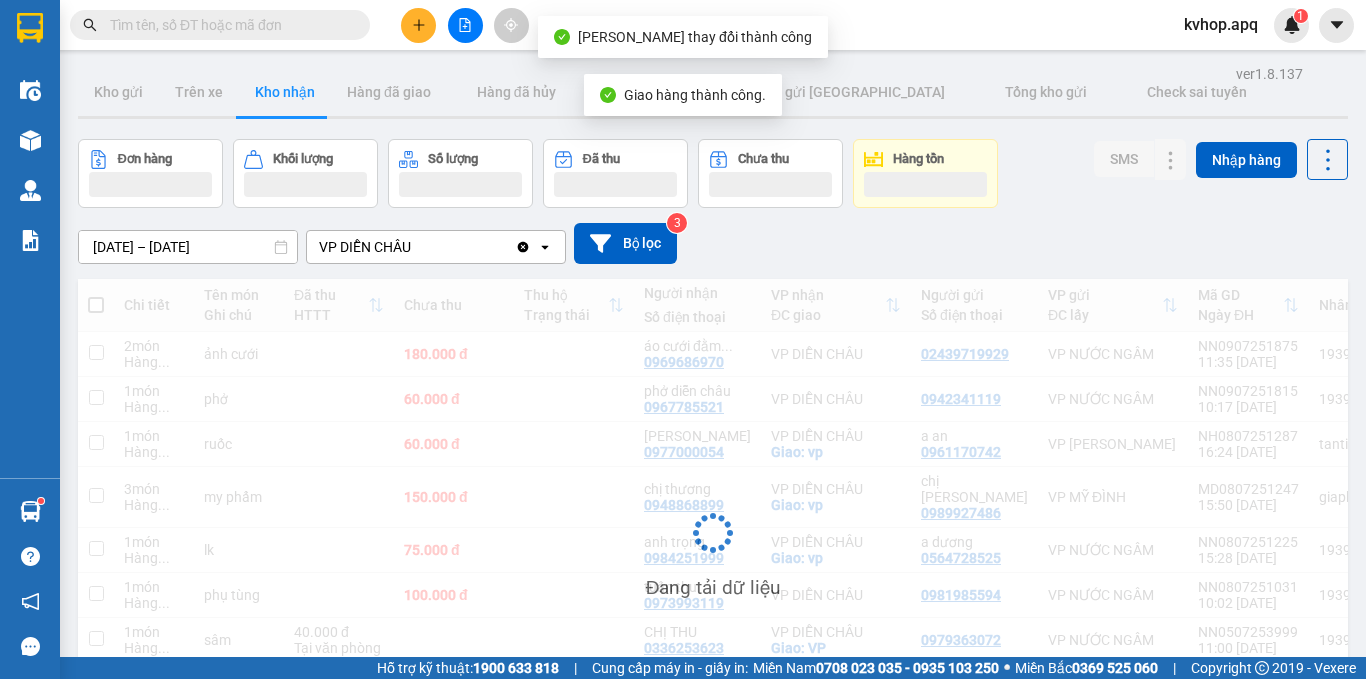 scroll, scrollTop: 170, scrollLeft: 0, axis: vertical 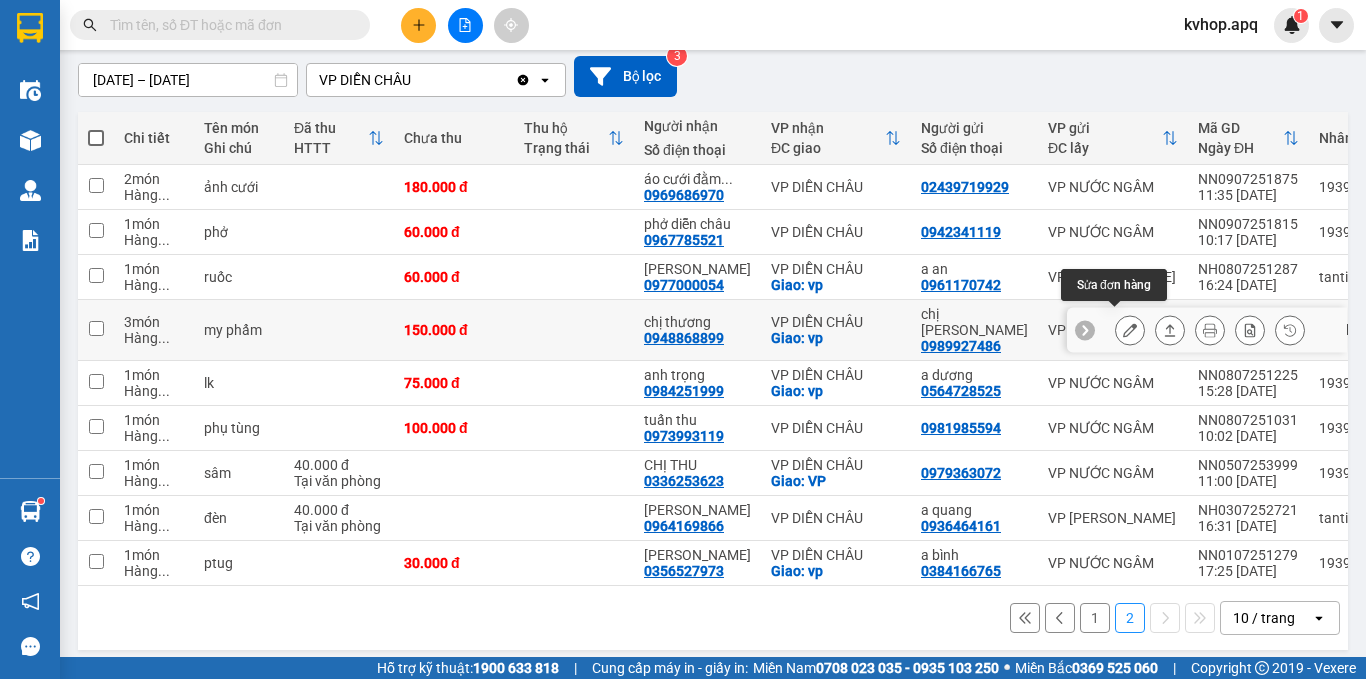 click at bounding box center [1130, 330] 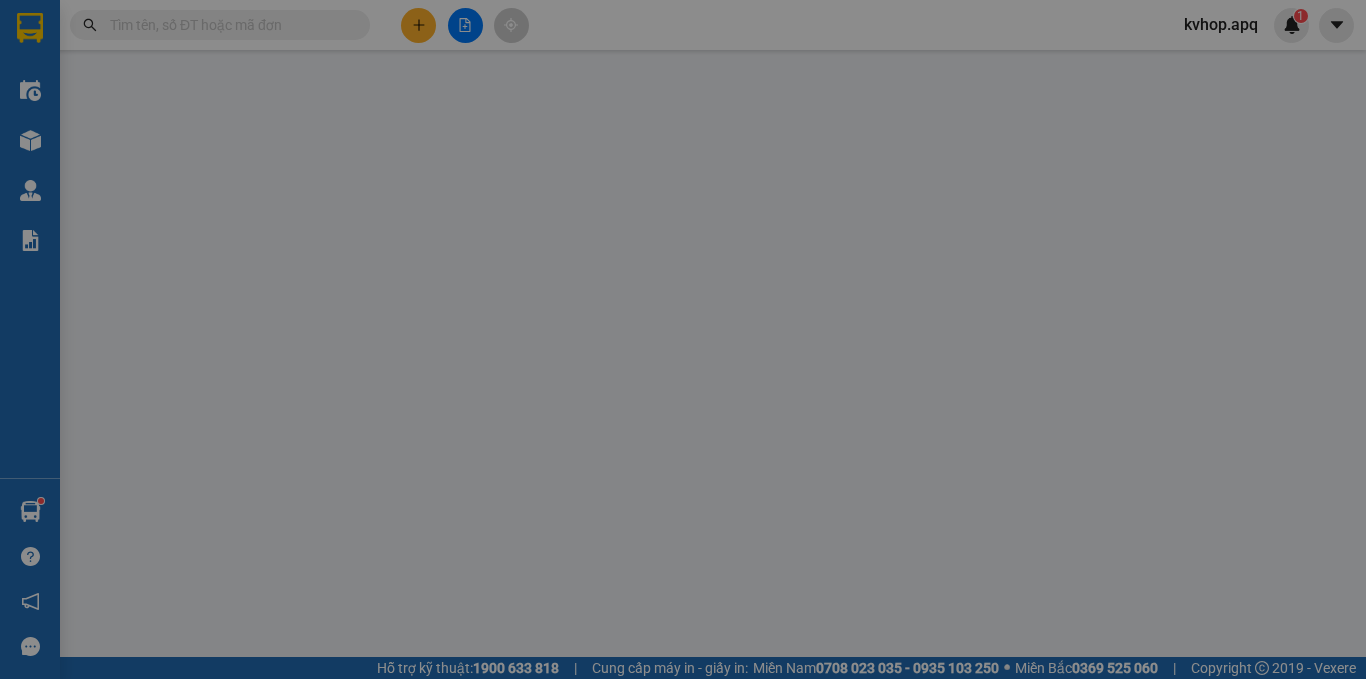 scroll, scrollTop: 0, scrollLeft: 0, axis: both 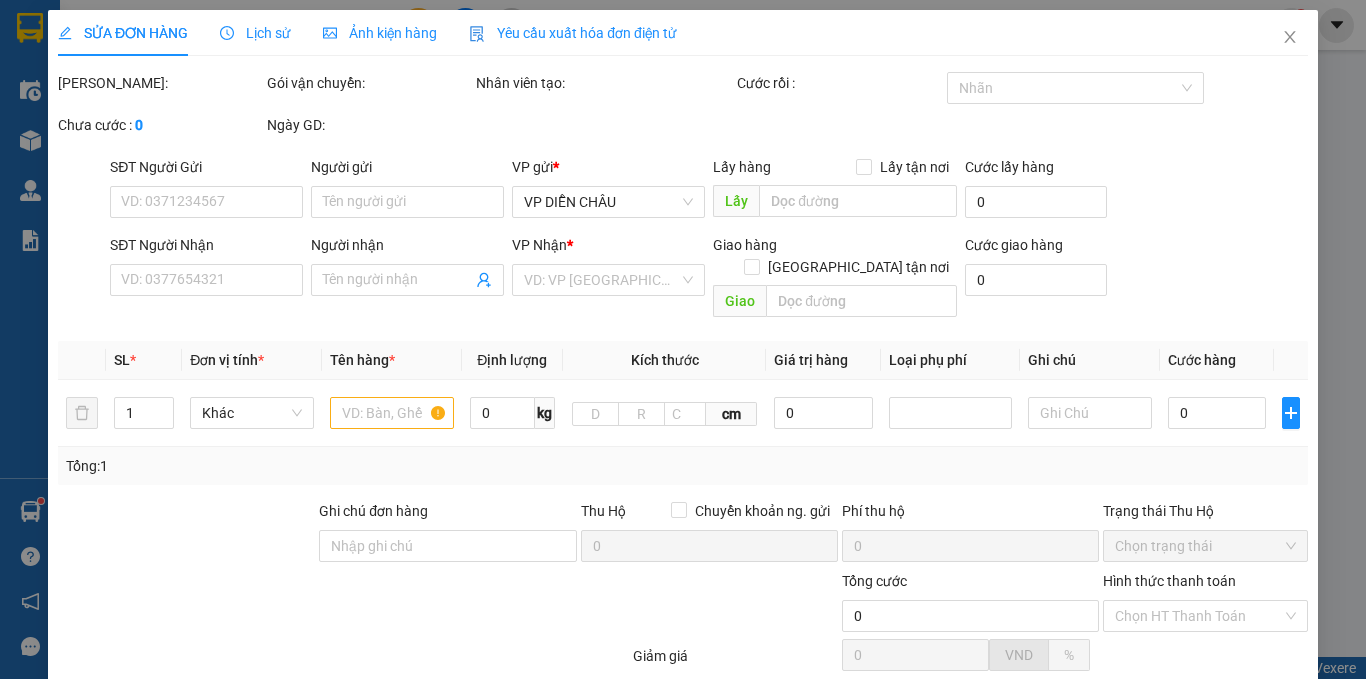 type on "0989927486" 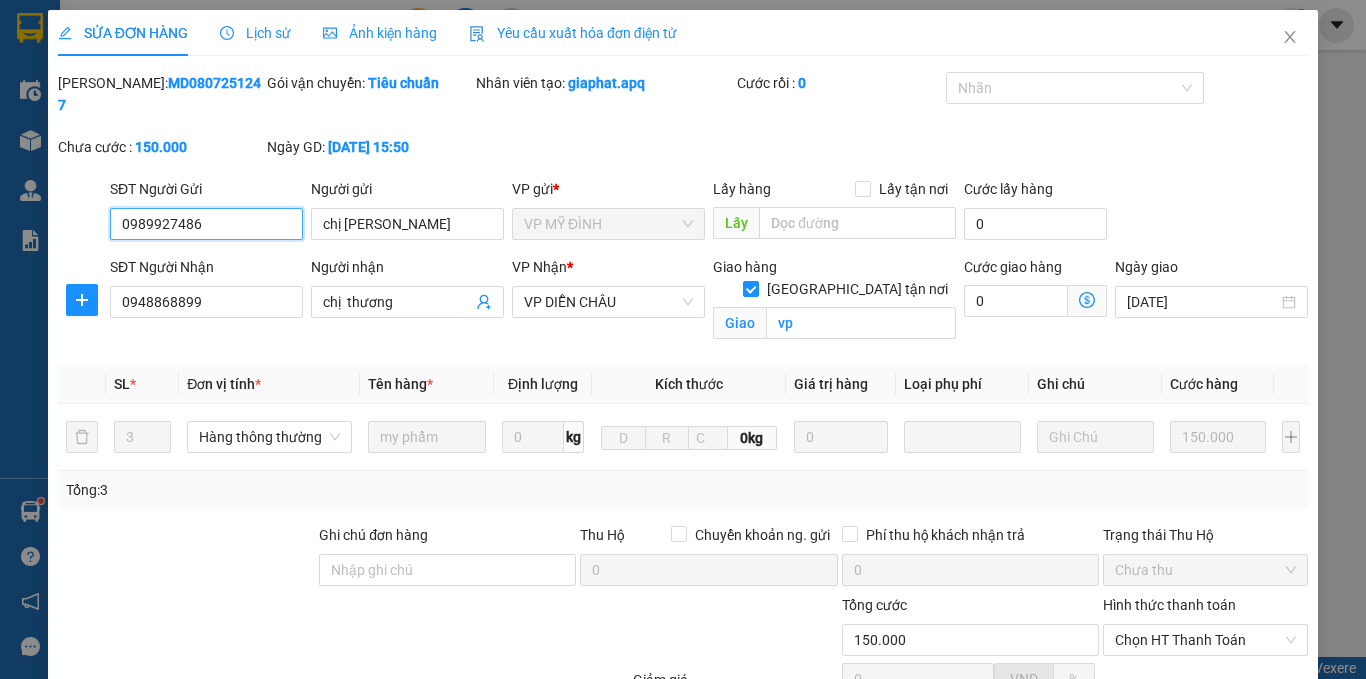 scroll, scrollTop: 167, scrollLeft: 0, axis: vertical 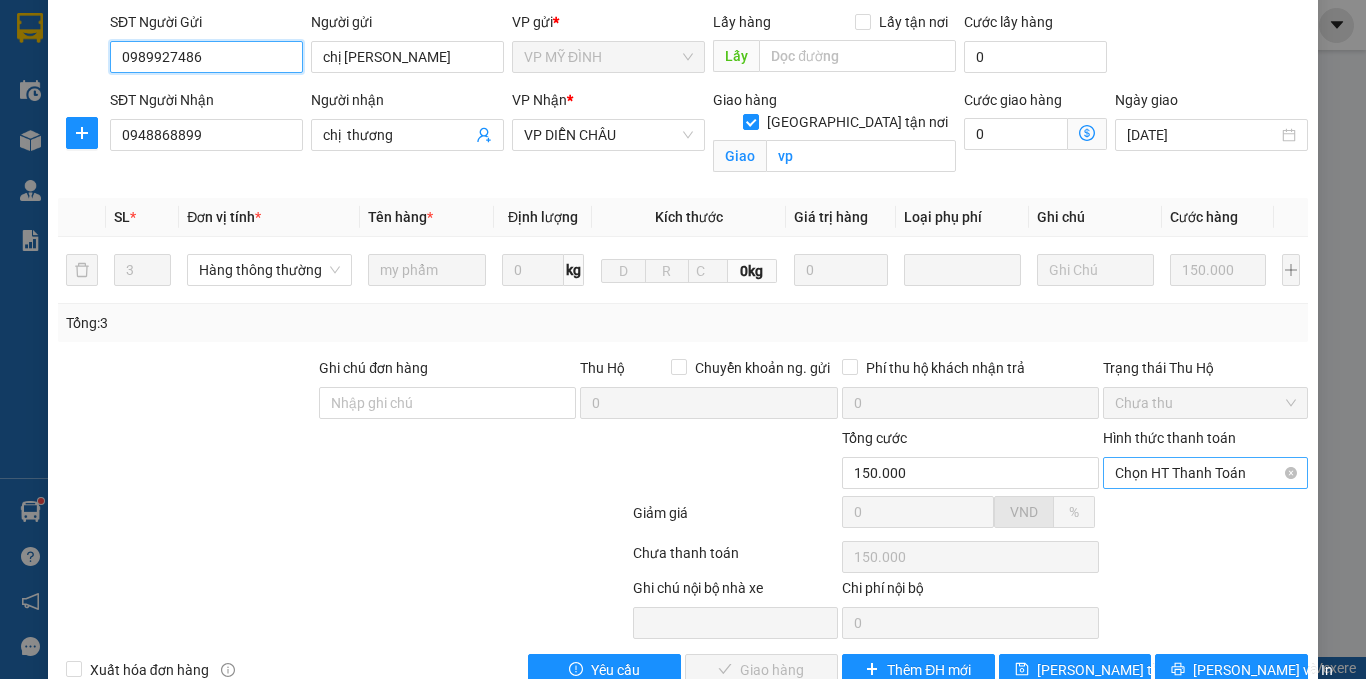 click on "Chọn HT Thanh Toán" at bounding box center [1205, 473] 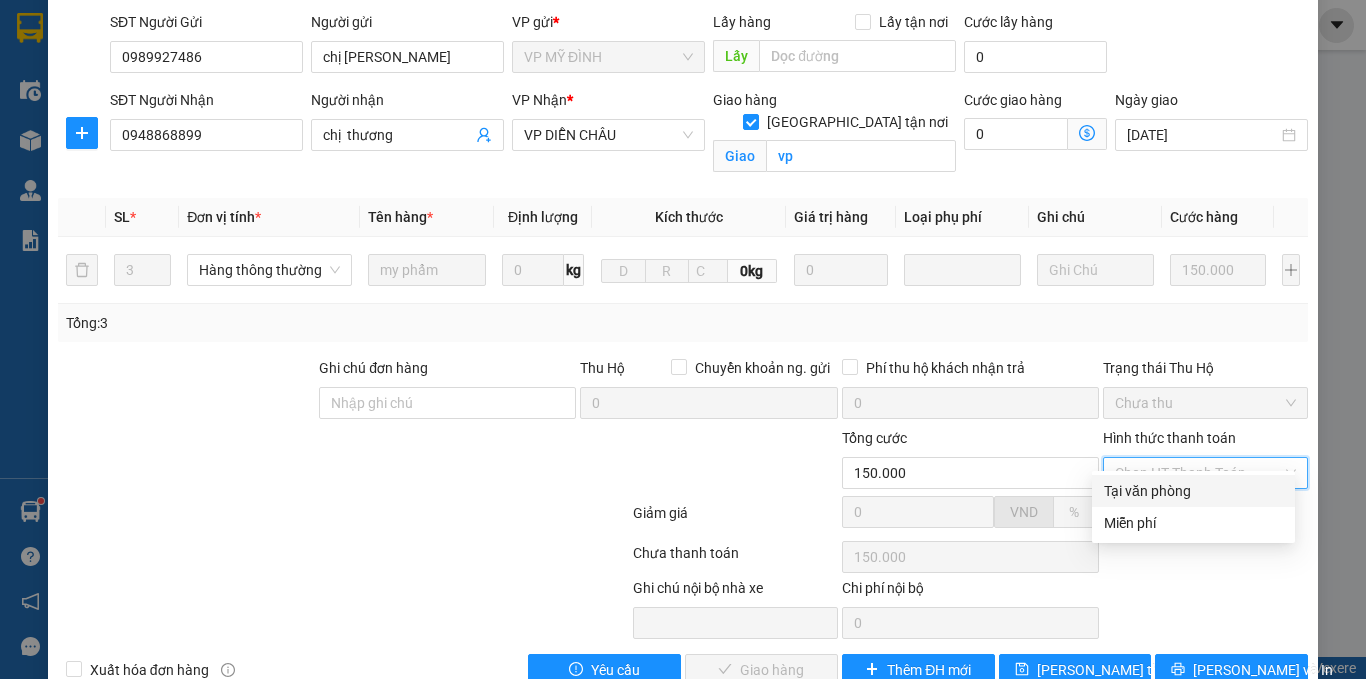 click on "Tại văn phòng" at bounding box center (1193, 491) 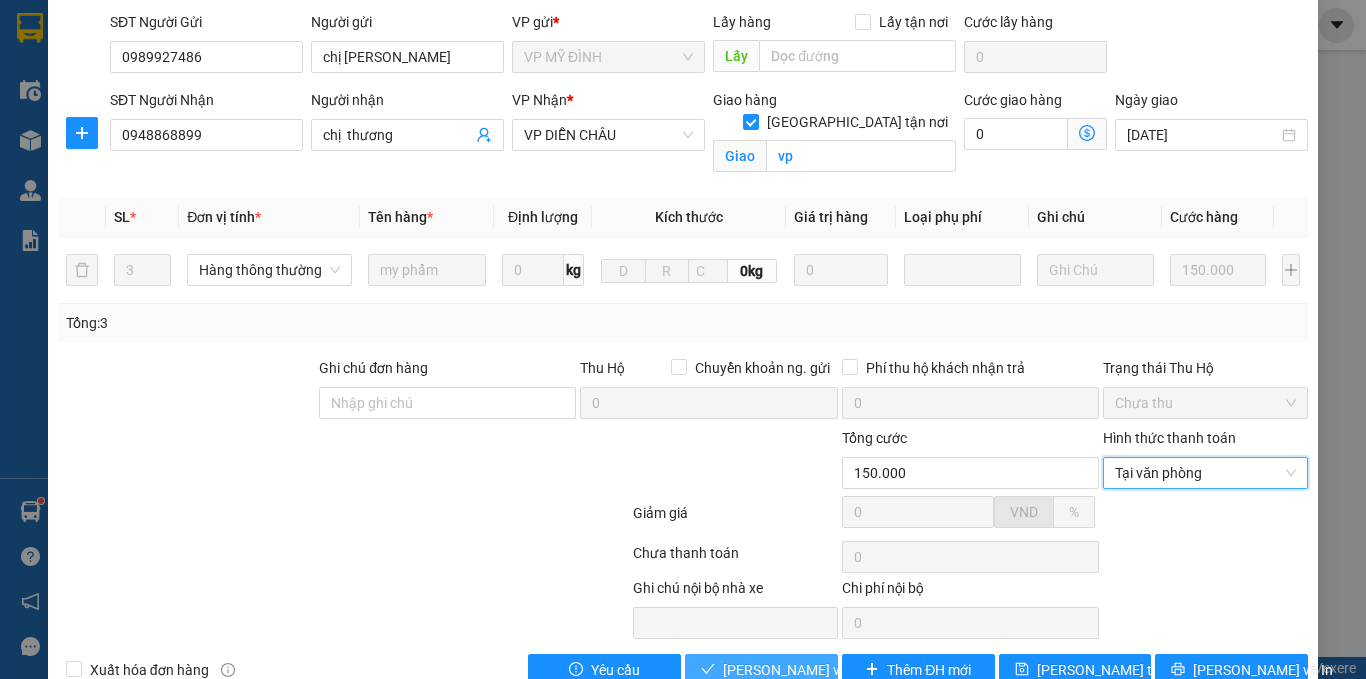 click on "[PERSON_NAME] và Giao hàng" at bounding box center [819, 670] 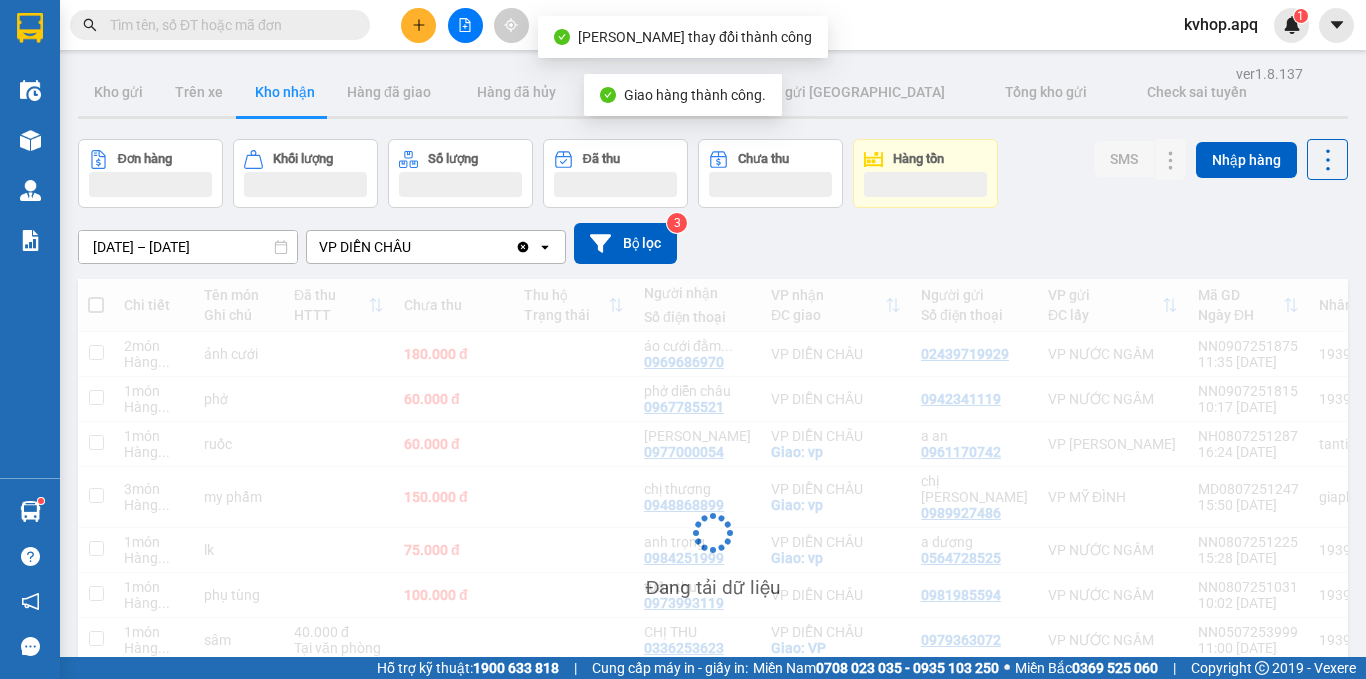 scroll, scrollTop: 125, scrollLeft: 0, axis: vertical 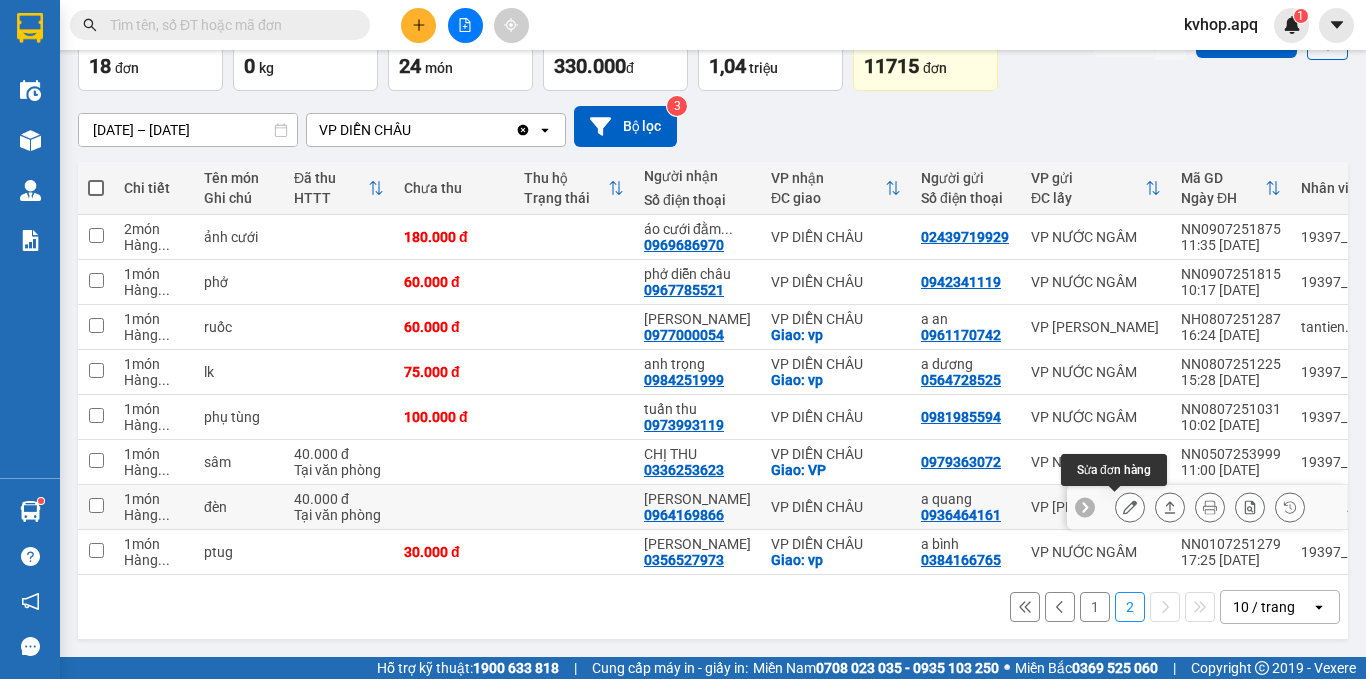 click 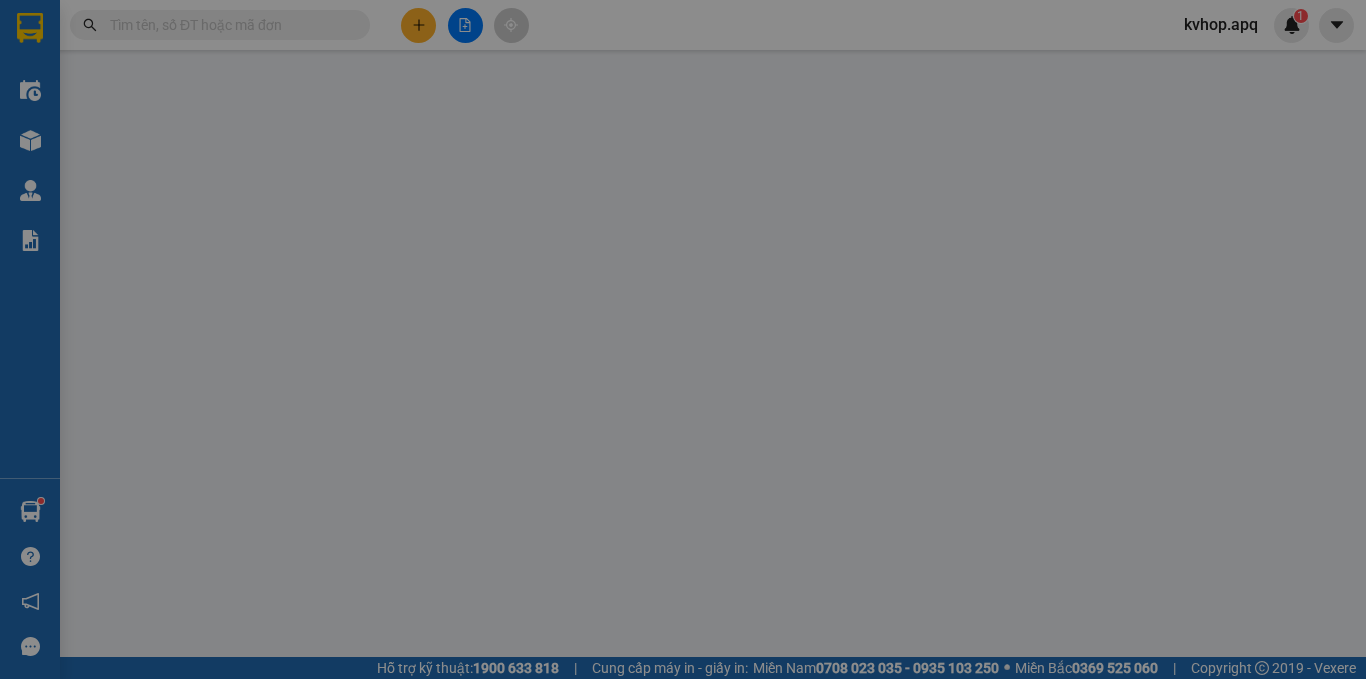 scroll, scrollTop: 0, scrollLeft: 0, axis: both 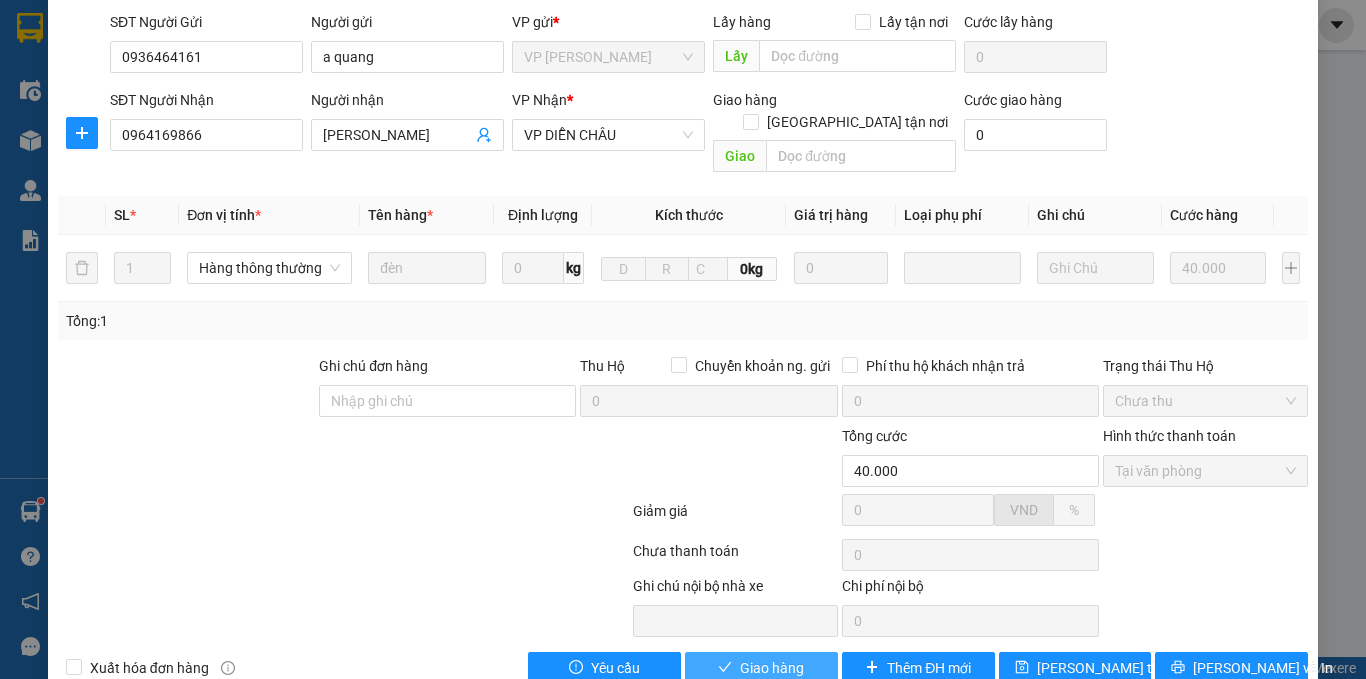 click on "Giao hàng" at bounding box center [772, 668] 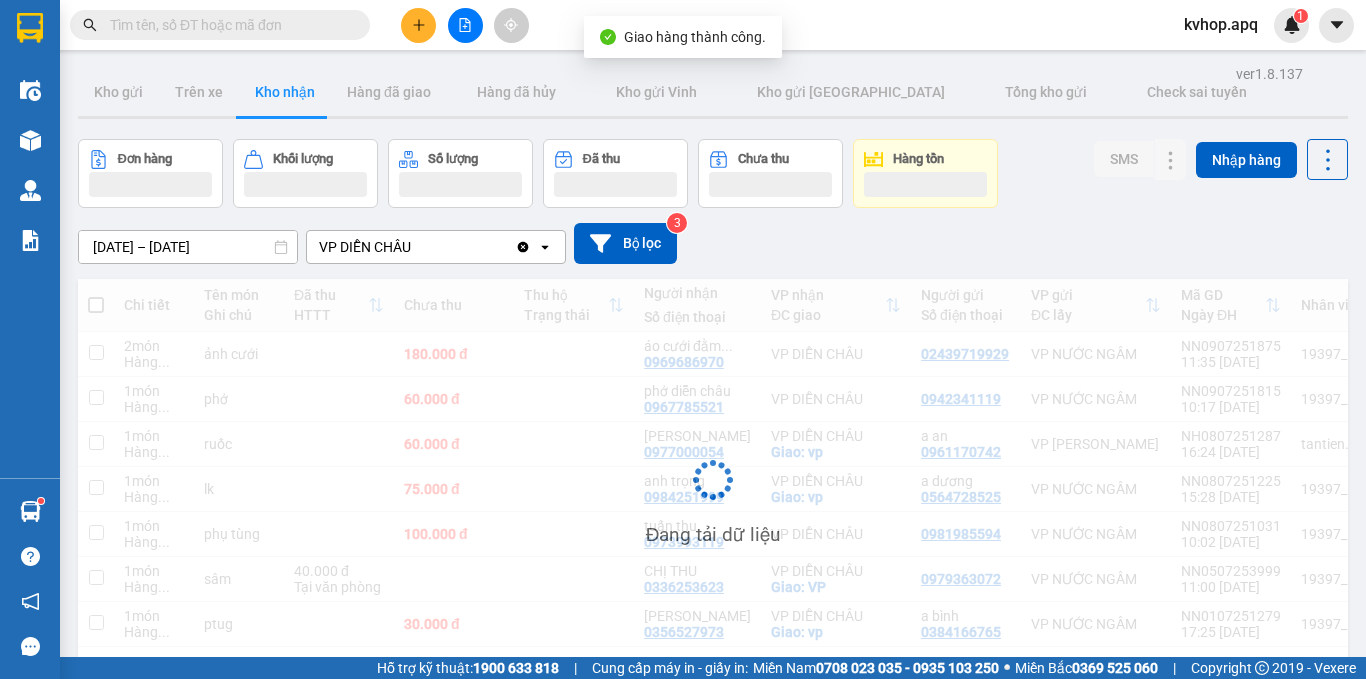 scroll, scrollTop: 92, scrollLeft: 0, axis: vertical 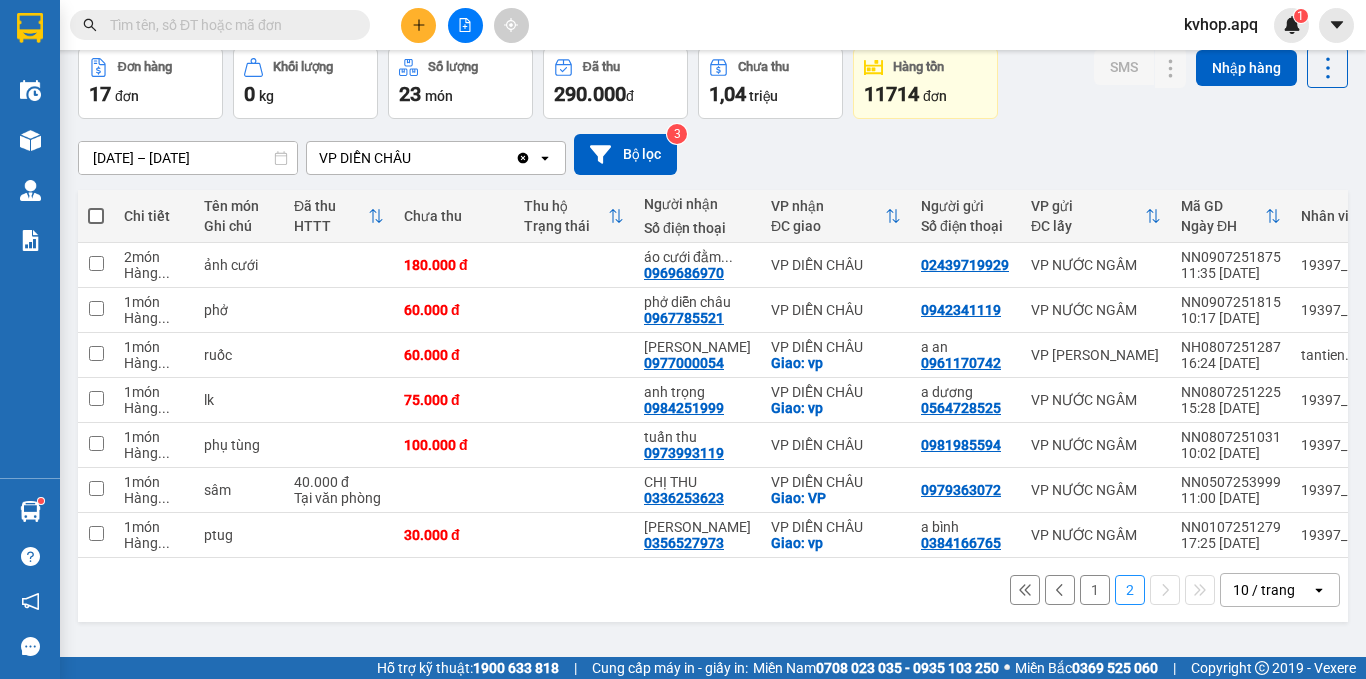 click on "1" at bounding box center (1095, 590) 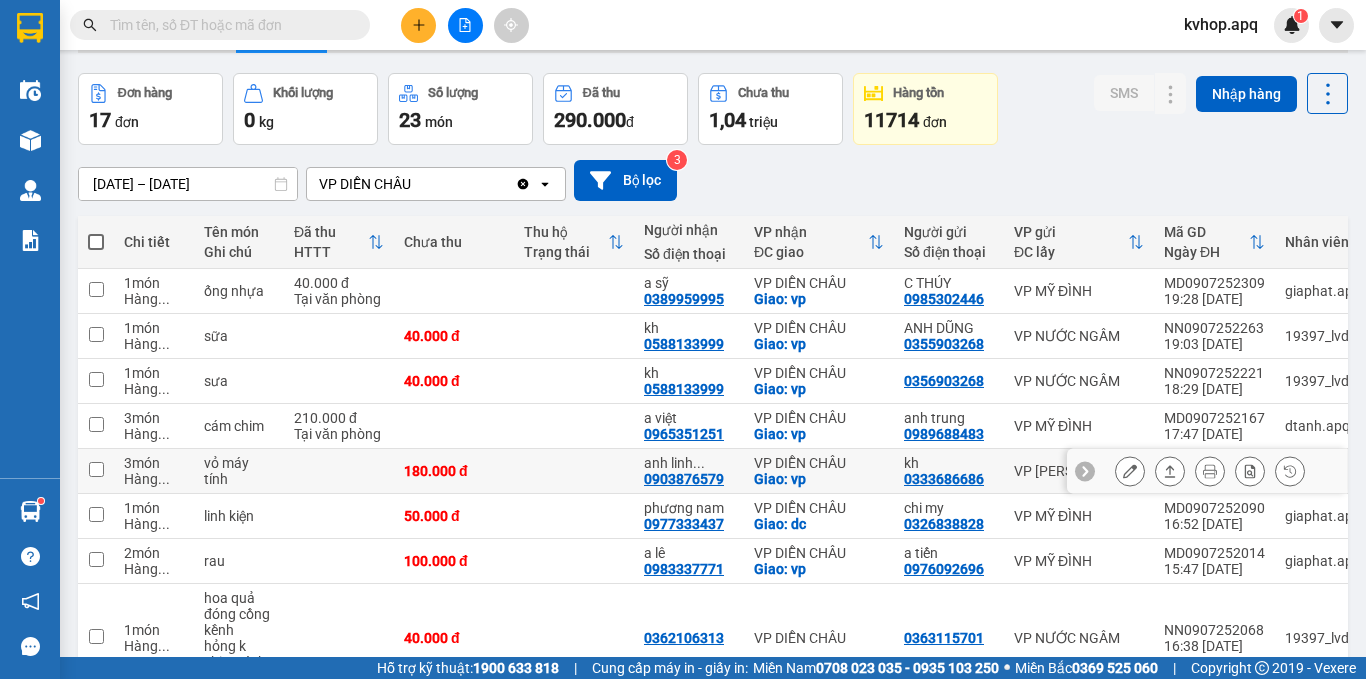 scroll, scrollTop: 0, scrollLeft: 0, axis: both 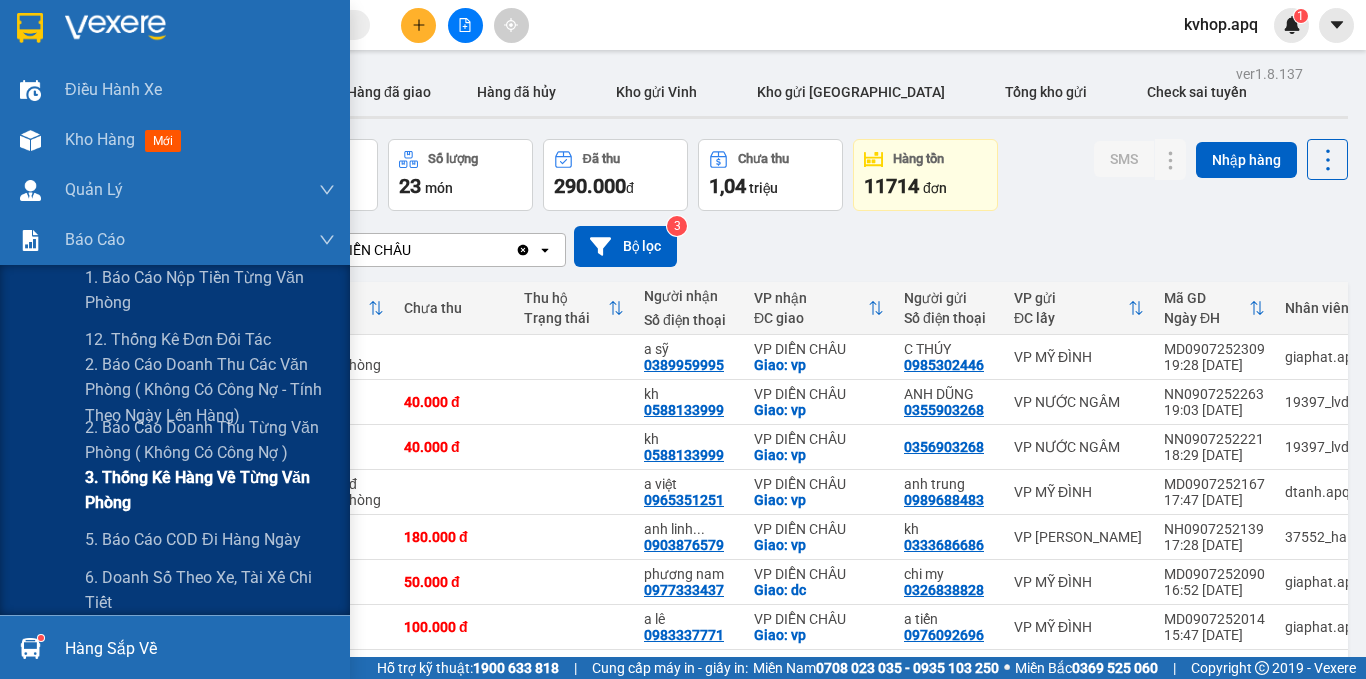 drag, startPoint x: 149, startPoint y: 485, endPoint x: 166, endPoint y: 487, distance: 17.117243 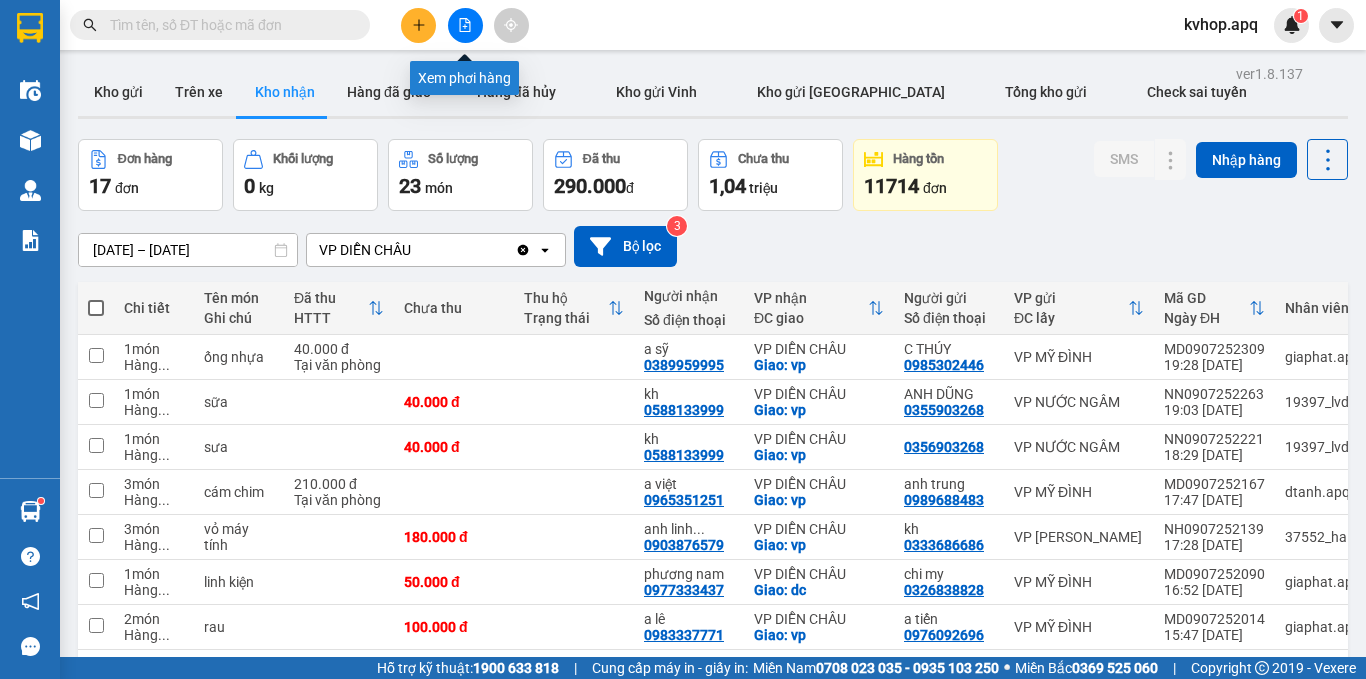click at bounding box center (465, 25) 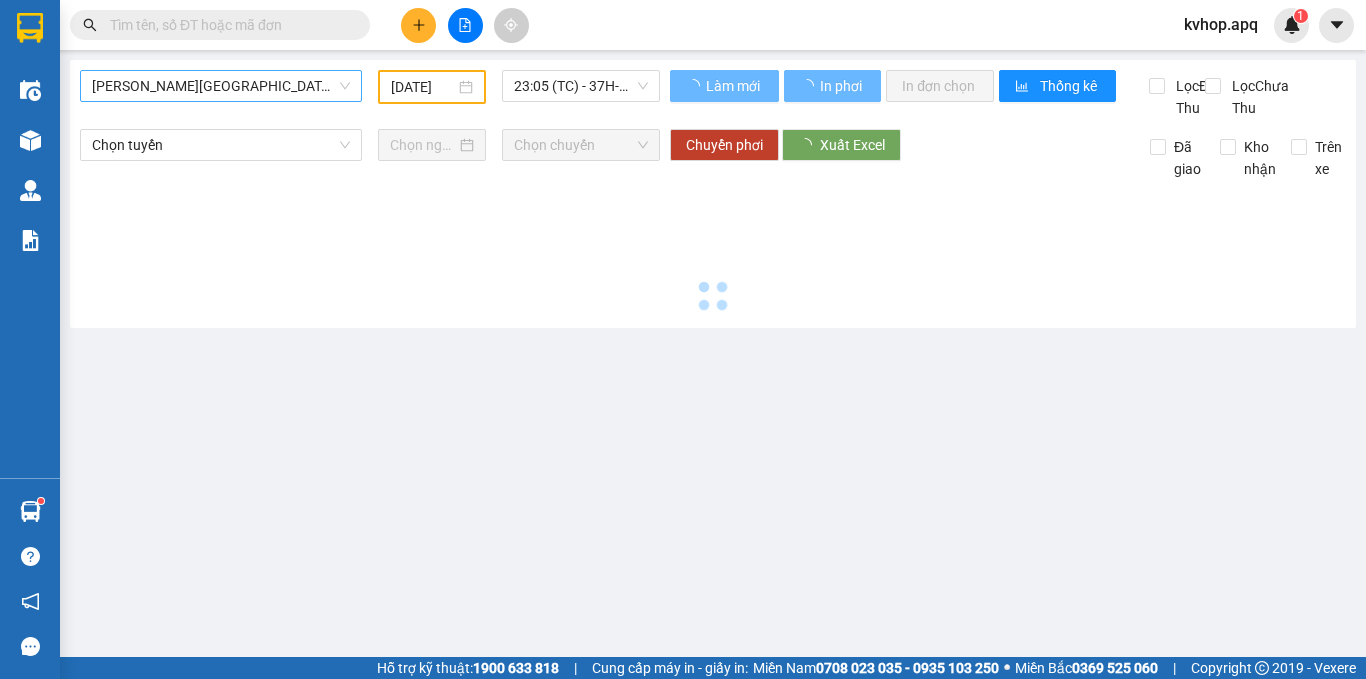 type on "[DATE]" 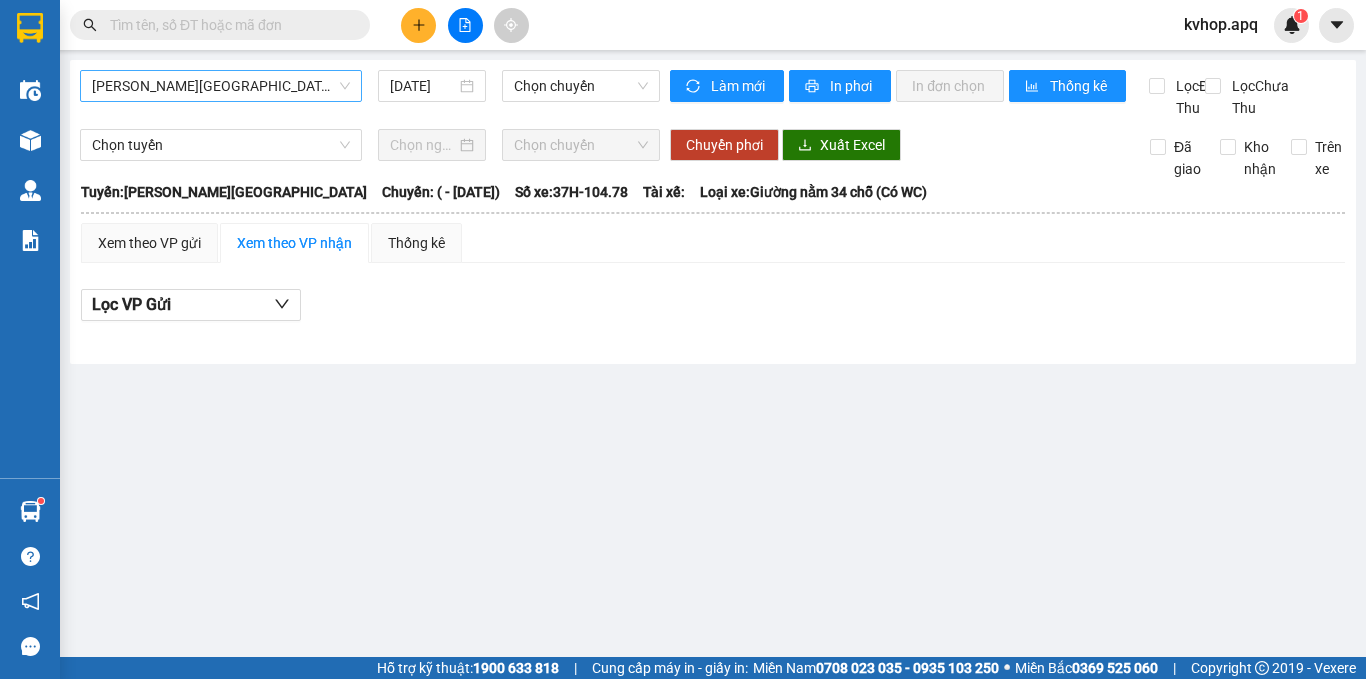 click on "[PERSON_NAME][GEOGRAPHIC_DATA]" at bounding box center (221, 86) 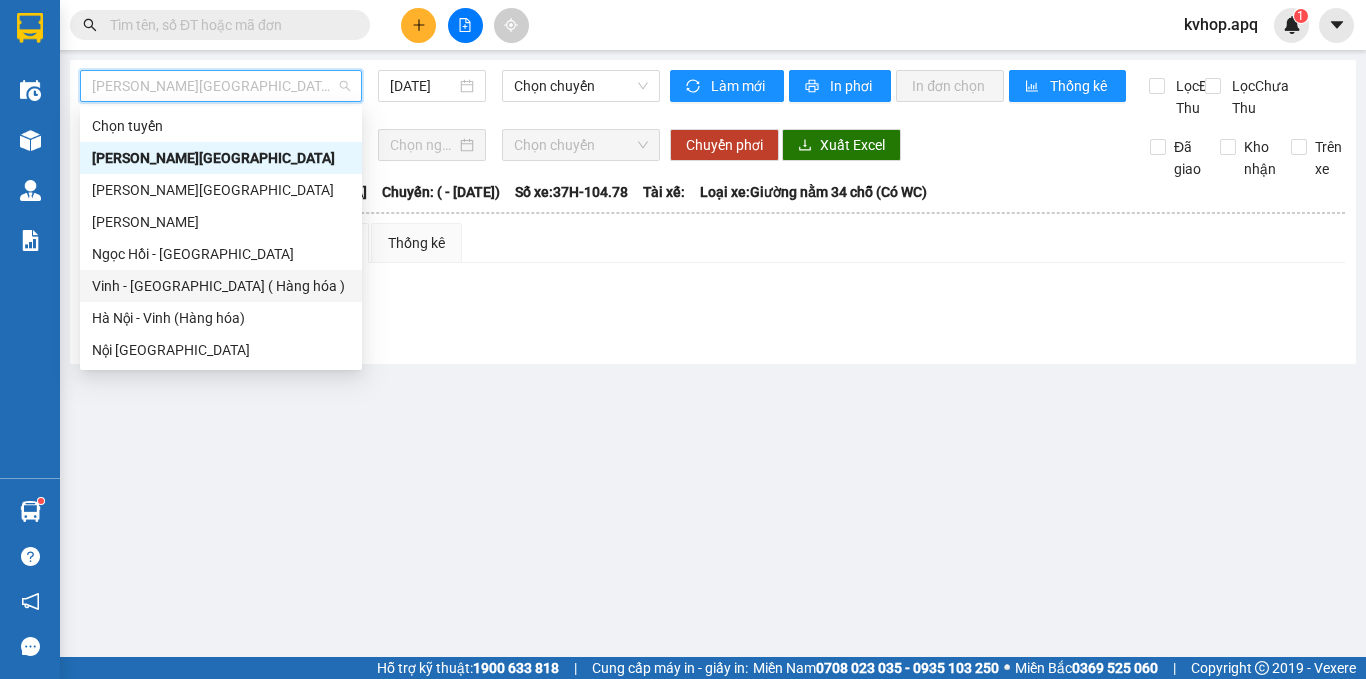 drag, startPoint x: 155, startPoint y: 289, endPoint x: 331, endPoint y: 197, distance: 198.59506 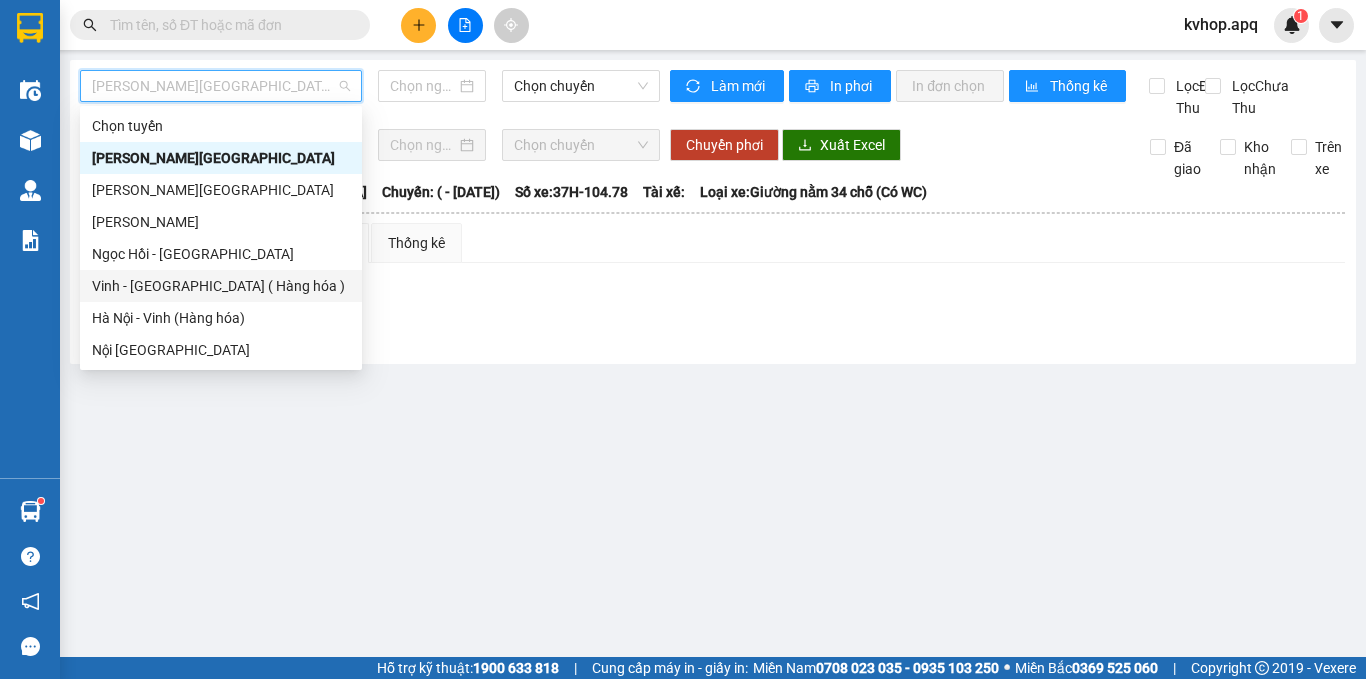 type on "[DATE]" 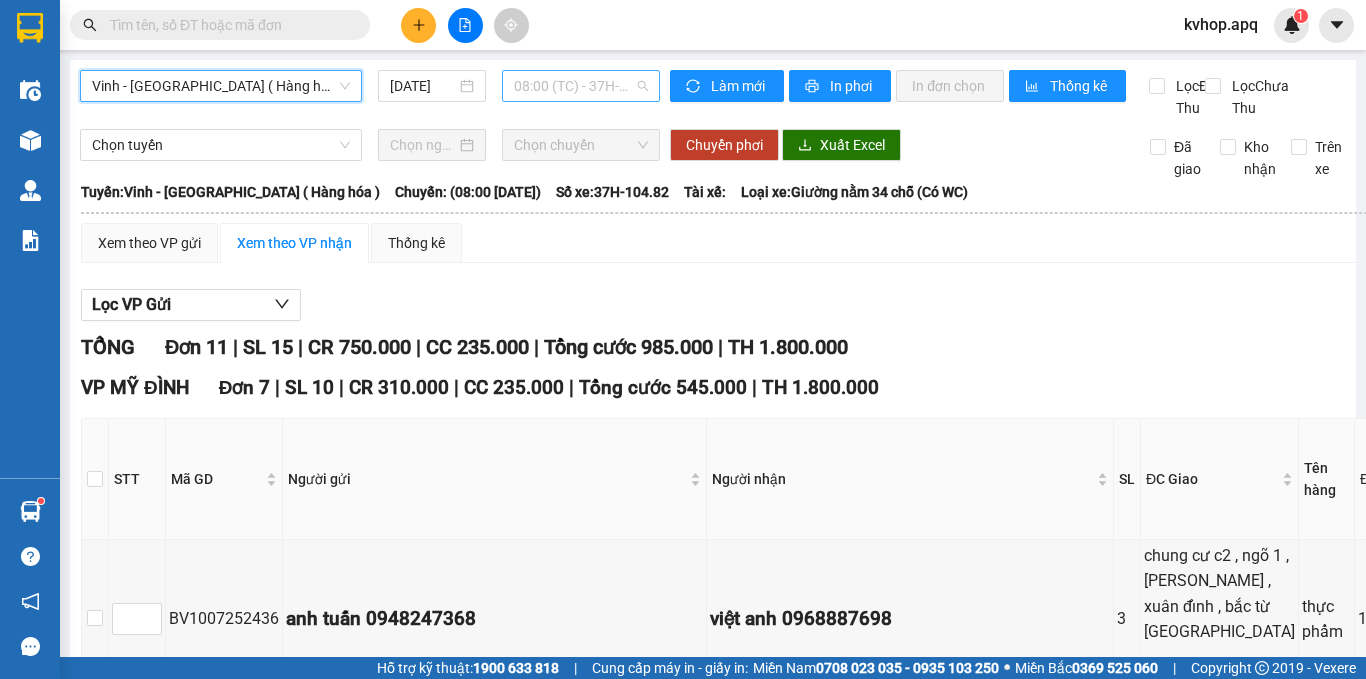 click on "08:00   (TC)   - 37H-104.82" at bounding box center (581, 86) 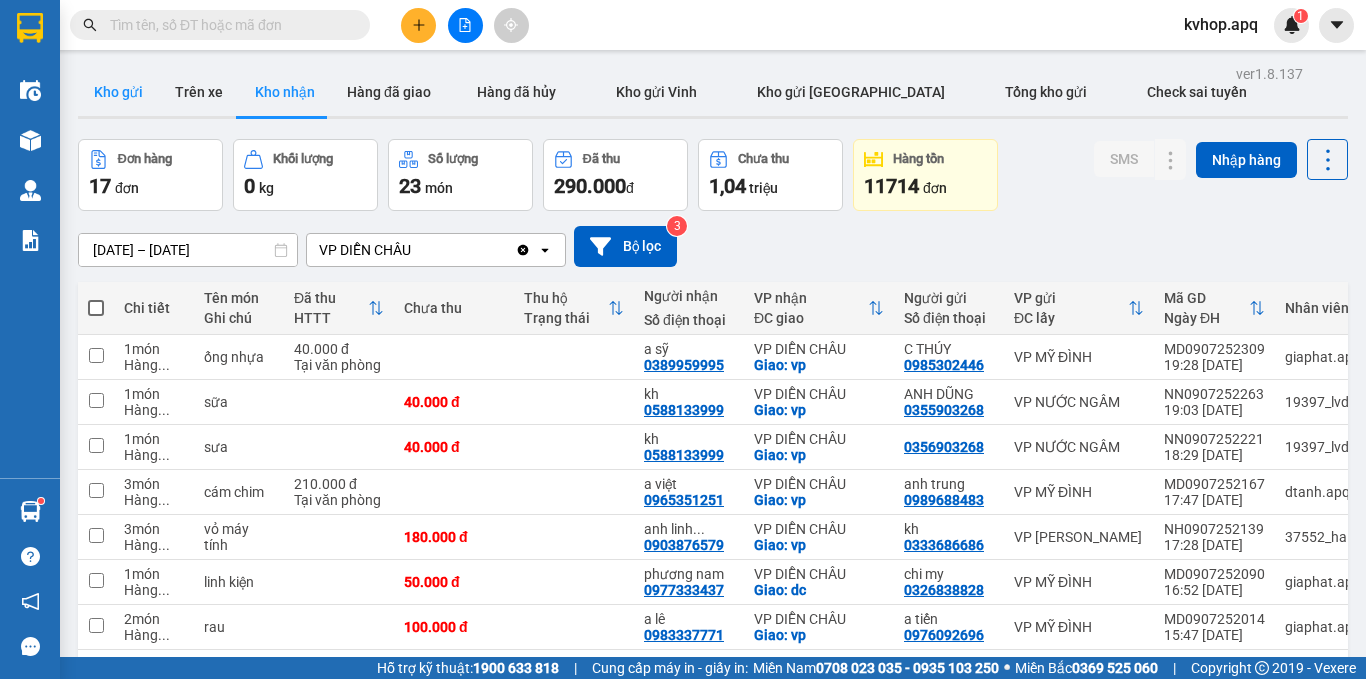 click on "Kho gửi" at bounding box center (118, 92) 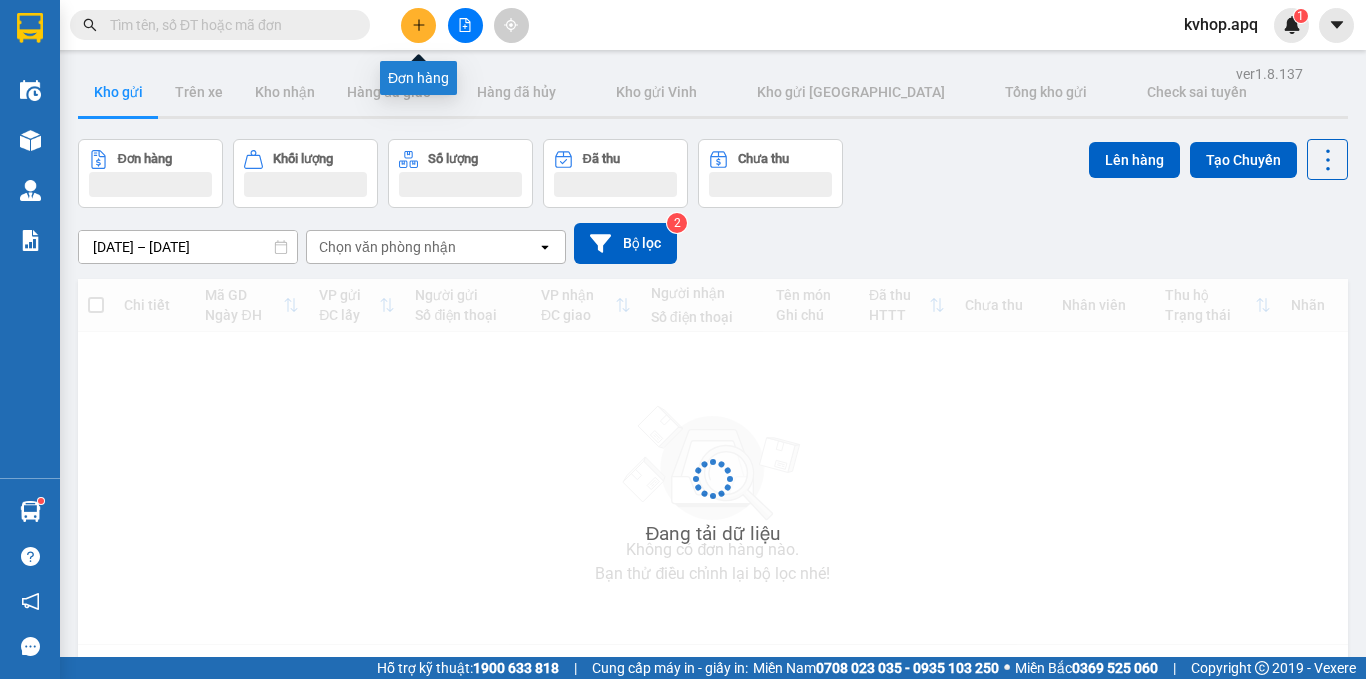 click at bounding box center (418, 25) 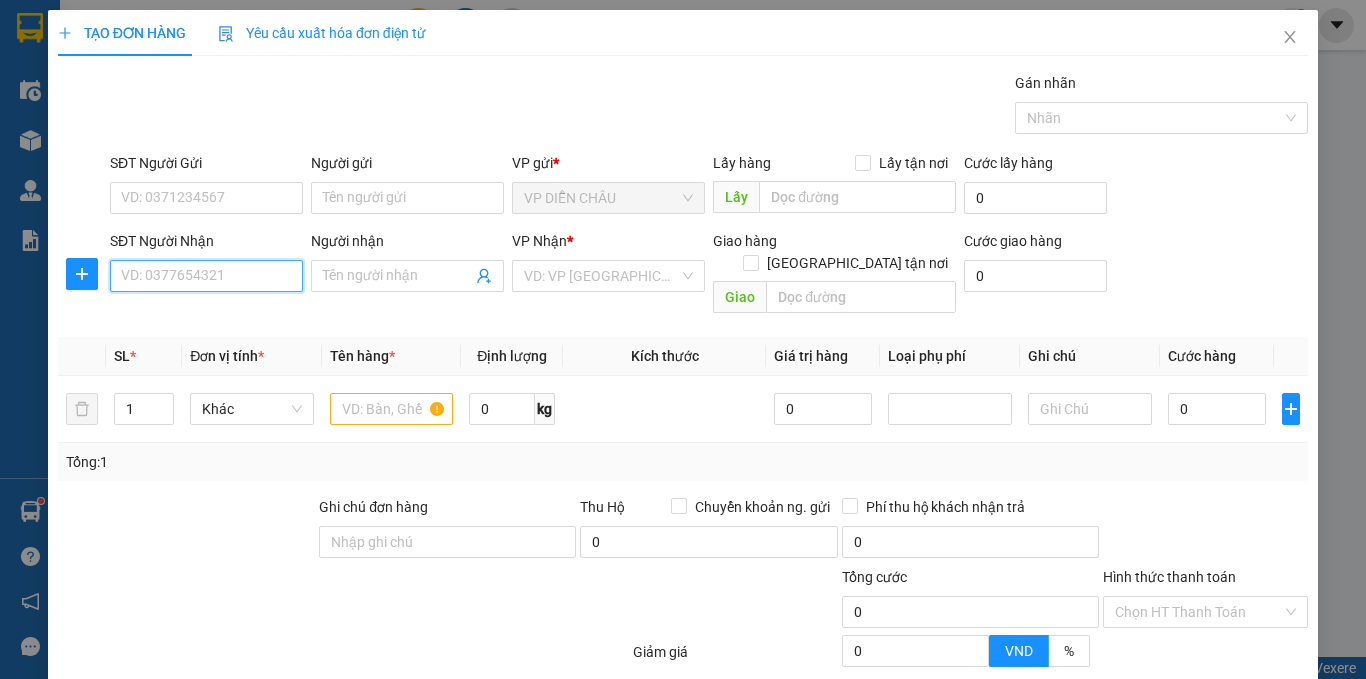 click on "SĐT Người Nhận" at bounding box center (206, 276) 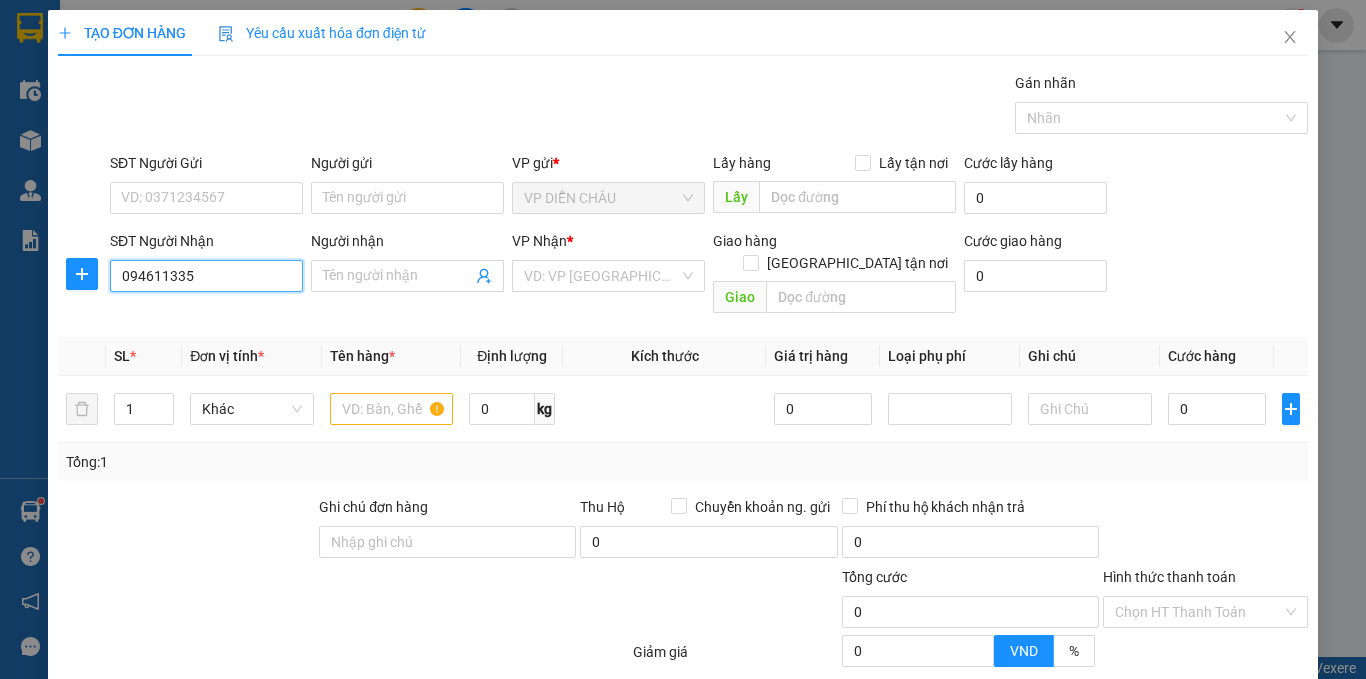 type on "0946113355" 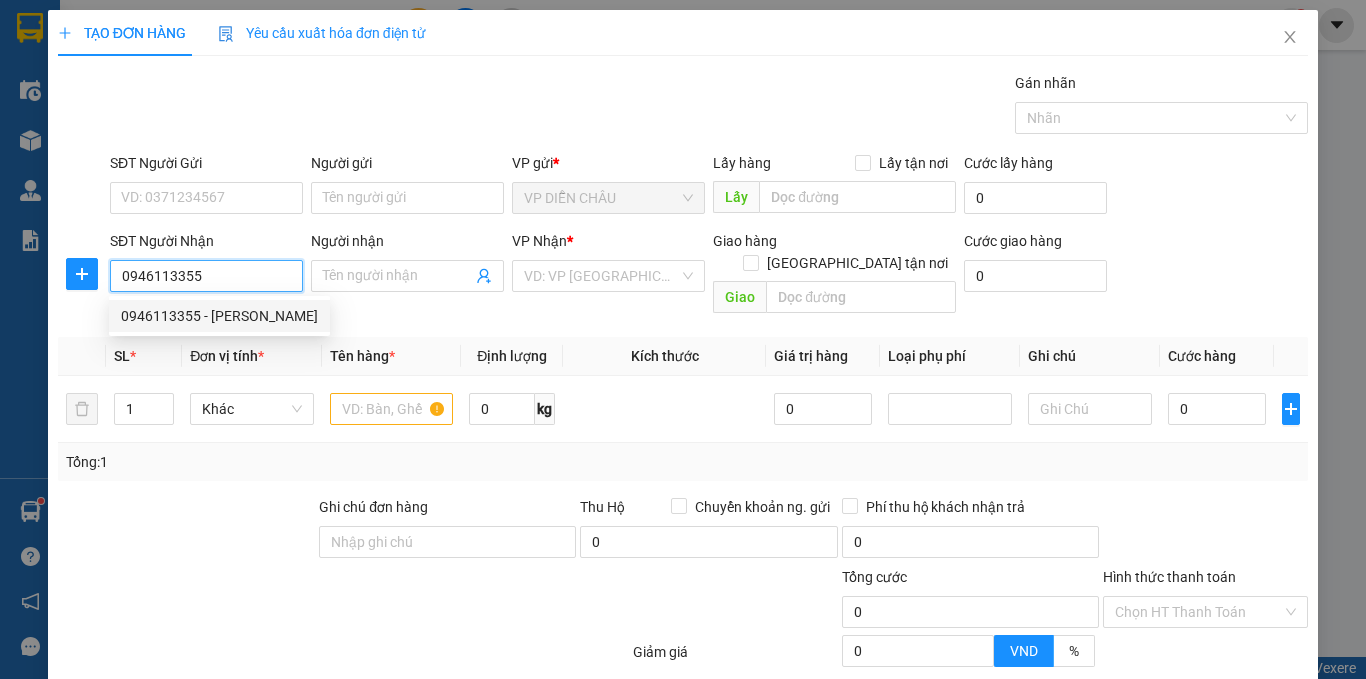click on "0946113355 - [PERSON_NAME]" at bounding box center [219, 316] 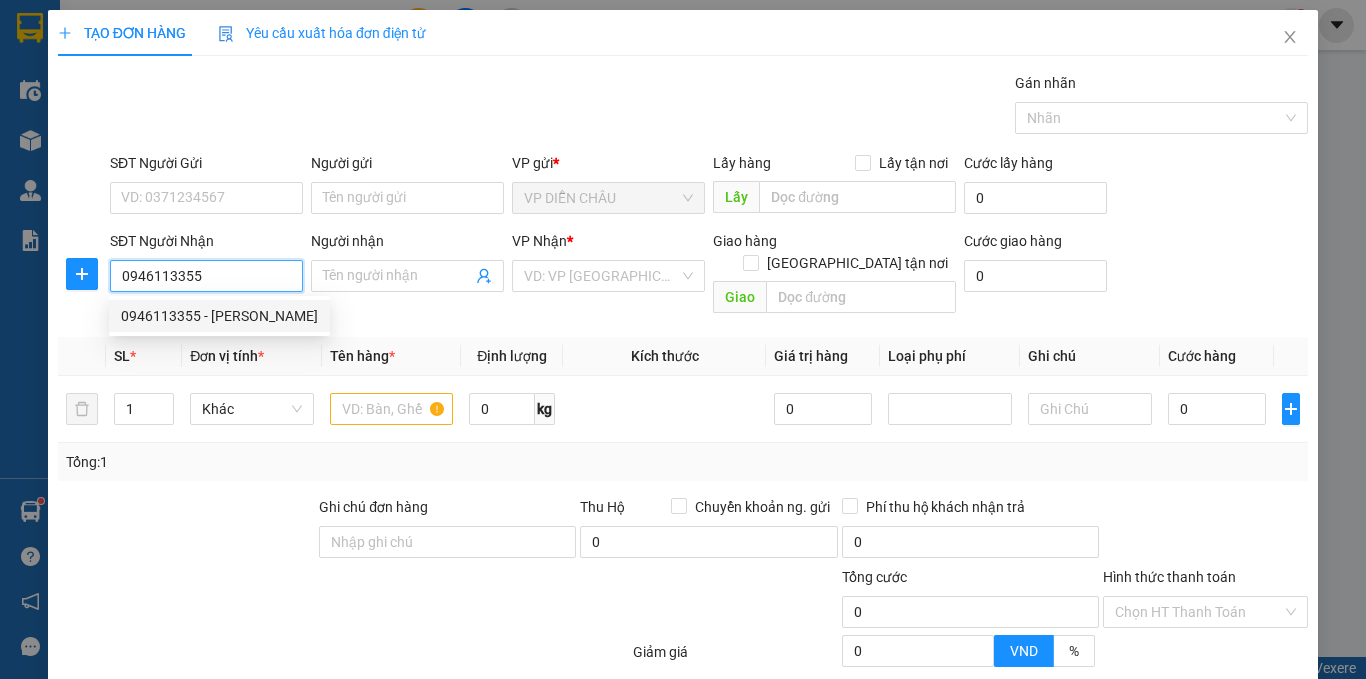 type on "anh vinh" 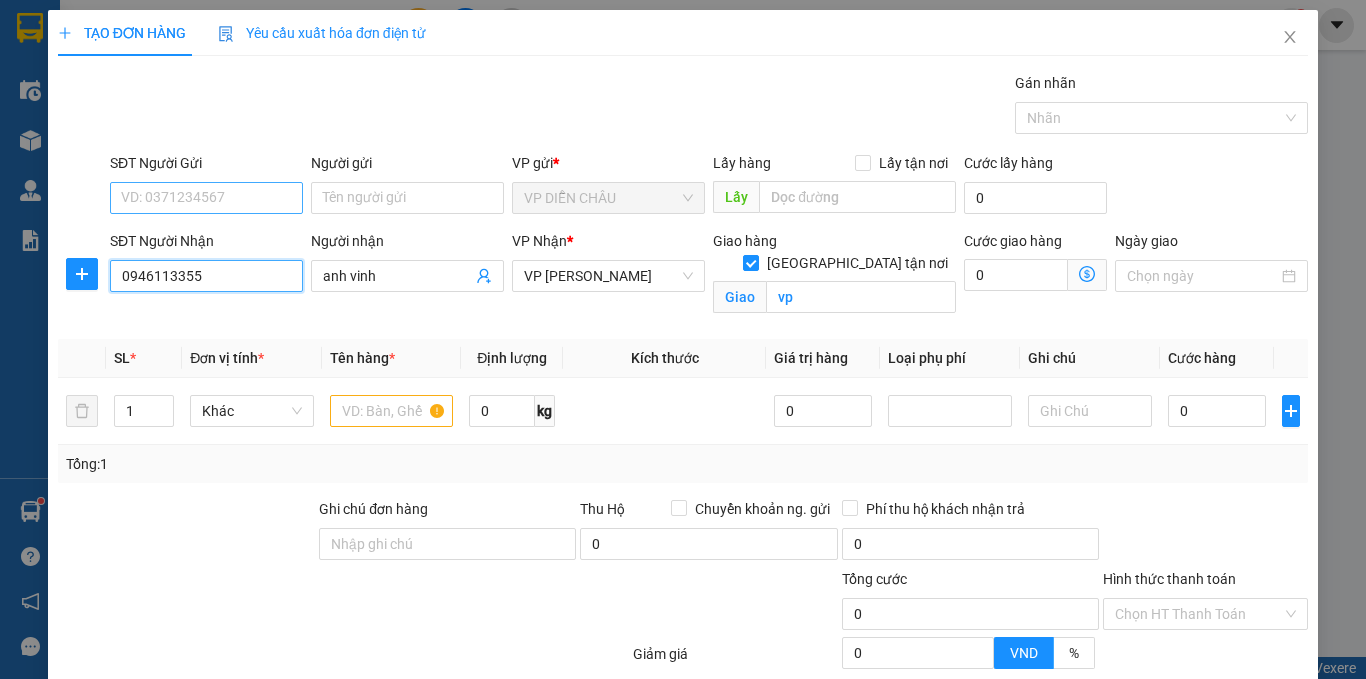 type on "0946113355" 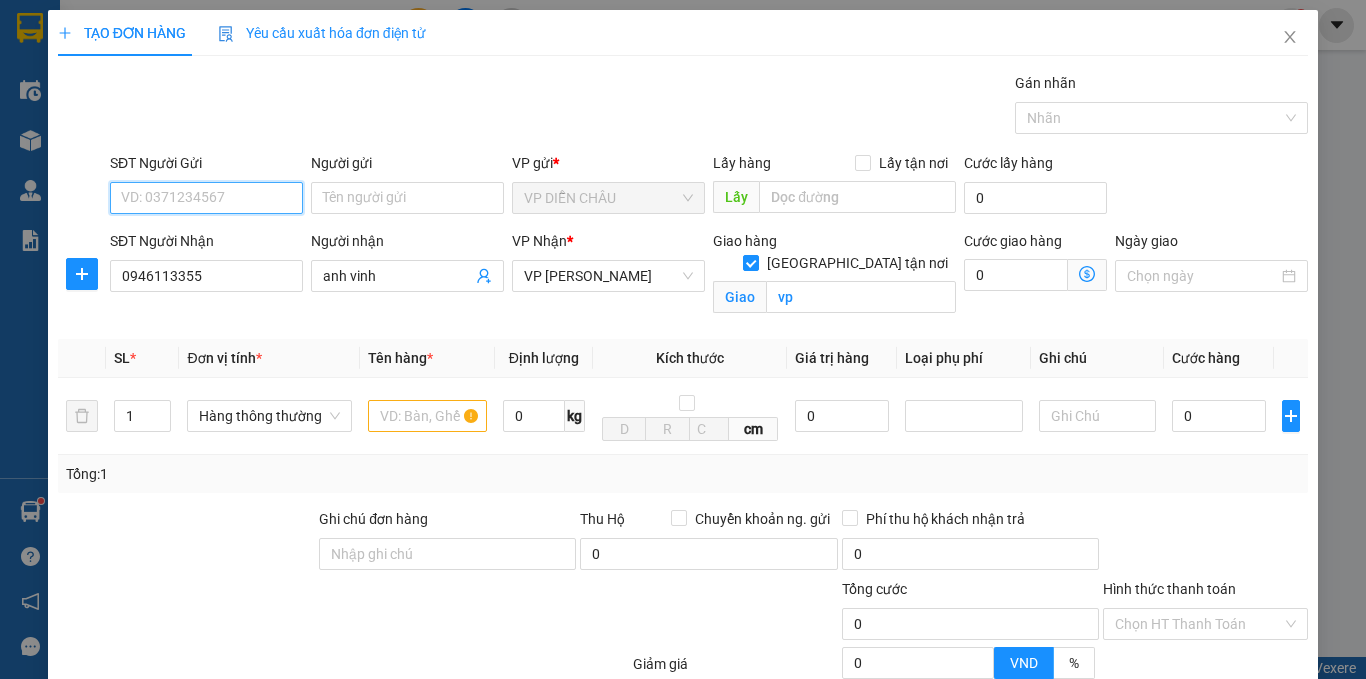 click on "SĐT Người Gửi" at bounding box center (206, 198) 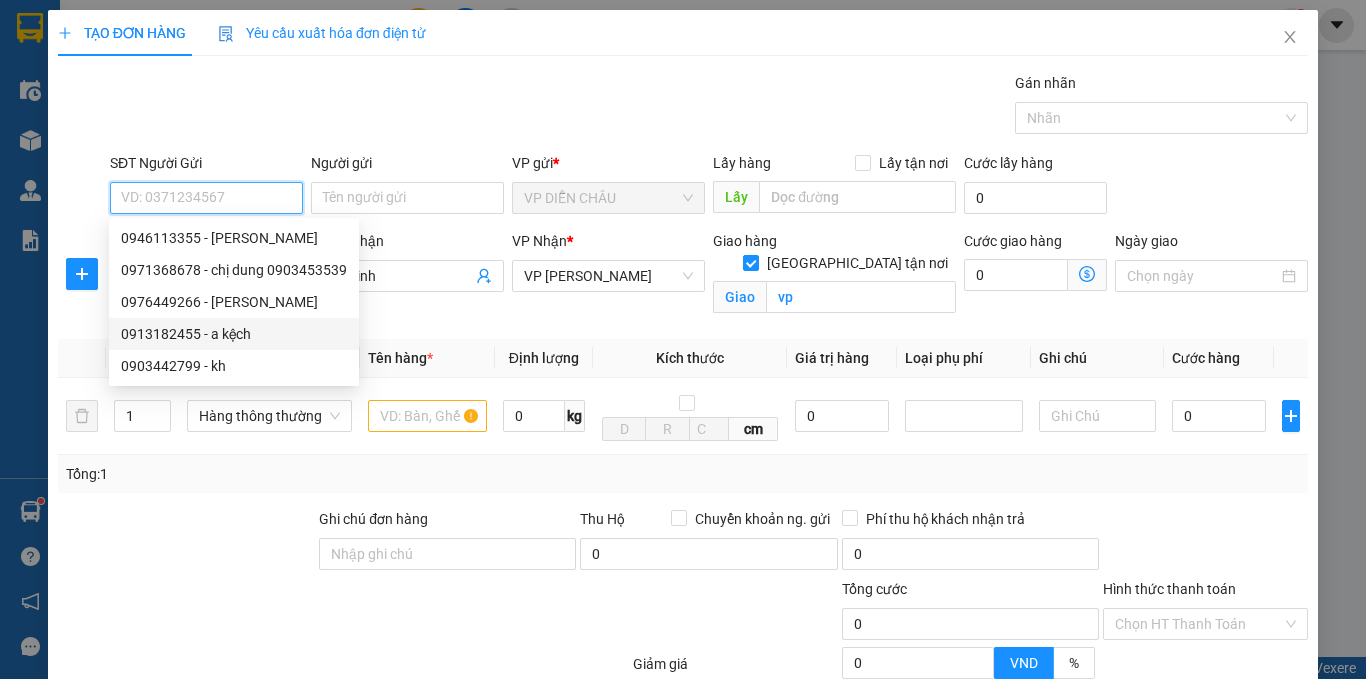 click on "0913182455 - a kệch" at bounding box center (234, 334) 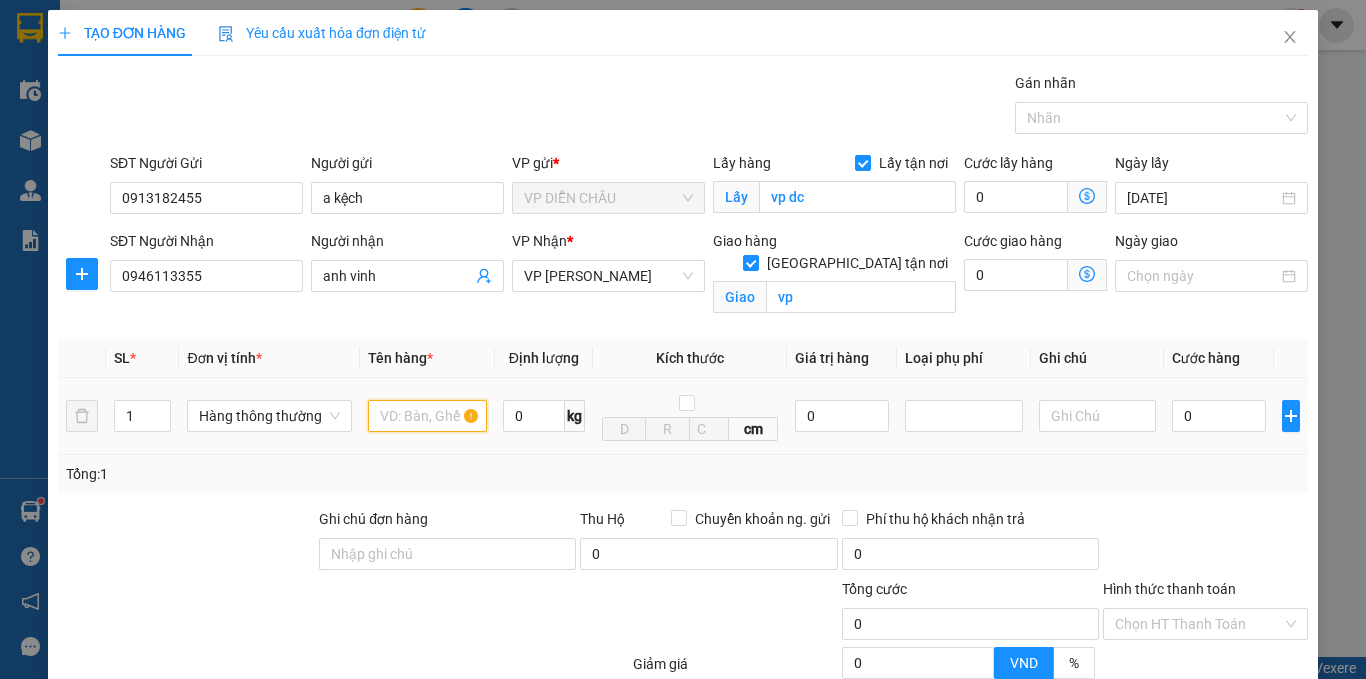 click at bounding box center (427, 416) 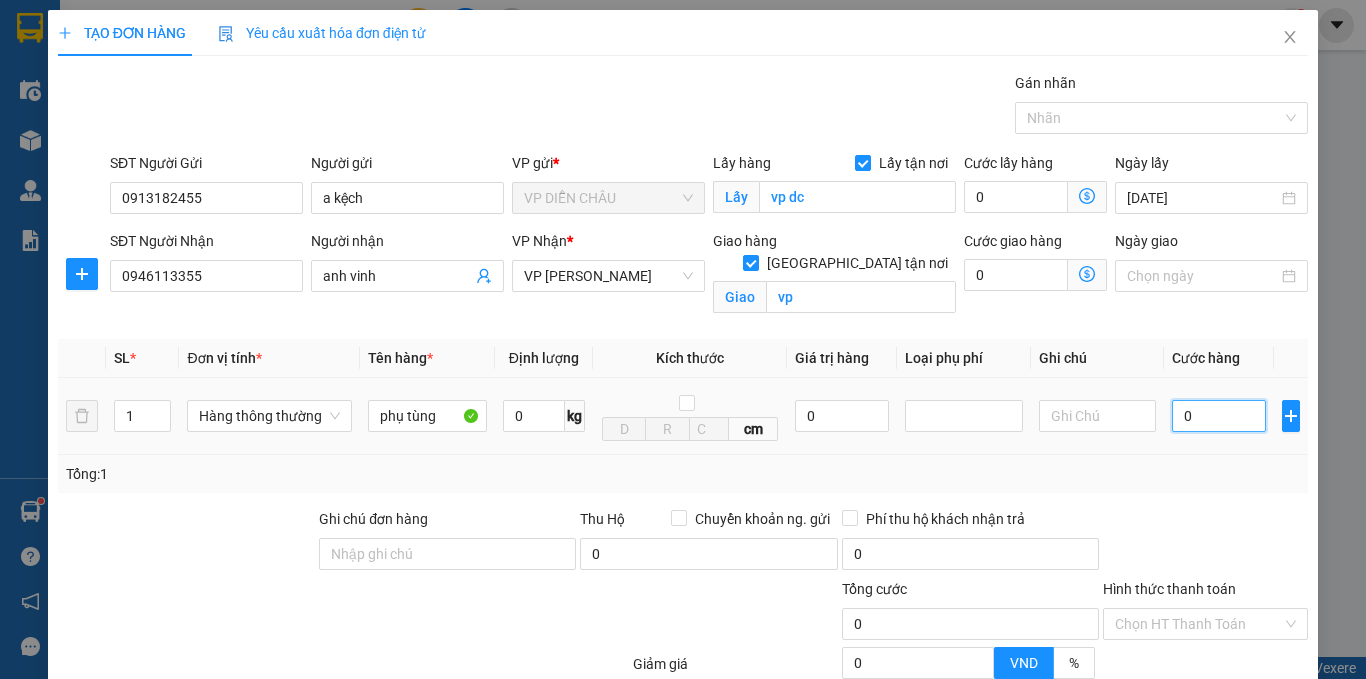 click on "0" at bounding box center [1219, 416] 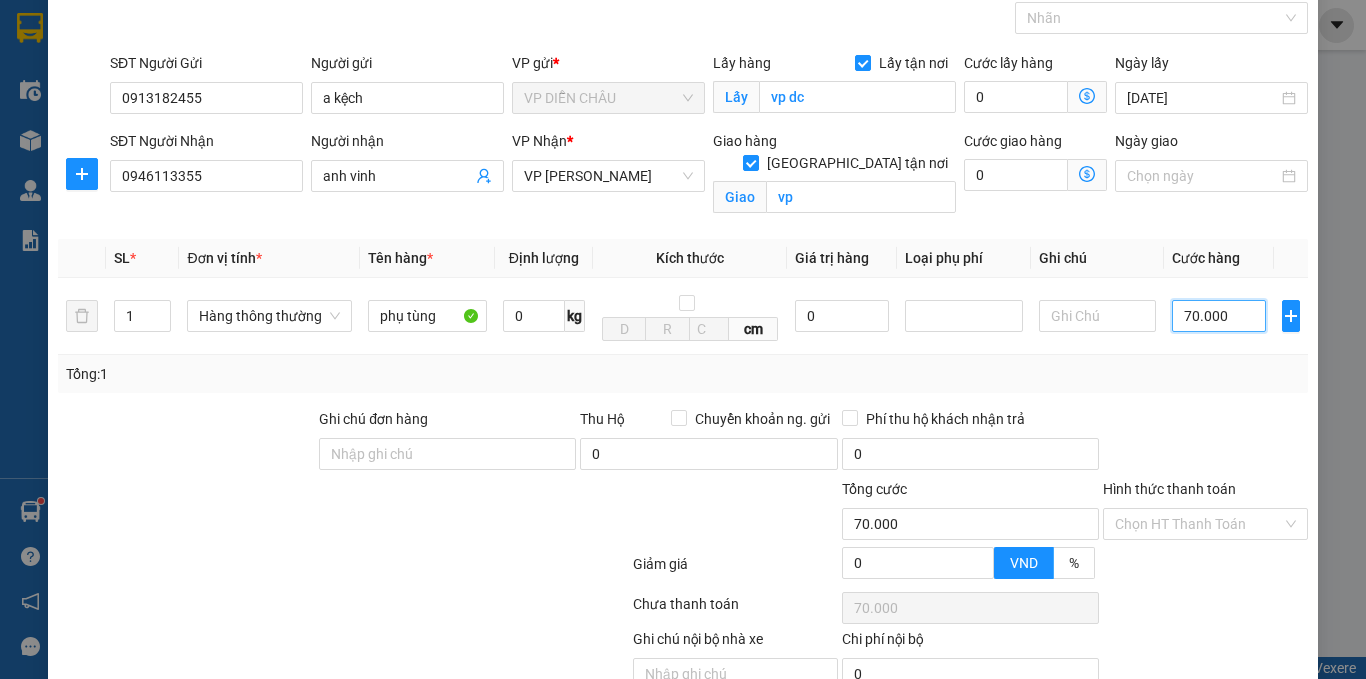 scroll, scrollTop: 198, scrollLeft: 0, axis: vertical 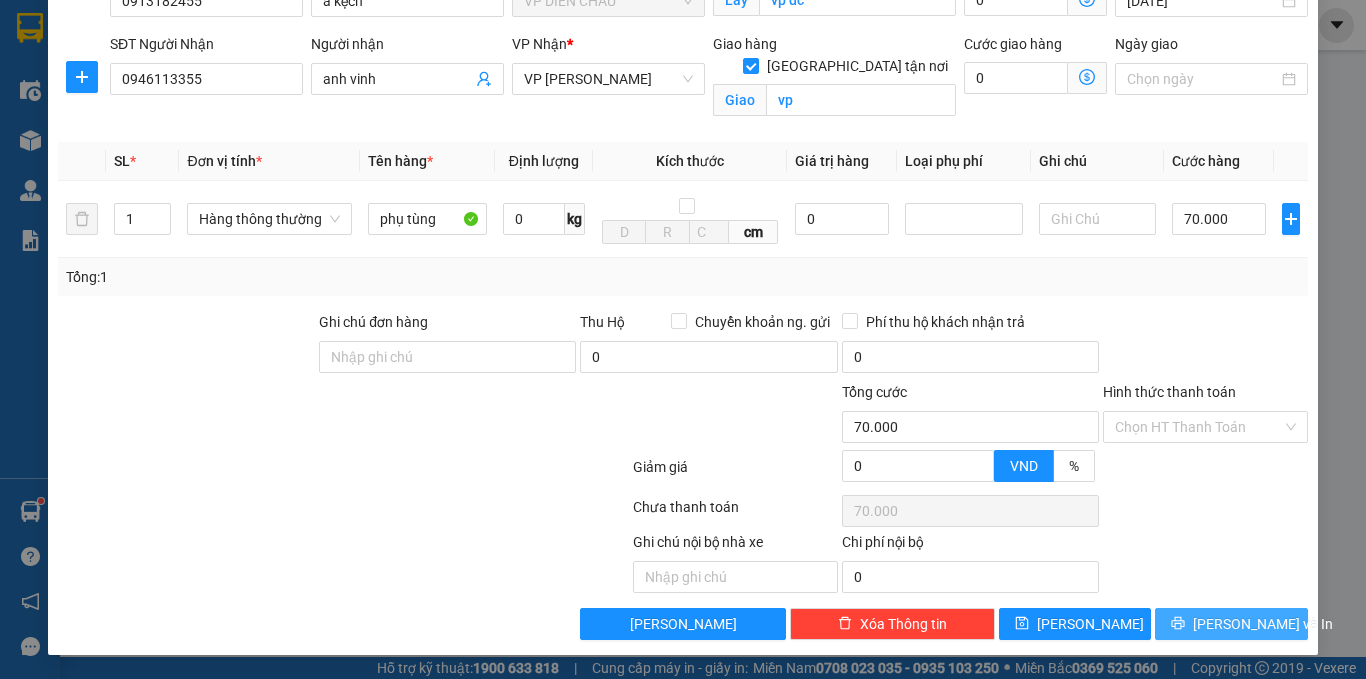 click on "[PERSON_NAME] và In" at bounding box center (1263, 624) 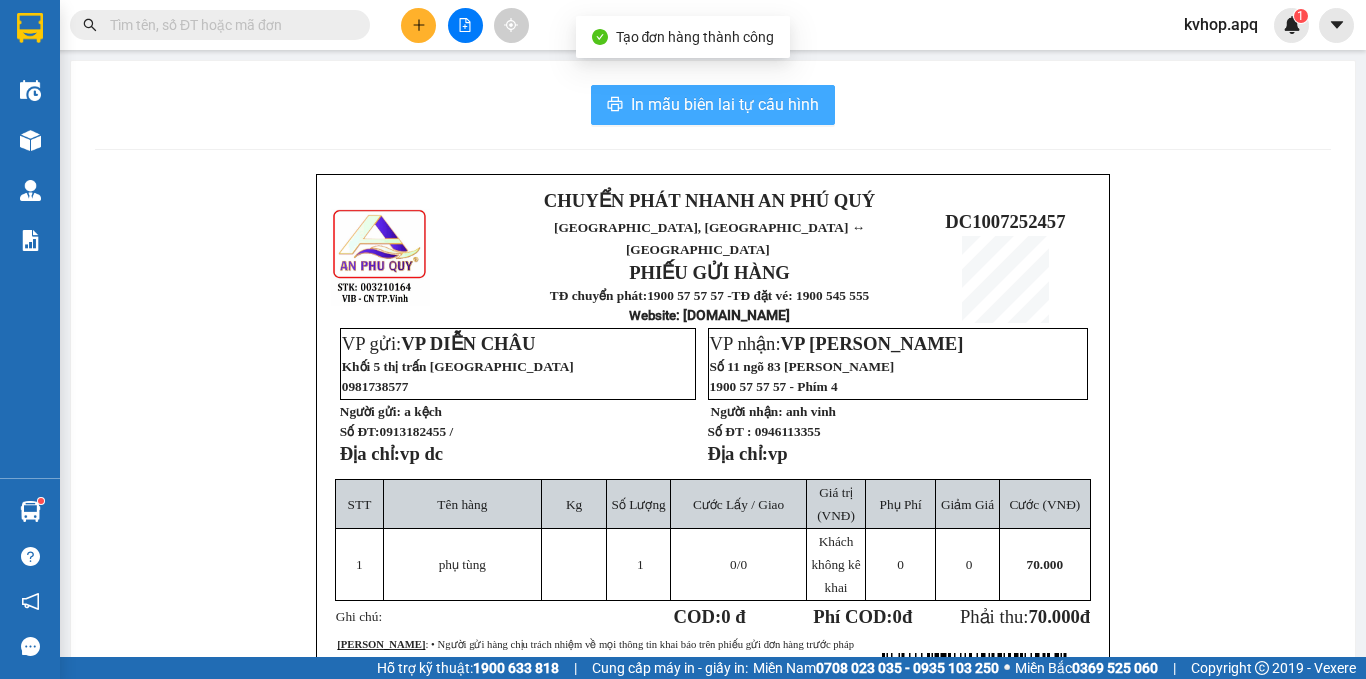 click on "In mẫu biên lai tự cấu hình" at bounding box center [725, 104] 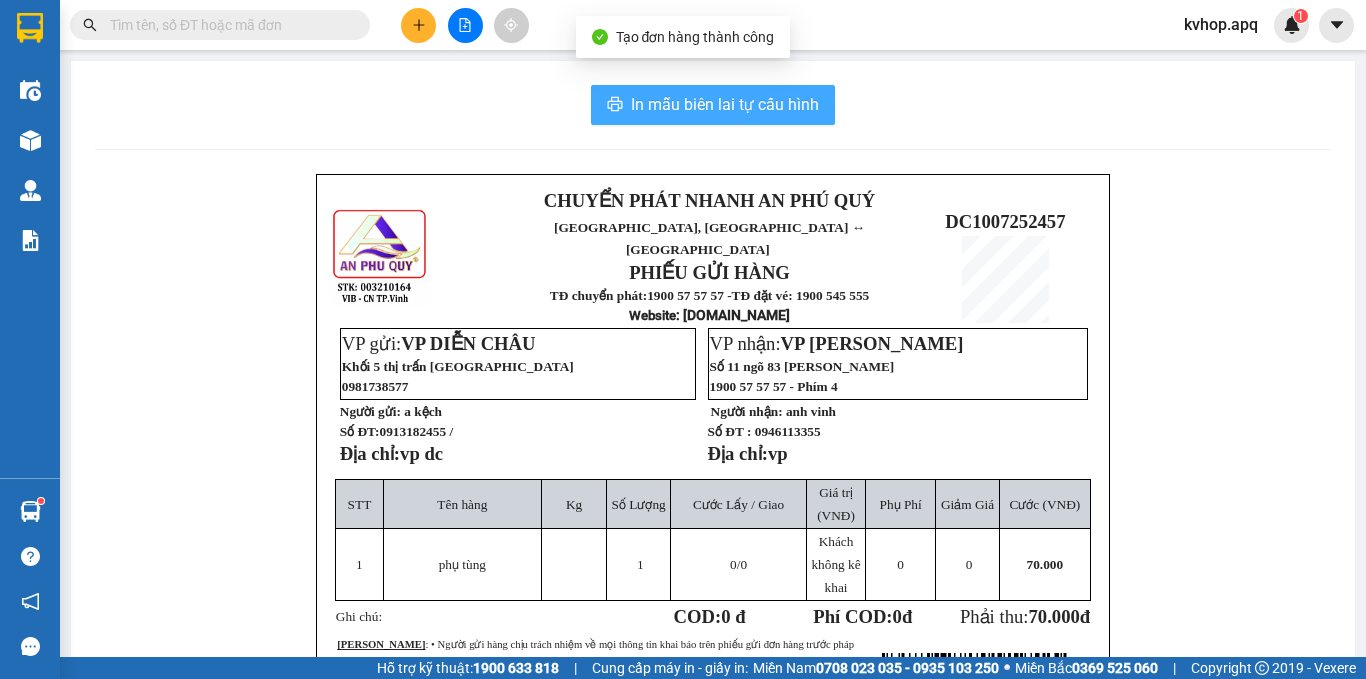 scroll, scrollTop: 0, scrollLeft: 0, axis: both 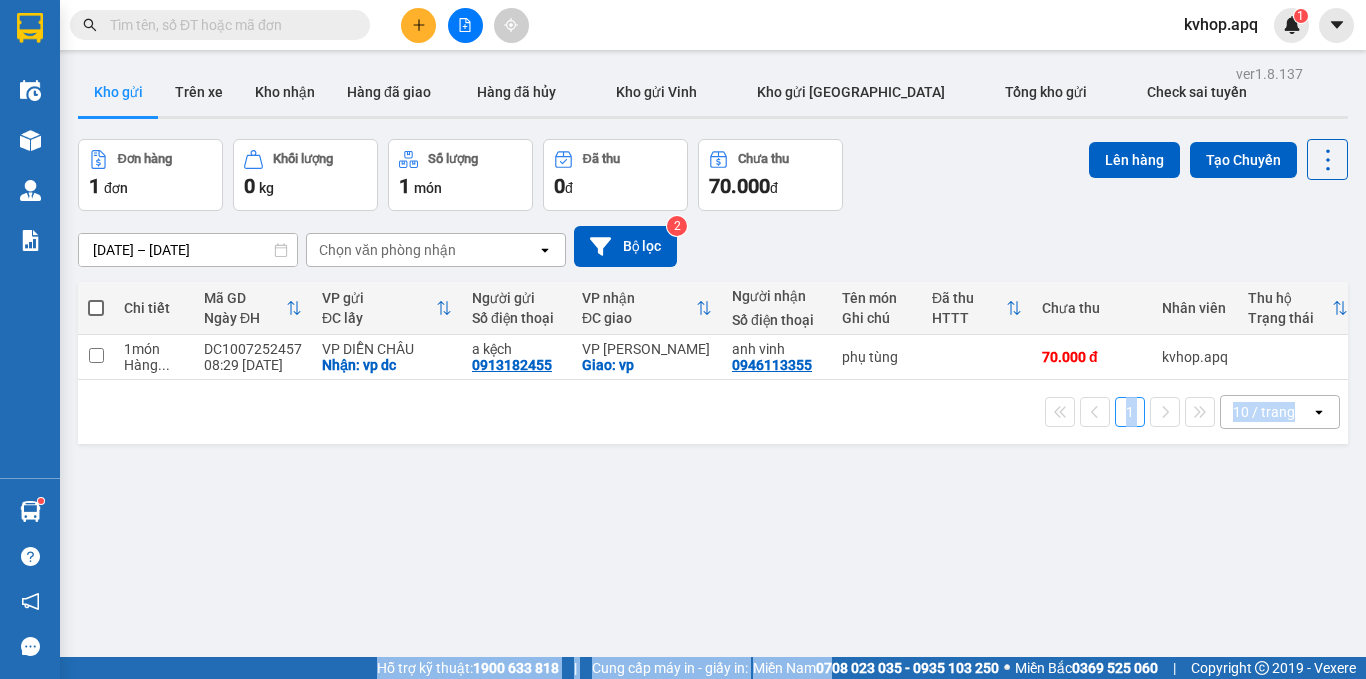 click on "Kết quả tìm kiếm ( 0 )  Bộ lọc  No Data kvhop.apq 1     Điều hành xe     Kho hàng mới     Quản [PERSON_NAME] lý thu hộ Quản lý chuyến Quản lý giao nhận mới Quản lý kiểm kho     Báo cáo 1. Báo cáo nộp tiền từng văn phòng 12. Thống kê đơn đối tác 2. Báo cáo doanh thu các văn phòng ( không có công nợ - tính theo ngày lên hàng) 2. Báo cáo doanh thu từng văn phòng ( không có công nợ ) 3. Thống kê hàng về từng văn phòng 5. Báo cáo COD đi hàng ngày 6. Doanh số theo xe, tài xế chi tiết Hàng sắp về Hướng dẫn sử dụng Giới thiệu Vexere, nhận hoa hồng Phản hồi Phần mềm hỗ trợ bạn tốt chứ? ver  1.8.137 Kho gửi Trên xe Kho nhận Hàng đã giao Hàng đã hủy Kho gửi Vinh Kho gửi Hà Nội Tổng kho gửi Check sai tuyến Đơn hàng 1 đơn Khối lượng 0 kg Số lượng 1 món Đã thu 0  đ Chưa thu 70.000  đ Lên hàng Tạo Chuyến [DATE] – [DATE]" at bounding box center [683, 339] 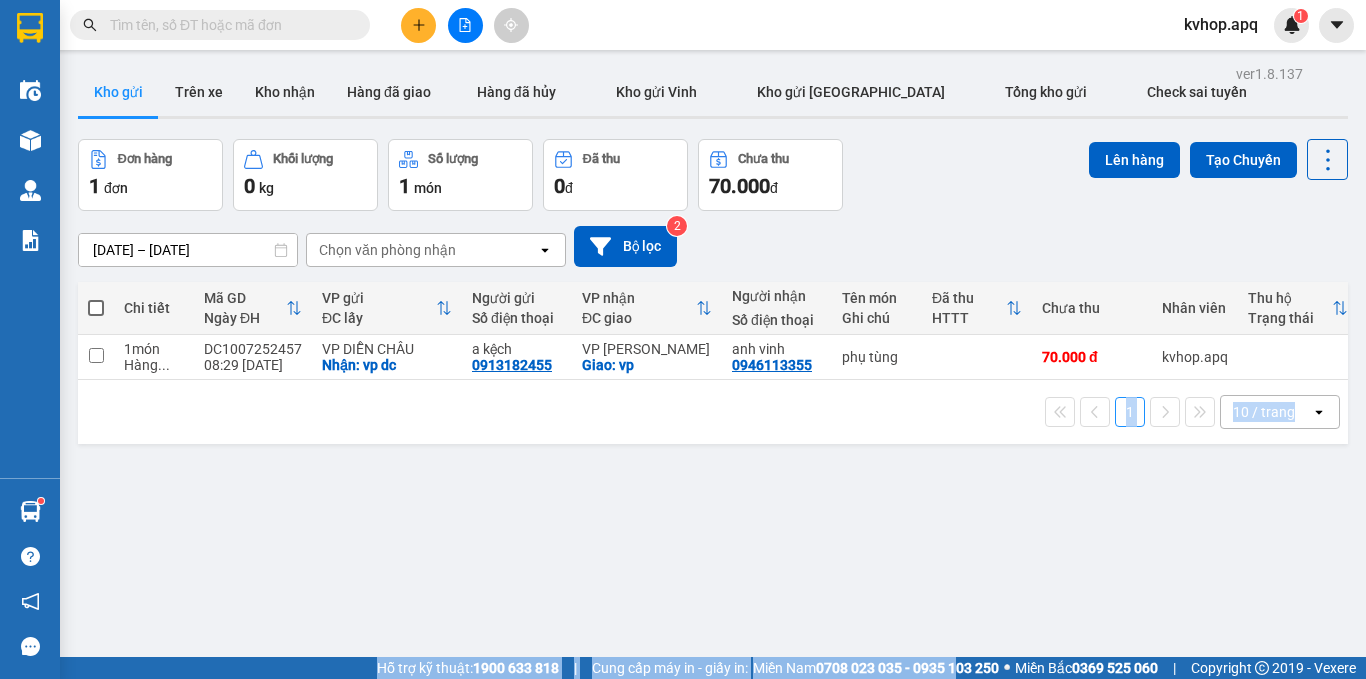 drag, startPoint x: 1115, startPoint y: 422, endPoint x: 1090, endPoint y: 470, distance: 54.120235 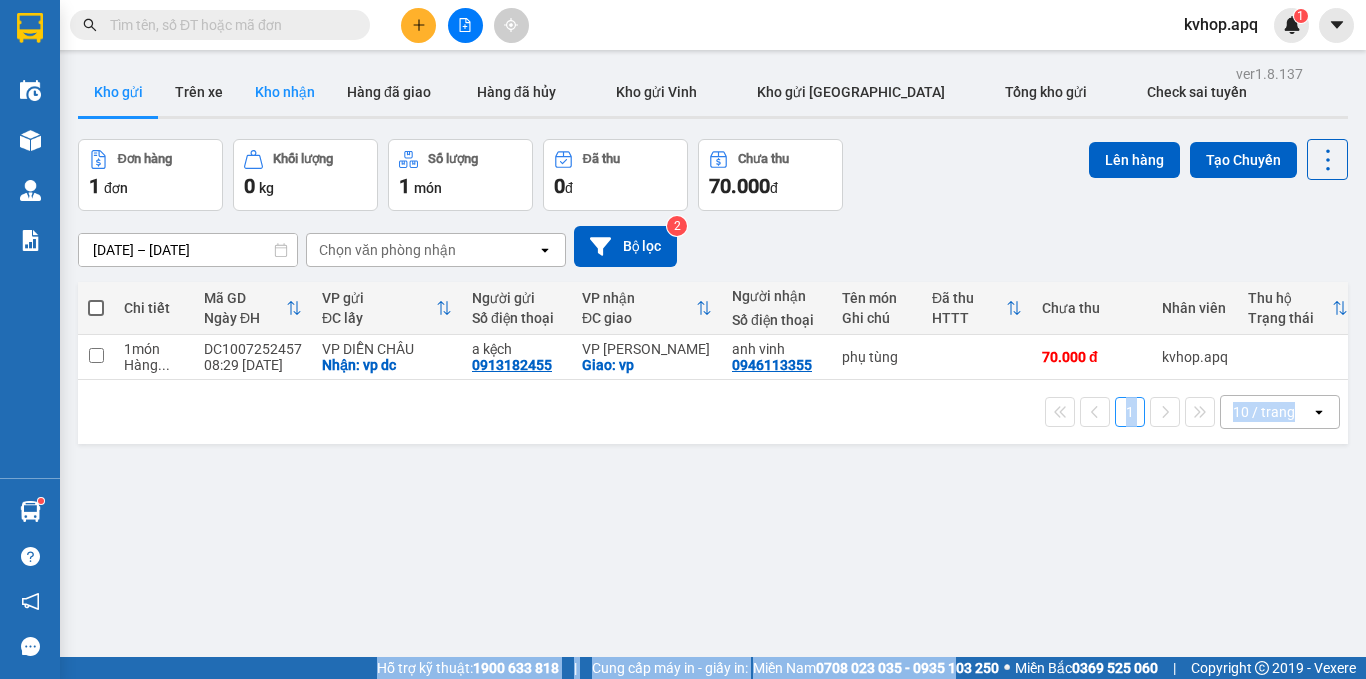 click on "Kho nhận" at bounding box center [285, 92] 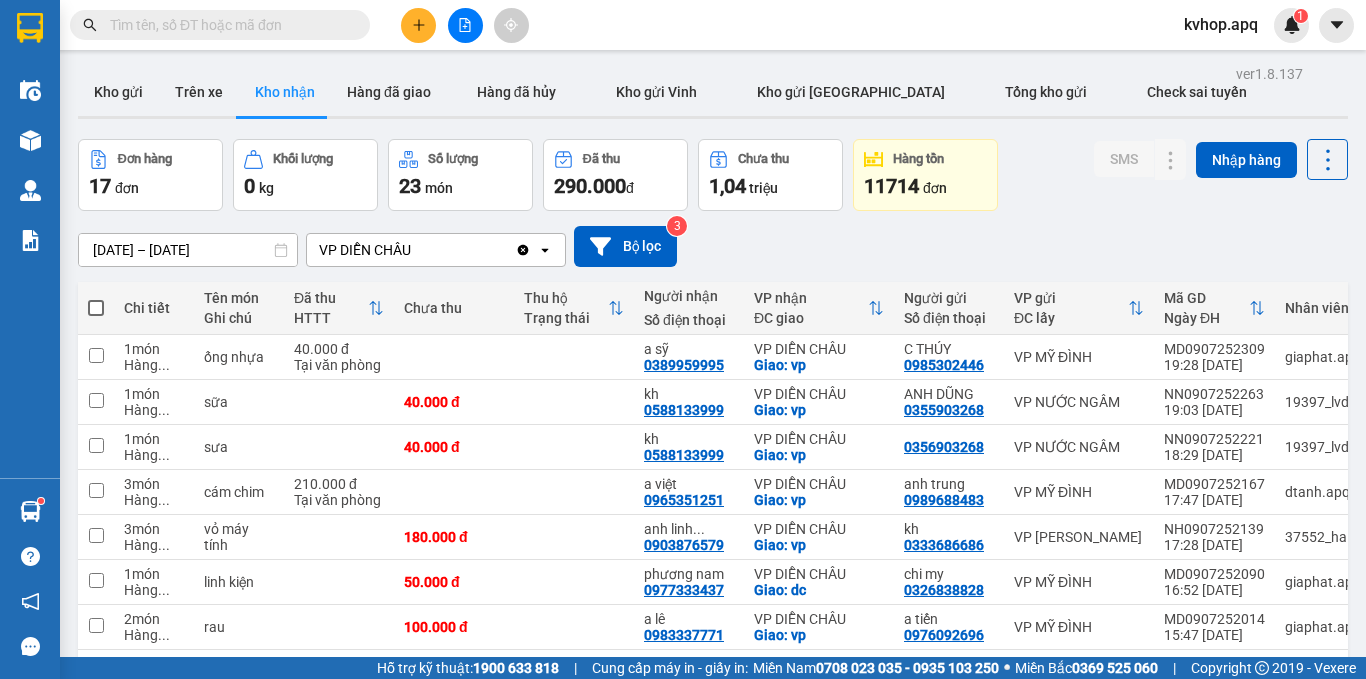 click on "[DATE] – [DATE] Press the down arrow key to interact with the calendar and select a date. Press the escape button to close the calendar. Selected date range is from [DATE] to [DATE]. VP DIỄN CHÂU Clear value open Bộ lọc 3" at bounding box center [713, 246] 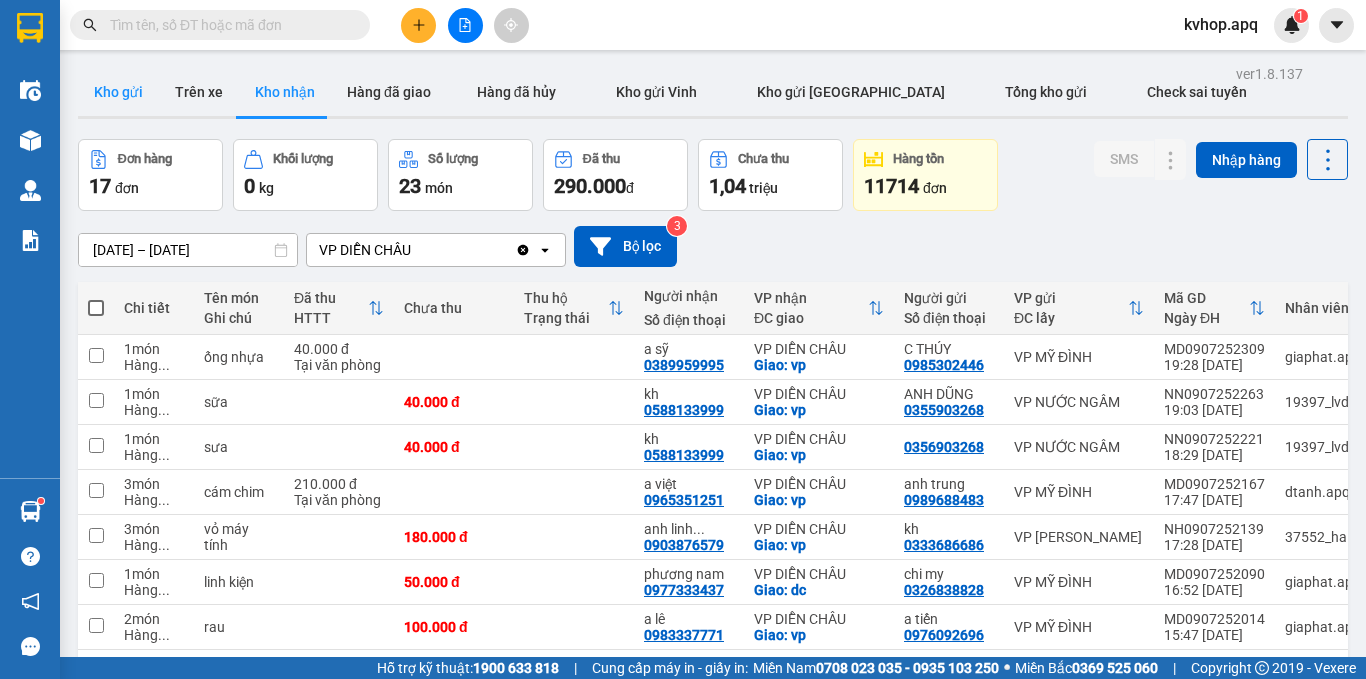 drag, startPoint x: 102, startPoint y: 90, endPoint x: 167, endPoint y: 60, distance: 71.5891 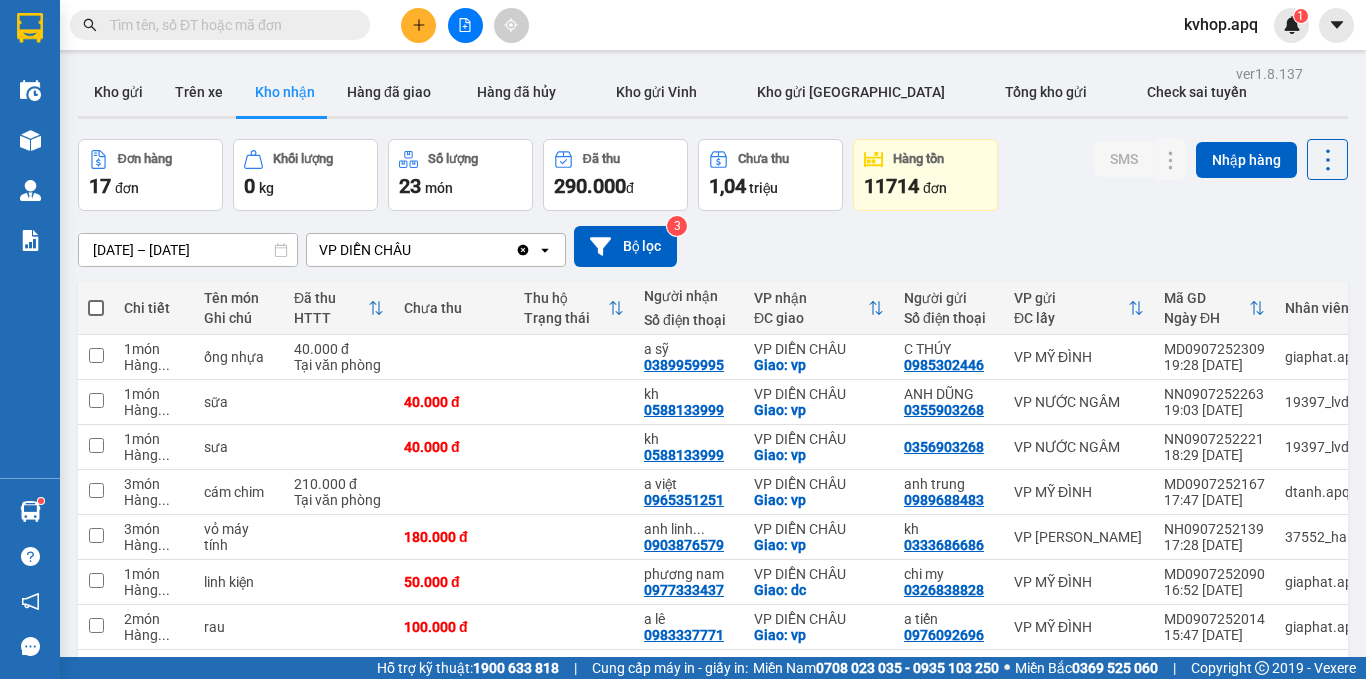 click on "Kho gửi" at bounding box center [118, 92] 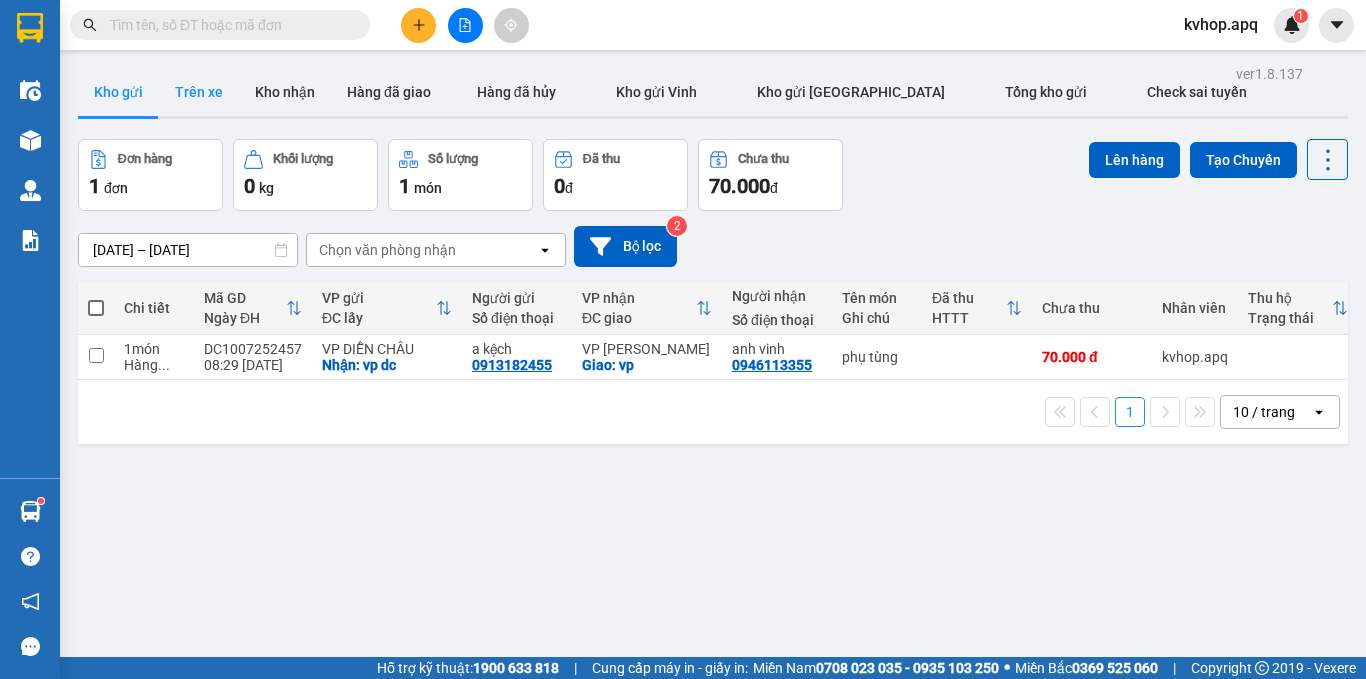 click on "Trên xe" at bounding box center (199, 92) 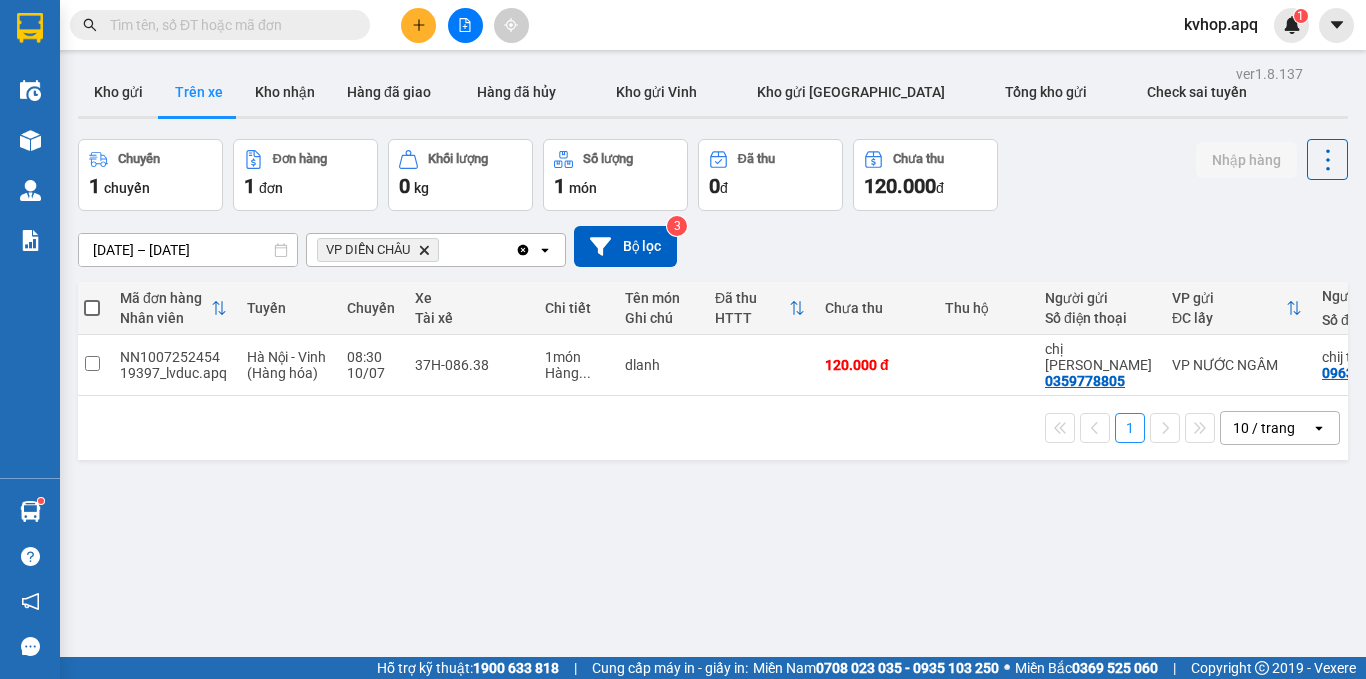 scroll, scrollTop: 0, scrollLeft: 2, axis: horizontal 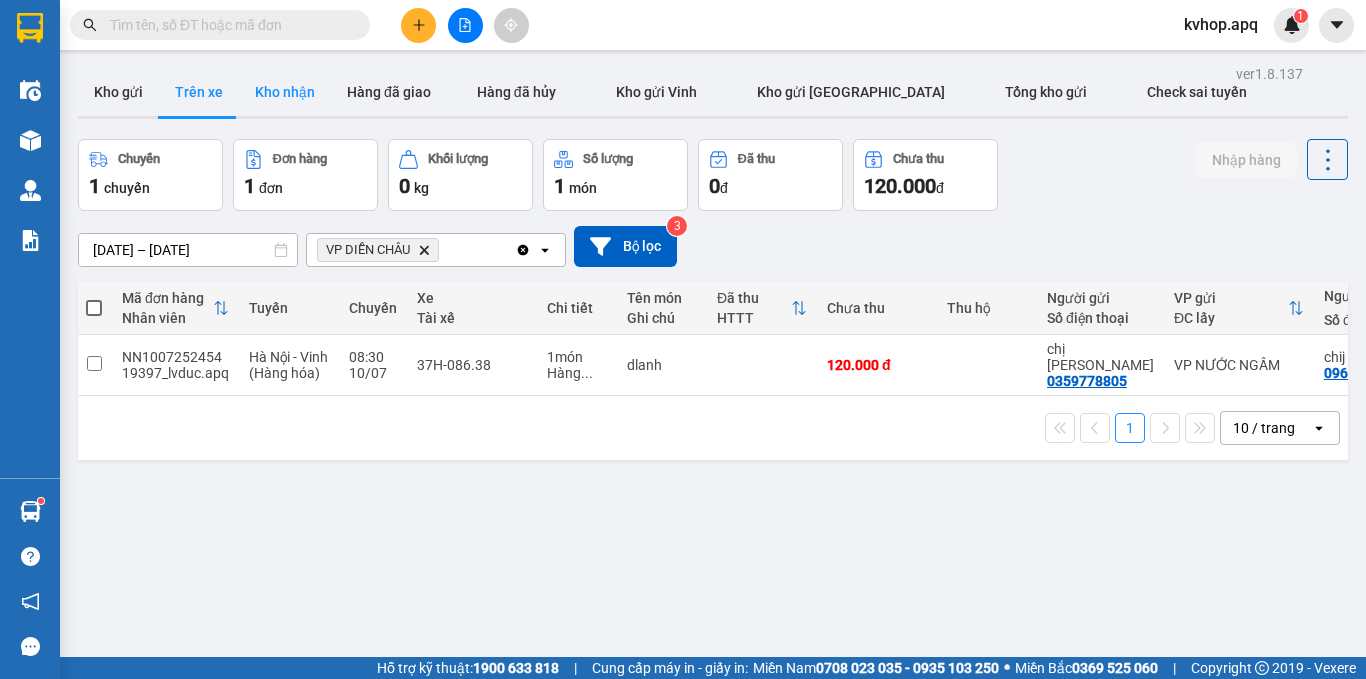 click on "Kho nhận" at bounding box center (285, 92) 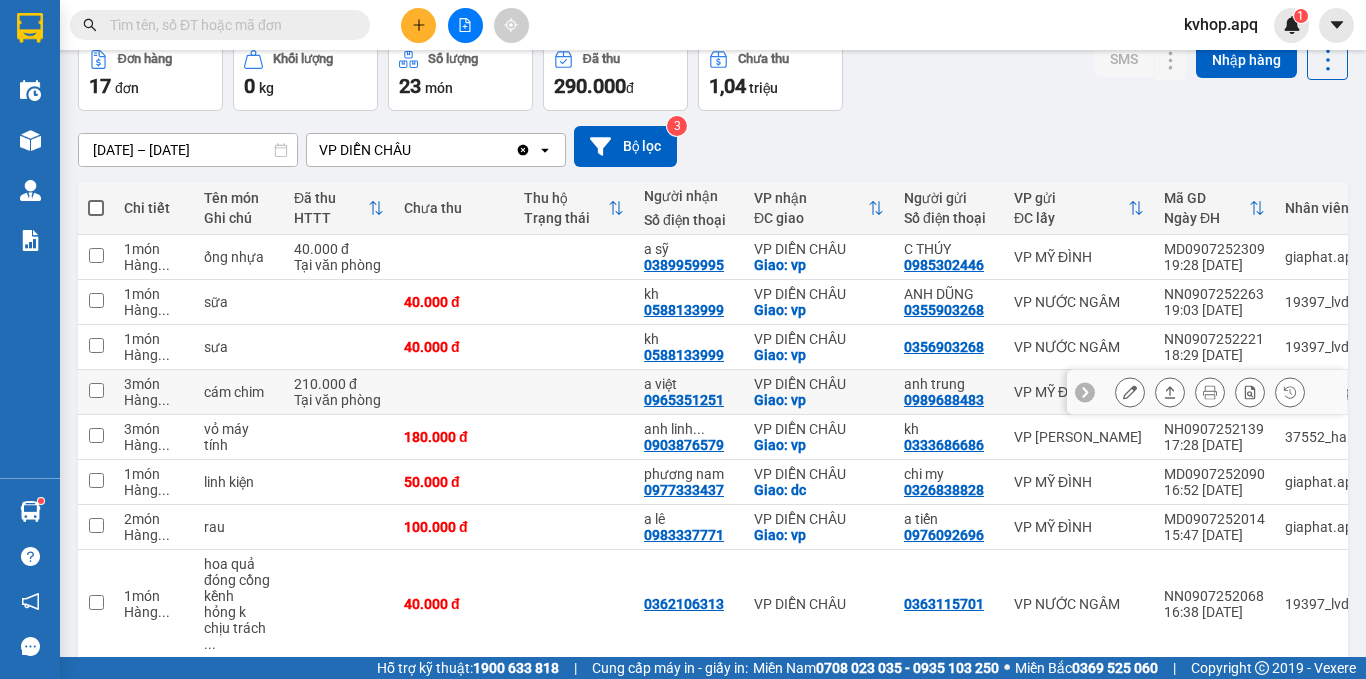 scroll, scrollTop: 200, scrollLeft: 0, axis: vertical 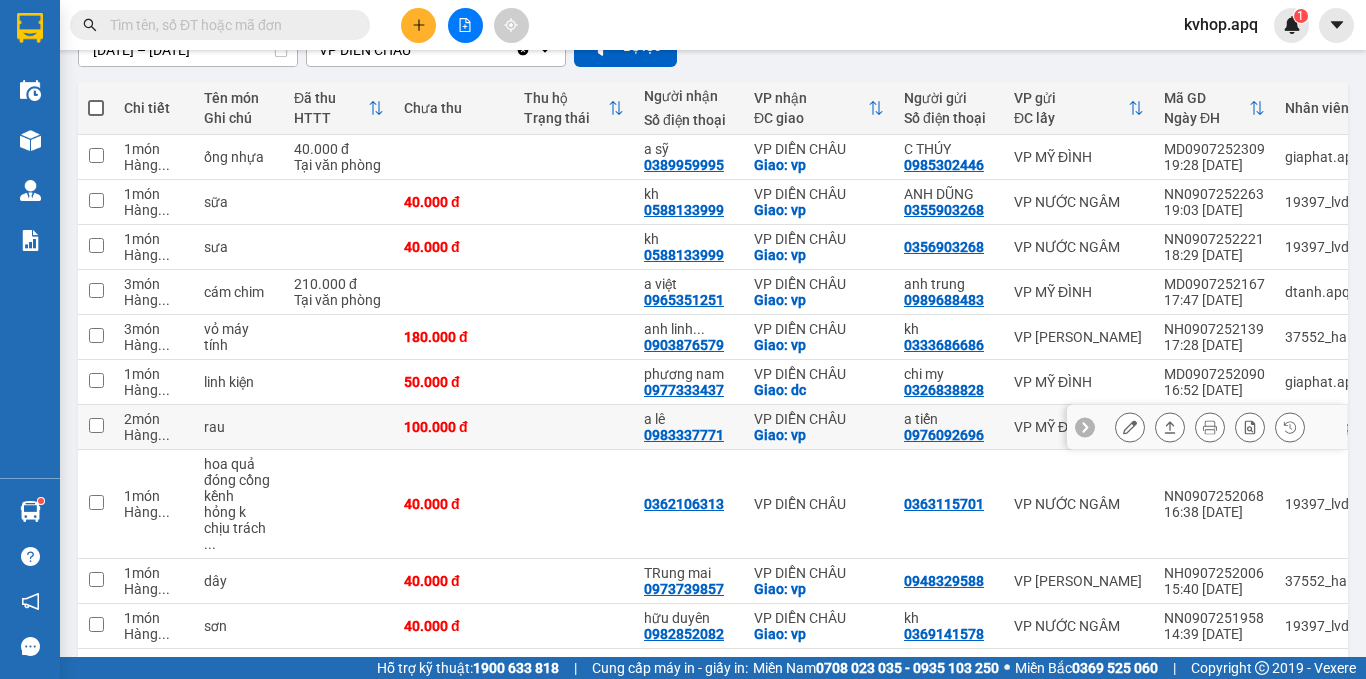 click 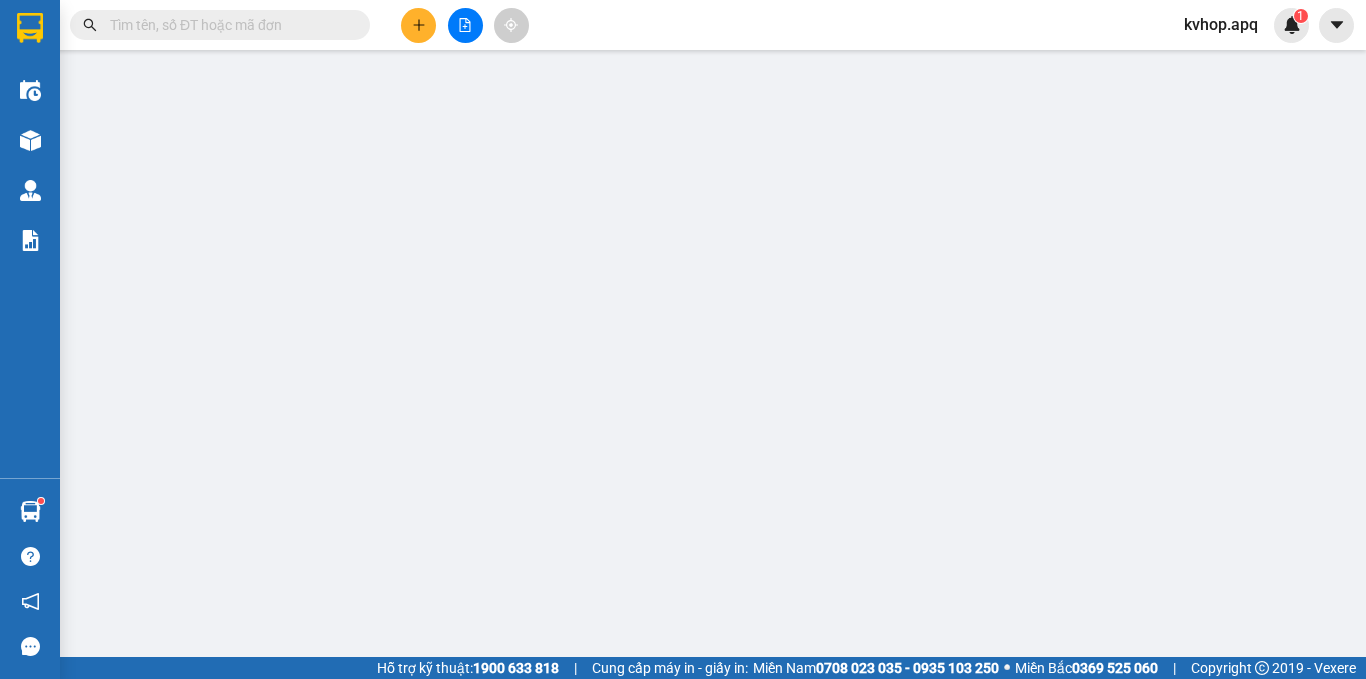 scroll, scrollTop: 0, scrollLeft: 0, axis: both 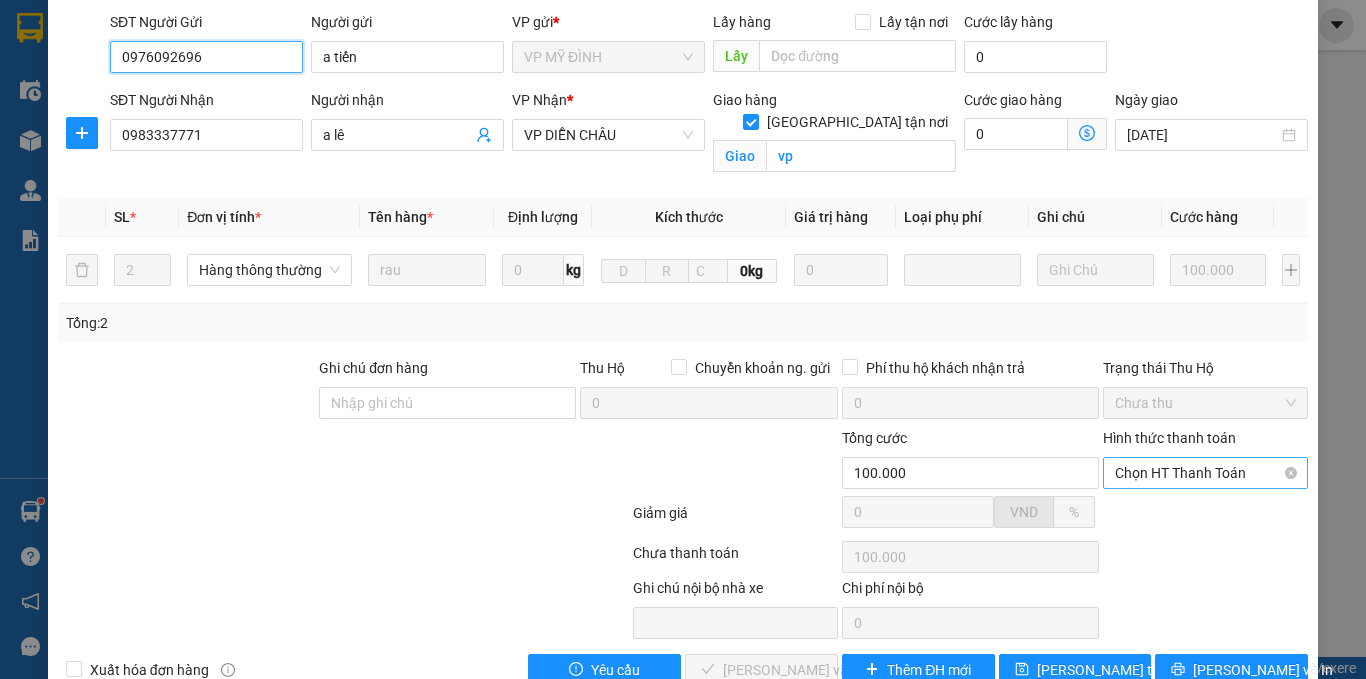 drag, startPoint x: 1213, startPoint y: 447, endPoint x: 1192, endPoint y: 463, distance: 26.400757 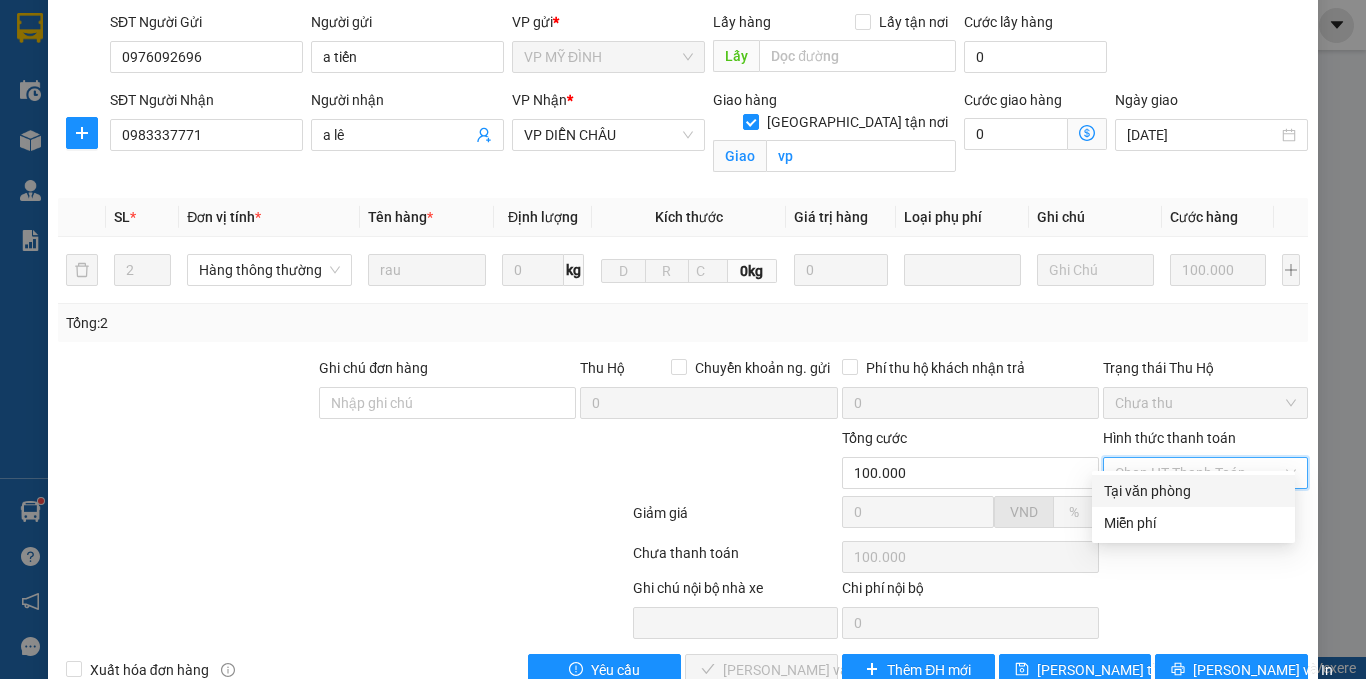 click on "Tại văn phòng" at bounding box center (1193, 491) 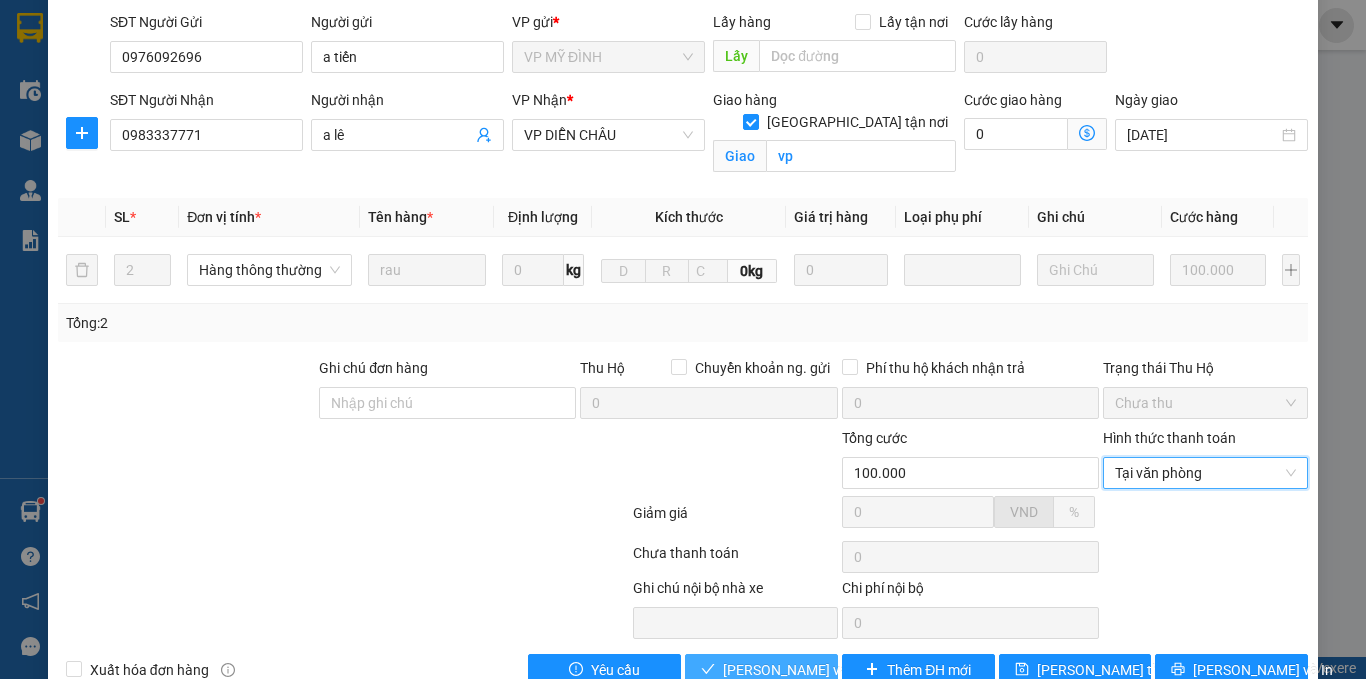 click on "[PERSON_NAME] và Giao hàng" at bounding box center (819, 670) 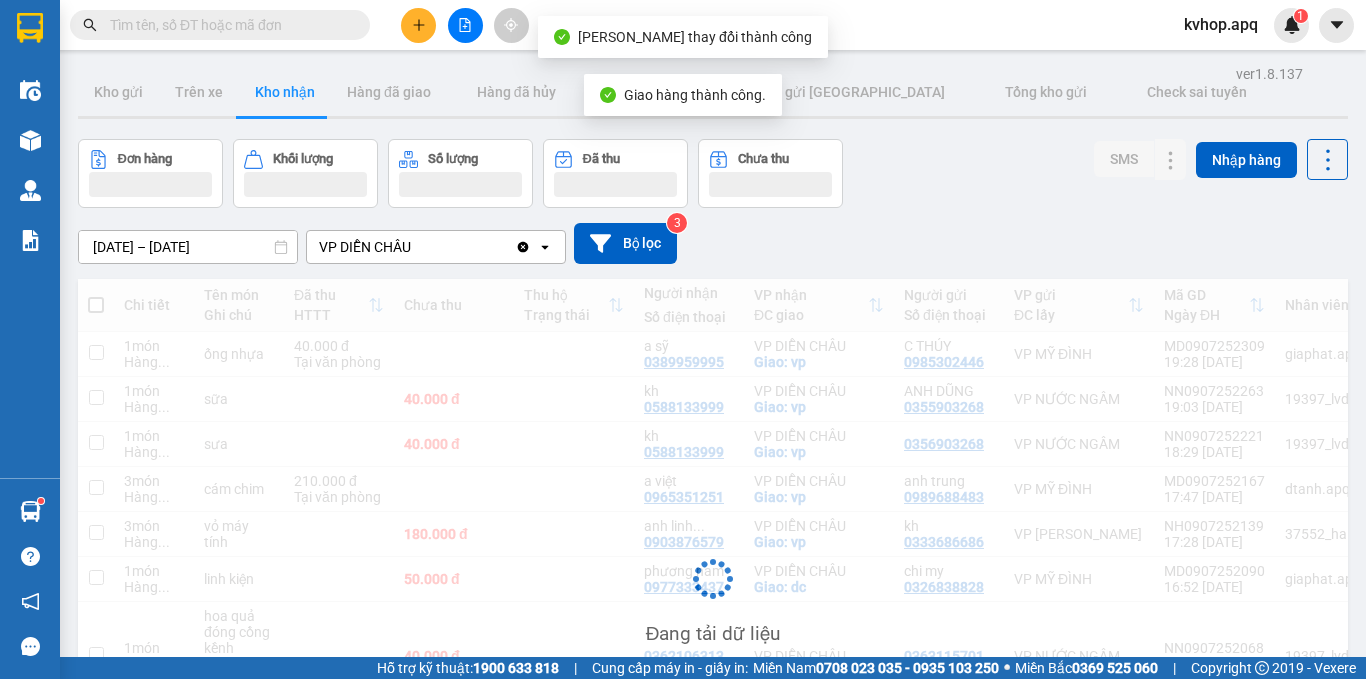 scroll, scrollTop: 100, scrollLeft: 0, axis: vertical 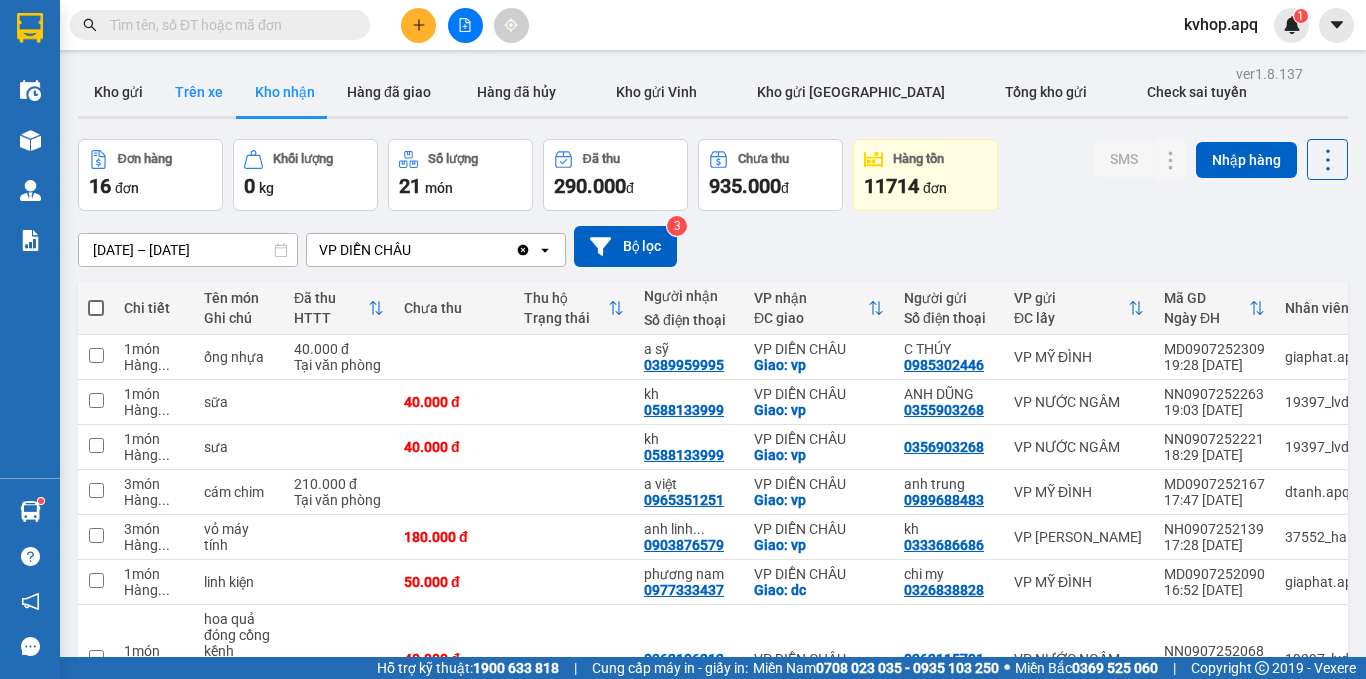 click on "Trên xe" at bounding box center [199, 92] 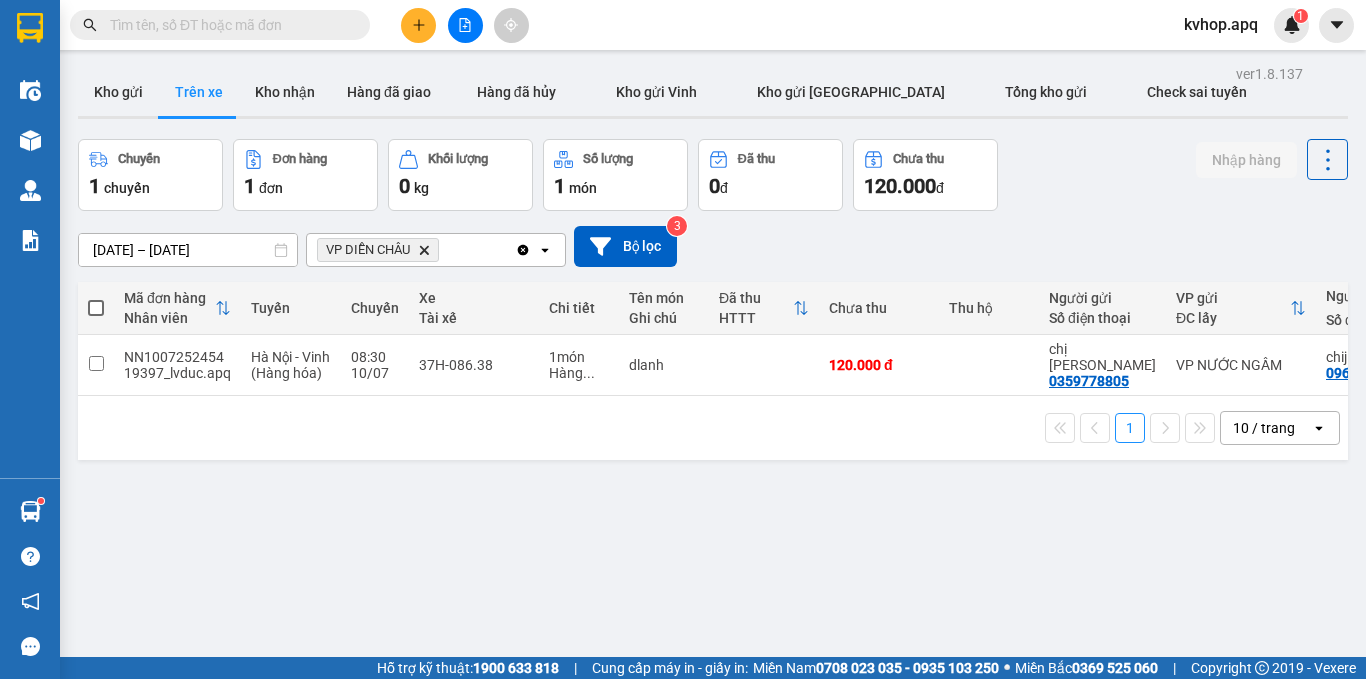 scroll, scrollTop: 92, scrollLeft: 0, axis: vertical 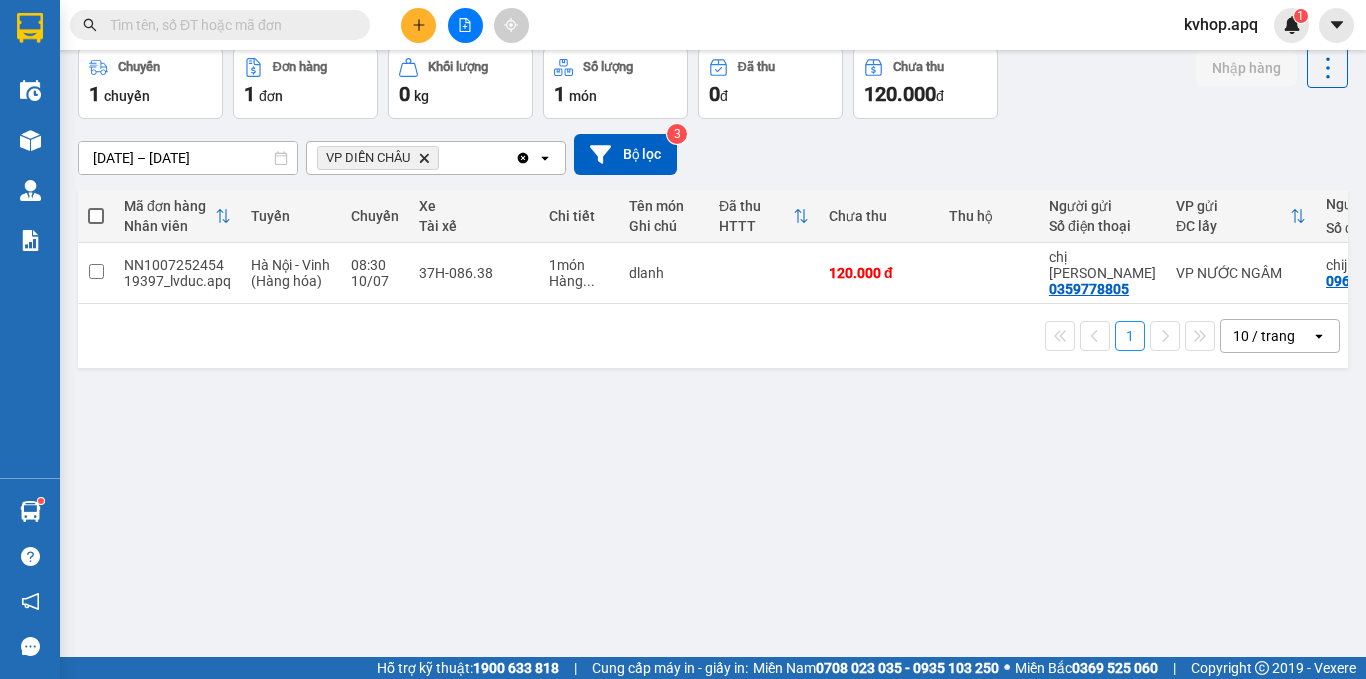 drag, startPoint x: 689, startPoint y: 312, endPoint x: 708, endPoint y: 317, distance: 19.646883 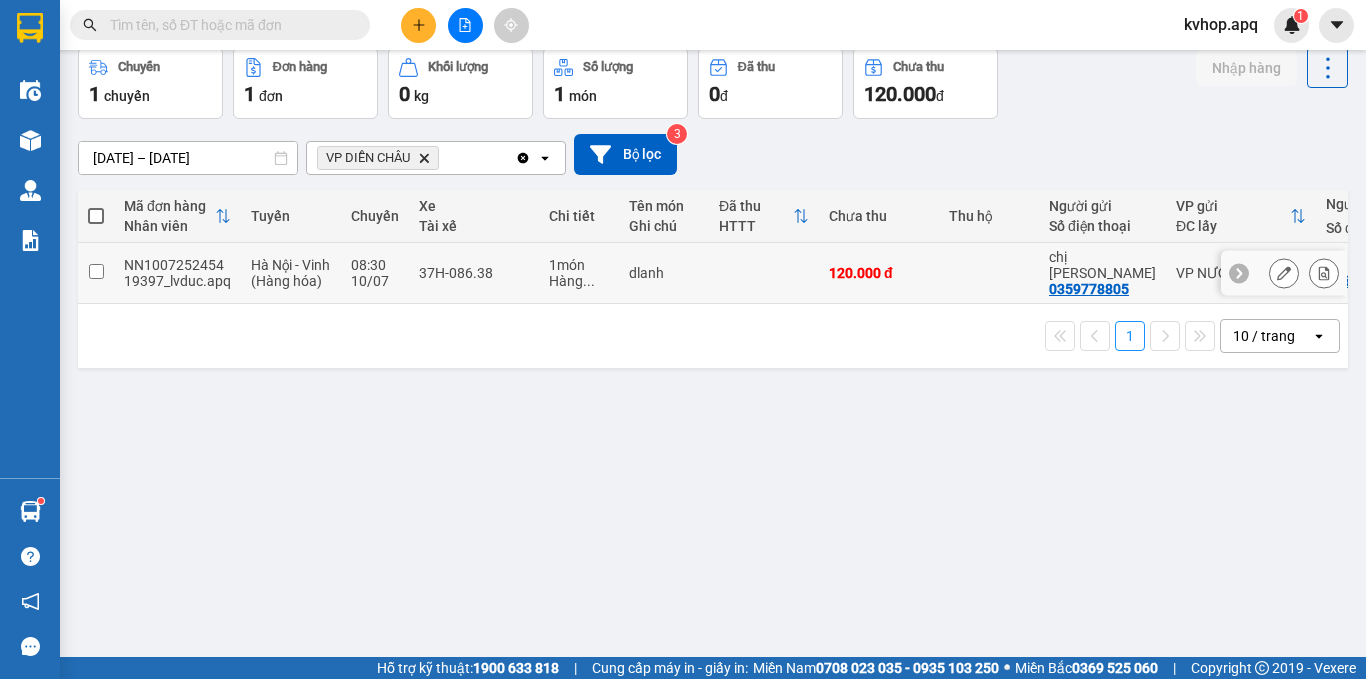 scroll, scrollTop: 0, scrollLeft: 0, axis: both 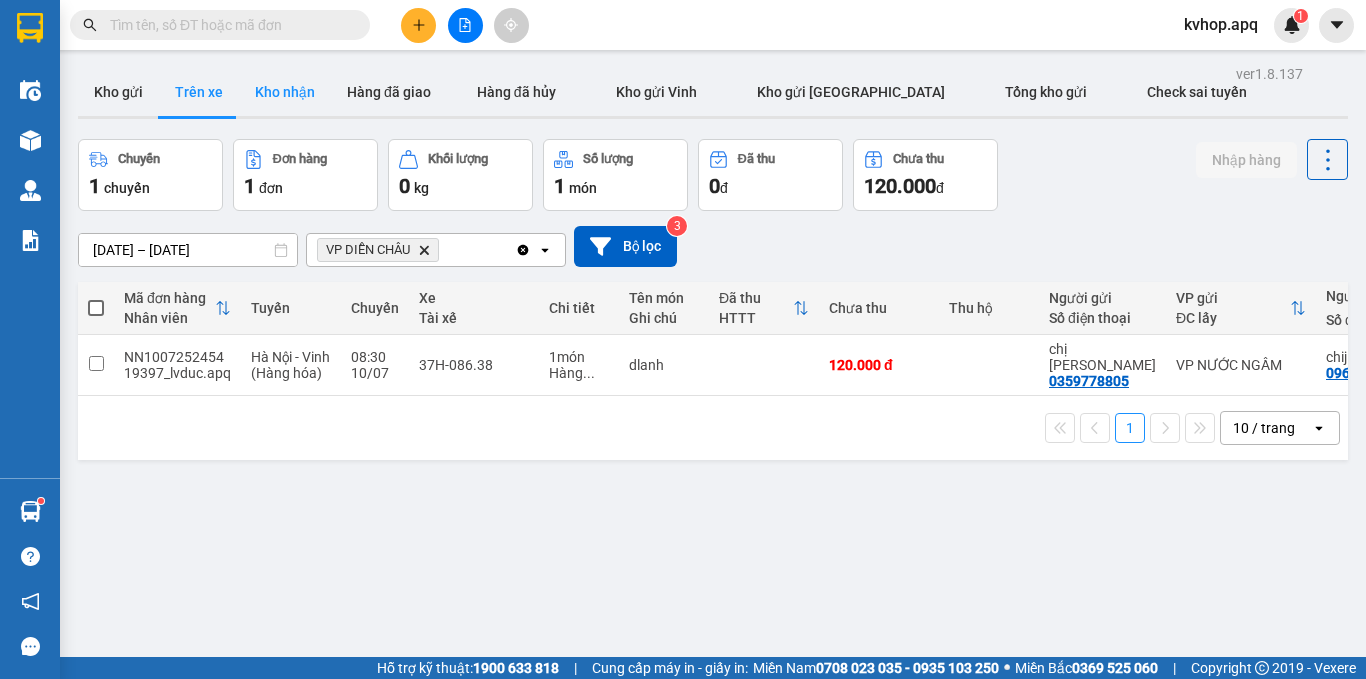 click on "Kho nhận" at bounding box center (285, 92) 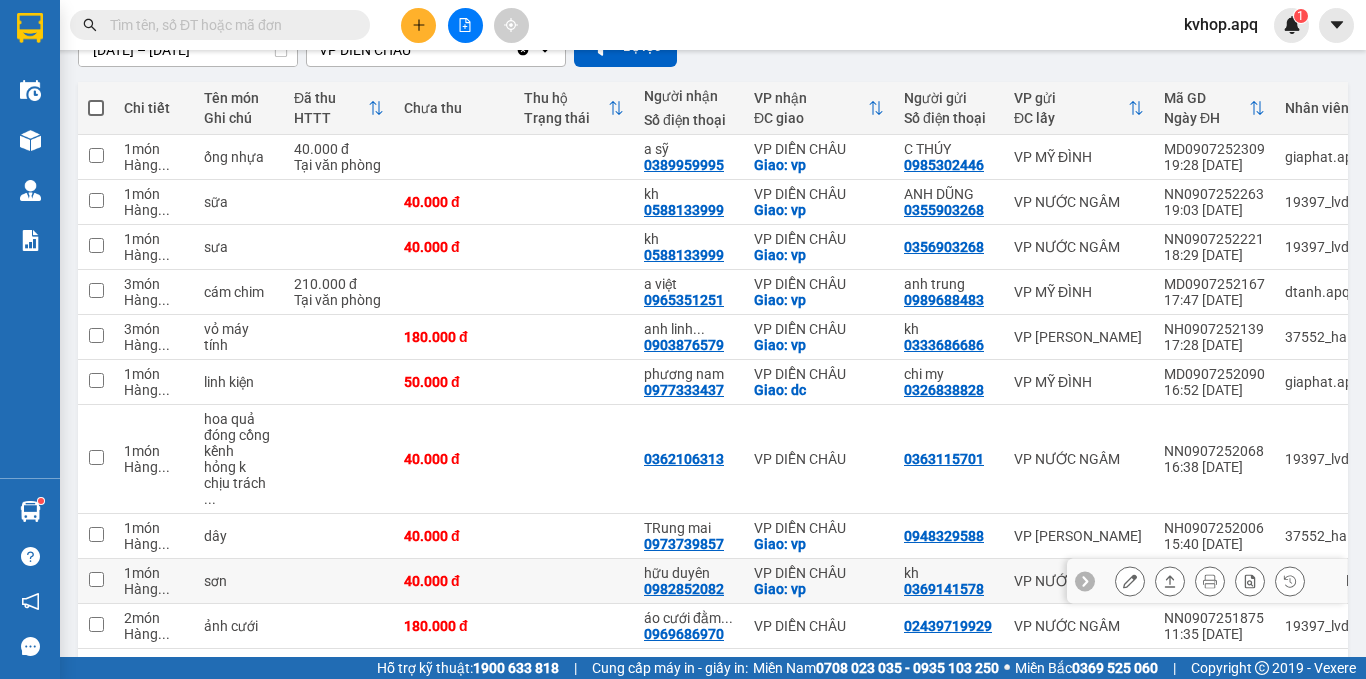 scroll, scrollTop: 266, scrollLeft: 0, axis: vertical 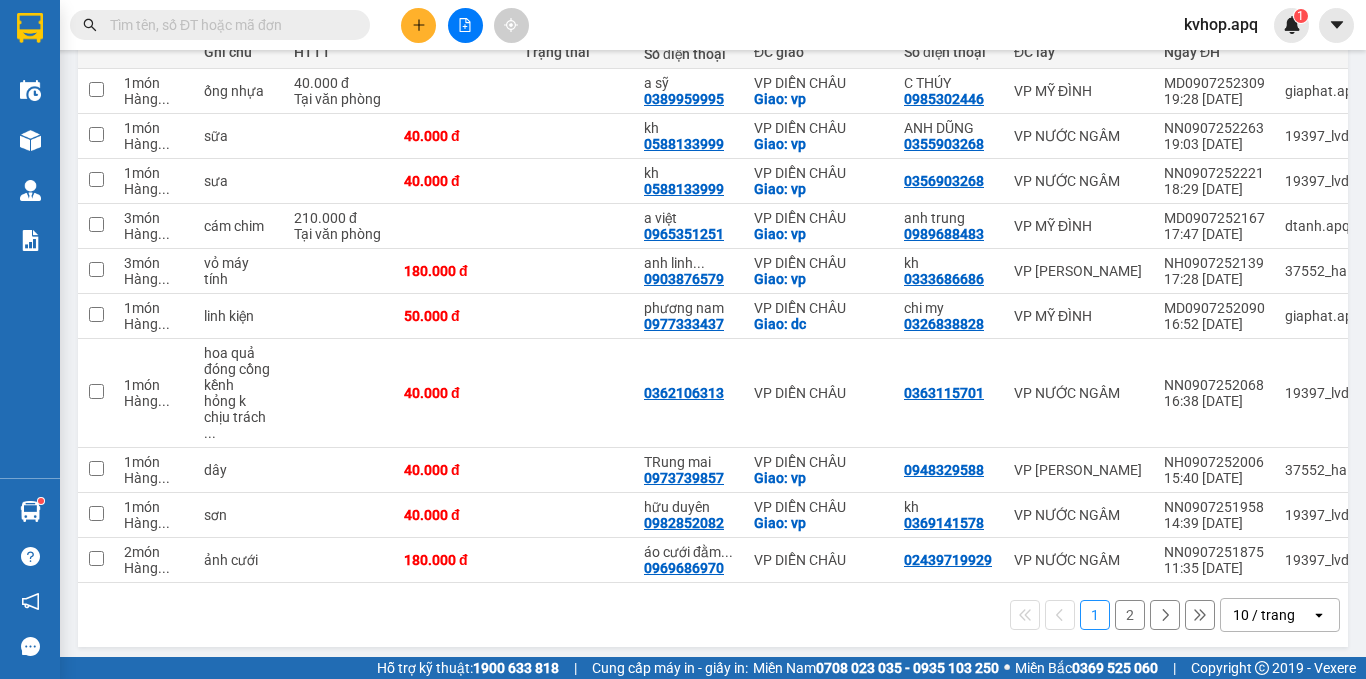 click on "2" at bounding box center [1130, 615] 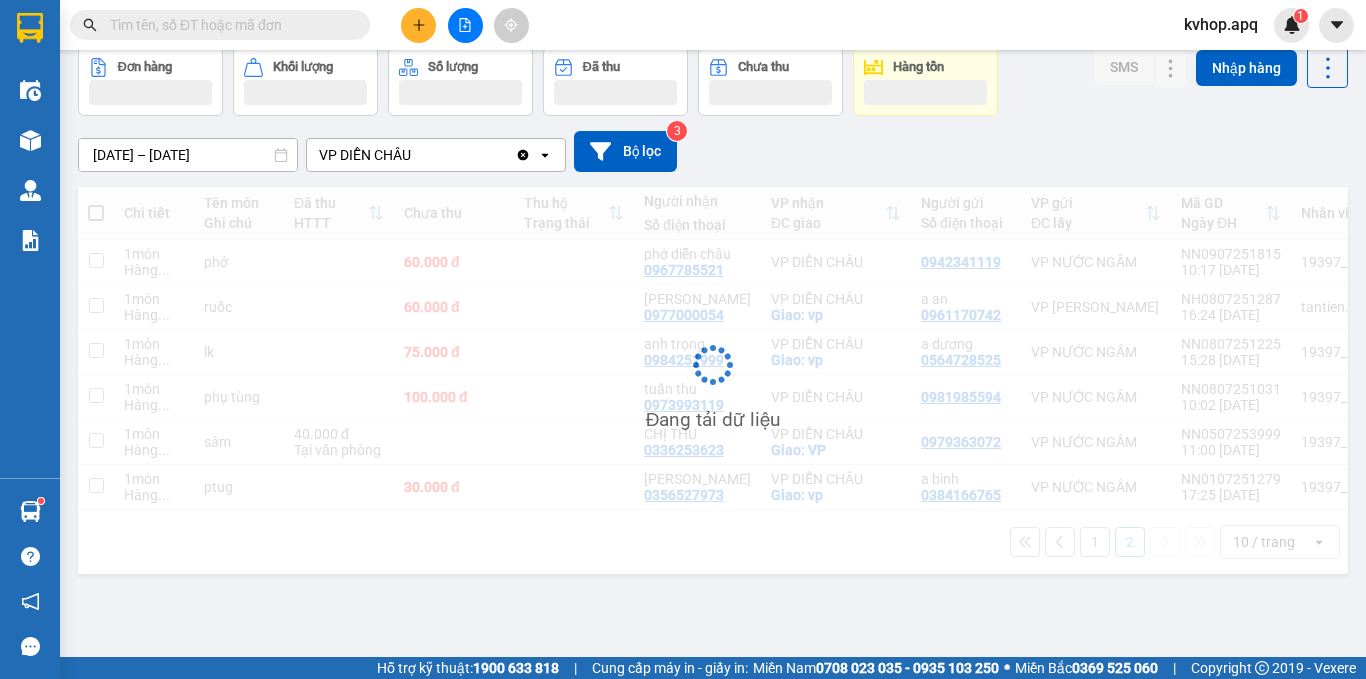 scroll, scrollTop: 92, scrollLeft: 0, axis: vertical 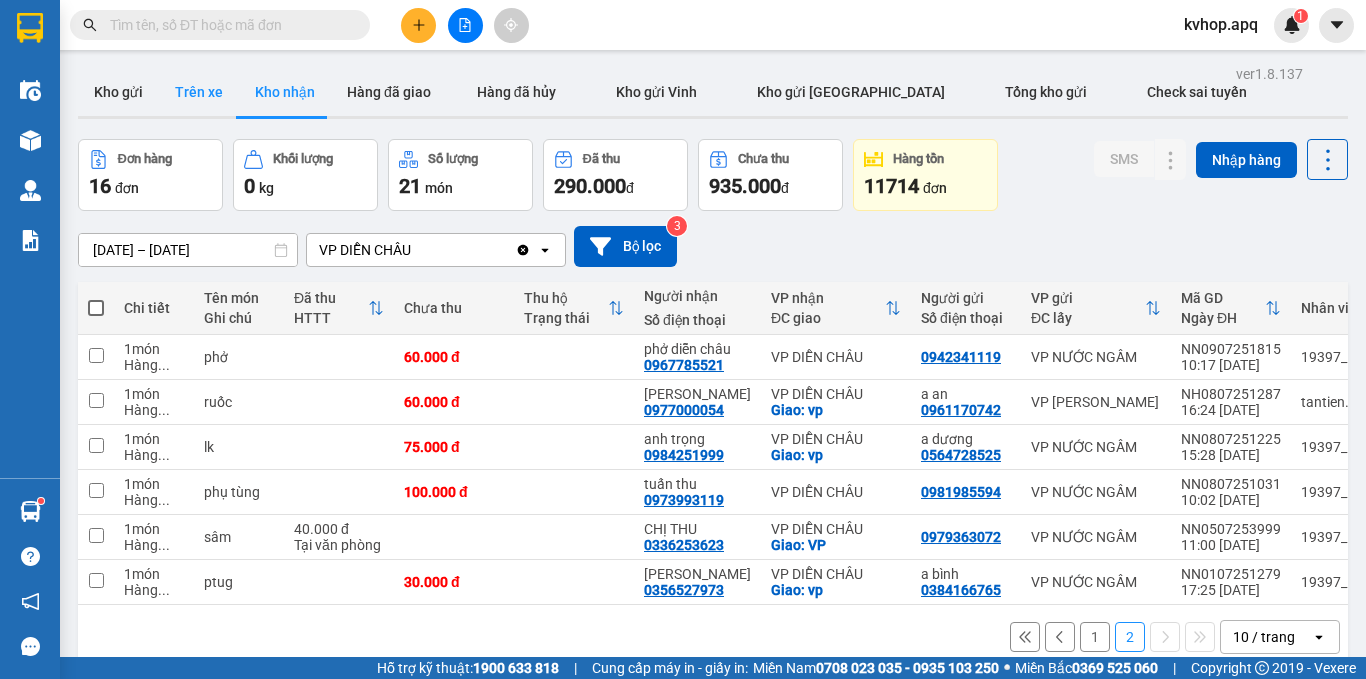 click on "Trên xe" at bounding box center [199, 92] 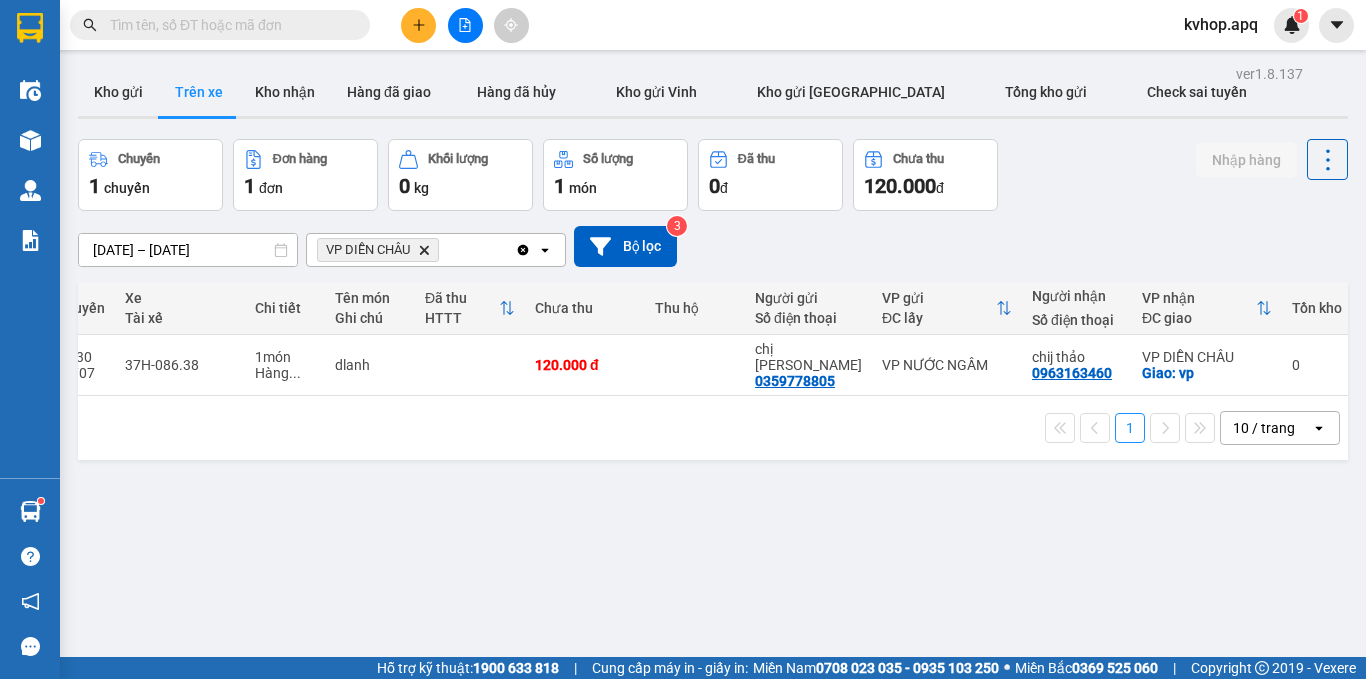 scroll, scrollTop: 0, scrollLeft: 296, axis: horizontal 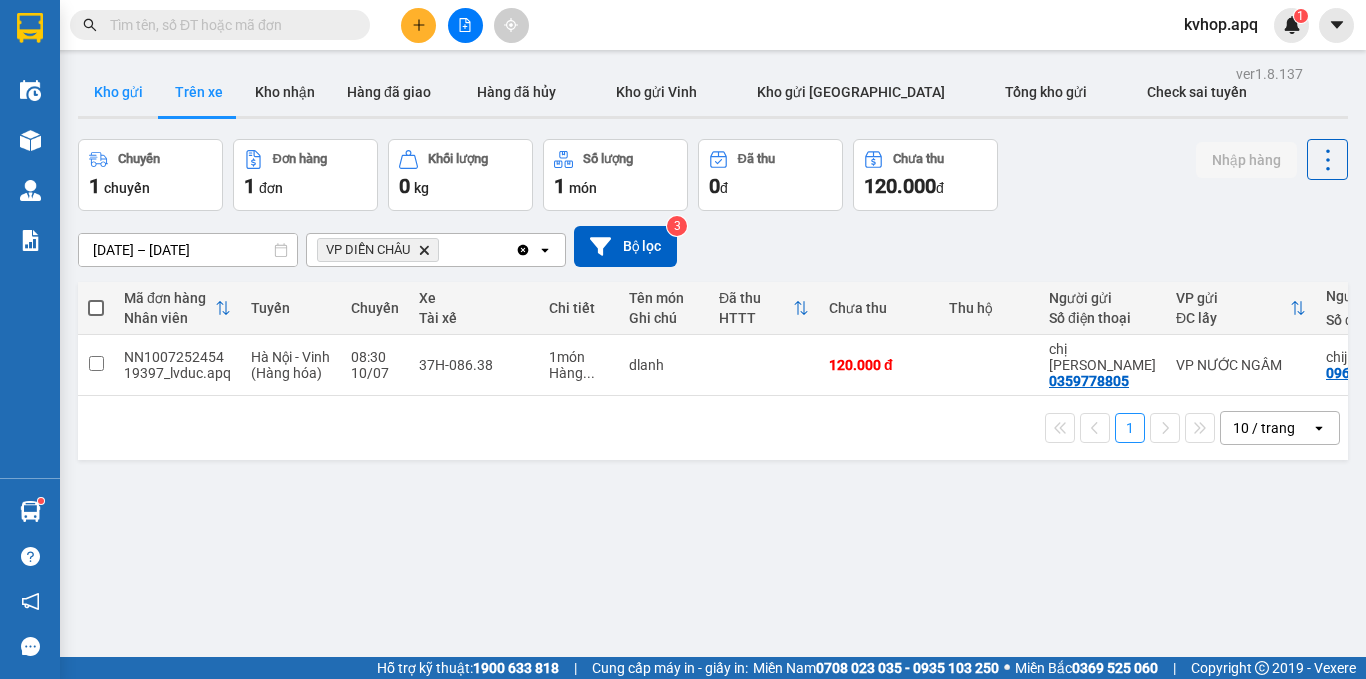 click on "Kho gửi" at bounding box center (118, 92) 